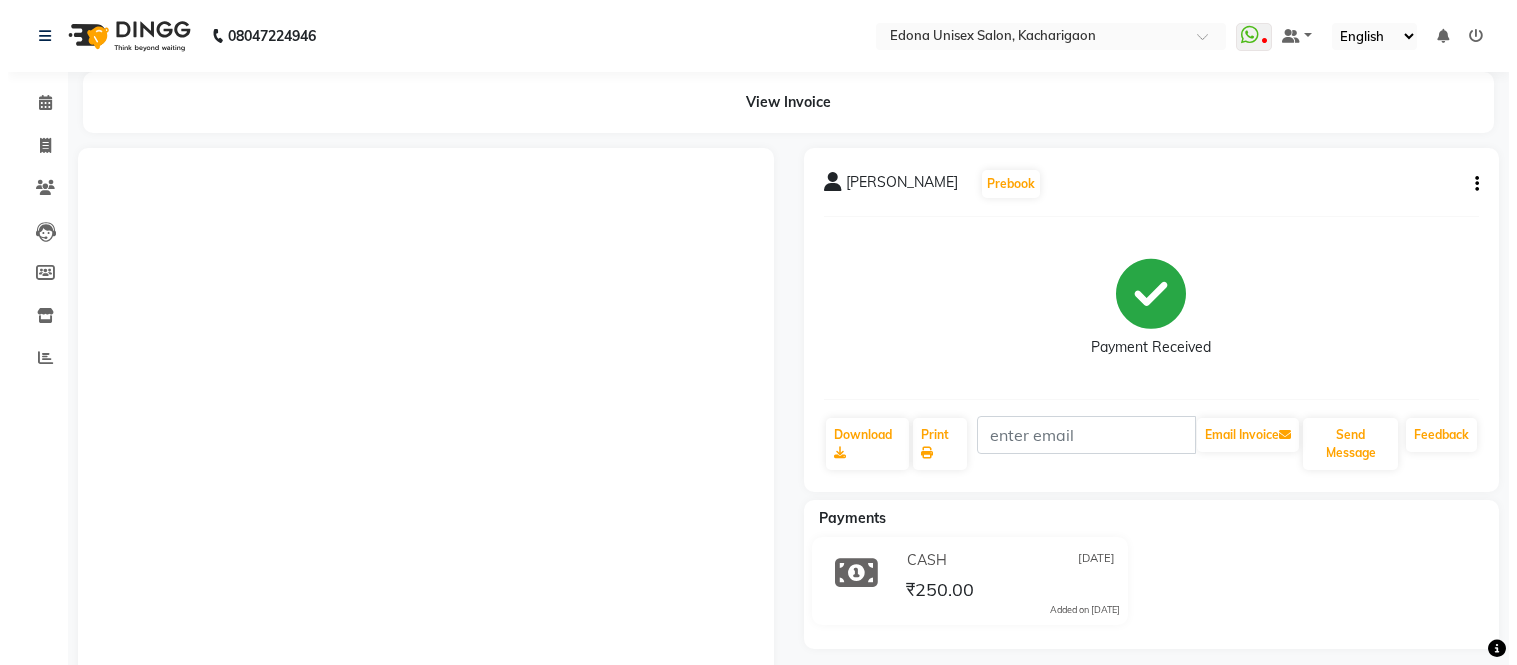 scroll, scrollTop: 0, scrollLeft: 0, axis: both 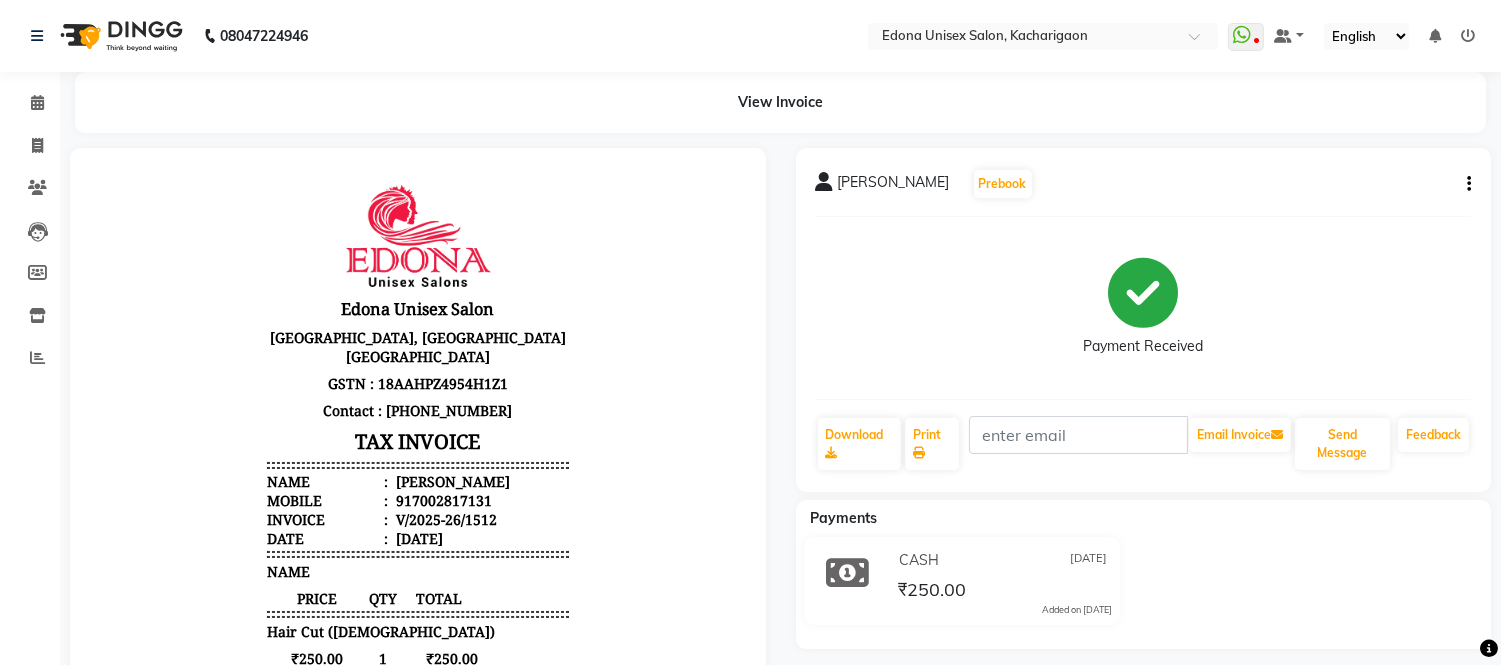click 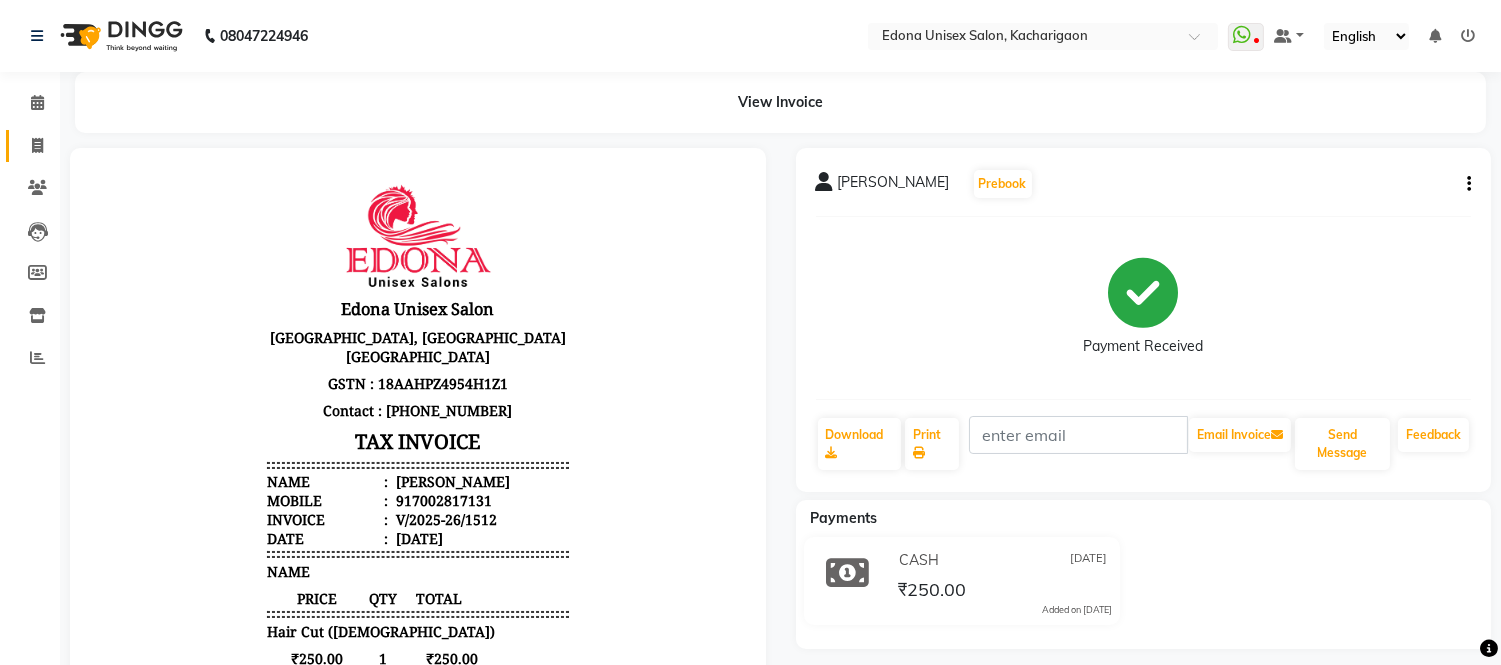 scroll, scrollTop: 0, scrollLeft: 0, axis: both 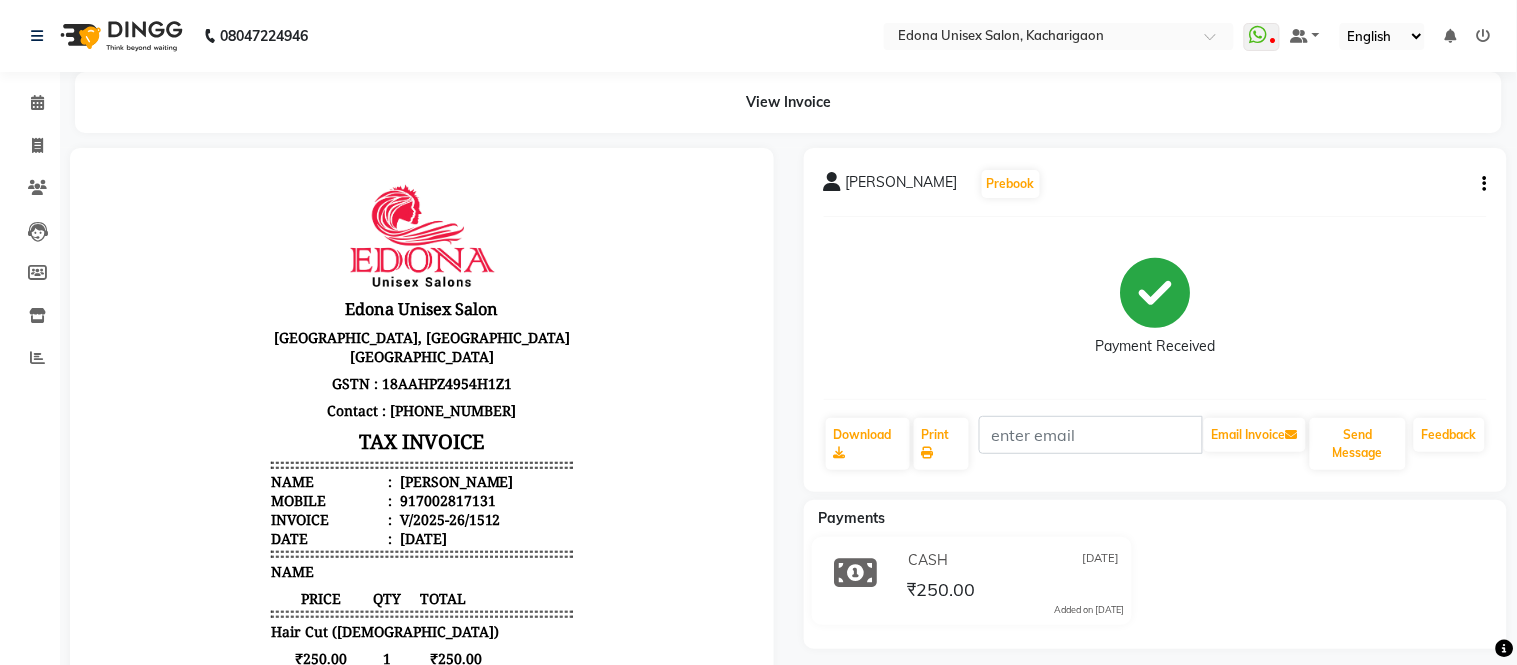 select on "service" 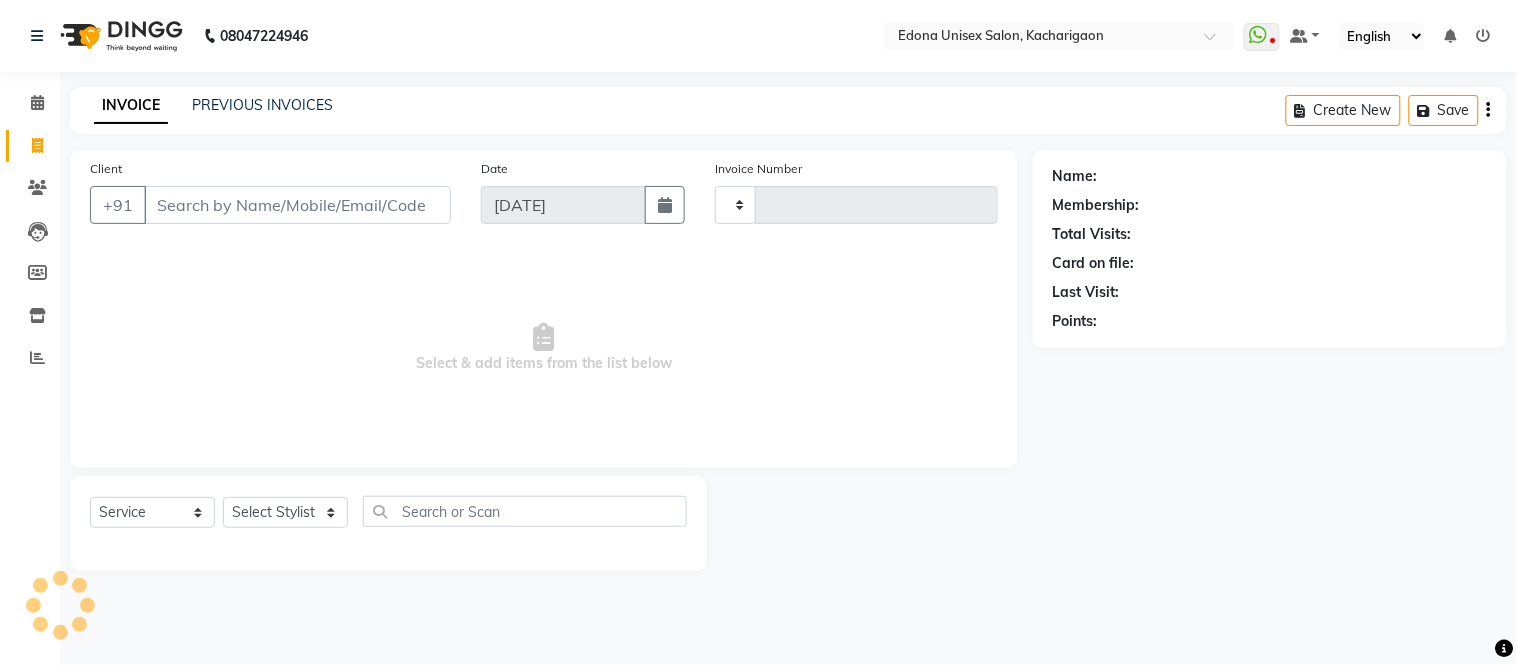 type on "1513" 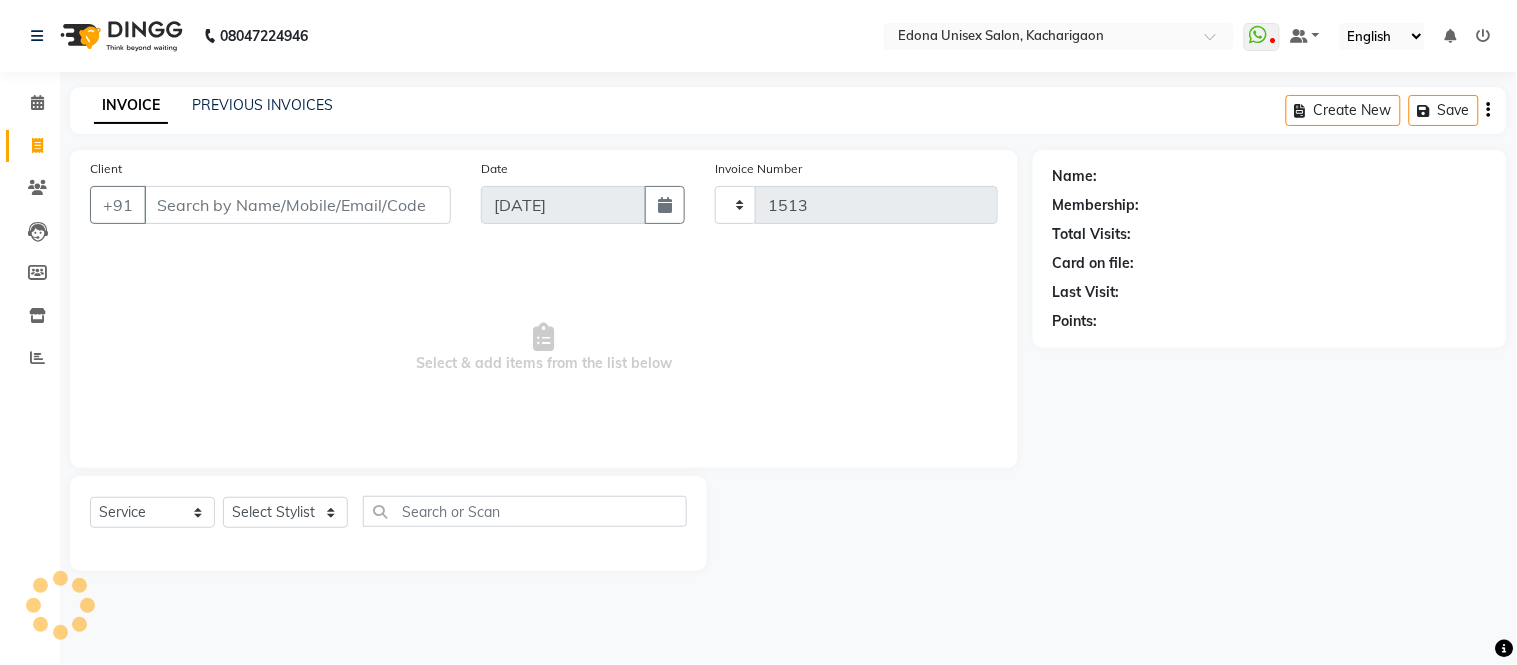 select on "5389" 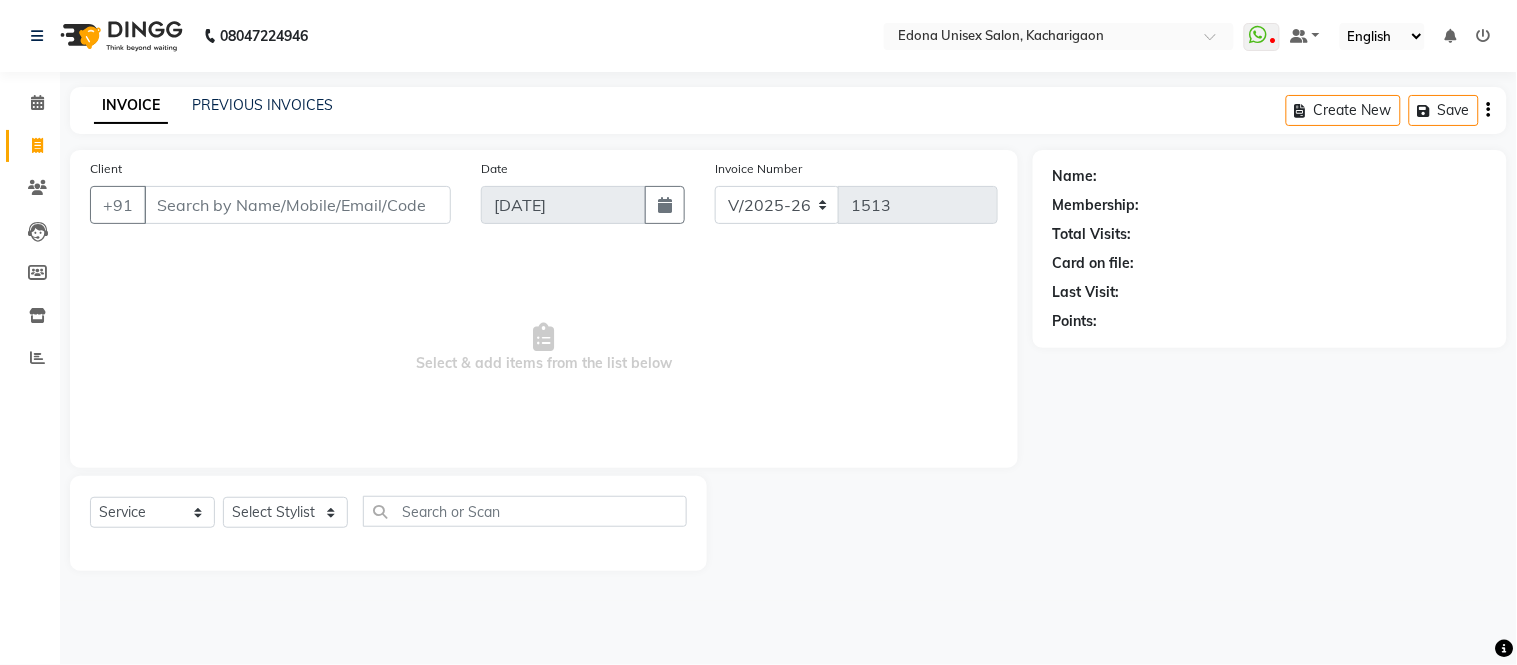 click on "Client" at bounding box center [297, 205] 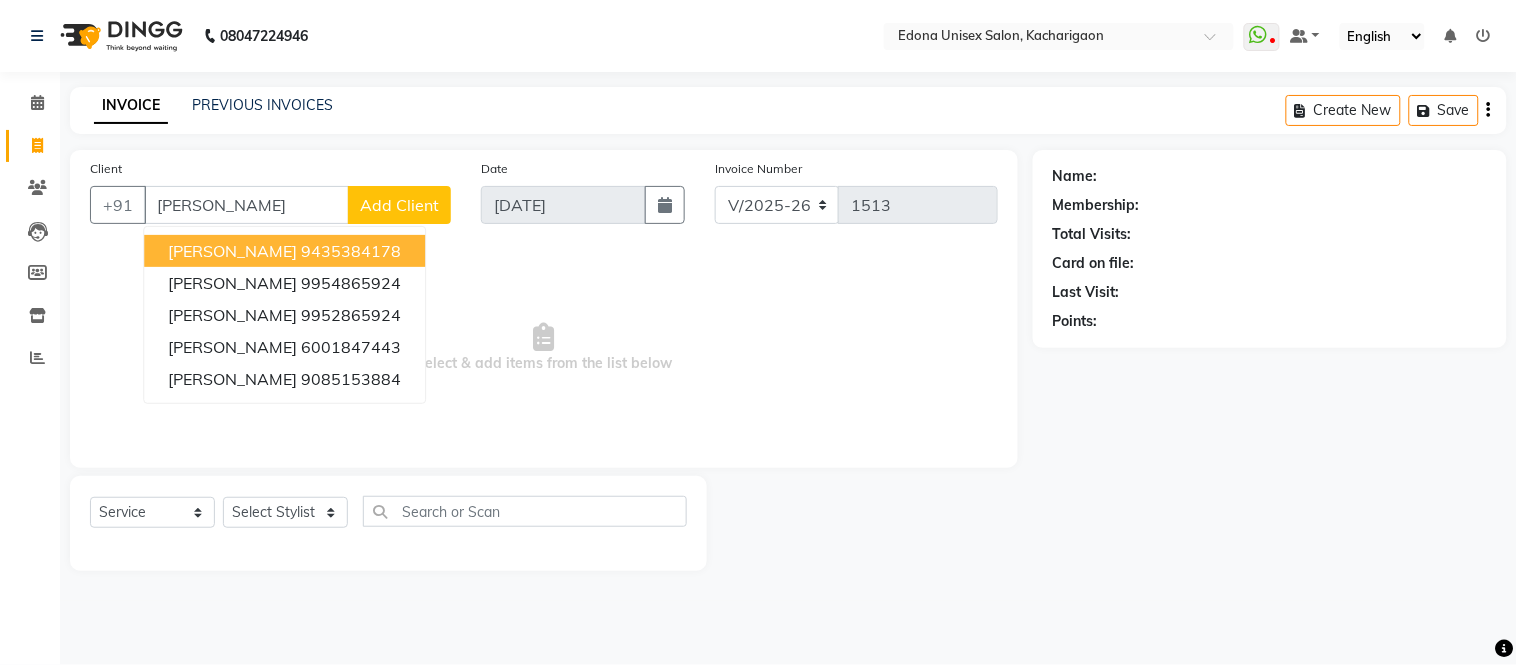 click on "9435384178" at bounding box center (351, 251) 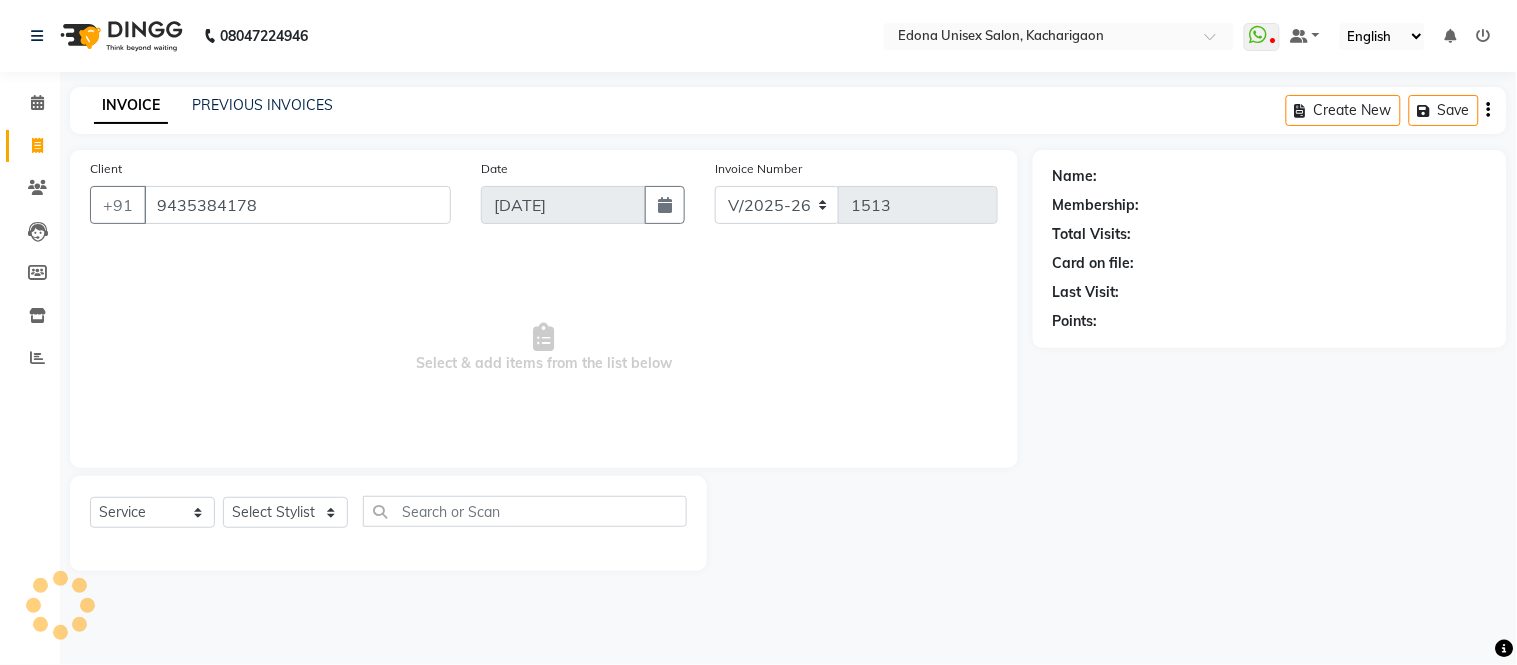 type on "9435384178" 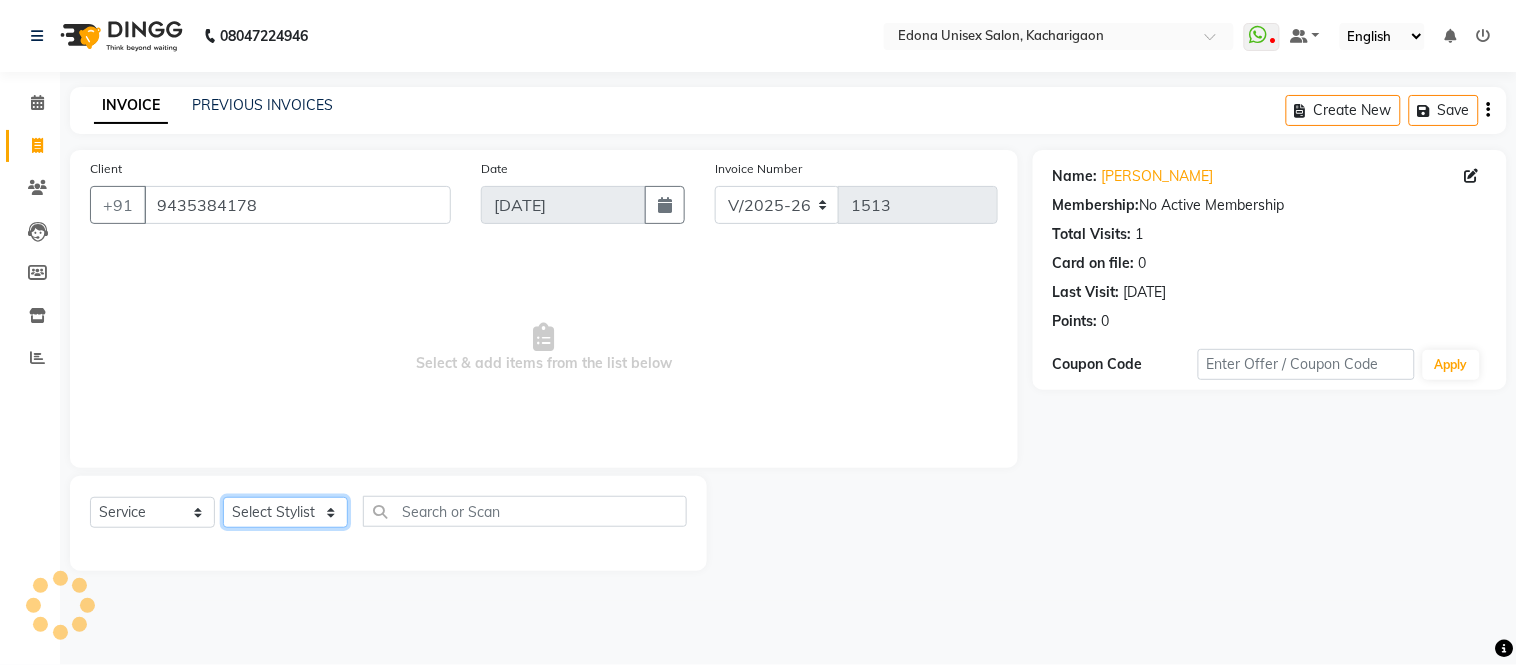 click on "Select Stylist Admin Anju Sonar Bir Basumtary [PERSON_NAME] [PERSON_NAME] Hombr [PERSON_NAME] [PERSON_NAME] [PERSON_NAME] Mithiser Bodo [PERSON_NAME] Neha Sonar Pahi [PERSON_NAME] Rashmi Basumtary Reshma [PERSON_NAME] Basumtary [PERSON_NAME]" 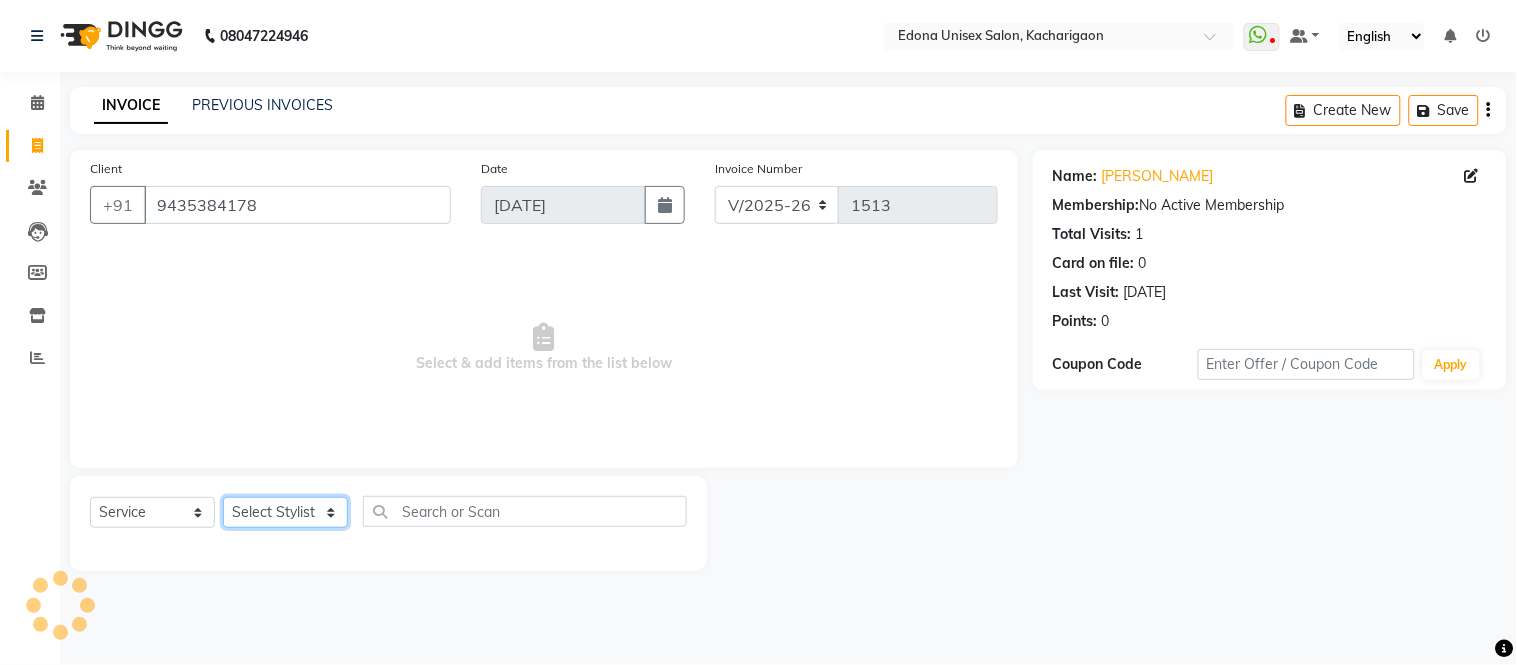 select on "54018" 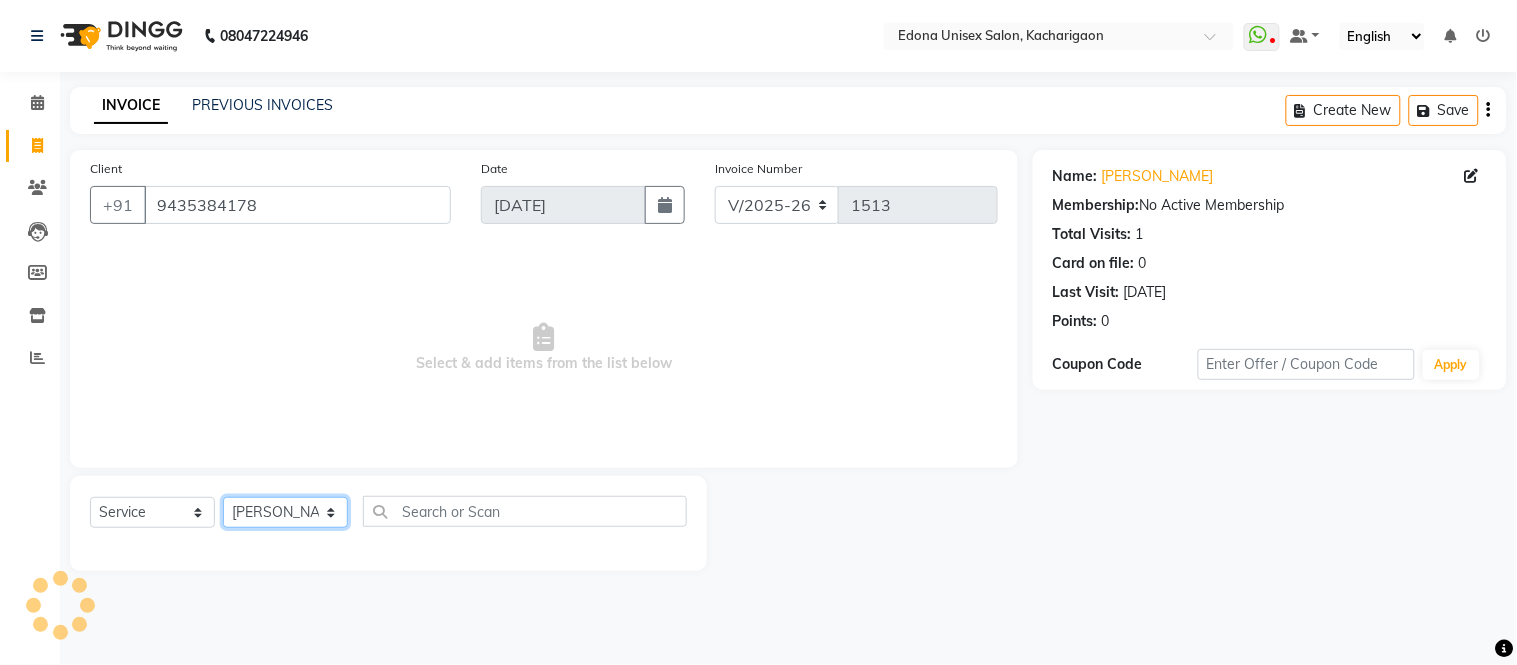 click on "Select Stylist Admin Anju Sonar Bir Basumtary [PERSON_NAME] [PERSON_NAME] Hombr [PERSON_NAME] [PERSON_NAME] [PERSON_NAME] Mithiser Bodo [PERSON_NAME] Neha Sonar Pahi [PERSON_NAME] Rashmi Basumtary Reshma [PERSON_NAME] Basumtary [PERSON_NAME]" 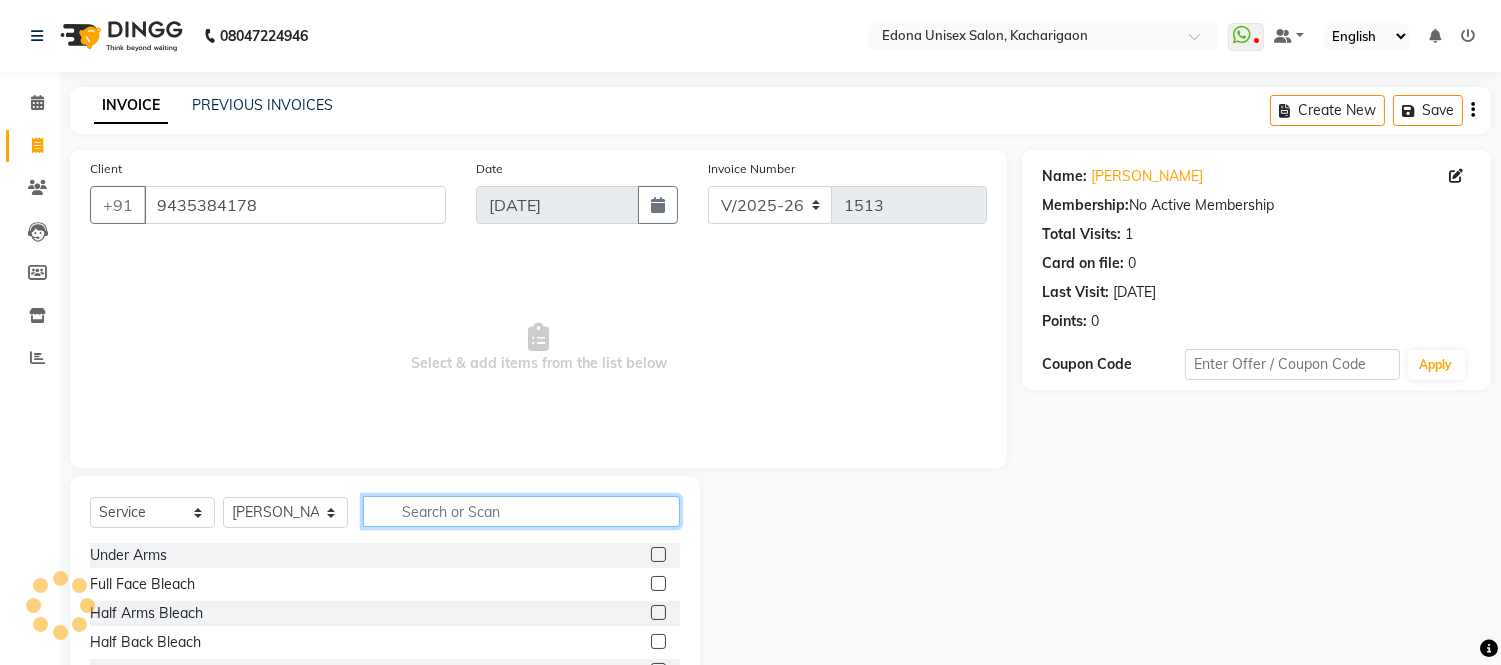 click 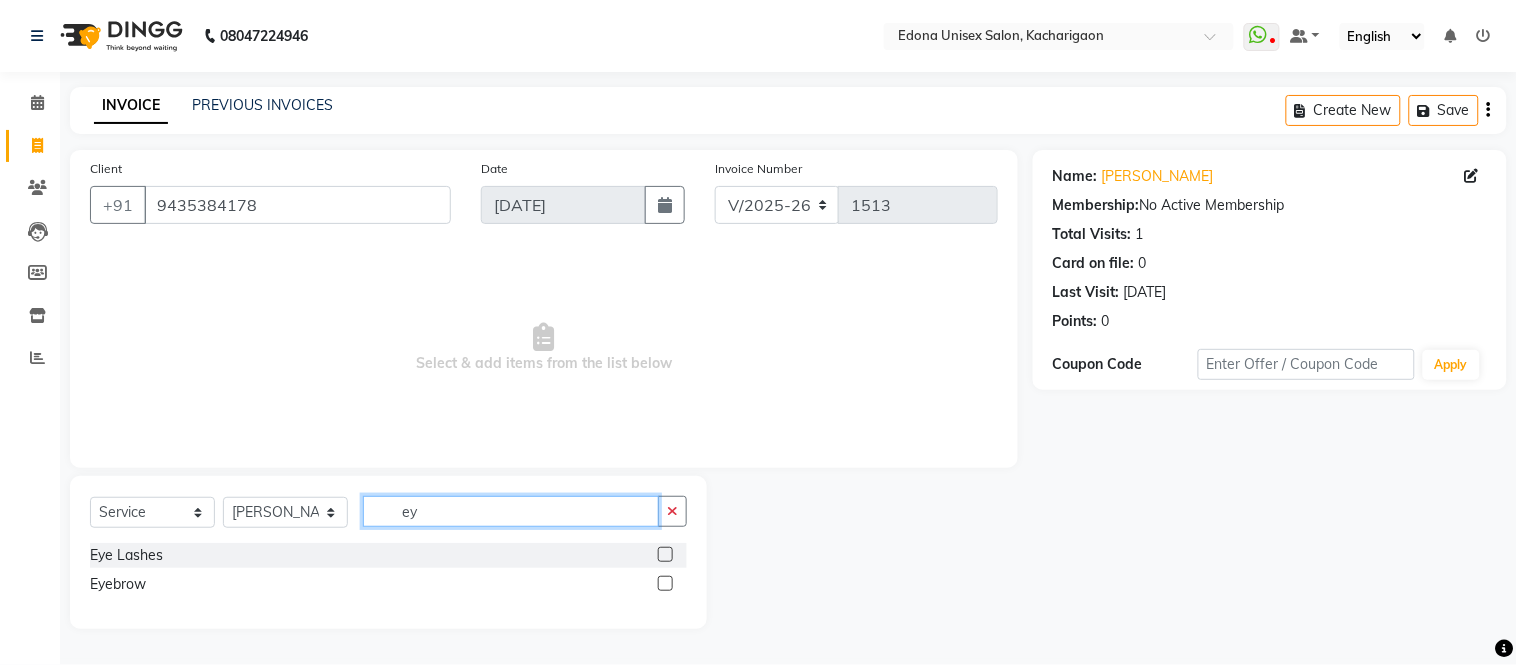 type on "ey" 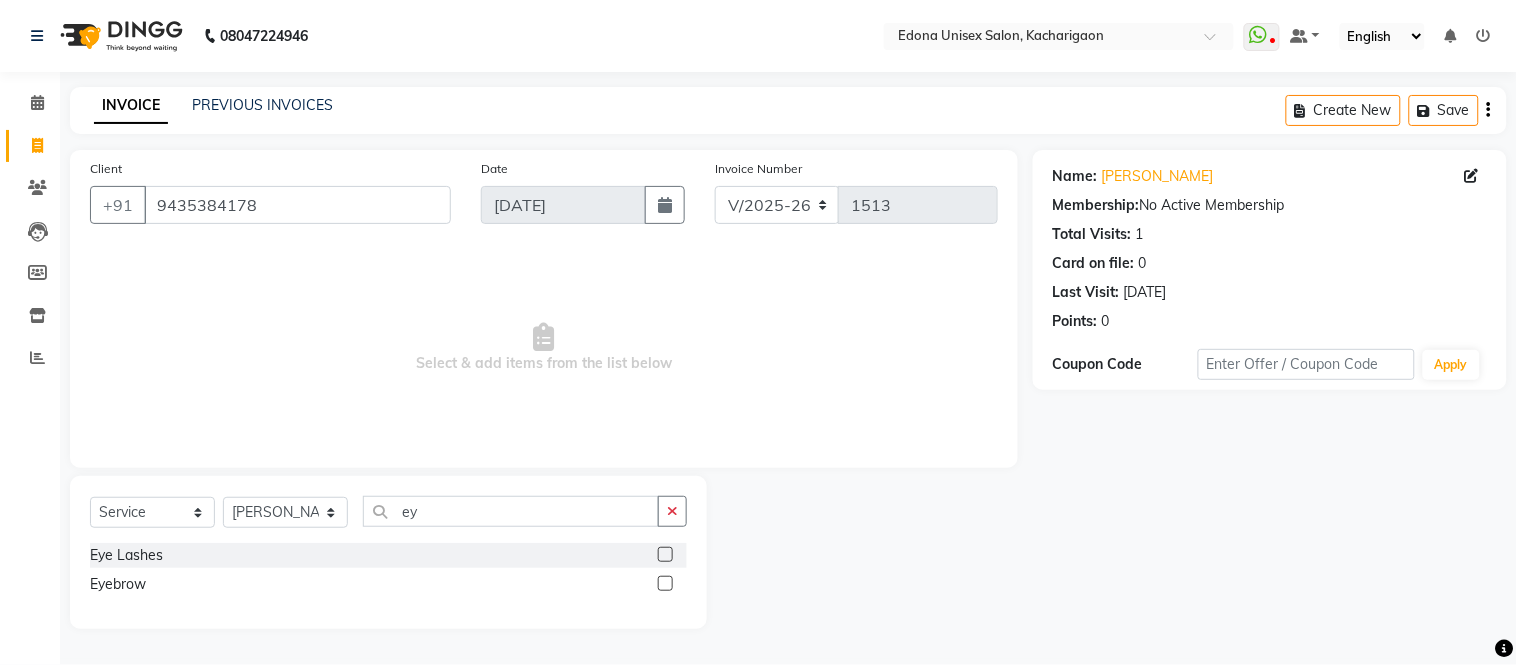 click 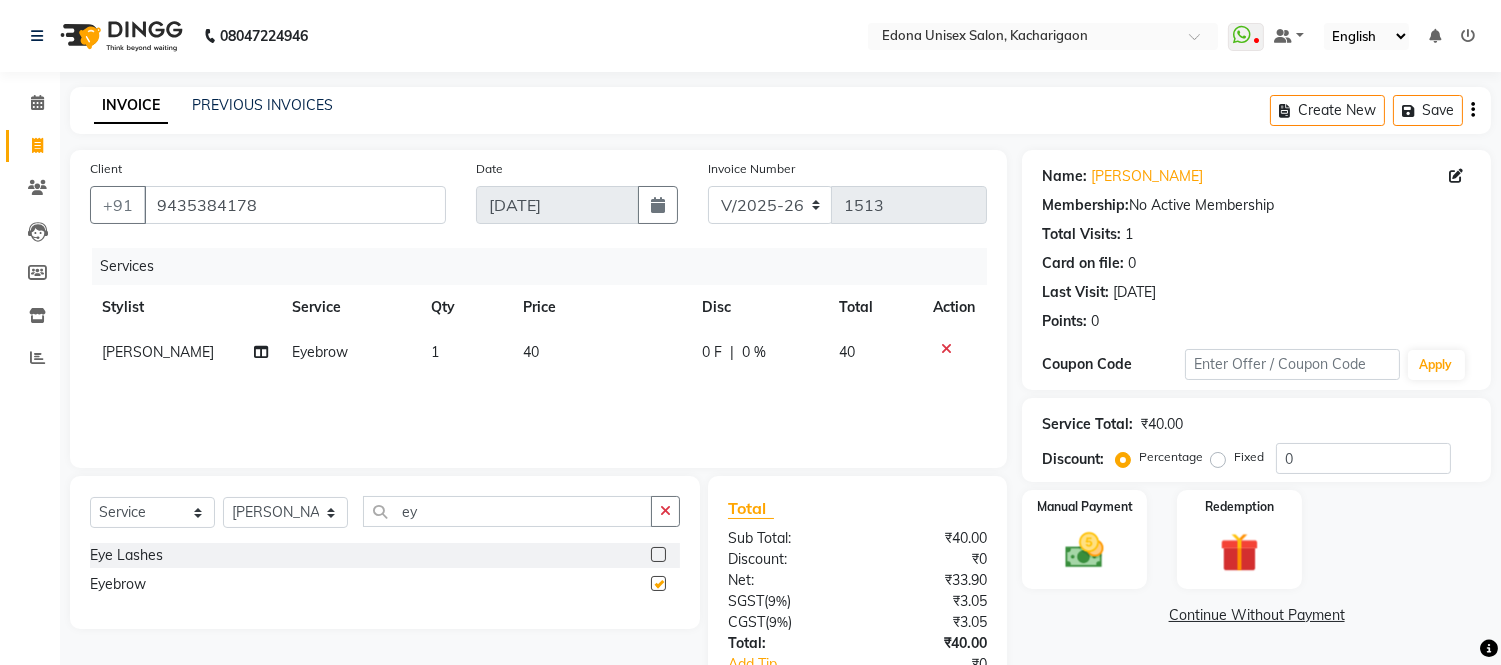 checkbox on "false" 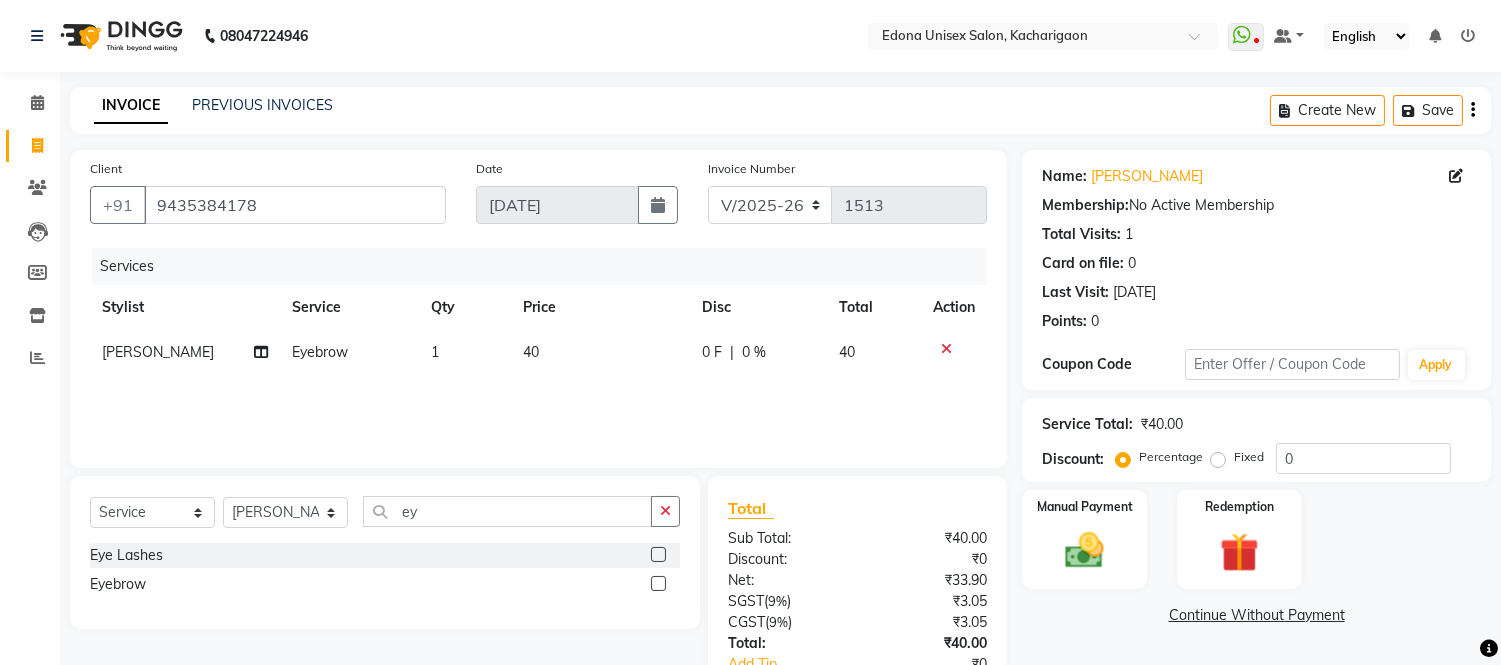 scroll, scrollTop: 134, scrollLeft: 0, axis: vertical 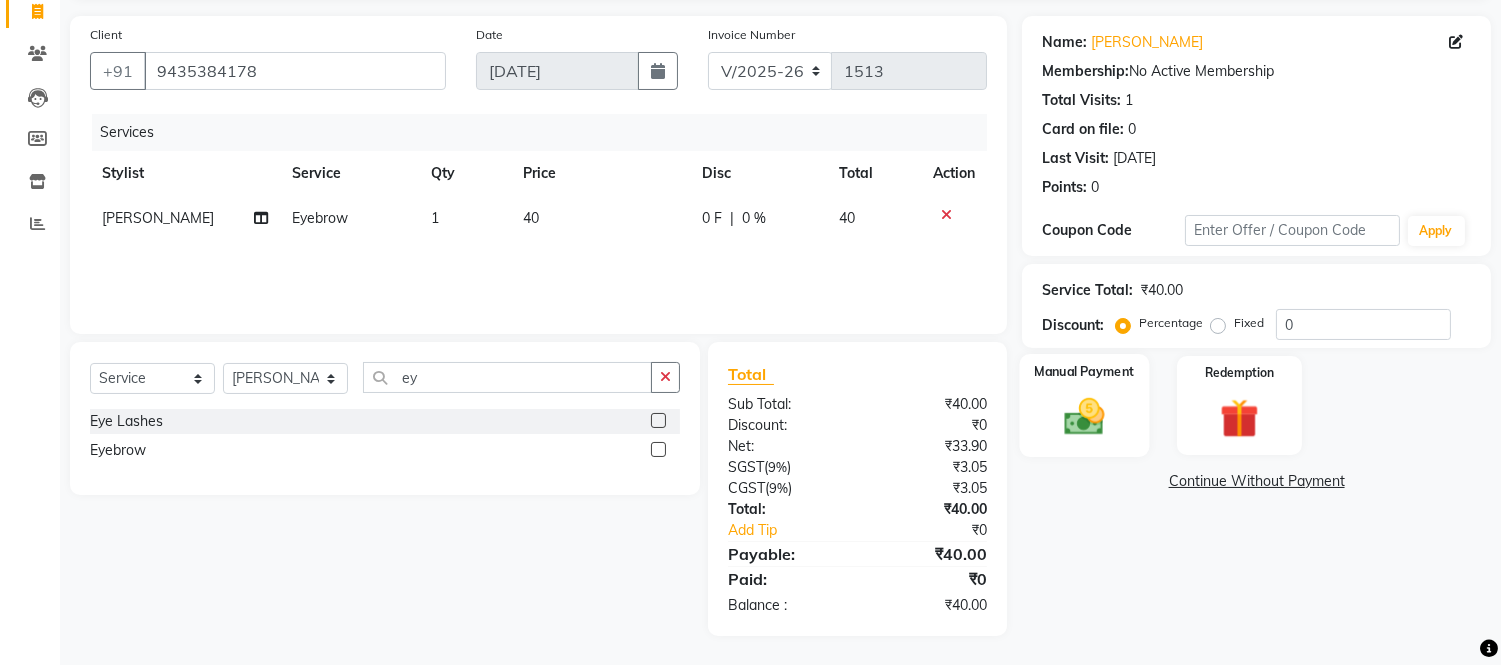 click 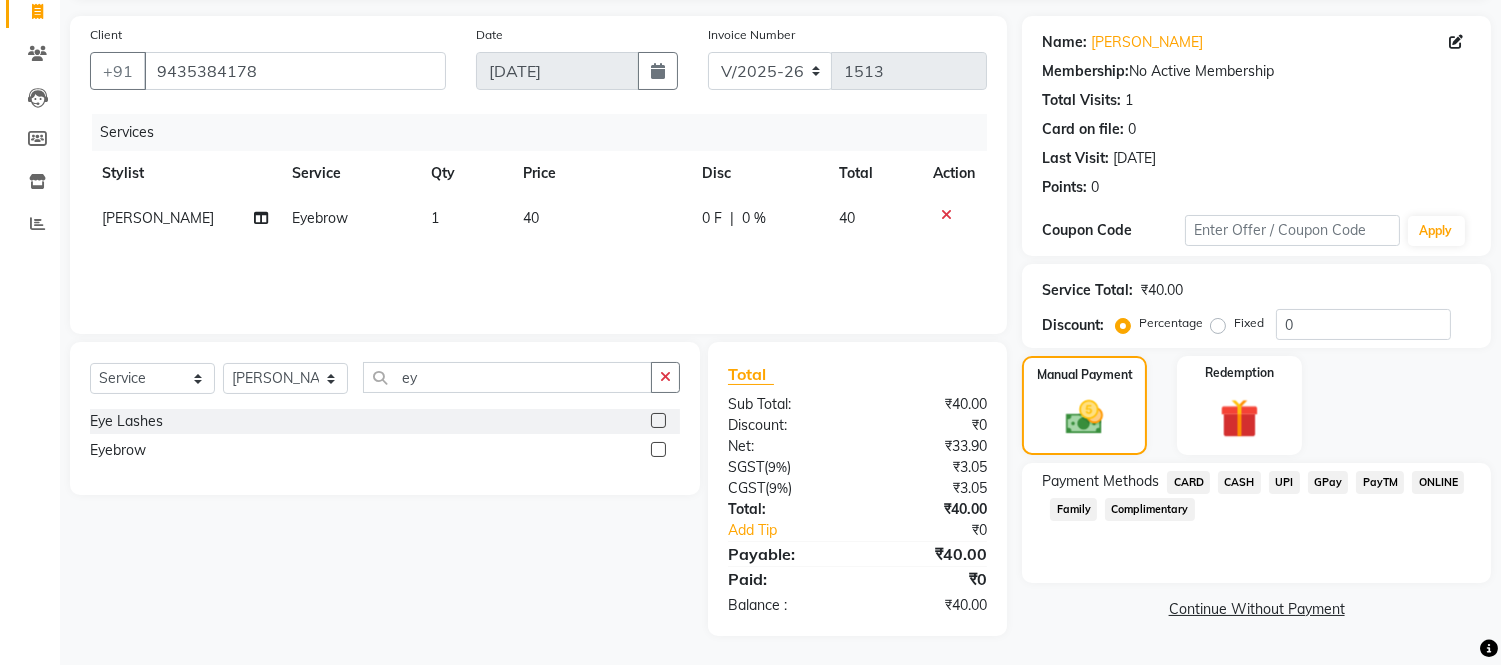click on "UPI" 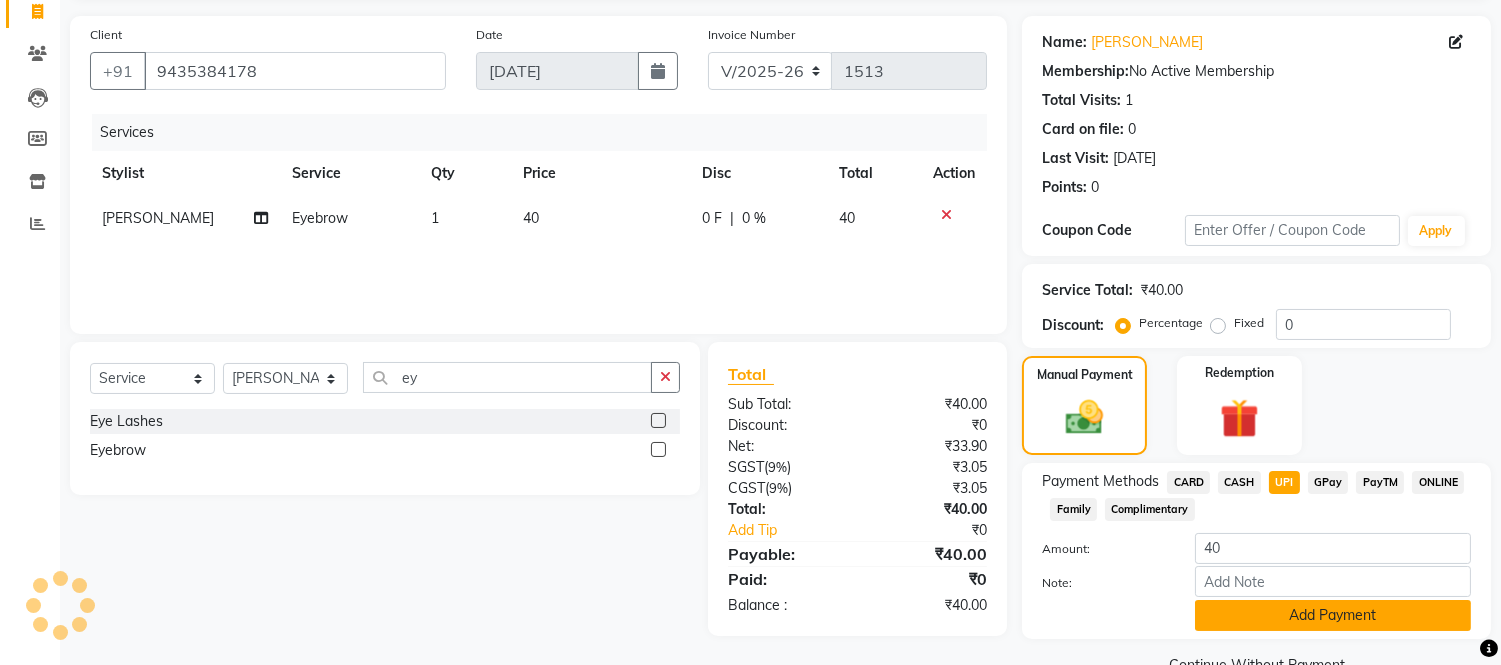 click on "Add Payment" 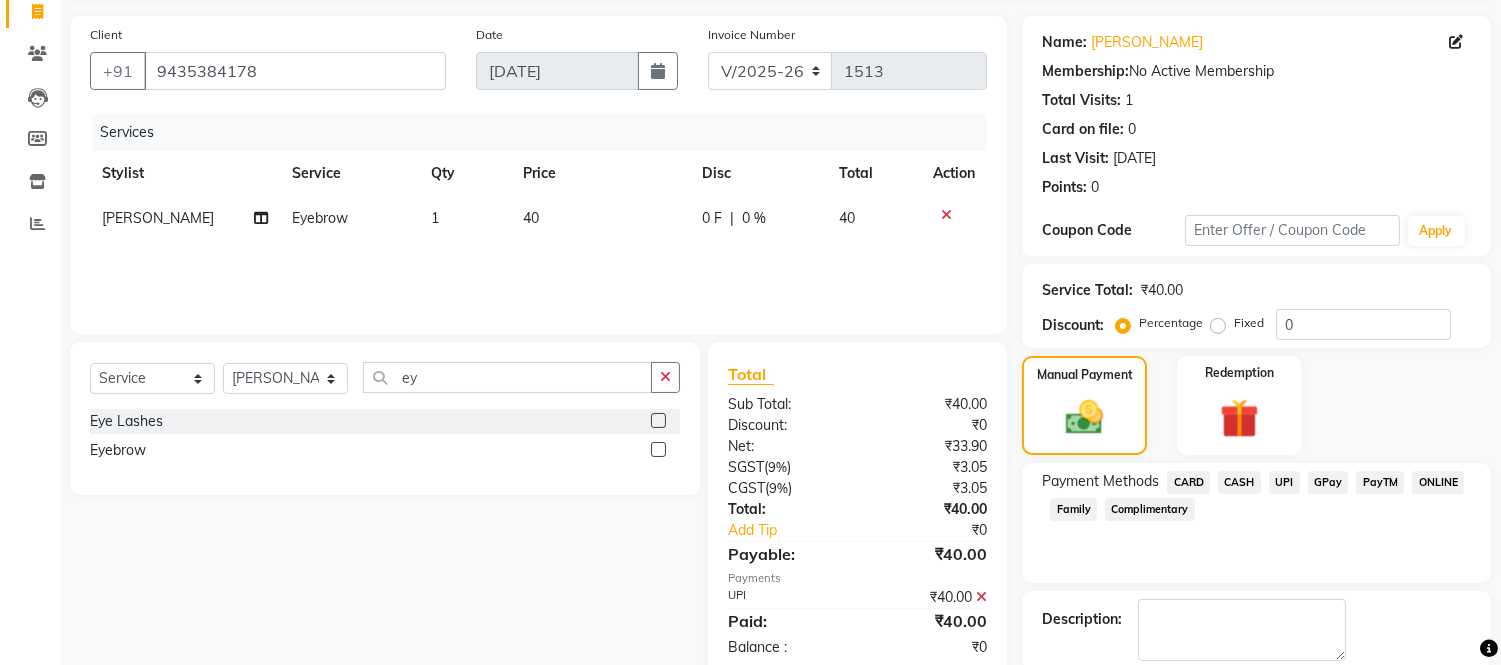 scroll, scrollTop: 234, scrollLeft: 0, axis: vertical 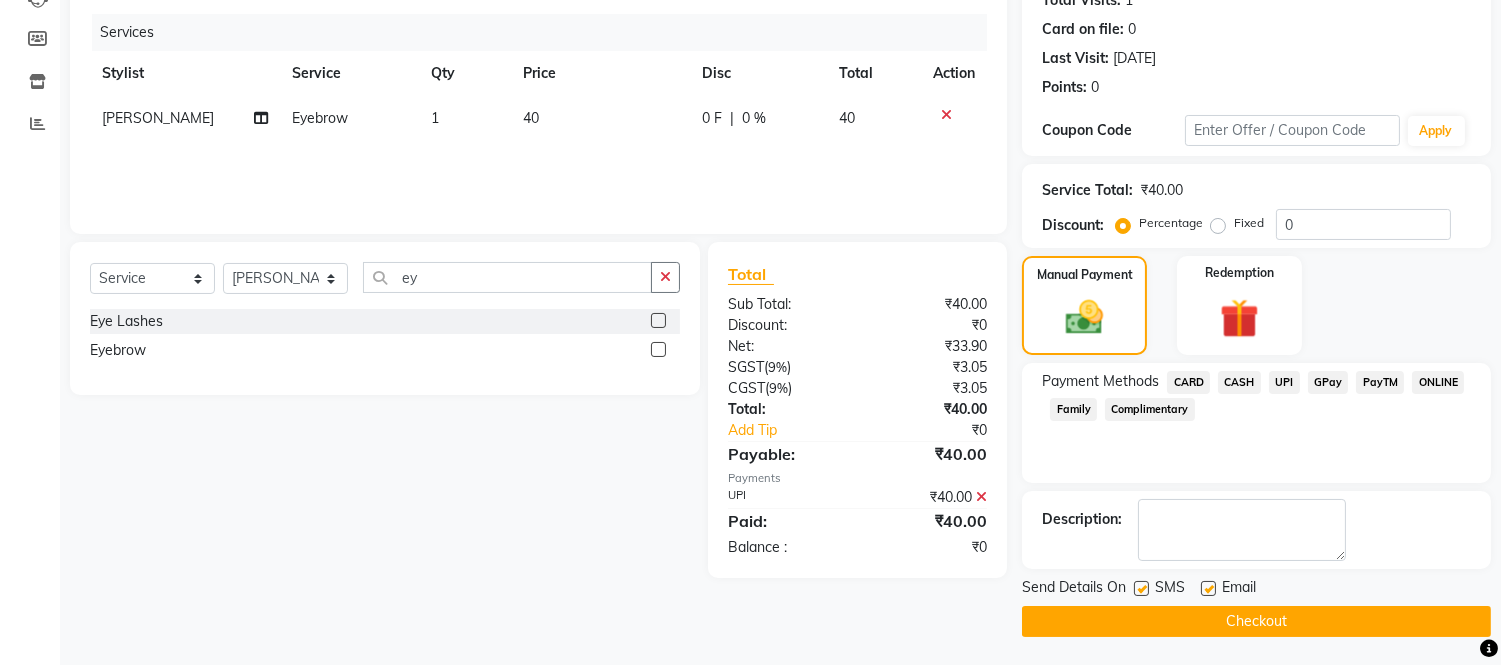 click on "Checkout" 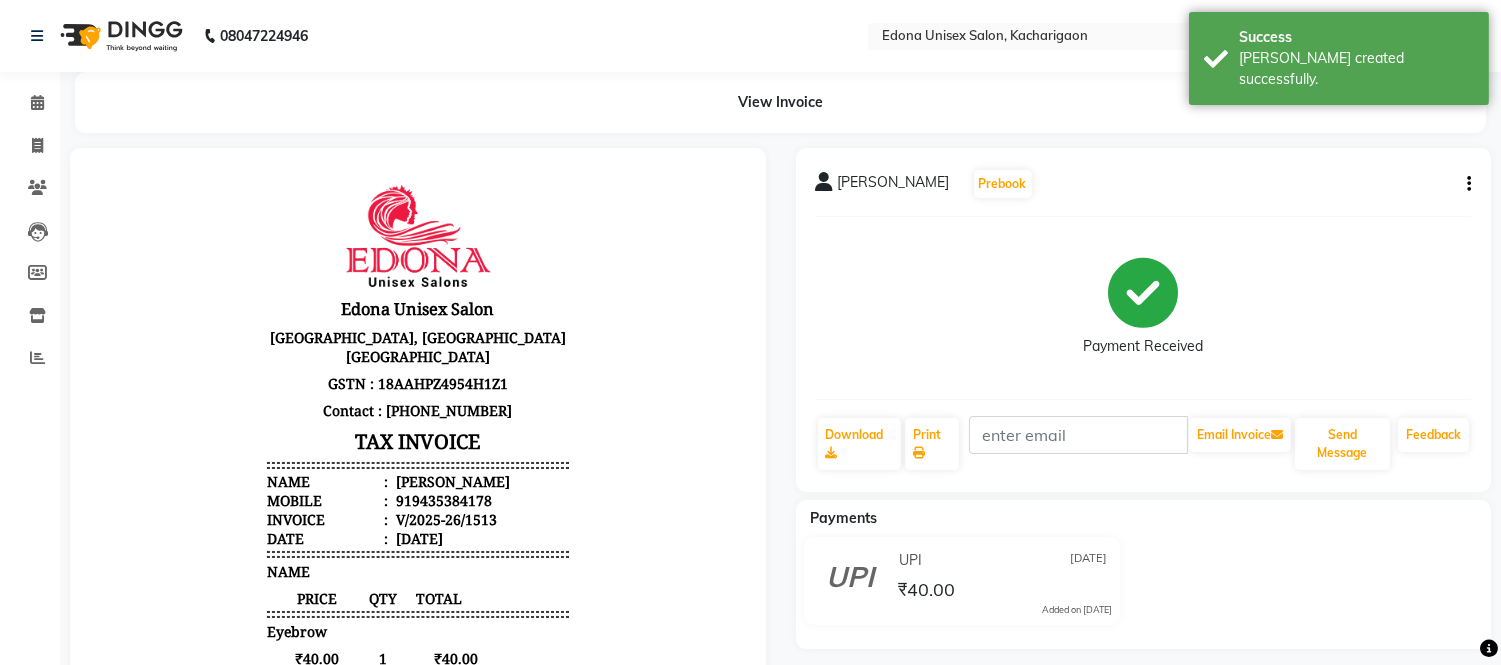 scroll, scrollTop: 0, scrollLeft: 0, axis: both 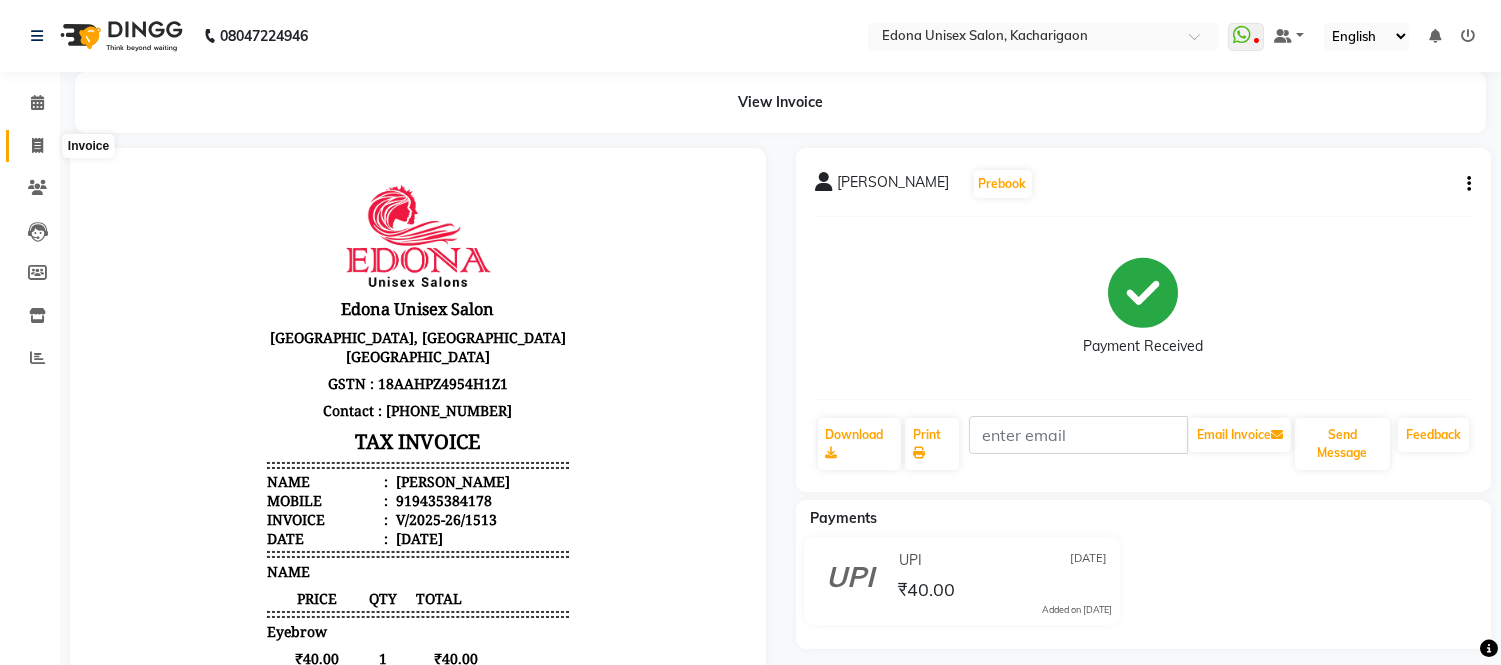 click 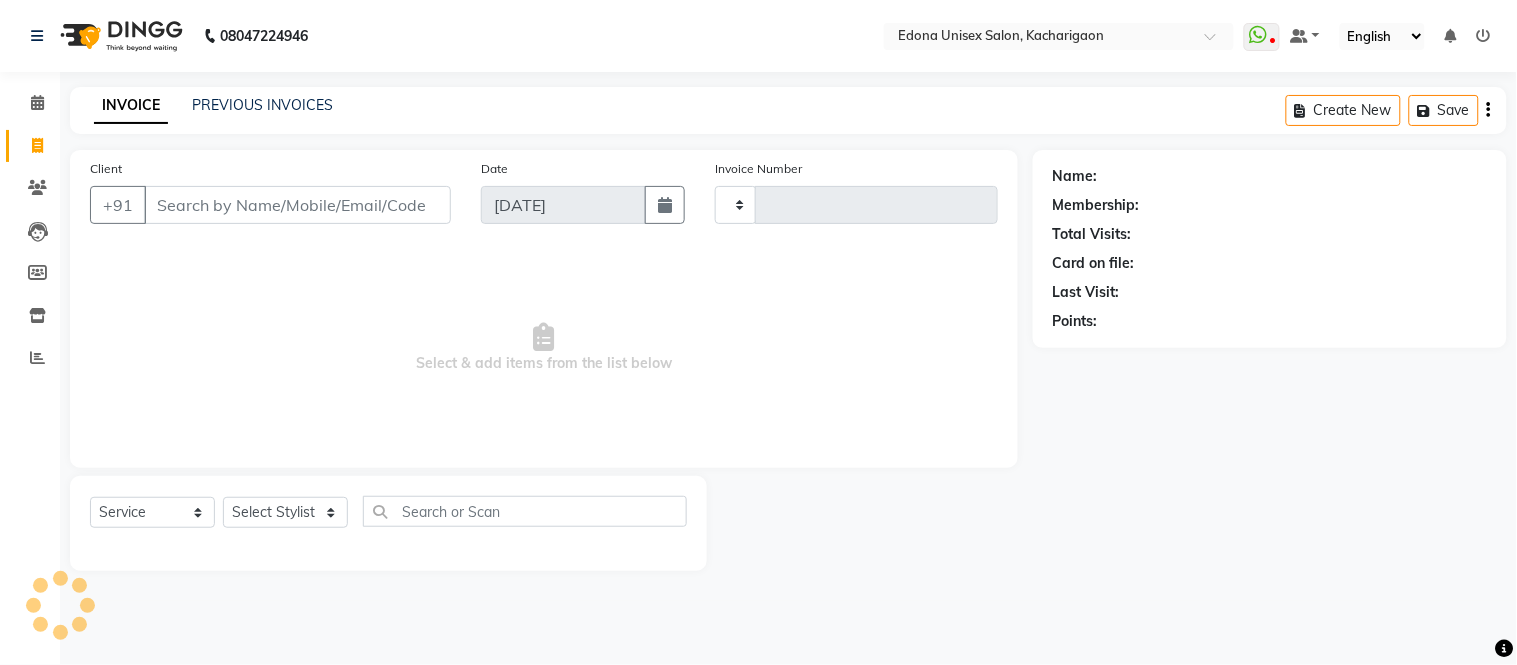 type on "1514" 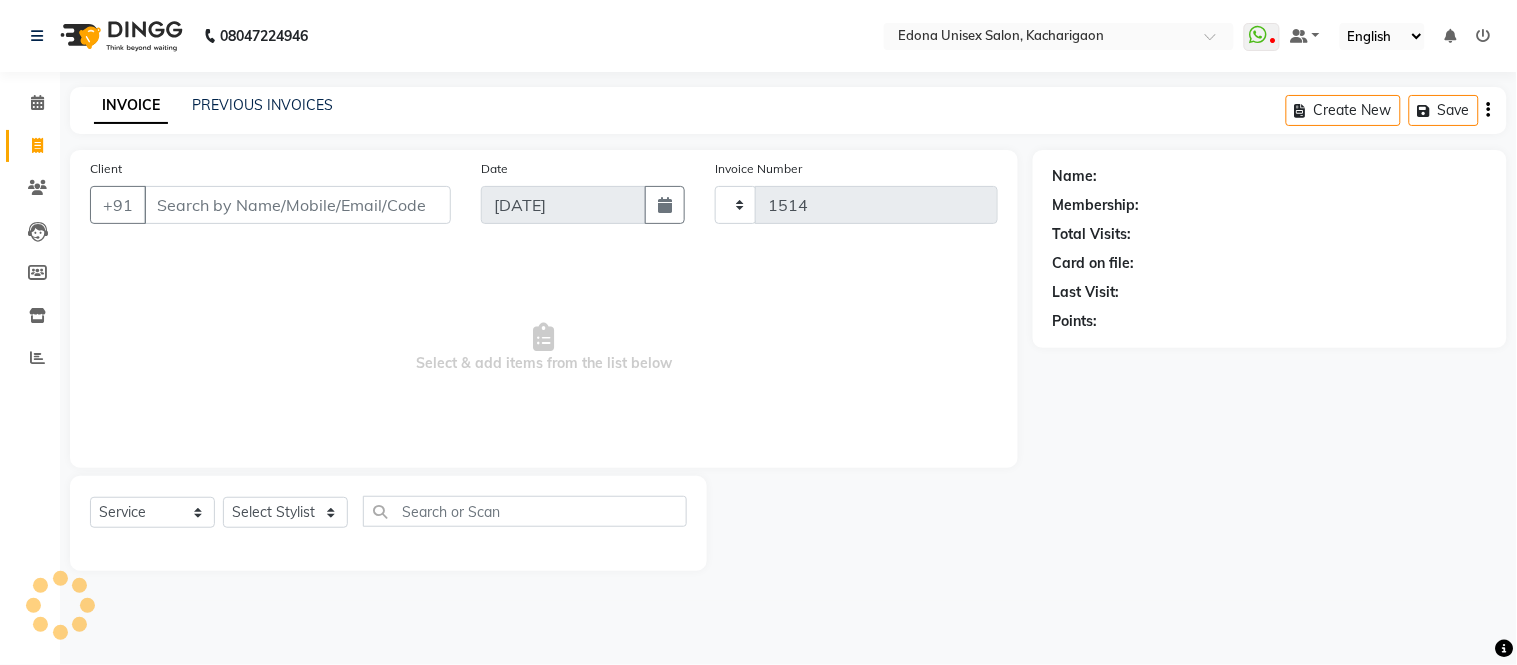 select on "5389" 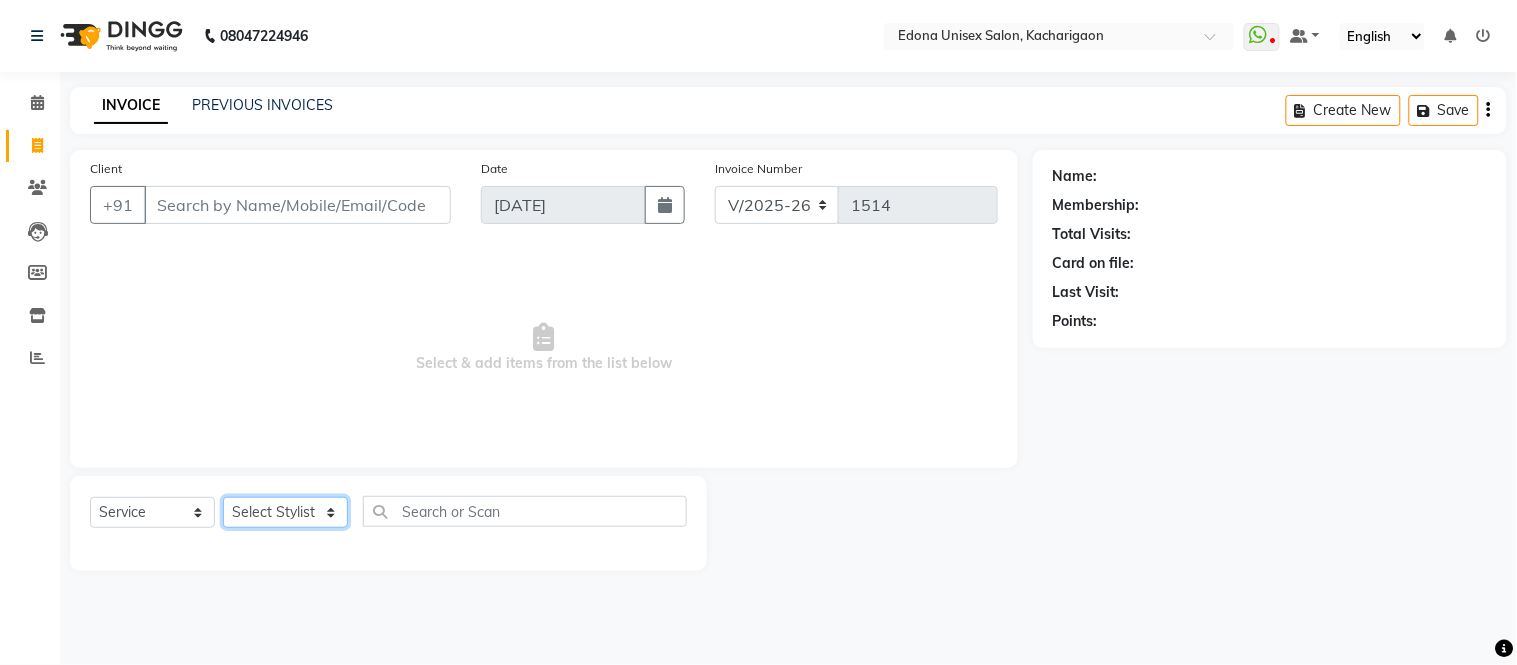 click on "Select Stylist Admin Anju Sonar Bir Basumtary [PERSON_NAME] [PERSON_NAME] Hombr [PERSON_NAME] [PERSON_NAME] [PERSON_NAME] Mithiser Bodo [PERSON_NAME] Neha Sonar Pahi [PERSON_NAME] Rashmi Basumtary Reshma [PERSON_NAME] Basumtary [PERSON_NAME]" 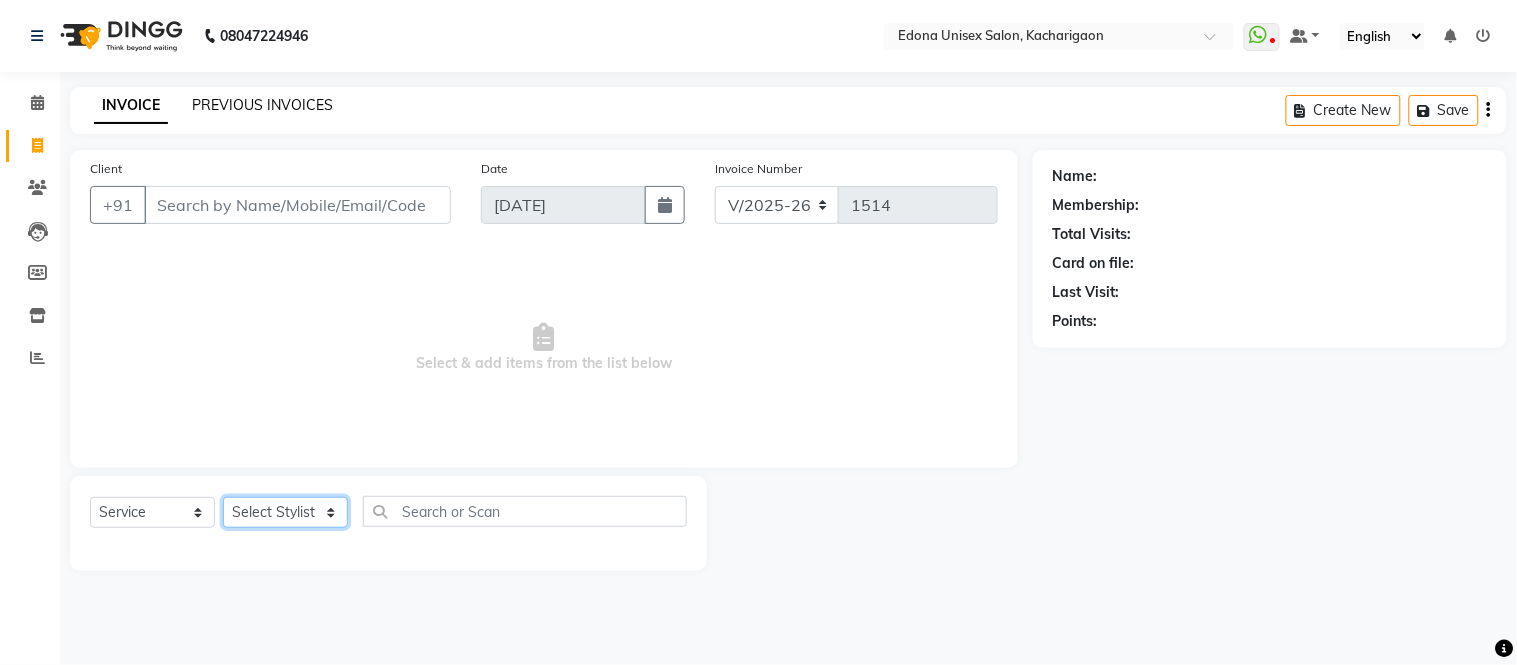 select on "35945" 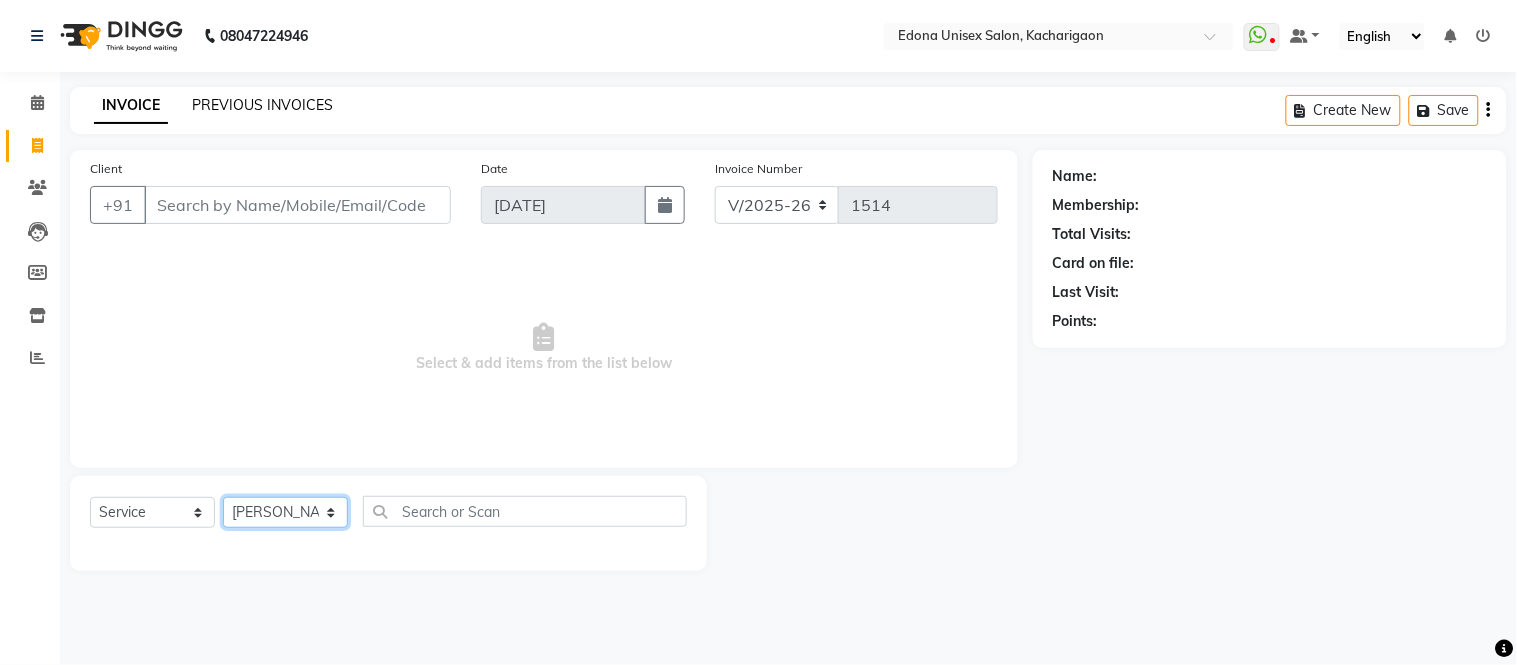 click on "Select Stylist Admin Anju Sonar Bir Basumtary [PERSON_NAME] [PERSON_NAME] Hombr [PERSON_NAME] [PERSON_NAME] [PERSON_NAME] Mithiser Bodo [PERSON_NAME] Neha Sonar Pahi [PERSON_NAME] Rashmi Basumtary Reshma [PERSON_NAME] Basumtary [PERSON_NAME]" 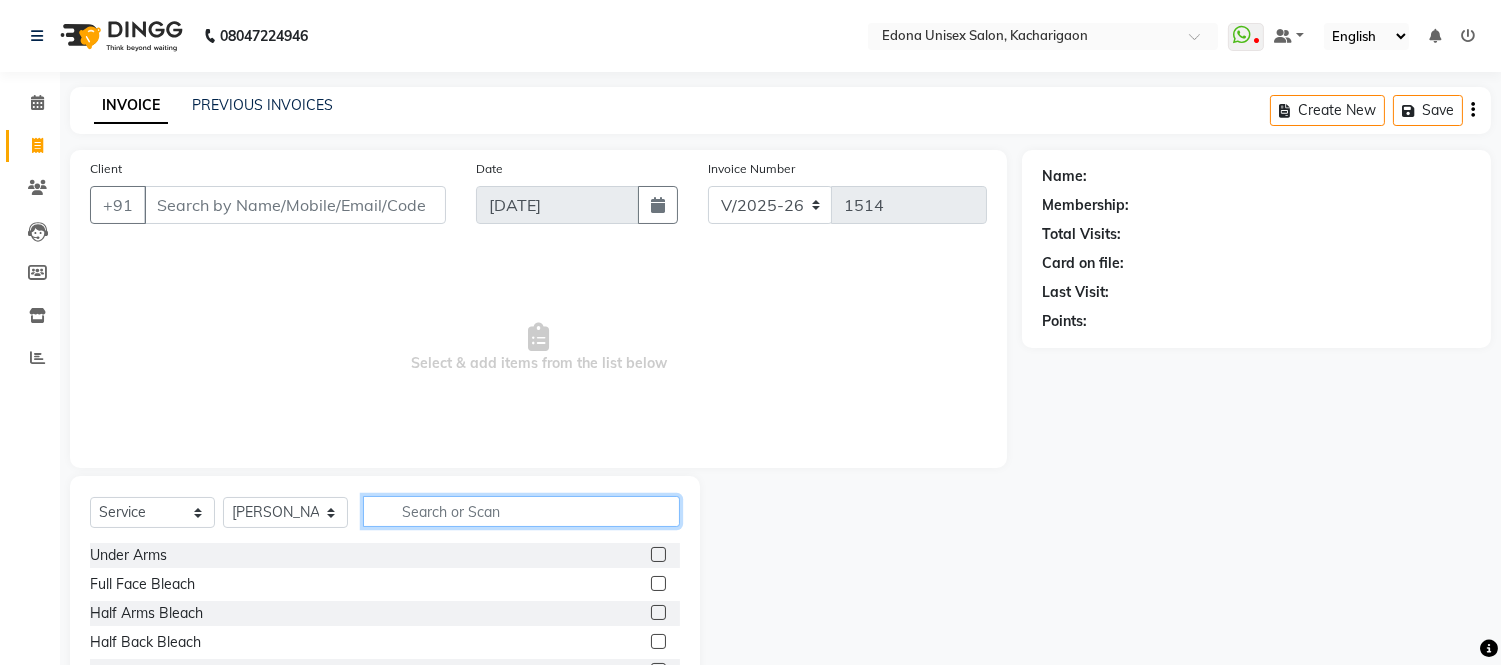 click 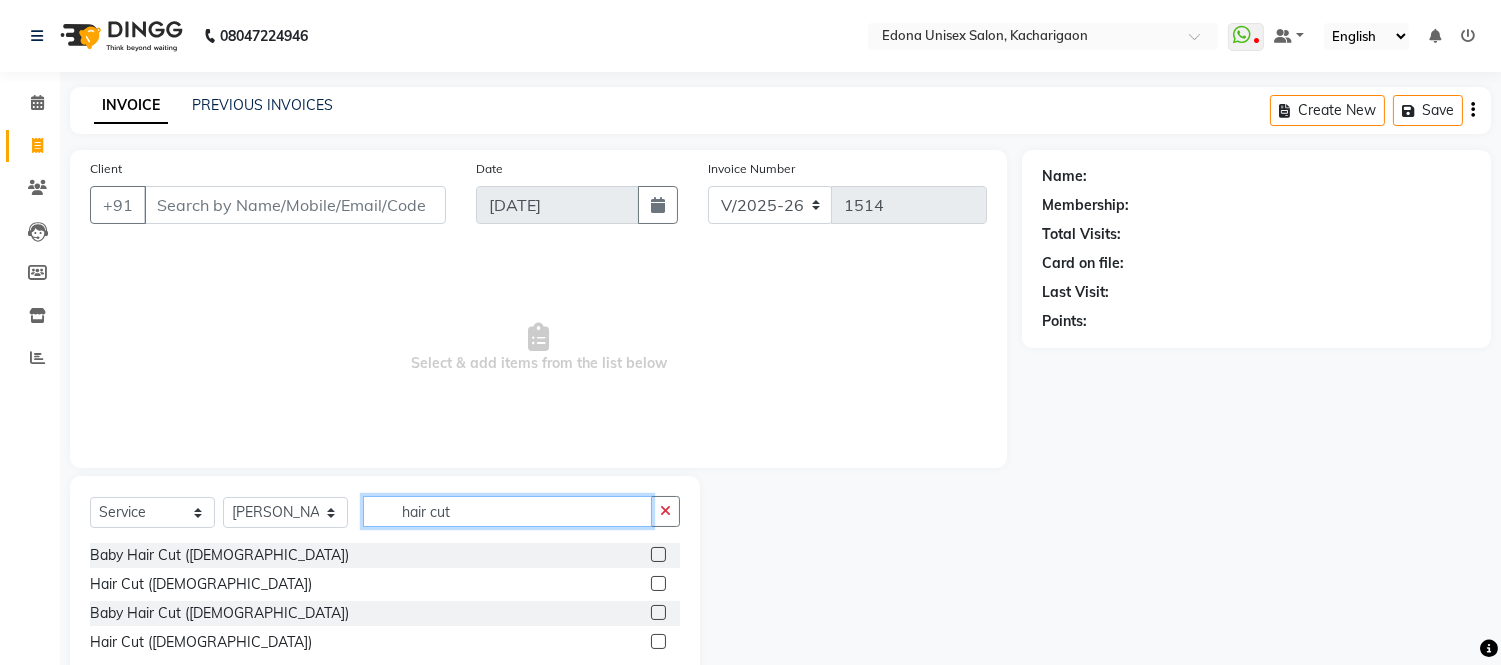 type on "hair cut" 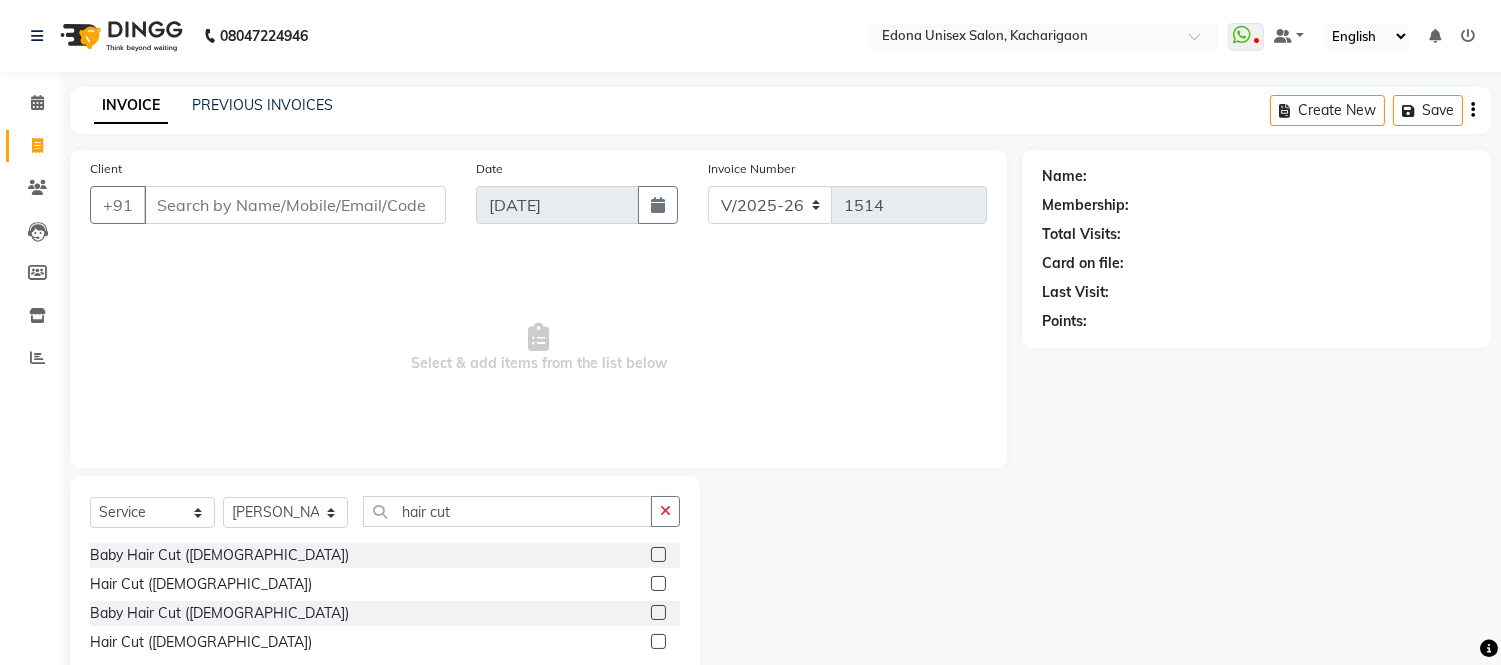 click 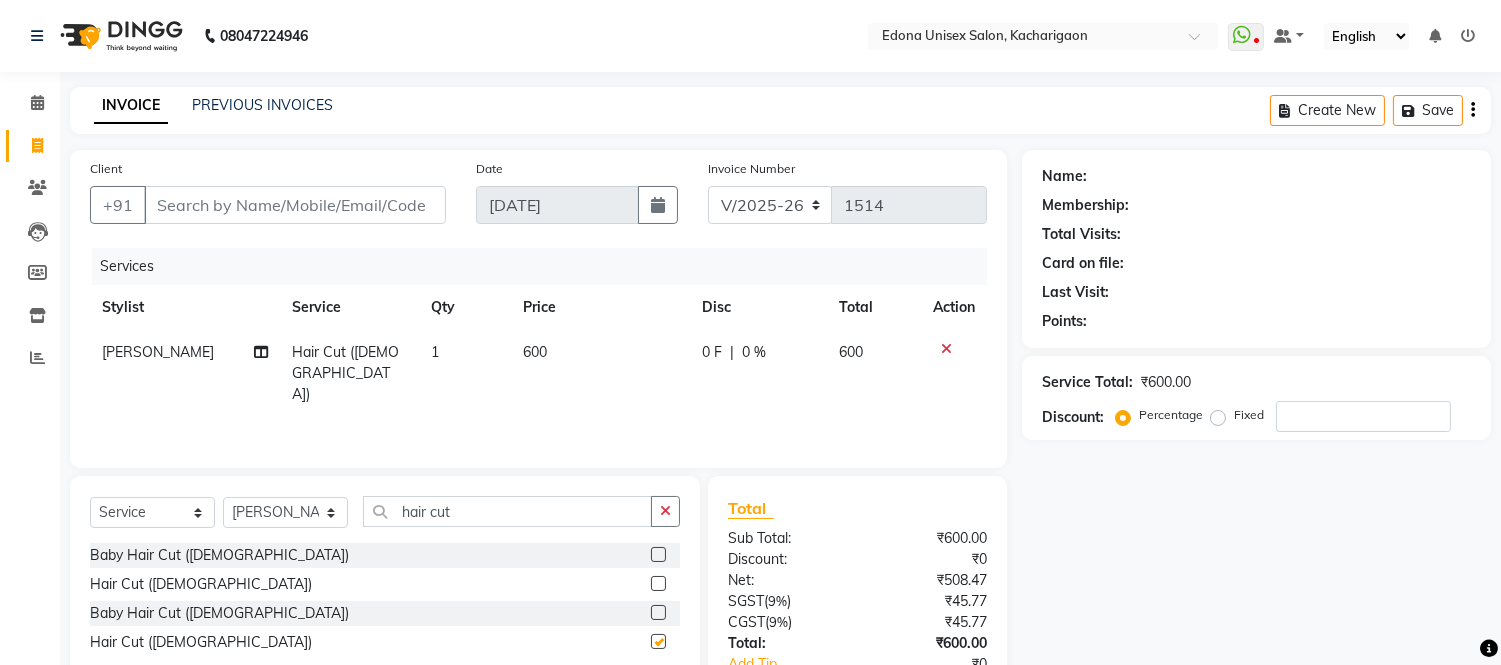 checkbox on "false" 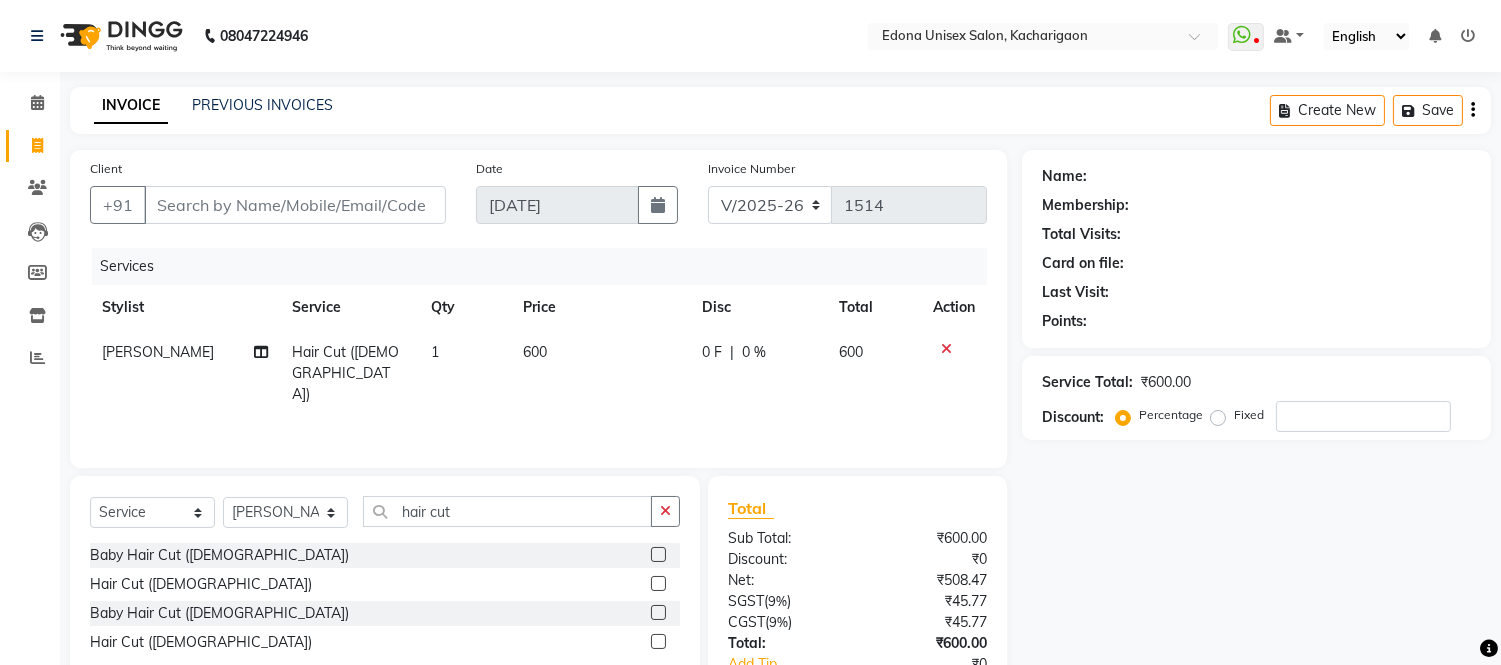 click on "600" 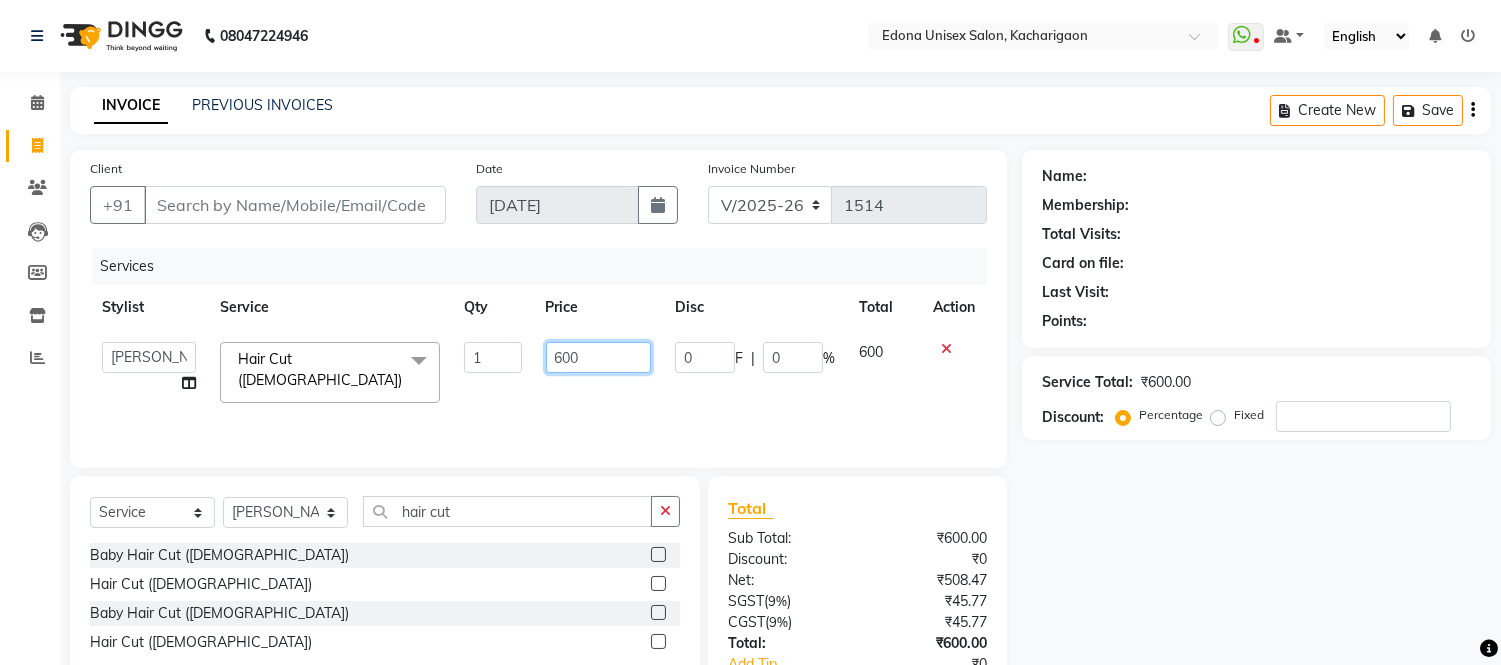 click on "600" 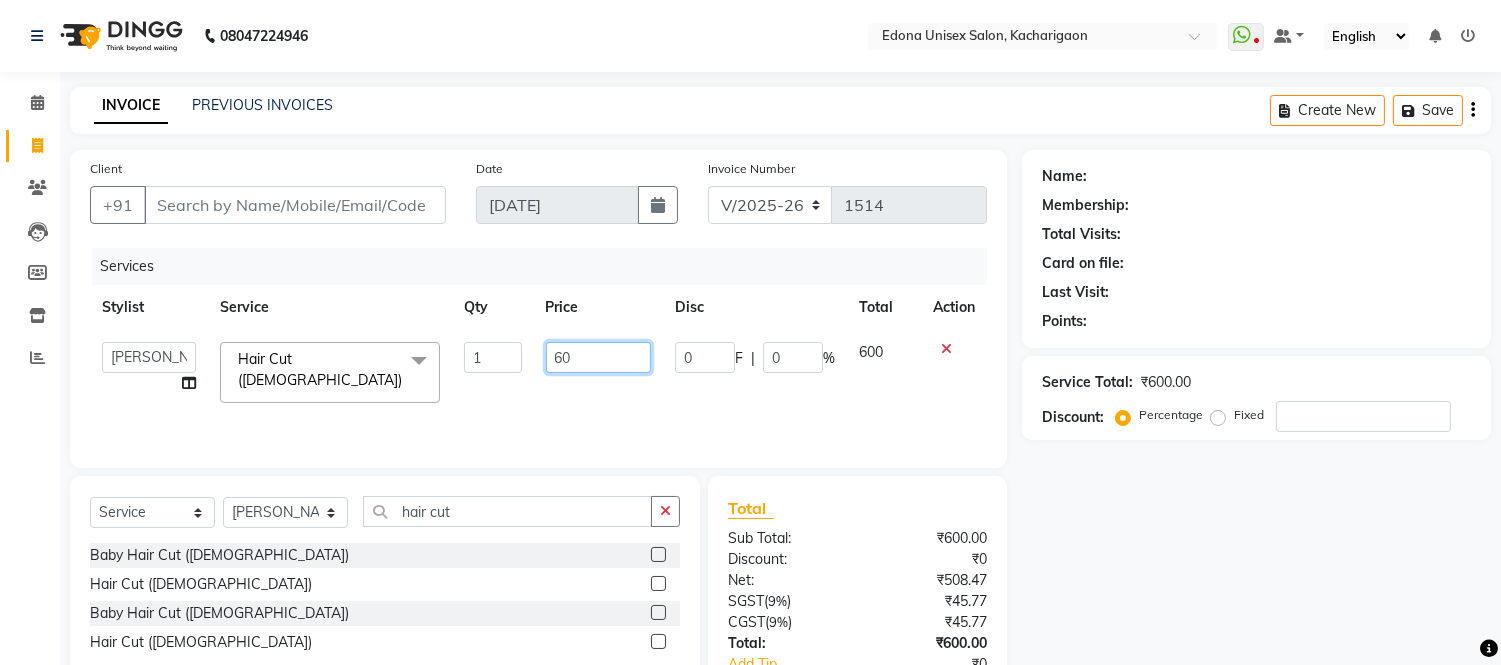 type on "670" 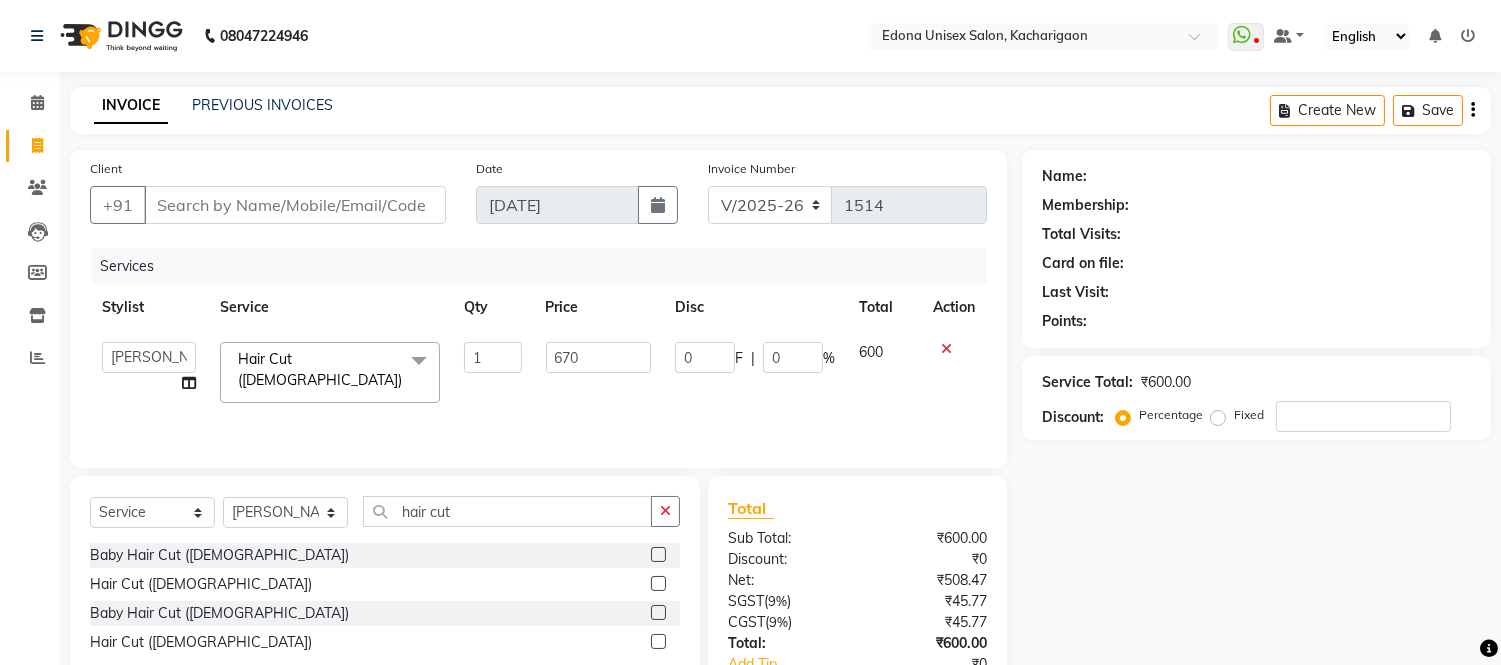 click on "Name: Membership: Total Visits: Card on file: Last Visit:  Points:  Service Total:  ₹600.00  Discount:  Percentage   Fixed" 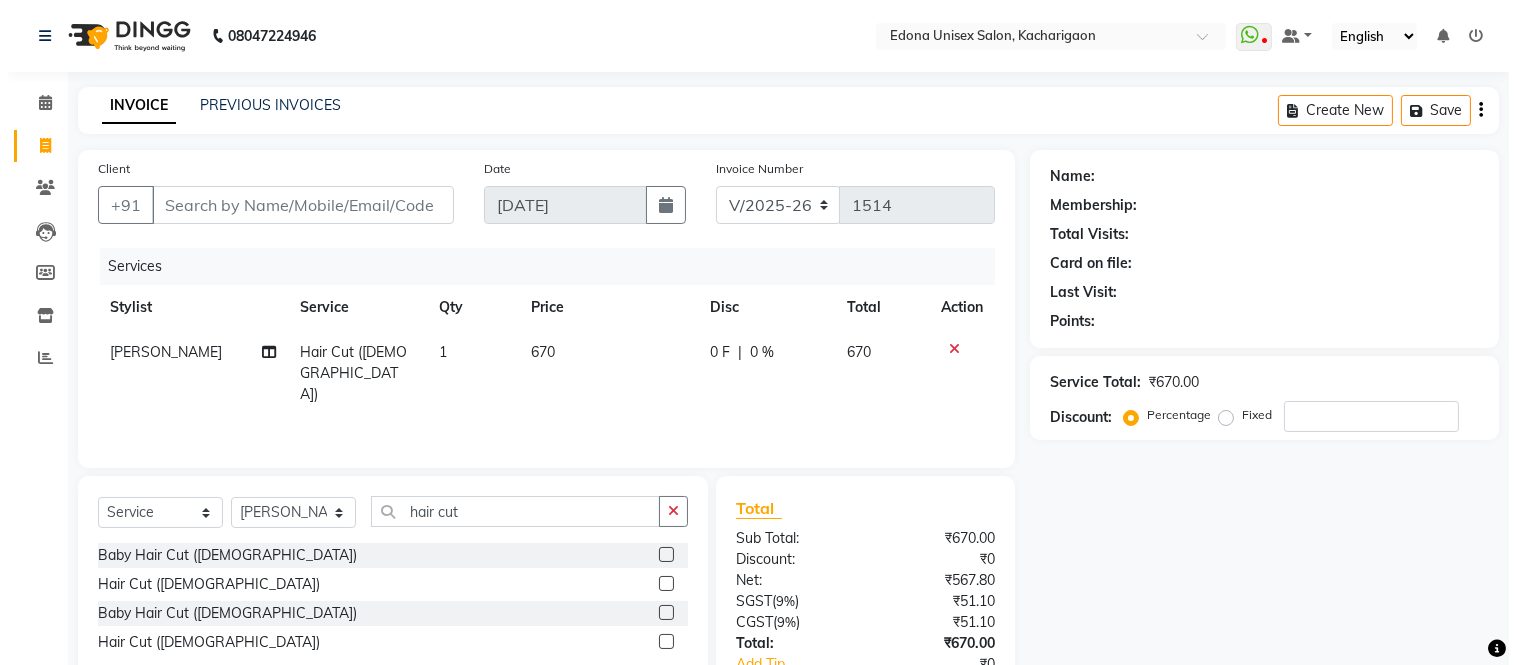 scroll, scrollTop: 134, scrollLeft: 0, axis: vertical 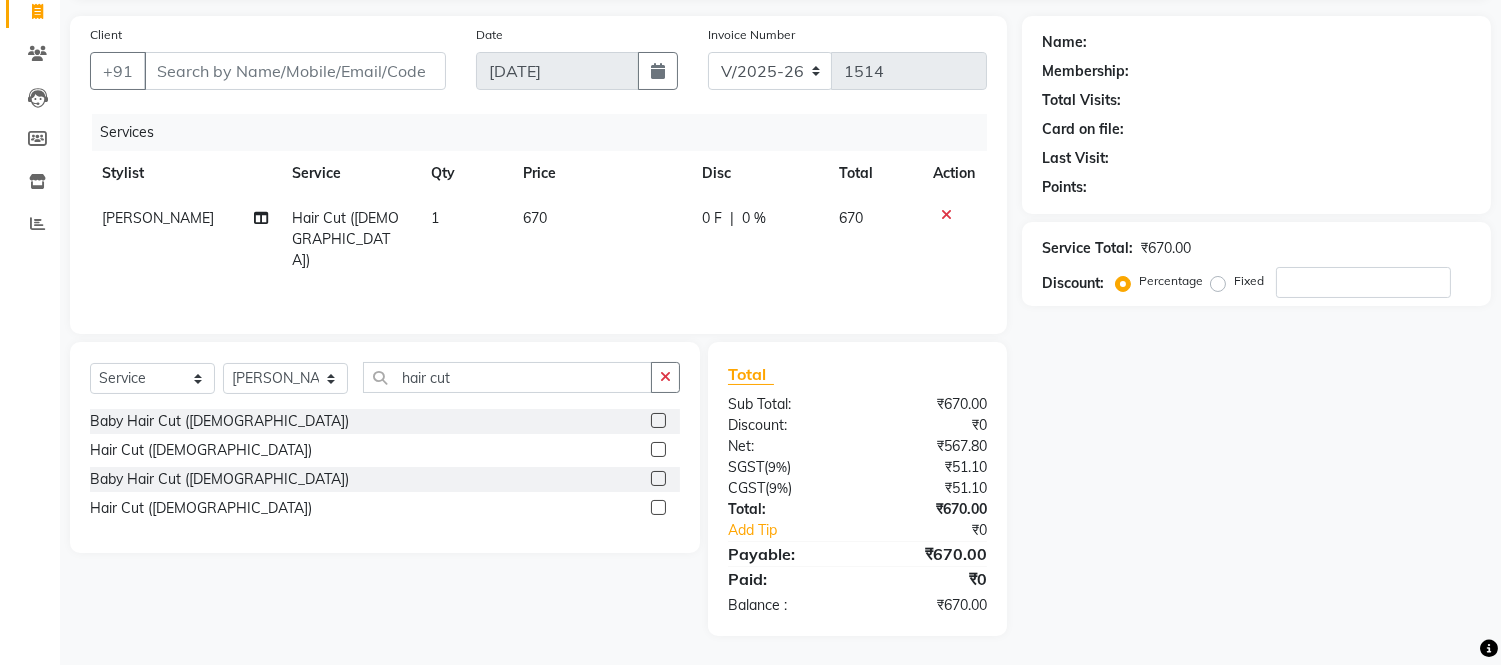 click on "670" 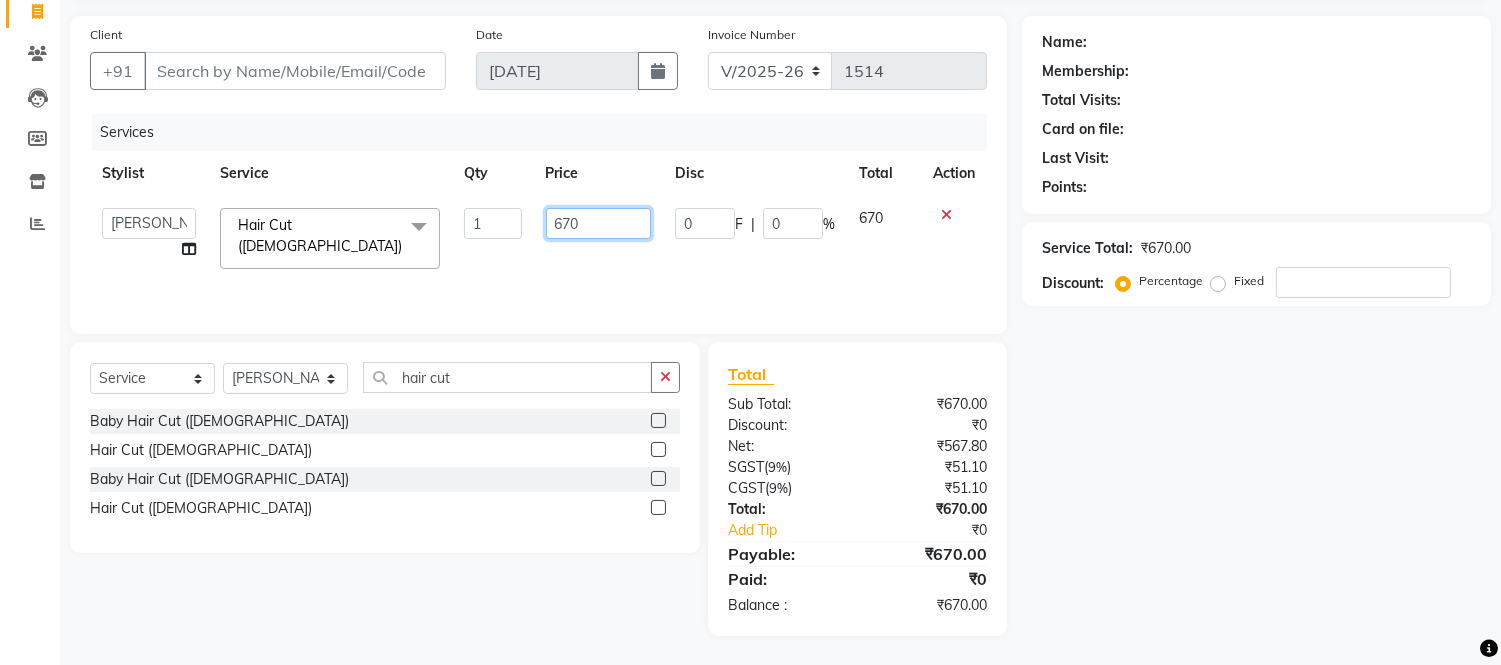 click on "670" 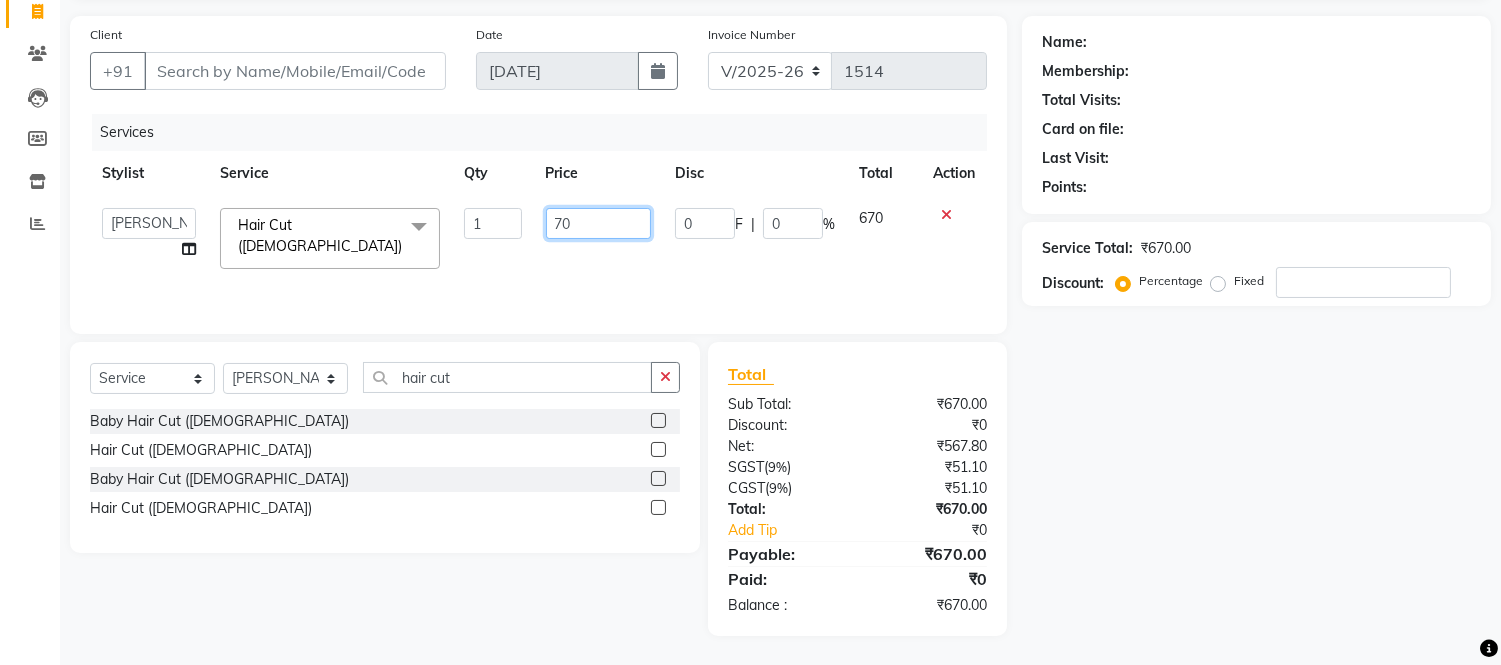 type on "700" 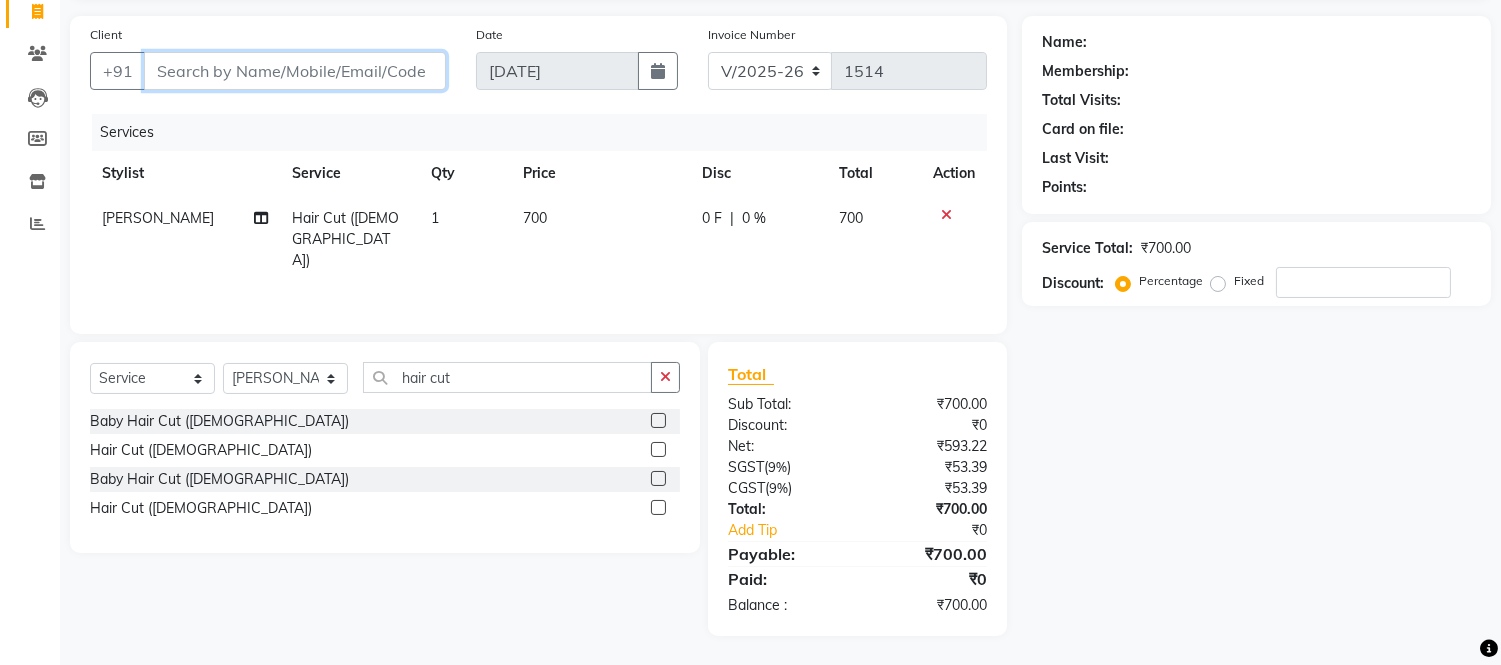 click on "Client" at bounding box center [295, 71] 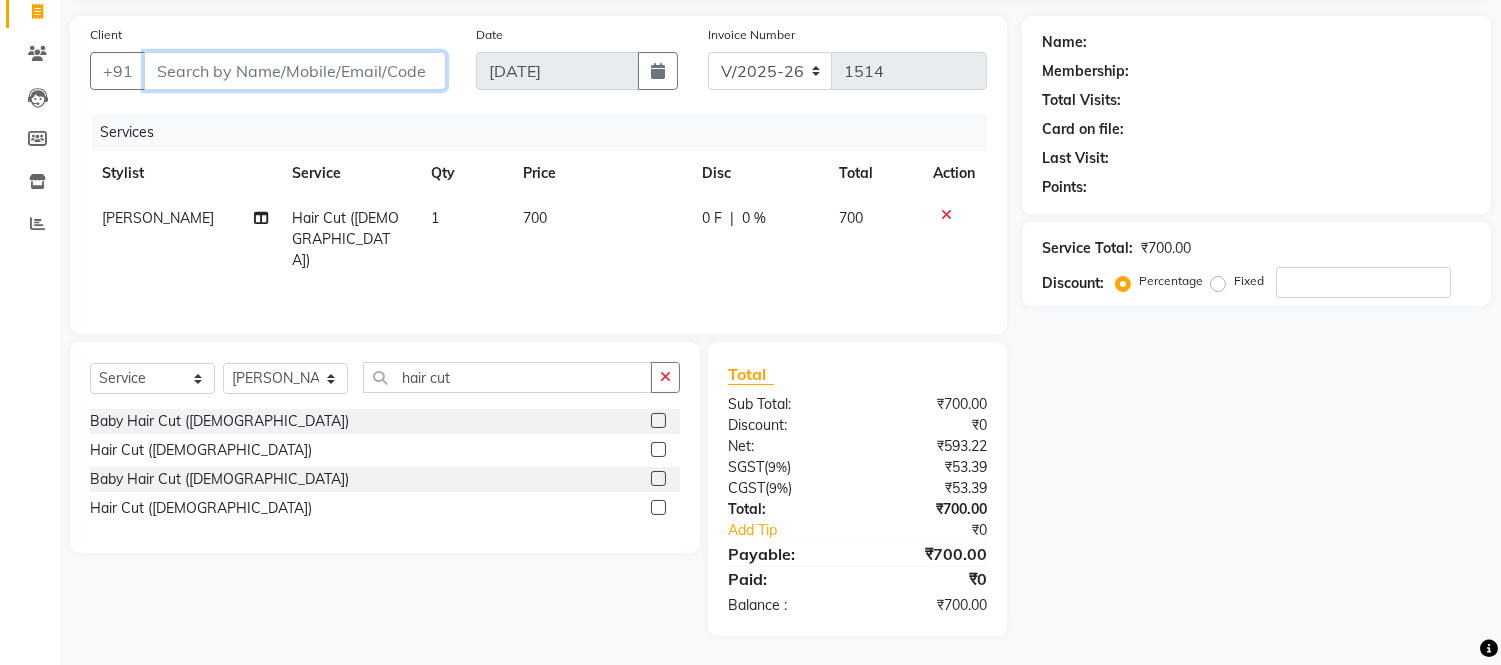 type on "9" 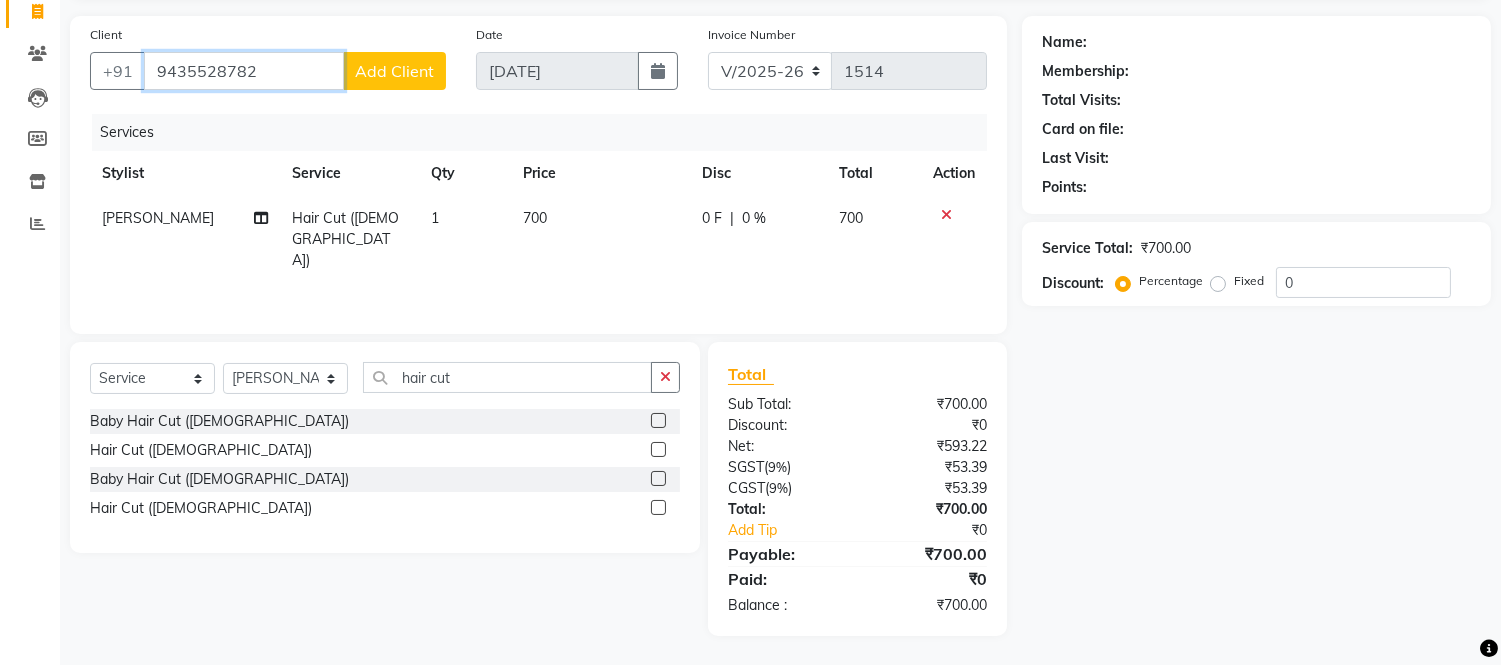type on "9435528782" 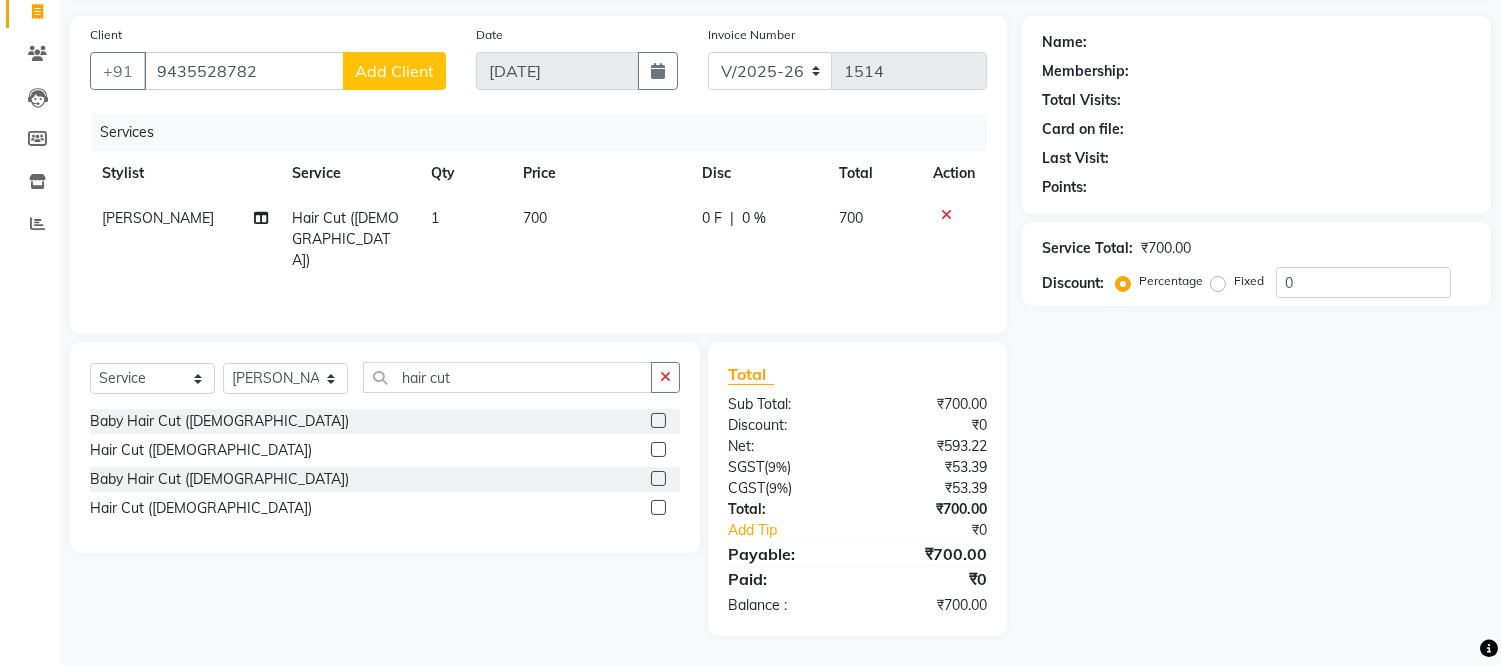 click on "Add Client" 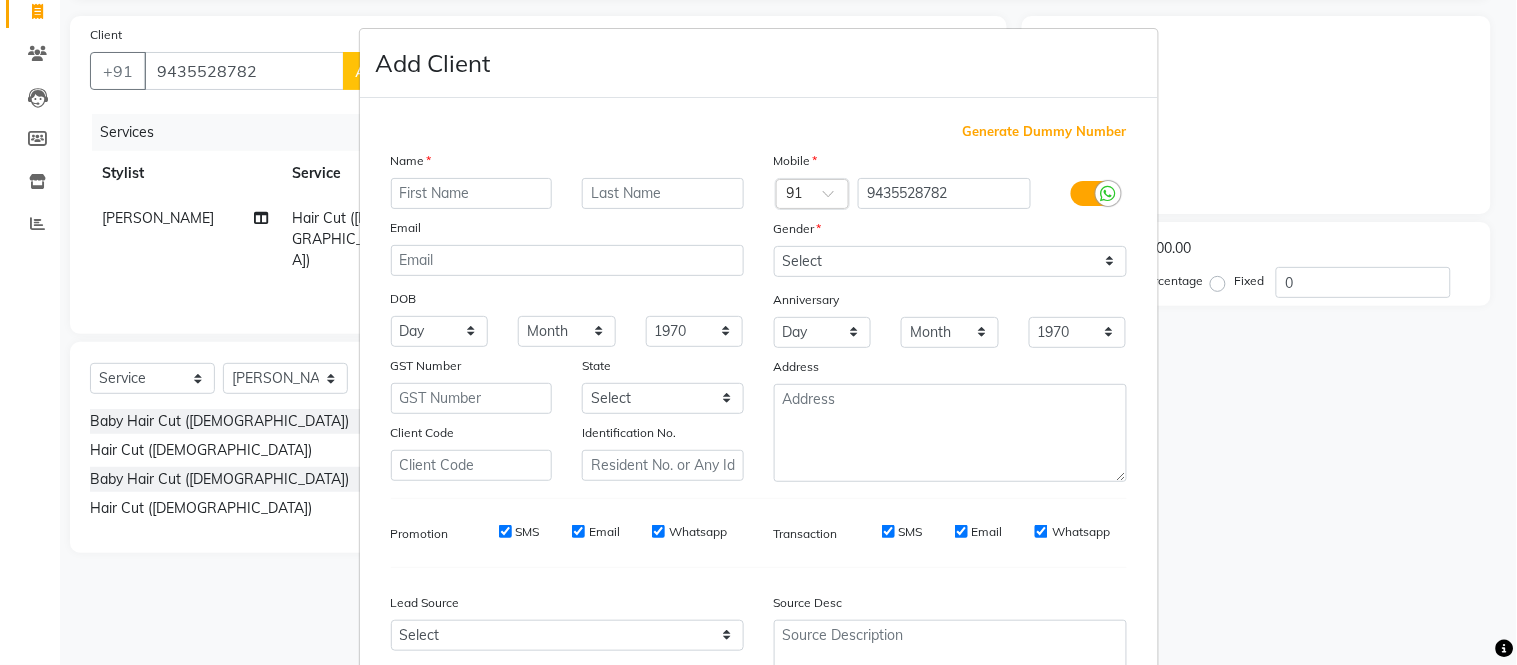 click at bounding box center (472, 193) 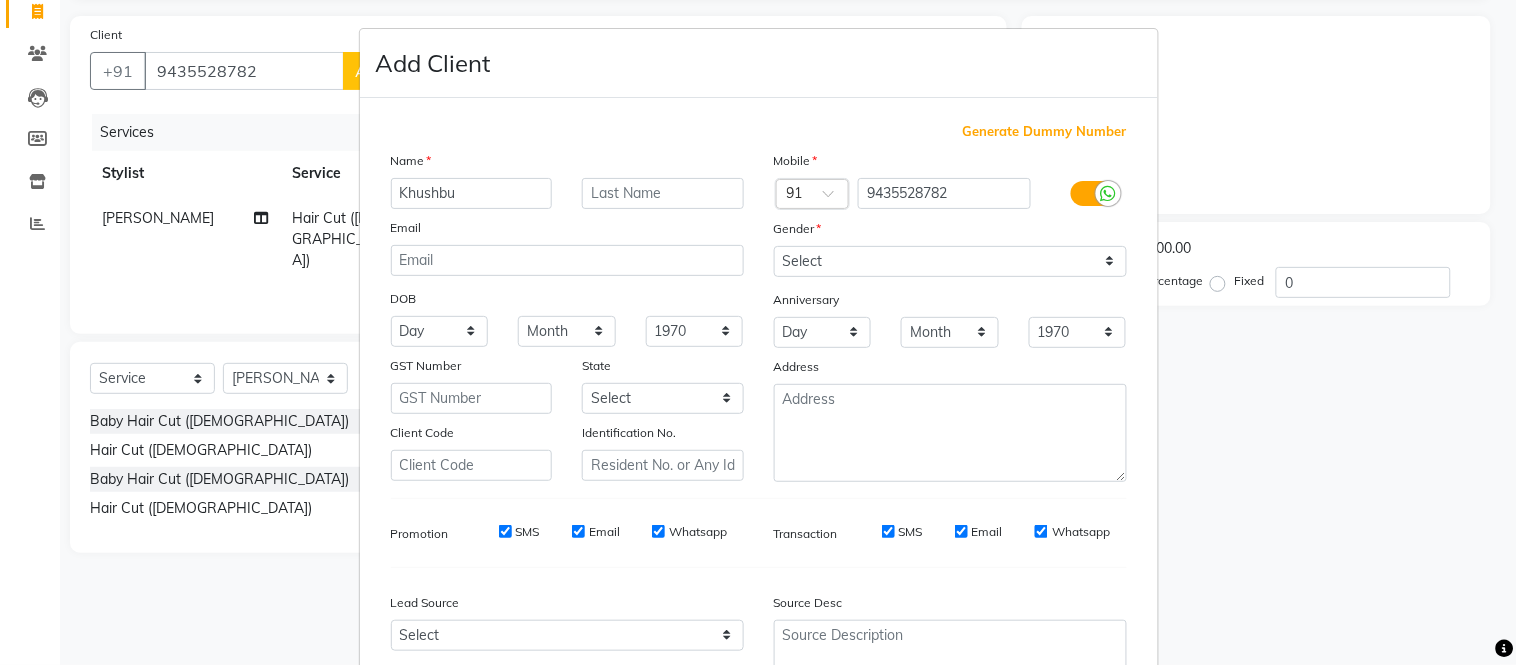 type on "Khushbu" 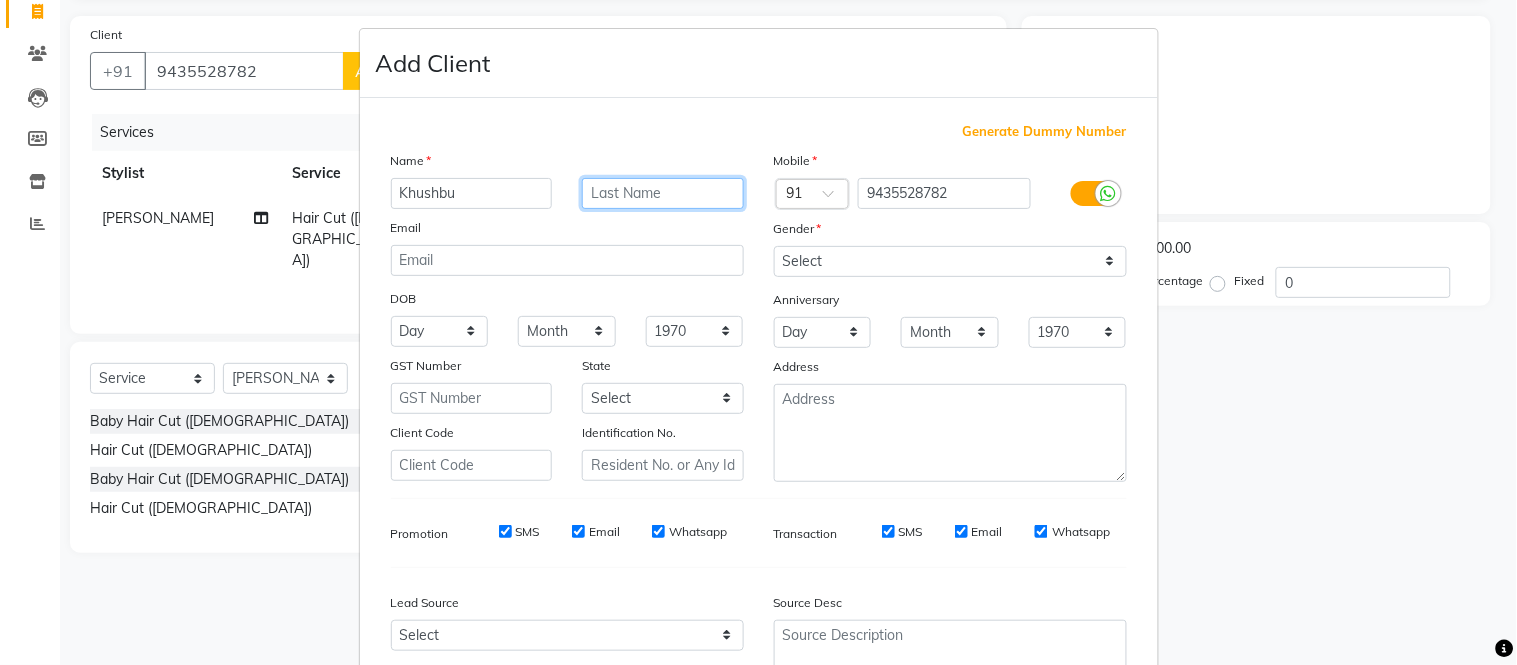 click at bounding box center (663, 193) 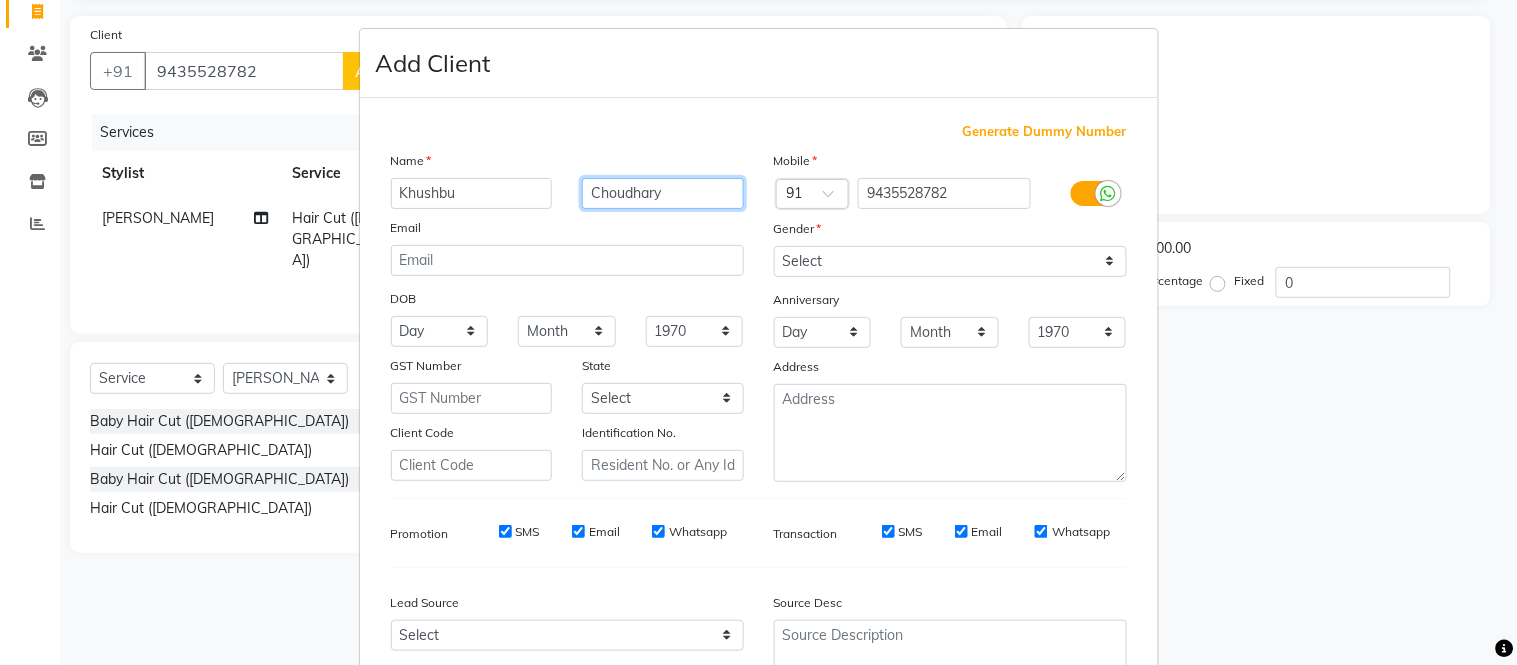 type on "Choudhary" 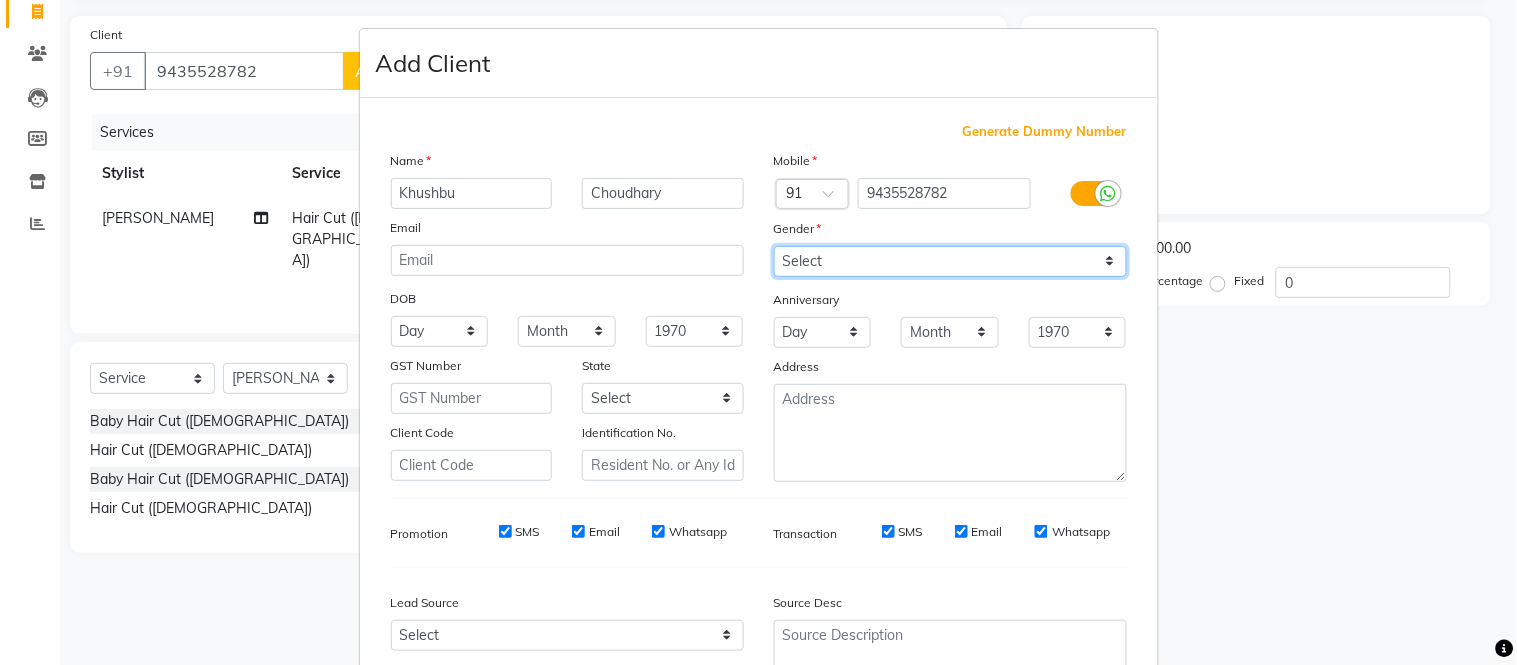 click on "Select [DEMOGRAPHIC_DATA] [DEMOGRAPHIC_DATA] Other Prefer Not To Say" at bounding box center [950, 261] 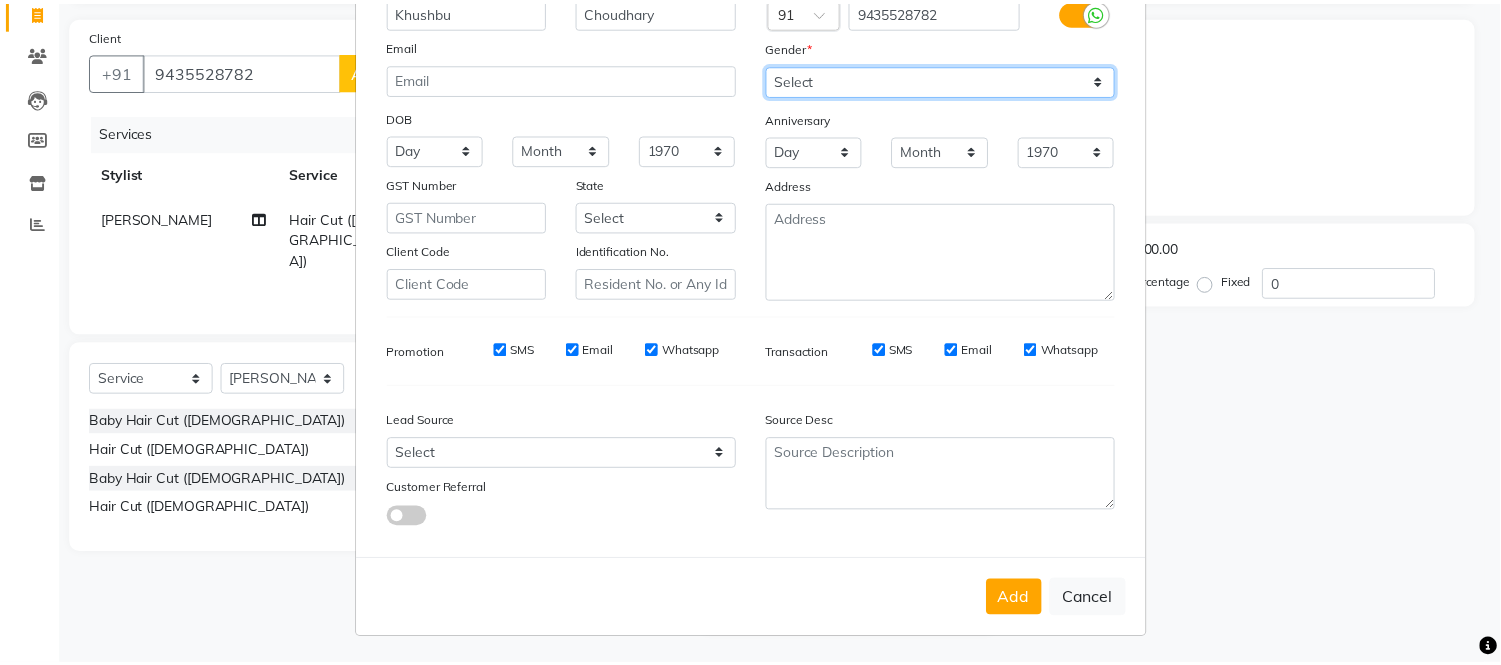 scroll, scrollTop: 185, scrollLeft: 0, axis: vertical 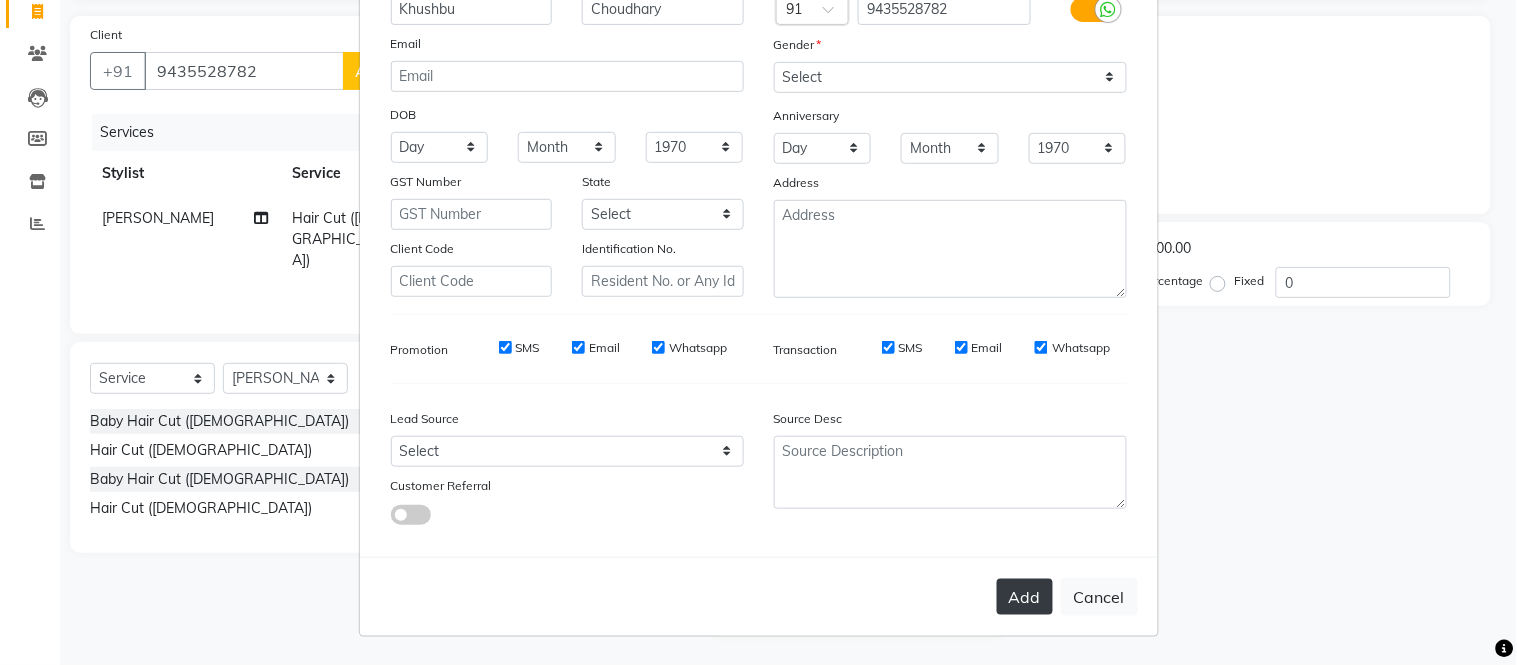 click on "Add" at bounding box center [1025, 597] 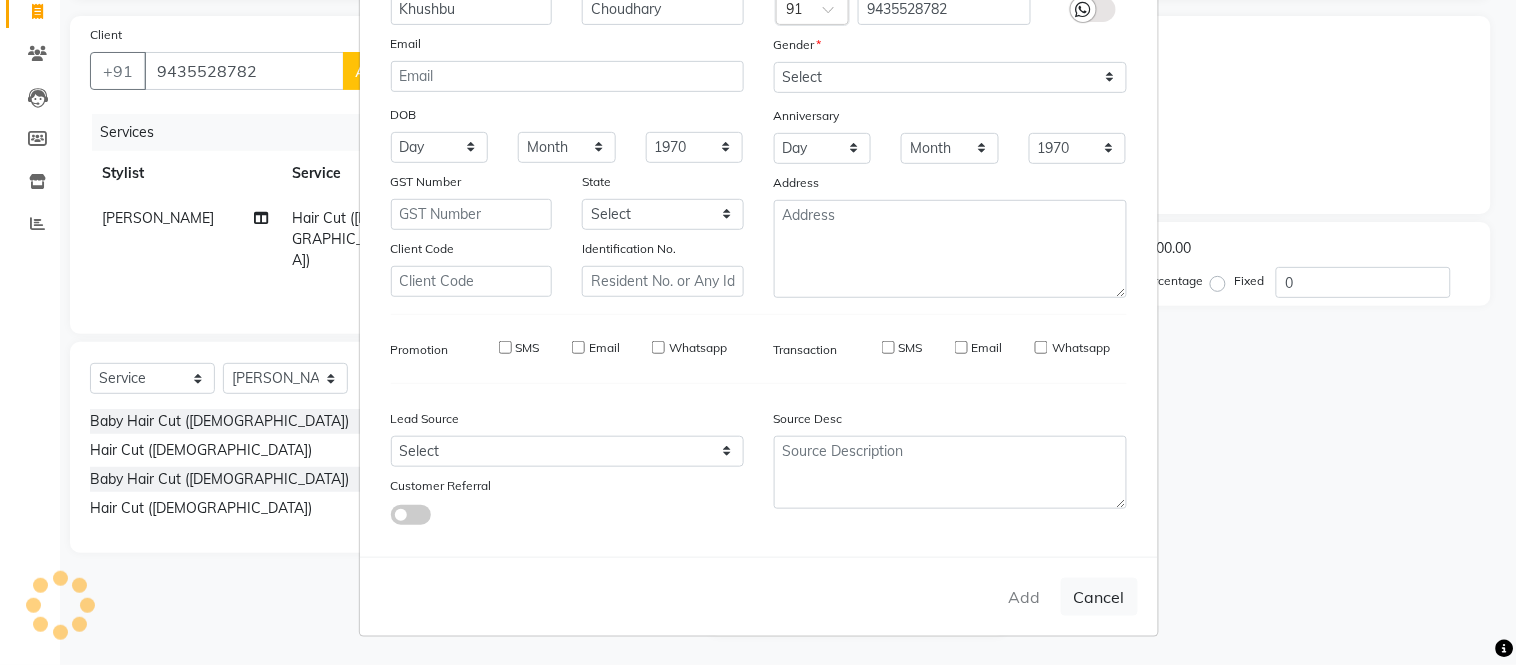 type 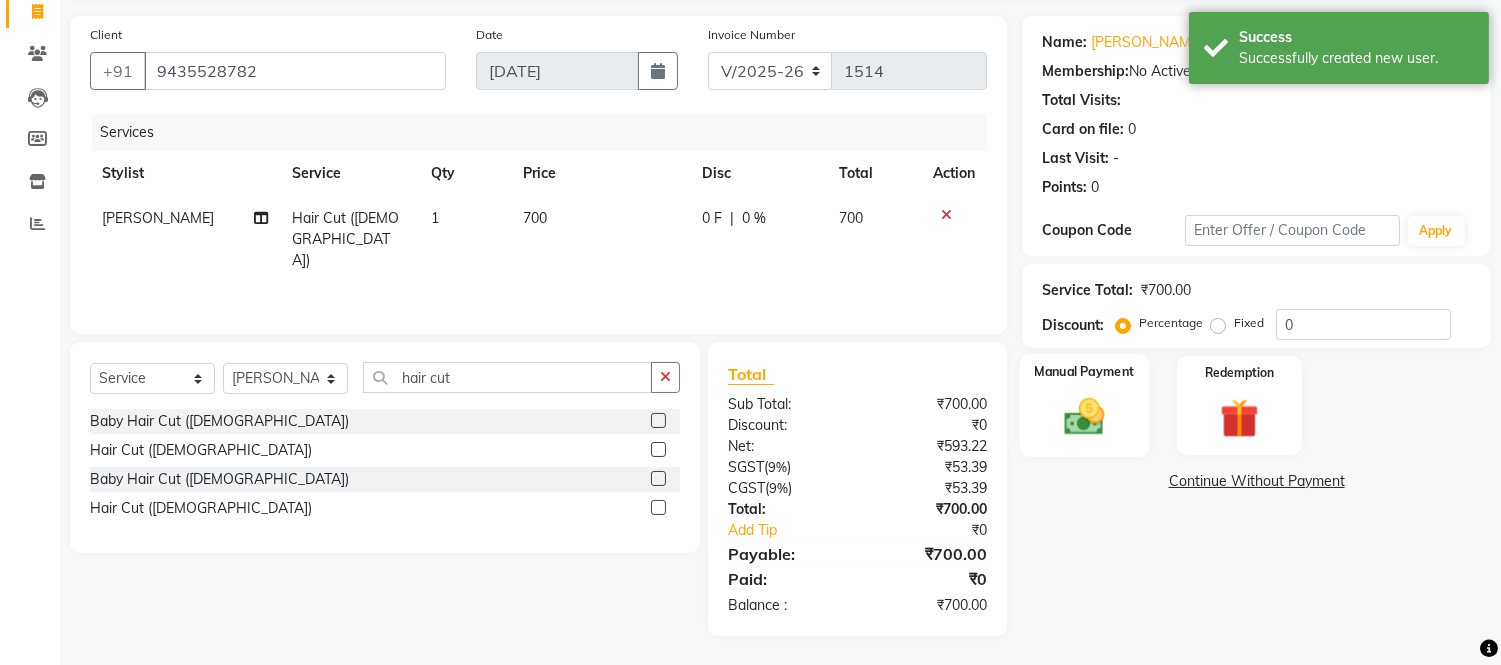 click 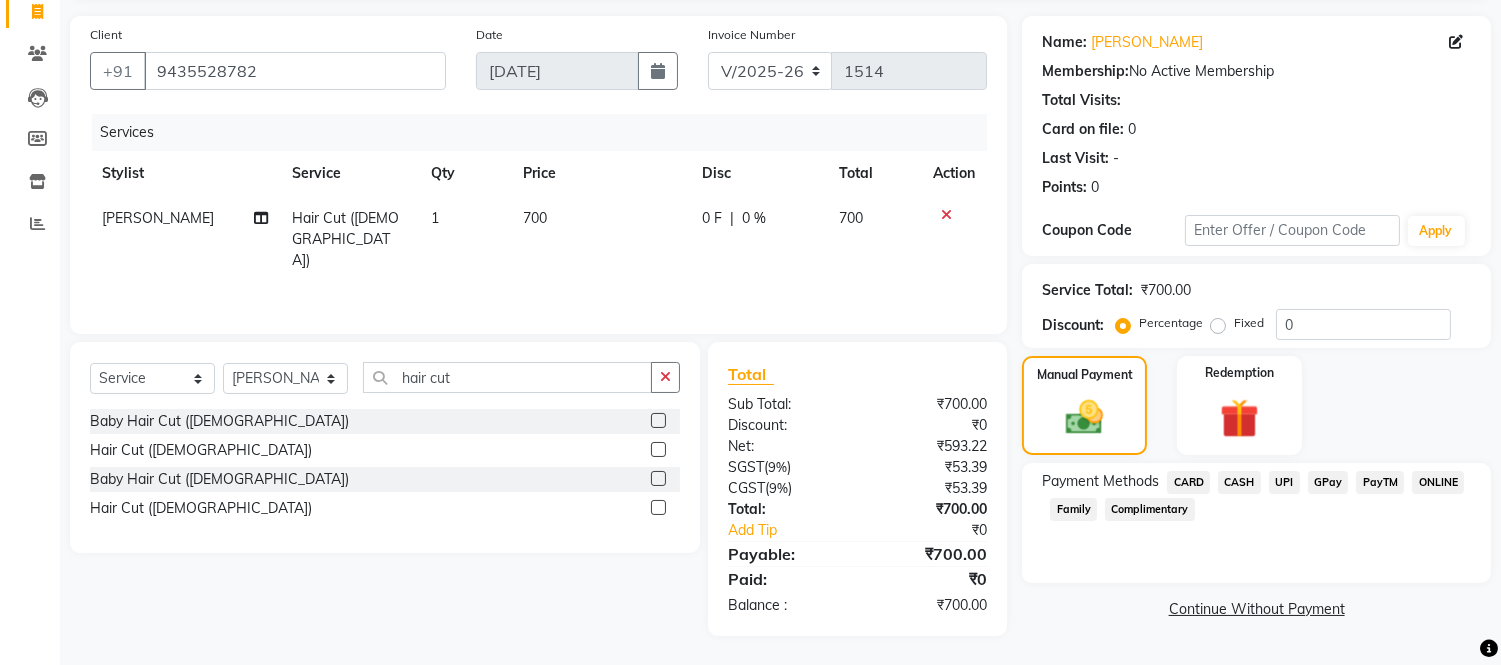 click on "CASH" 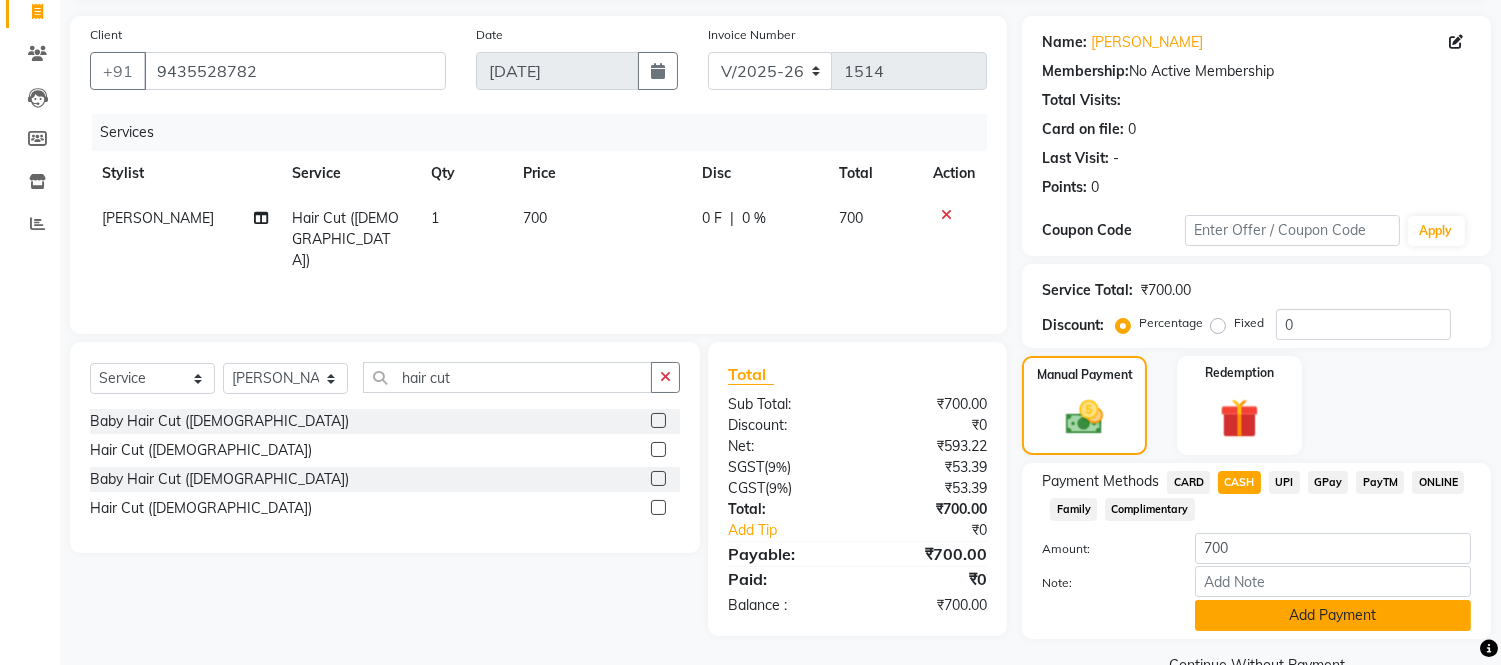 click on "Add Payment" 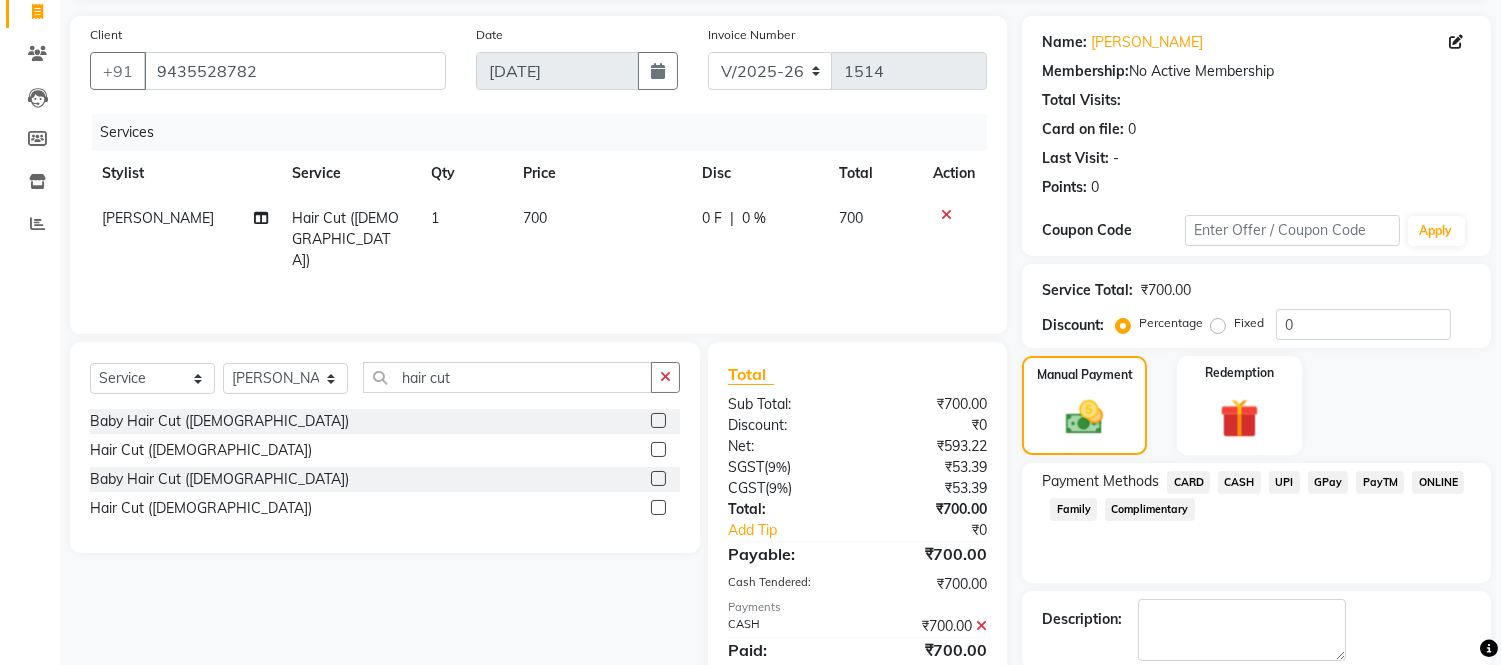 scroll, scrollTop: 234, scrollLeft: 0, axis: vertical 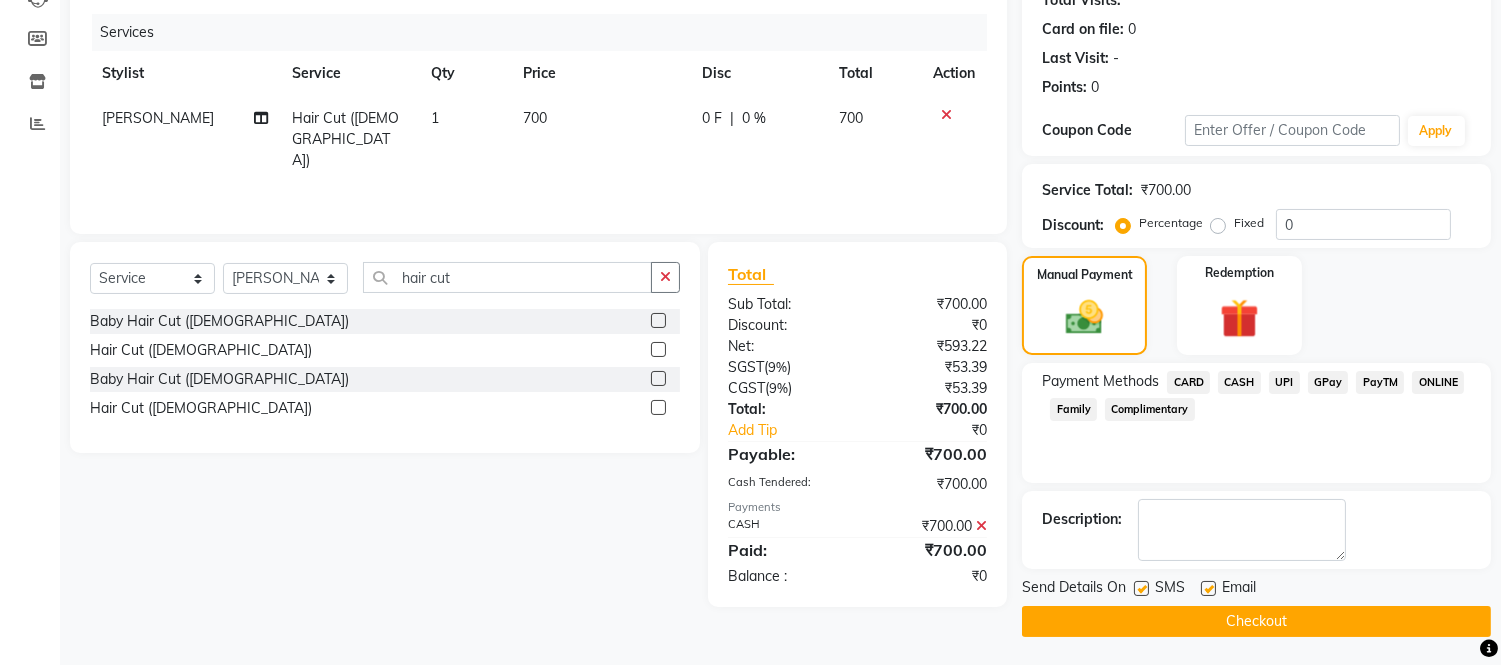 click on "Checkout" 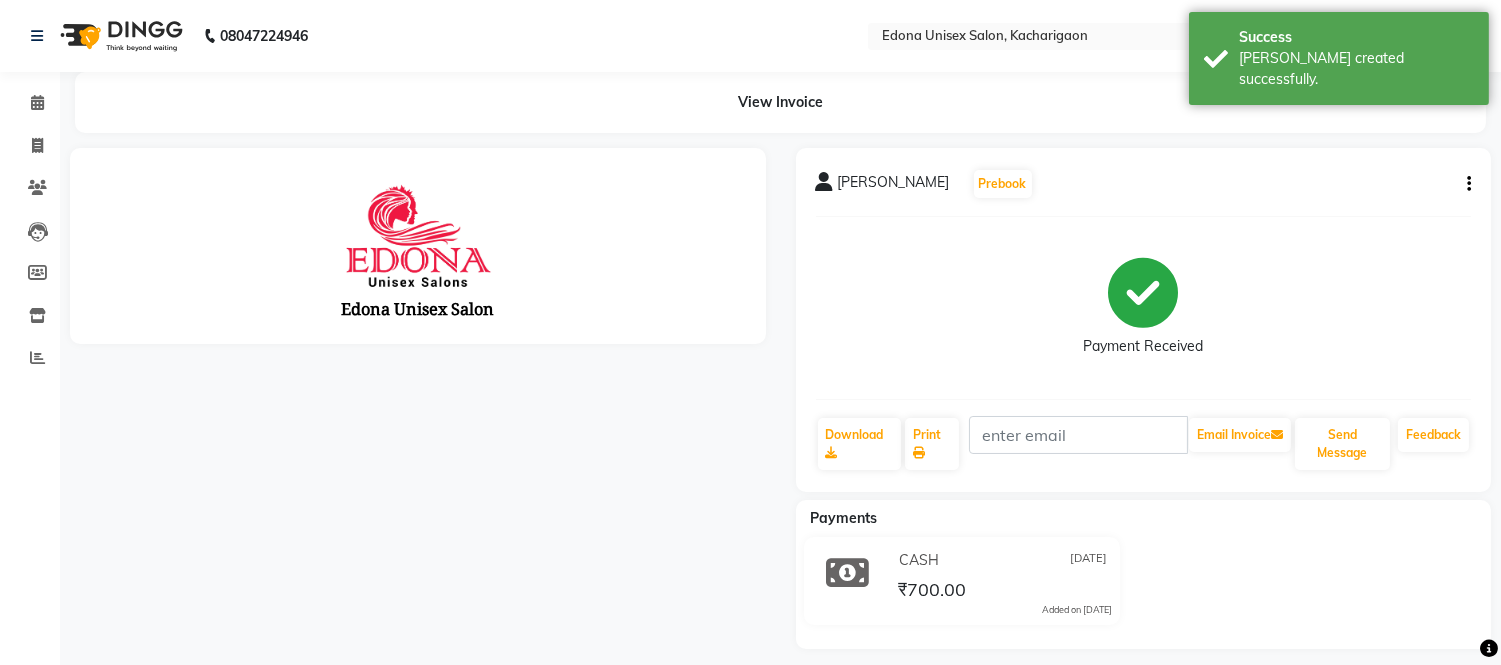 scroll, scrollTop: 0, scrollLeft: 0, axis: both 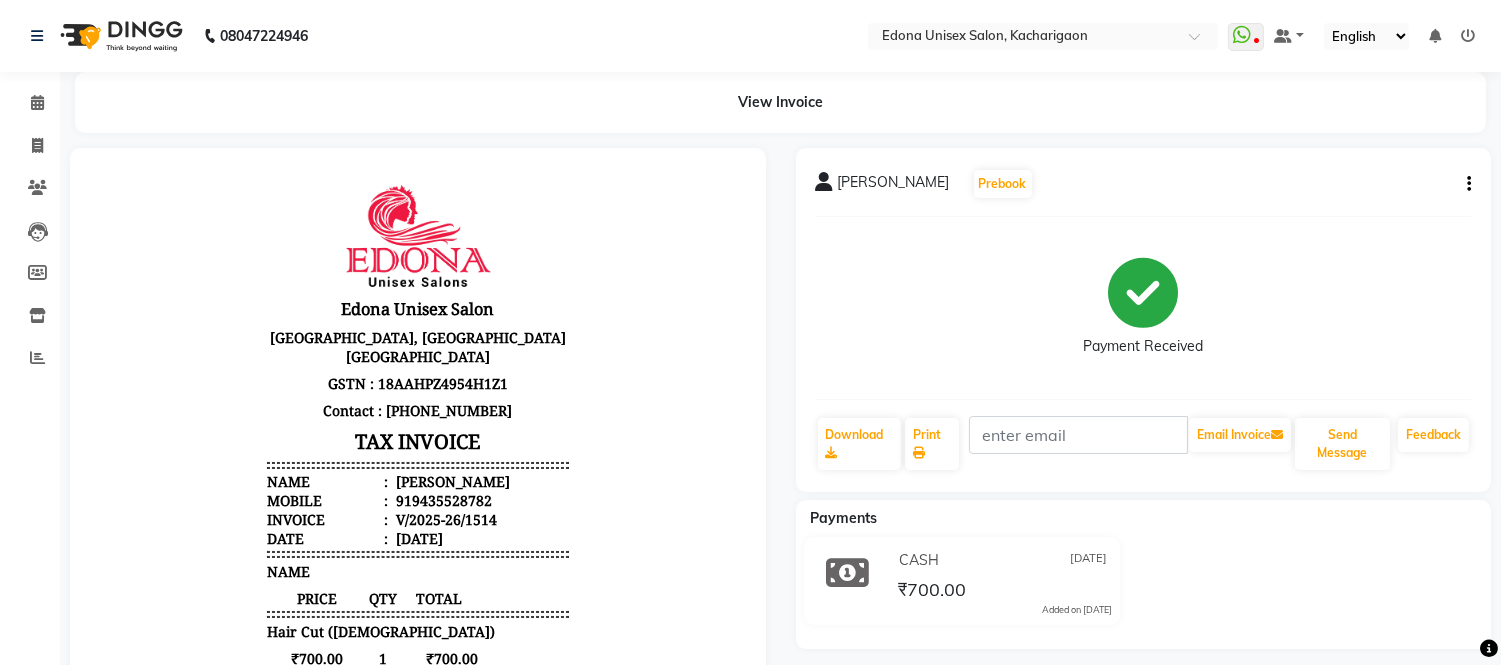 click 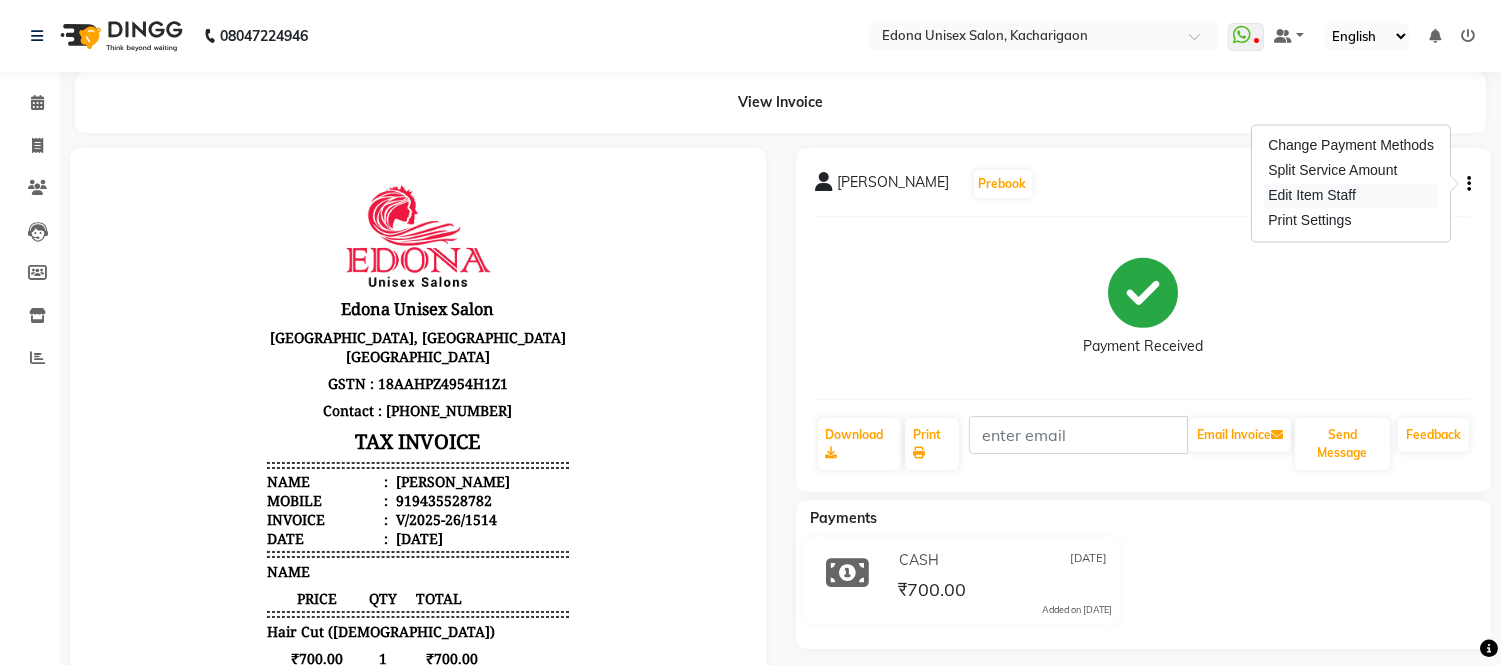 click on "Edit Item Staff" at bounding box center (1351, 195) 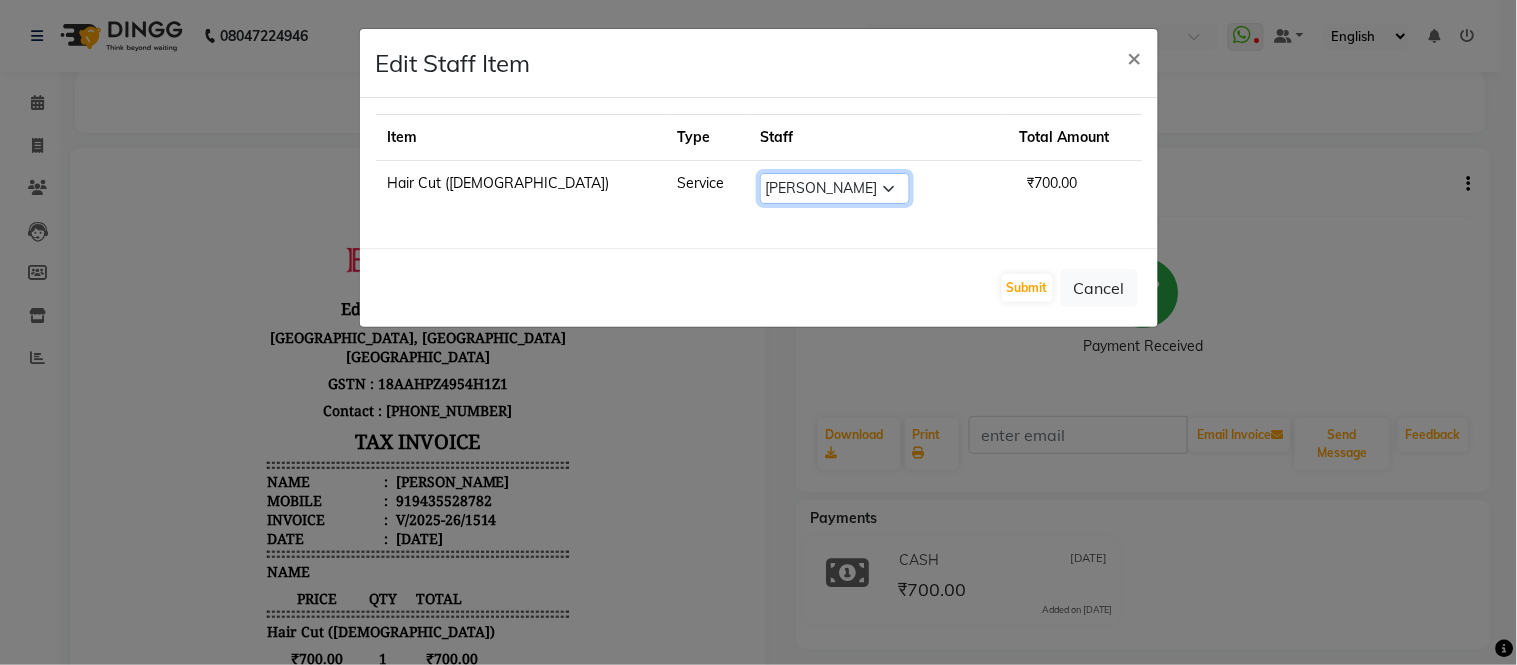 click on "Select  Admin   Anju Sonar   Bir Basumtary   [PERSON_NAME]   [PERSON_NAME]   Hombr Jogi   [PERSON_NAME]   [PERSON_NAME]   Mithiser Bodo   [PERSON_NAME]   Neha Sonar   Pahi   [PERSON_NAME]   [PERSON_NAME]   Reshma [PERSON_NAME] Basumtary   [PERSON_NAME]" 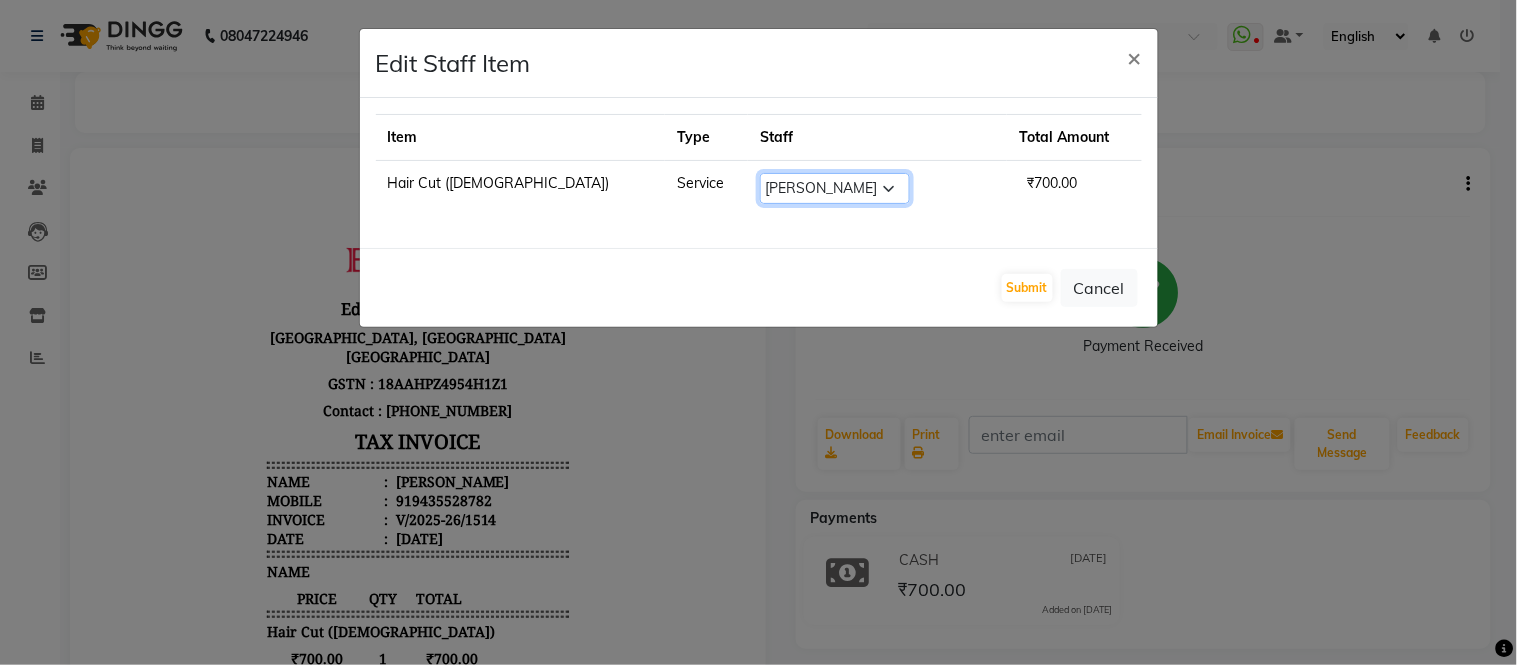 click on "Select  Admin   Anju Sonar   Bir Basumtary   [PERSON_NAME]   [PERSON_NAME]   Hombr Jogi   [PERSON_NAME]   [PERSON_NAME]   Mithiser Bodo   [PERSON_NAME]   Neha Sonar   Pahi   [PERSON_NAME]   [PERSON_NAME]   Reshma [PERSON_NAME] Basumtary   [PERSON_NAME]" 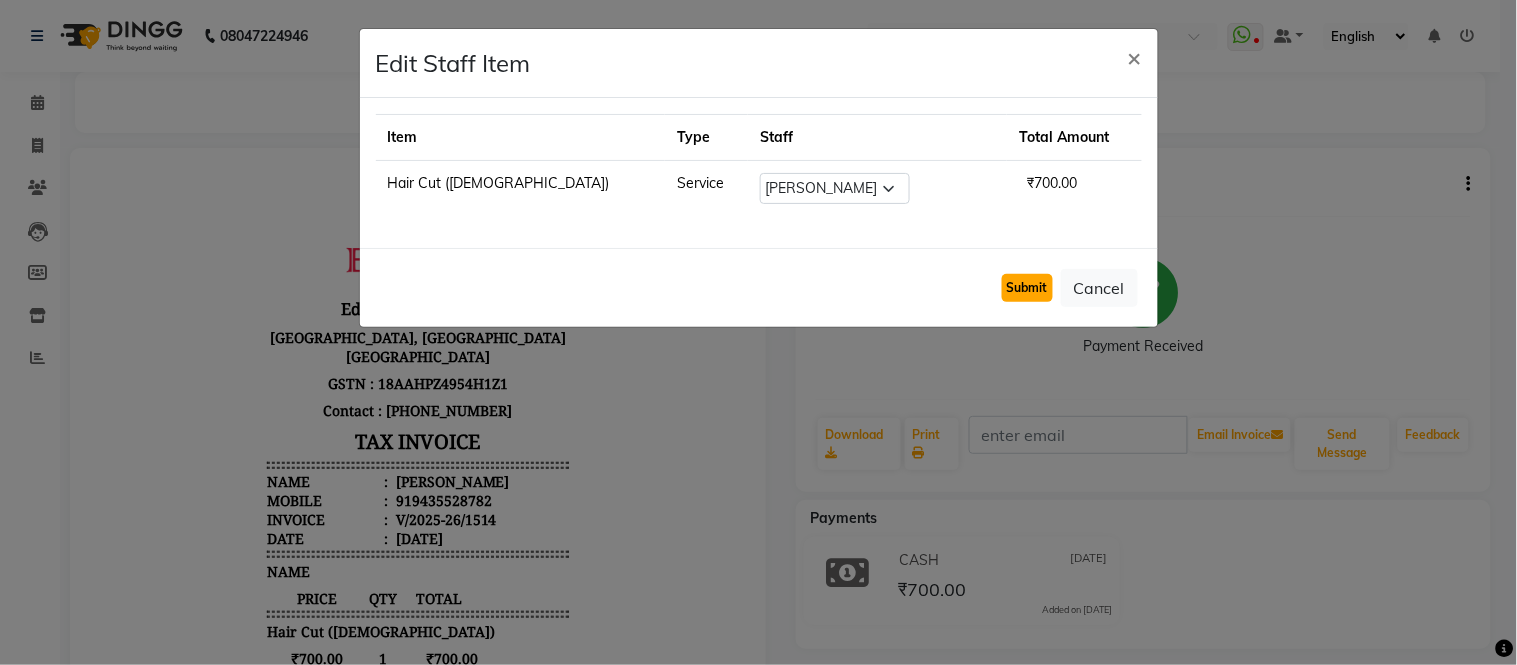 click on "Submit" 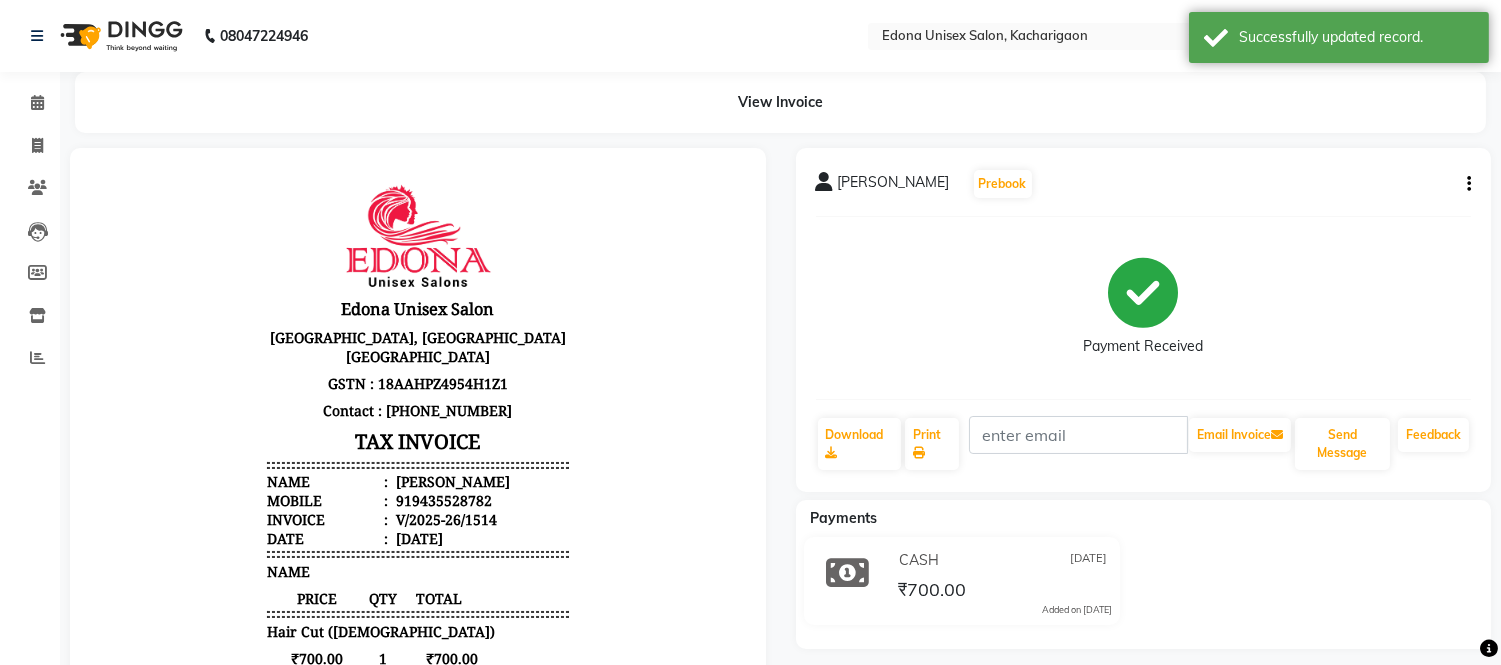 click 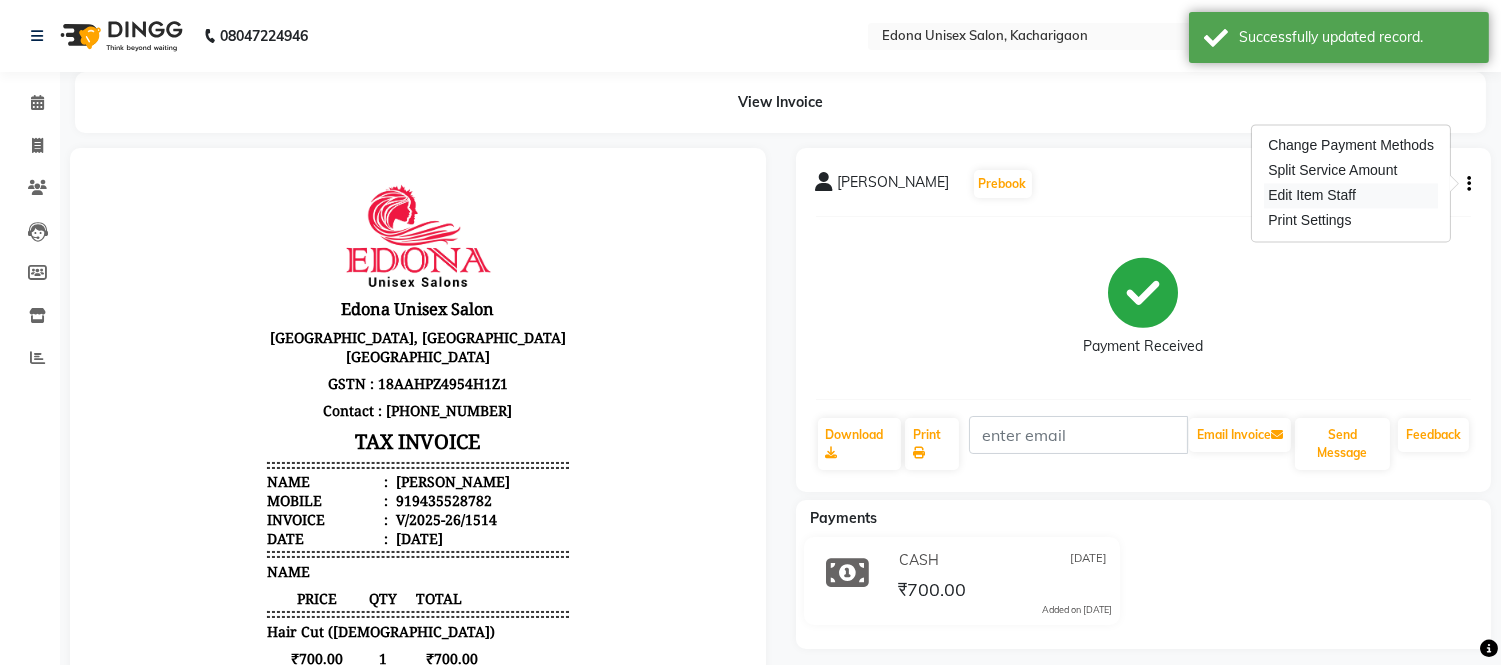 click on "Edit Item Staff" at bounding box center (1351, 195) 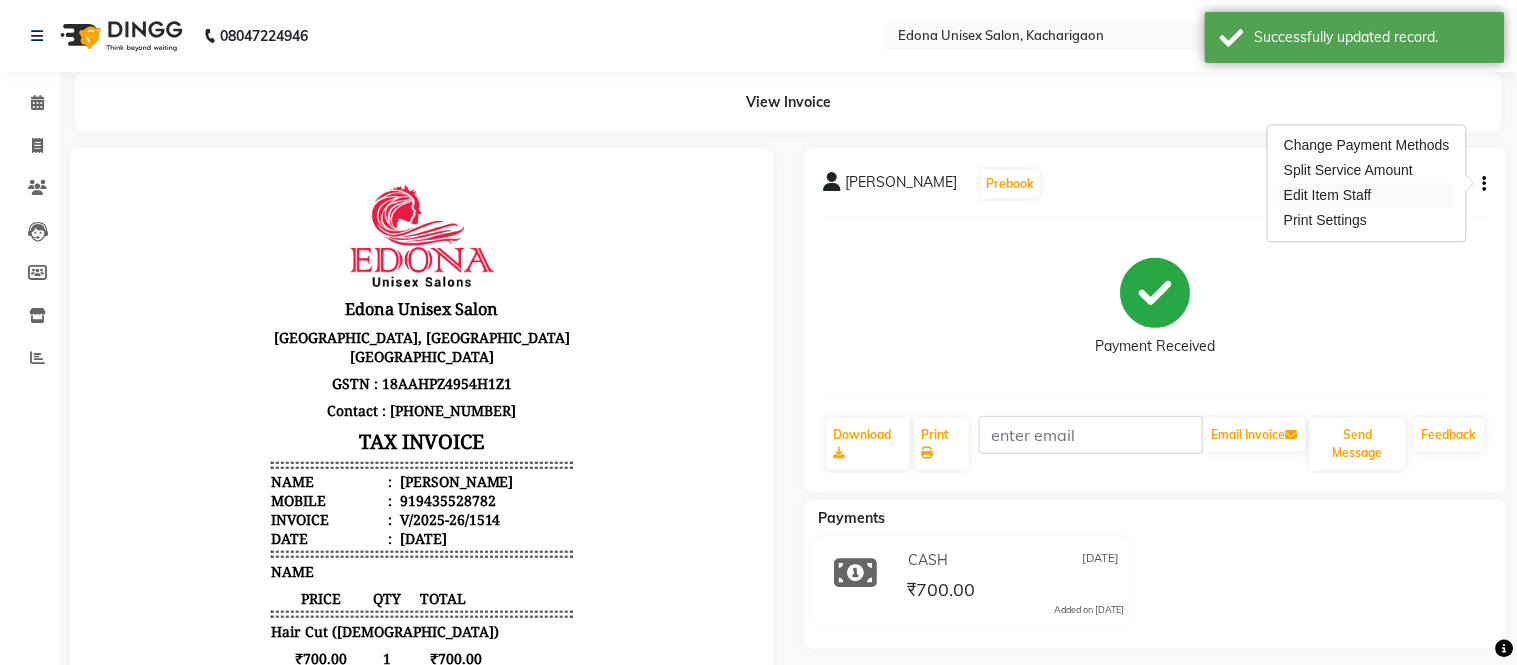 select on "77350" 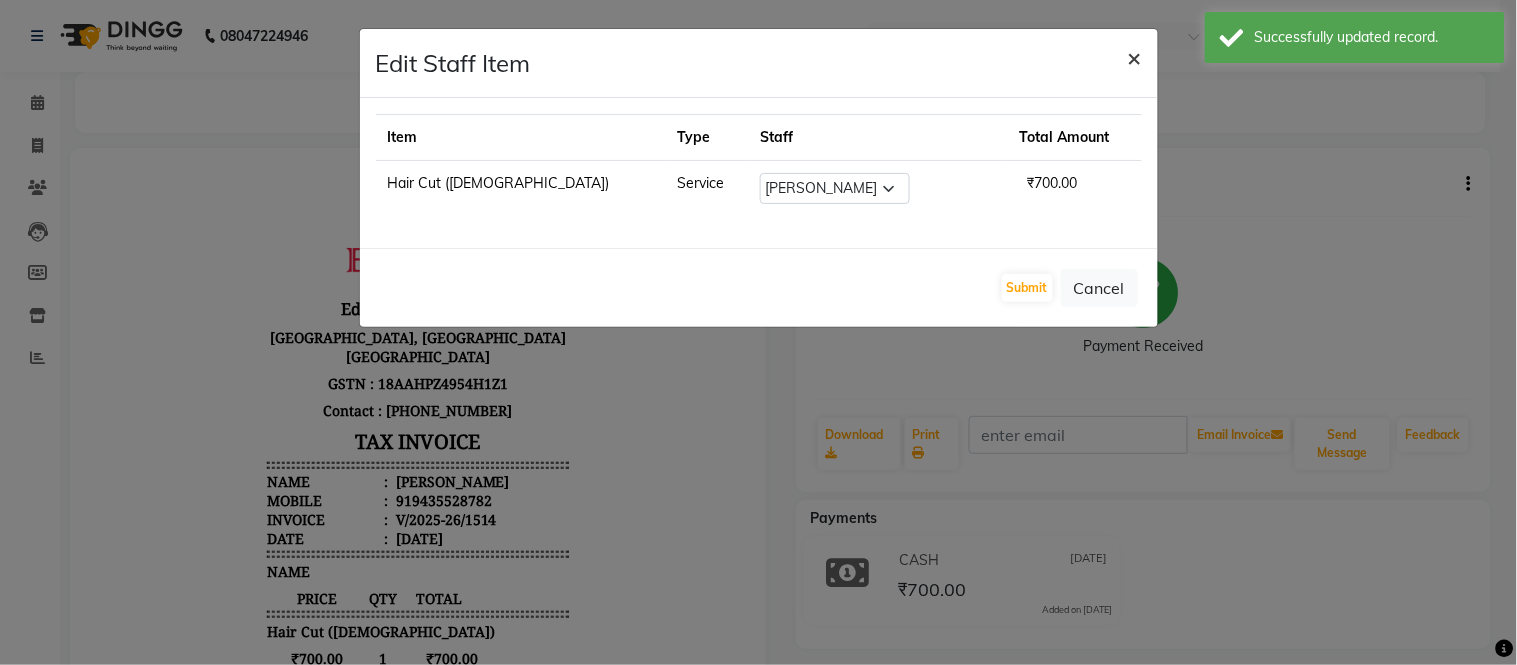 click on "×" 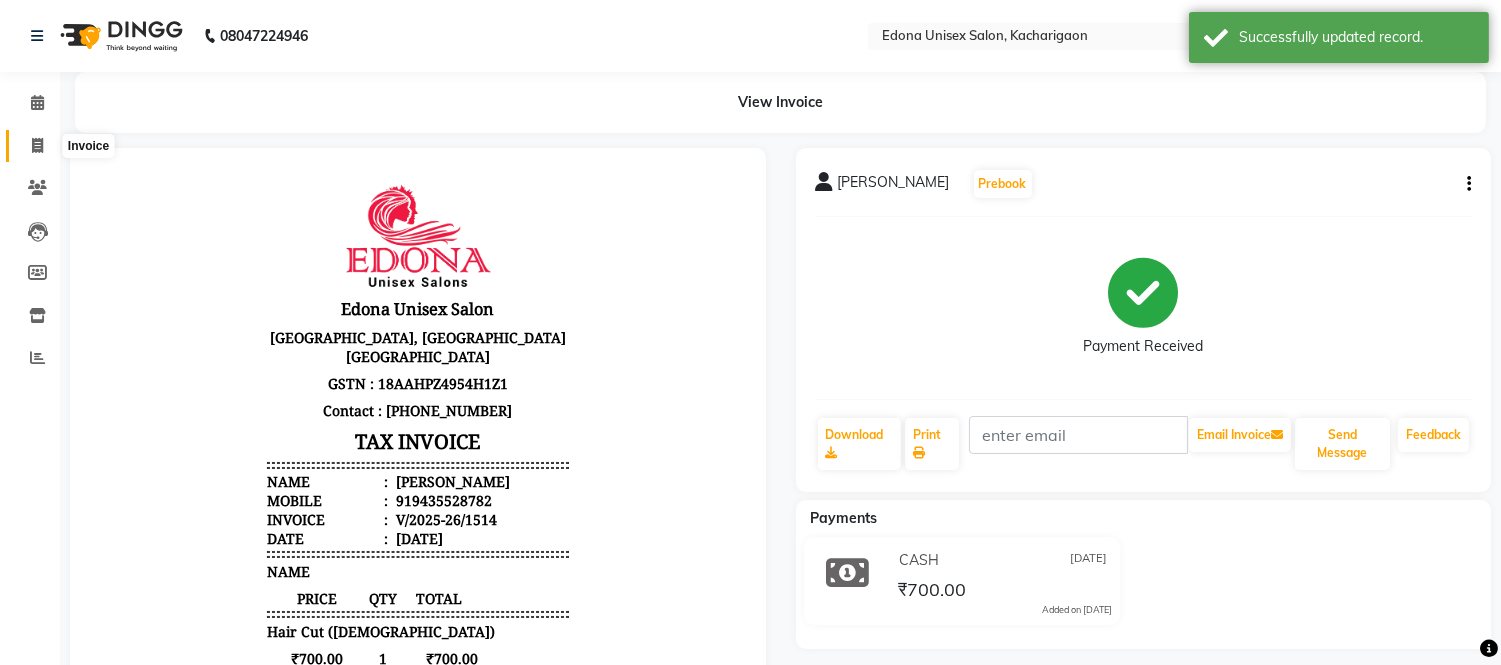 click 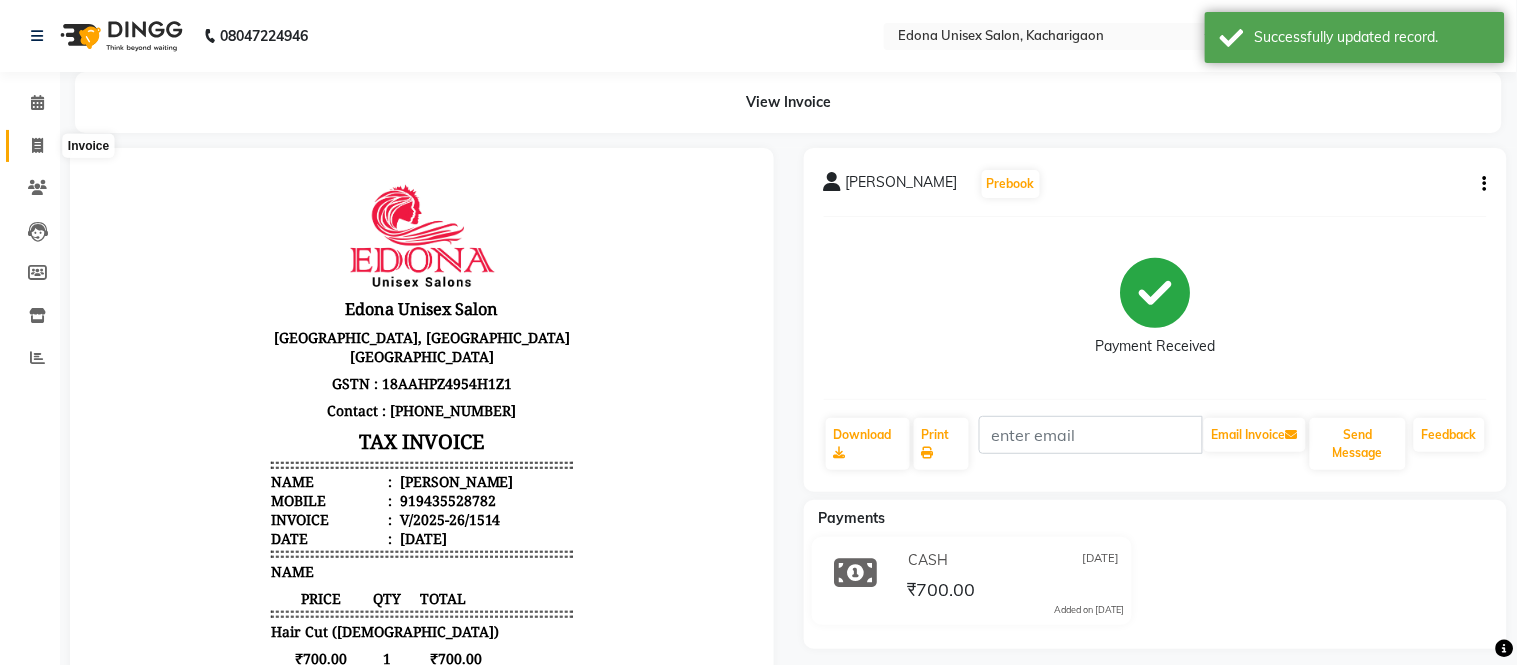 select on "service" 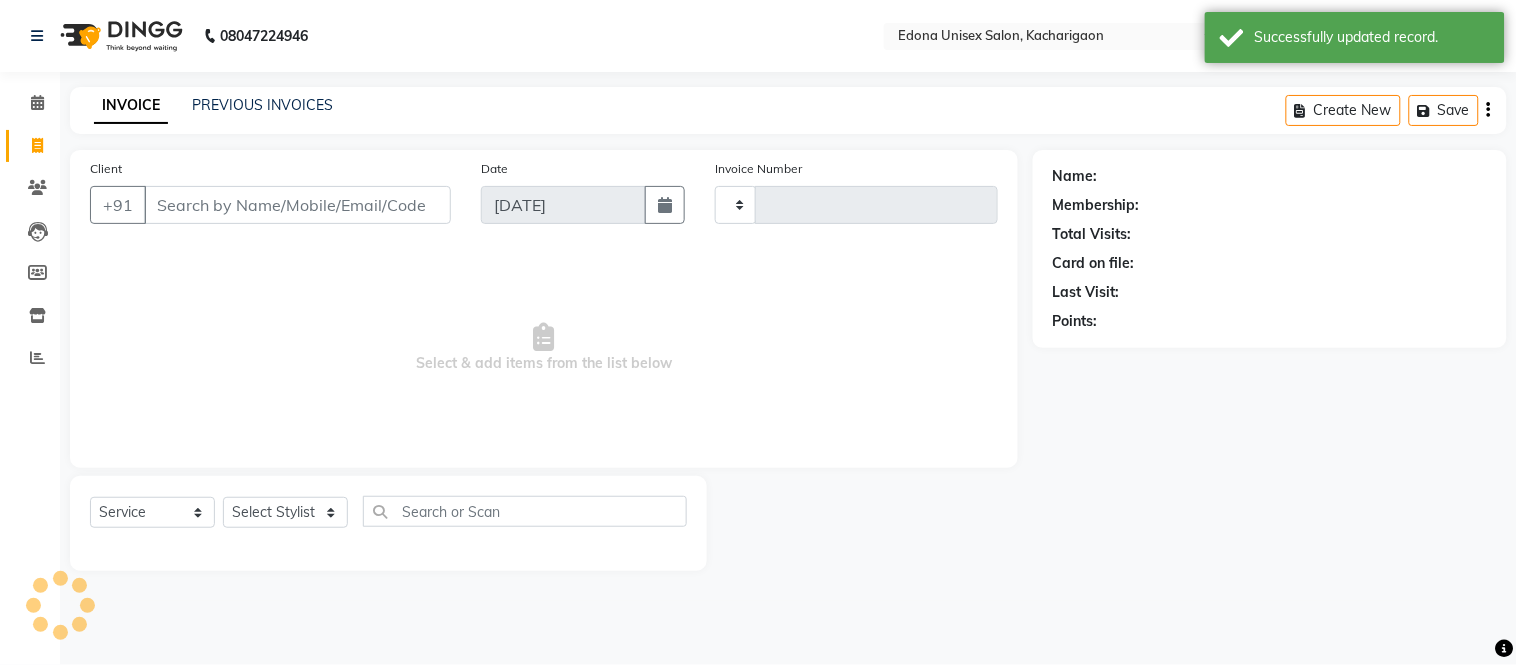 type on "1515" 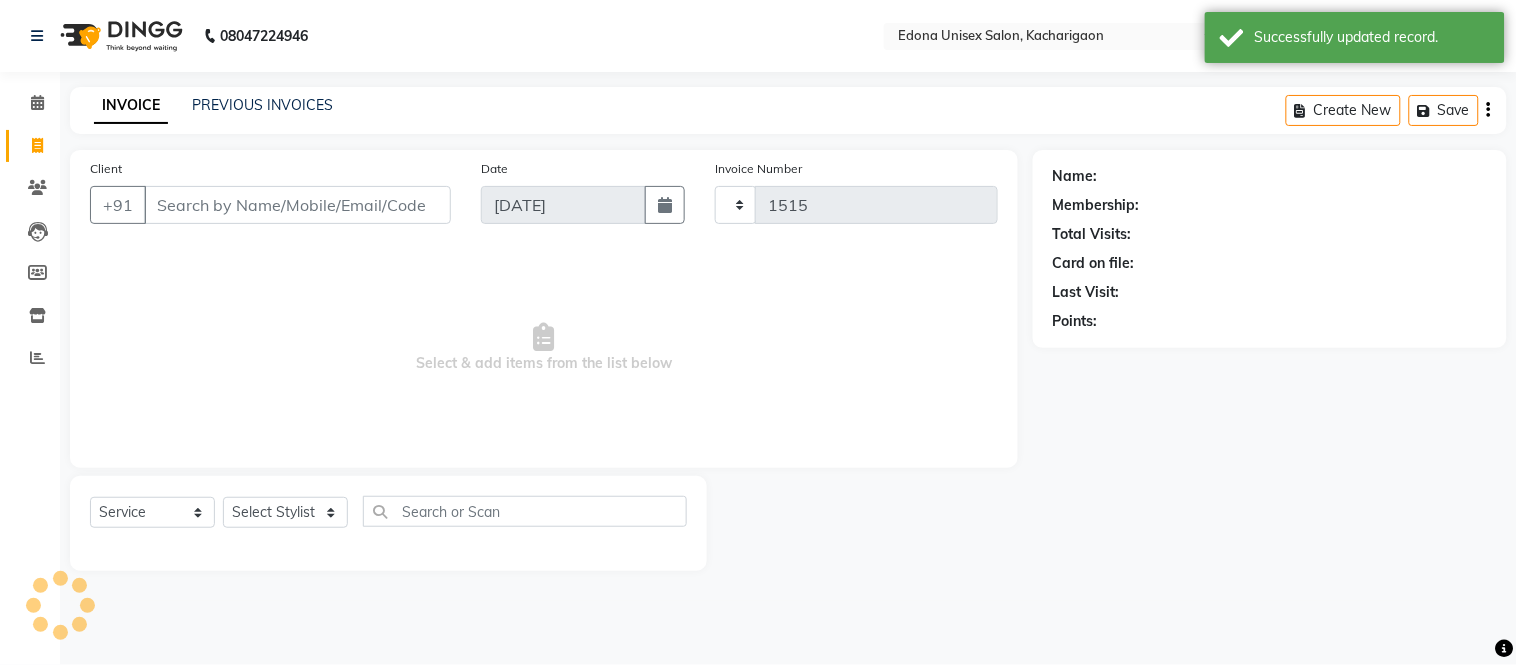 select on "5389" 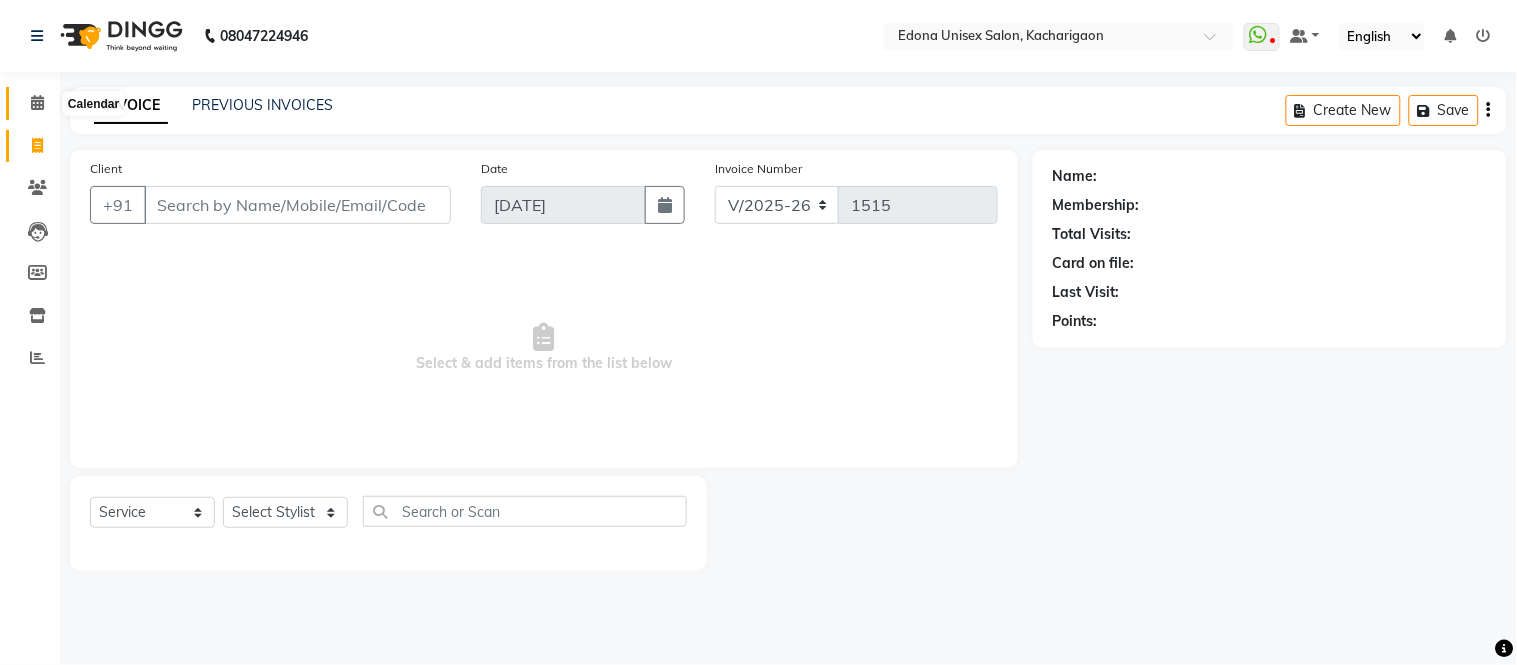click 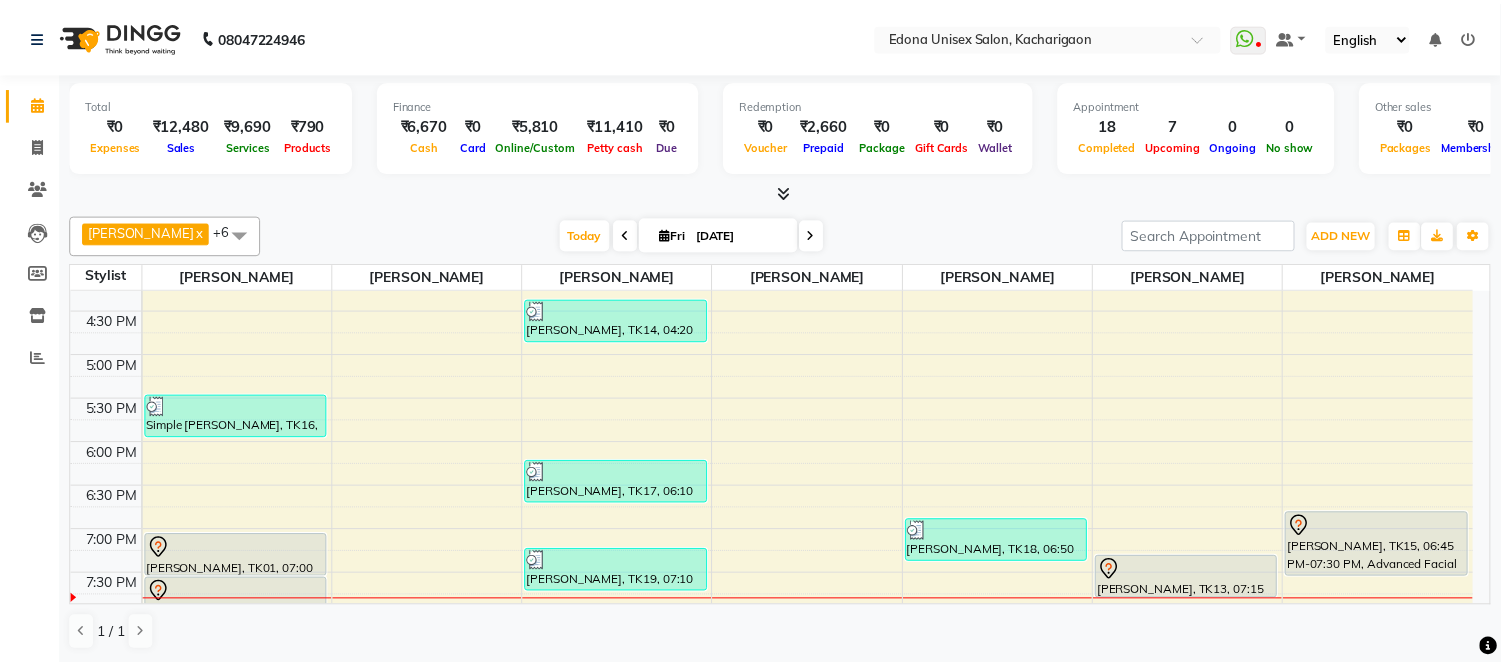 scroll, scrollTop: 777, scrollLeft: 0, axis: vertical 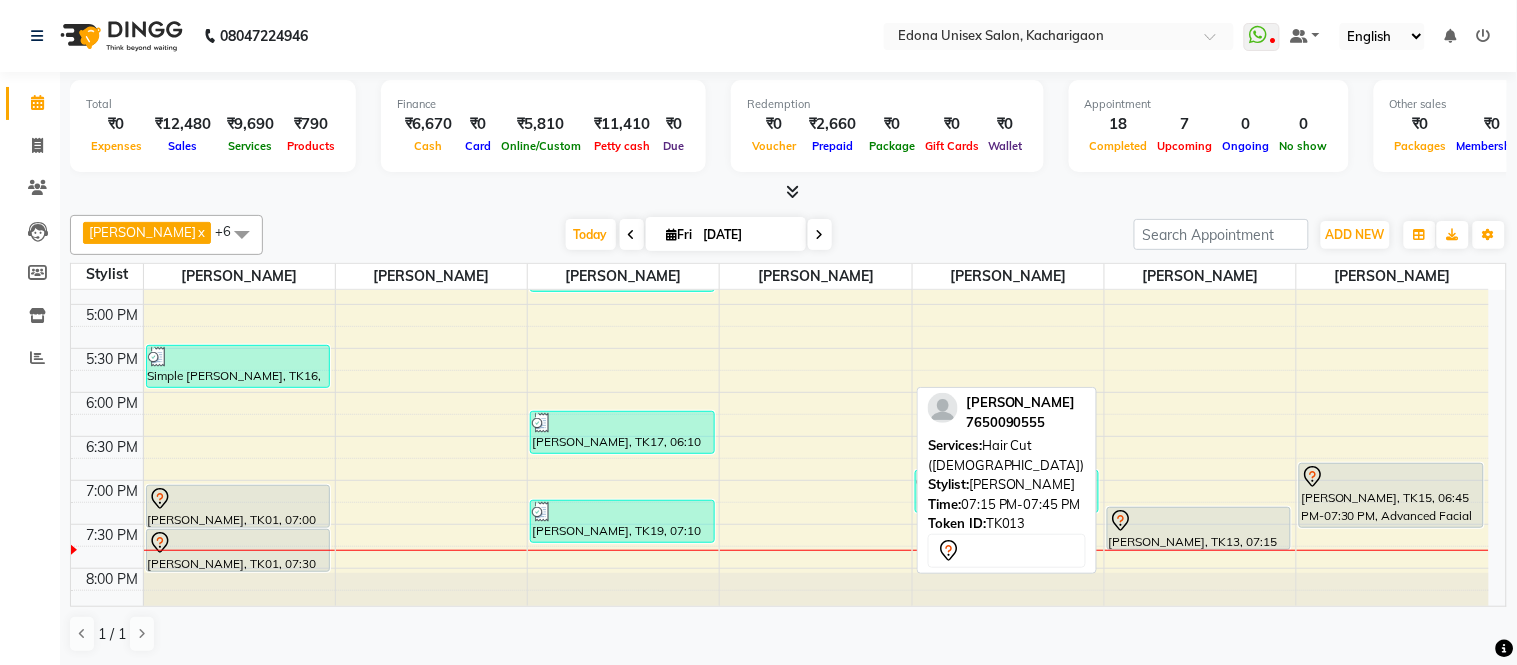 click on "[PERSON_NAME], TK13, 07:15 PM-07:45 PM, Hair Cut ([DEMOGRAPHIC_DATA])" at bounding box center [1199, 528] 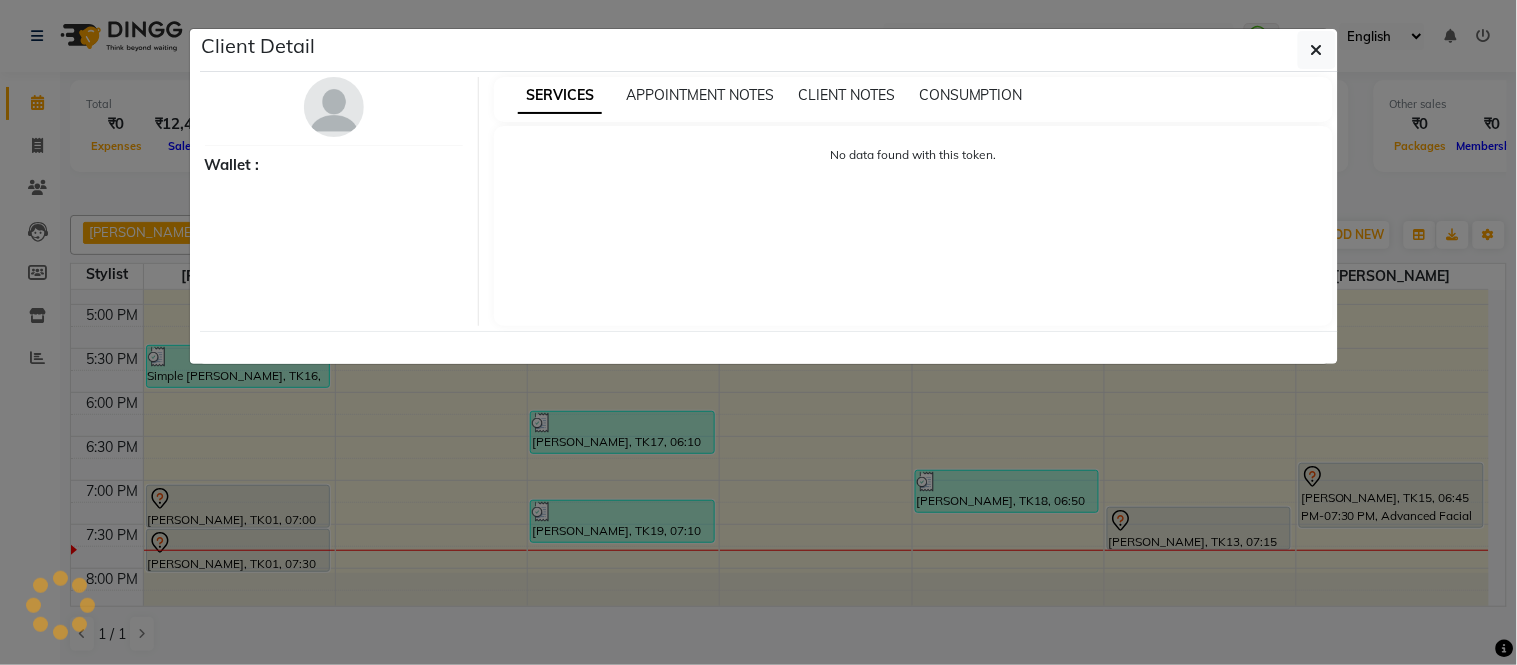 select on "7" 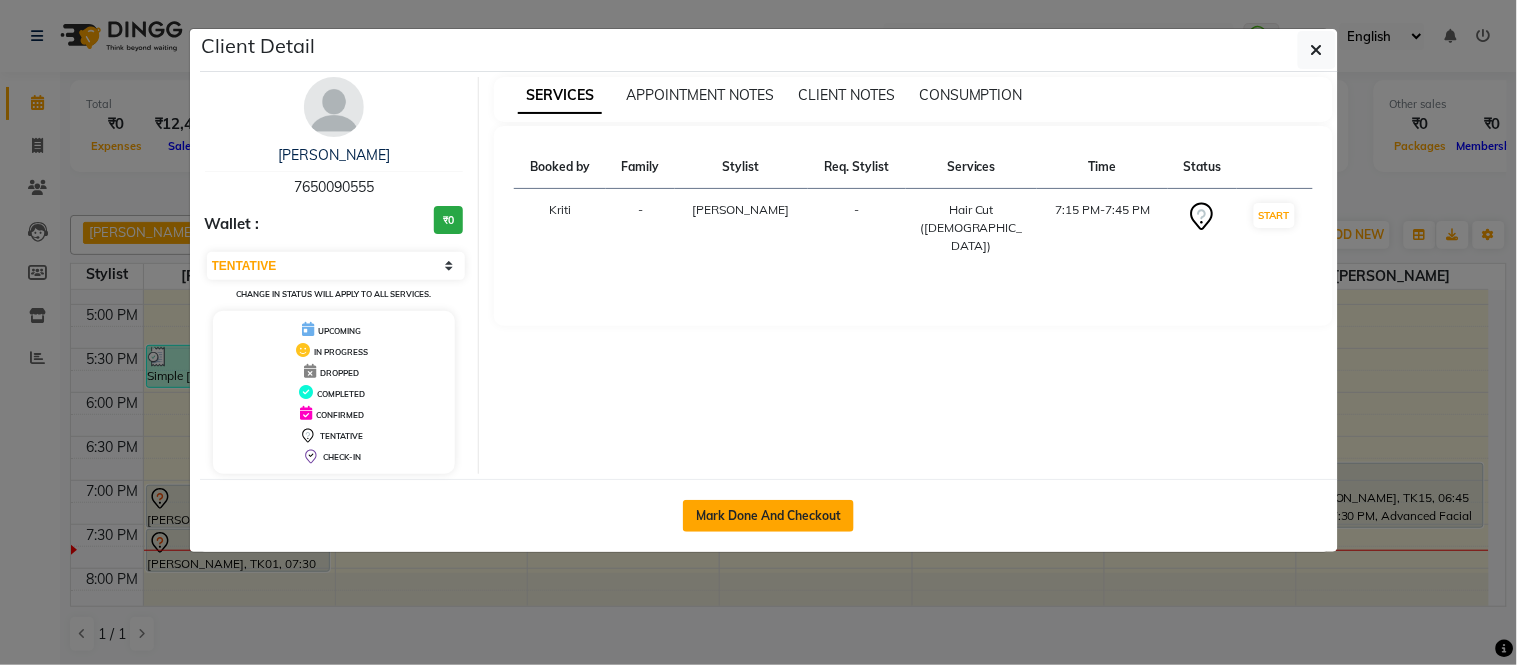 click on "Mark Done And Checkout" 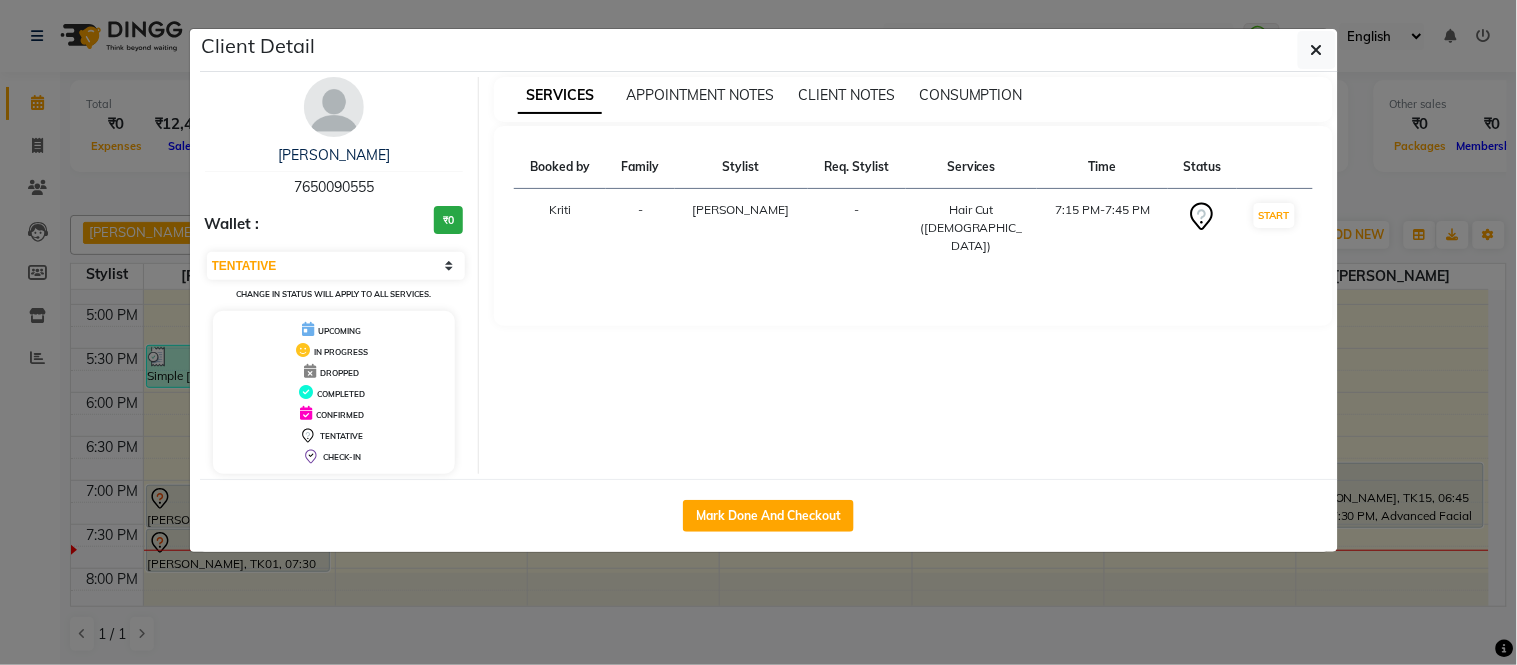 select on "5389" 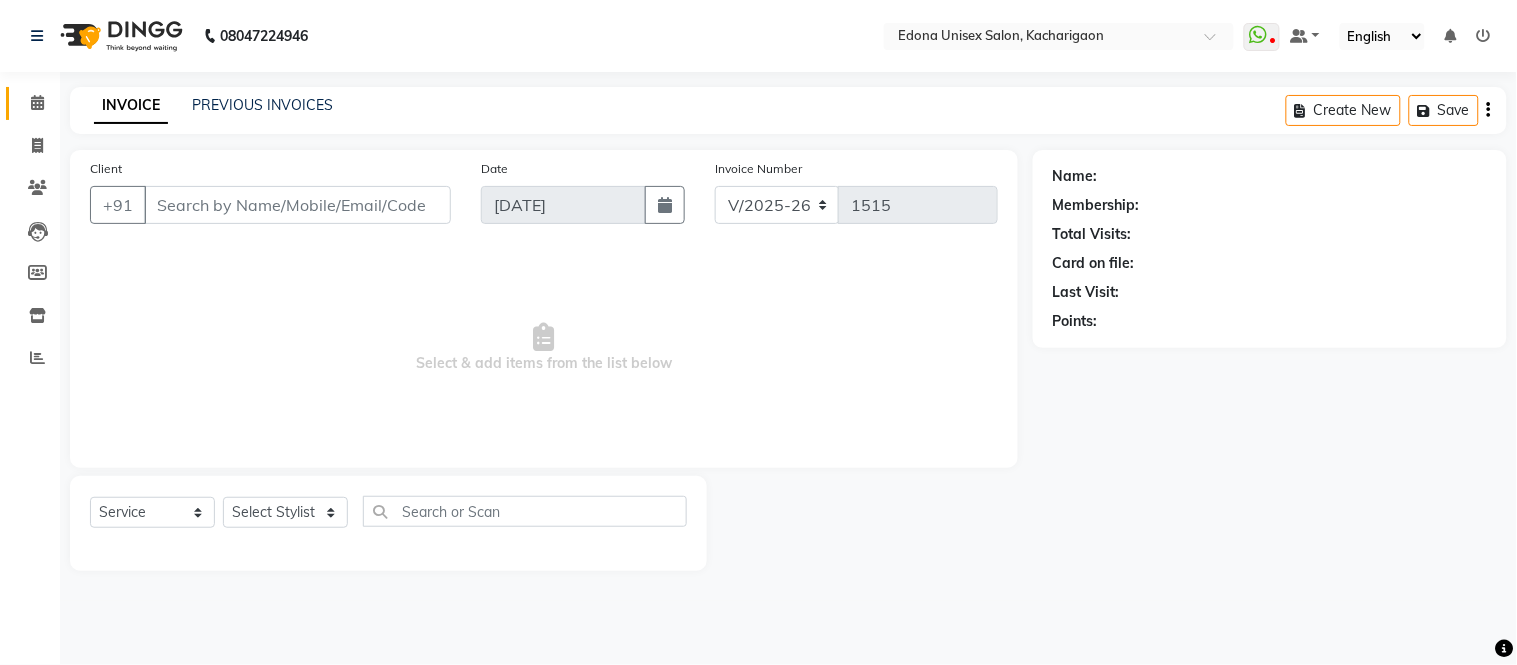 type on "7650090555" 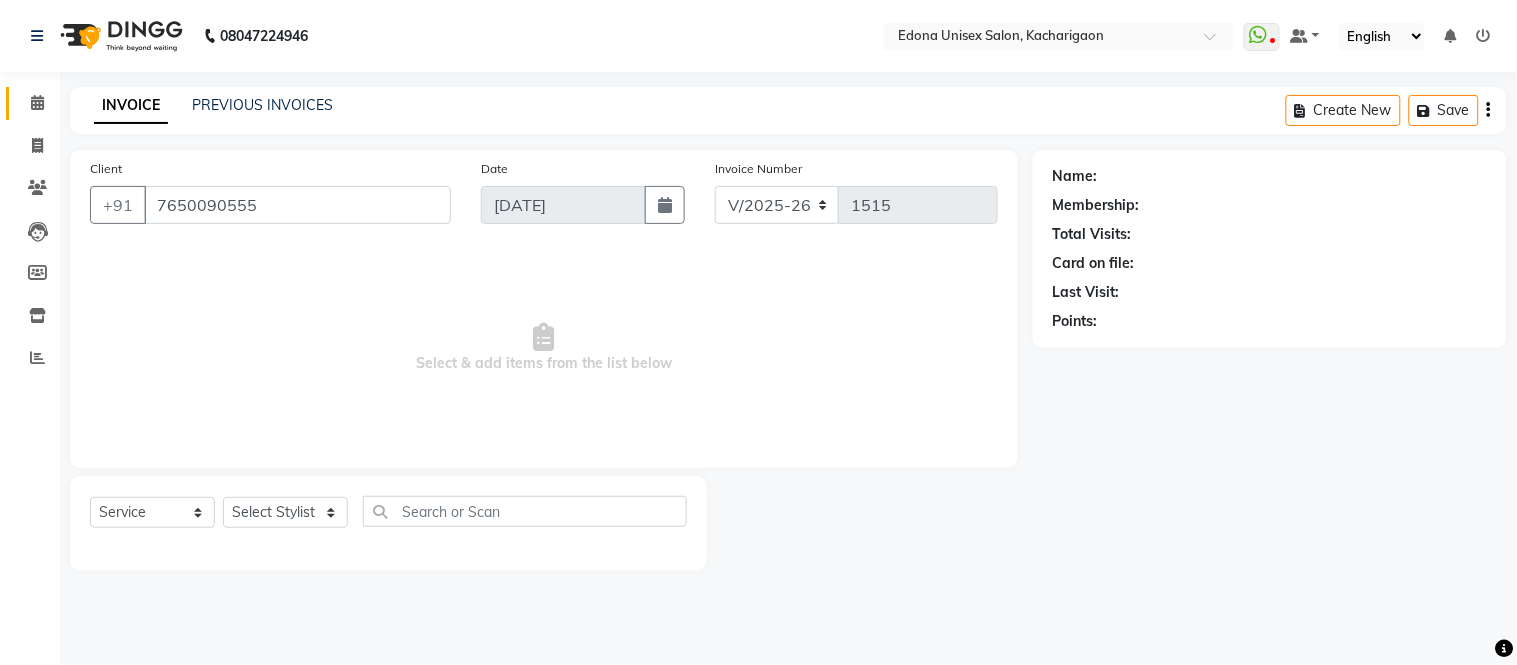 select on "77350" 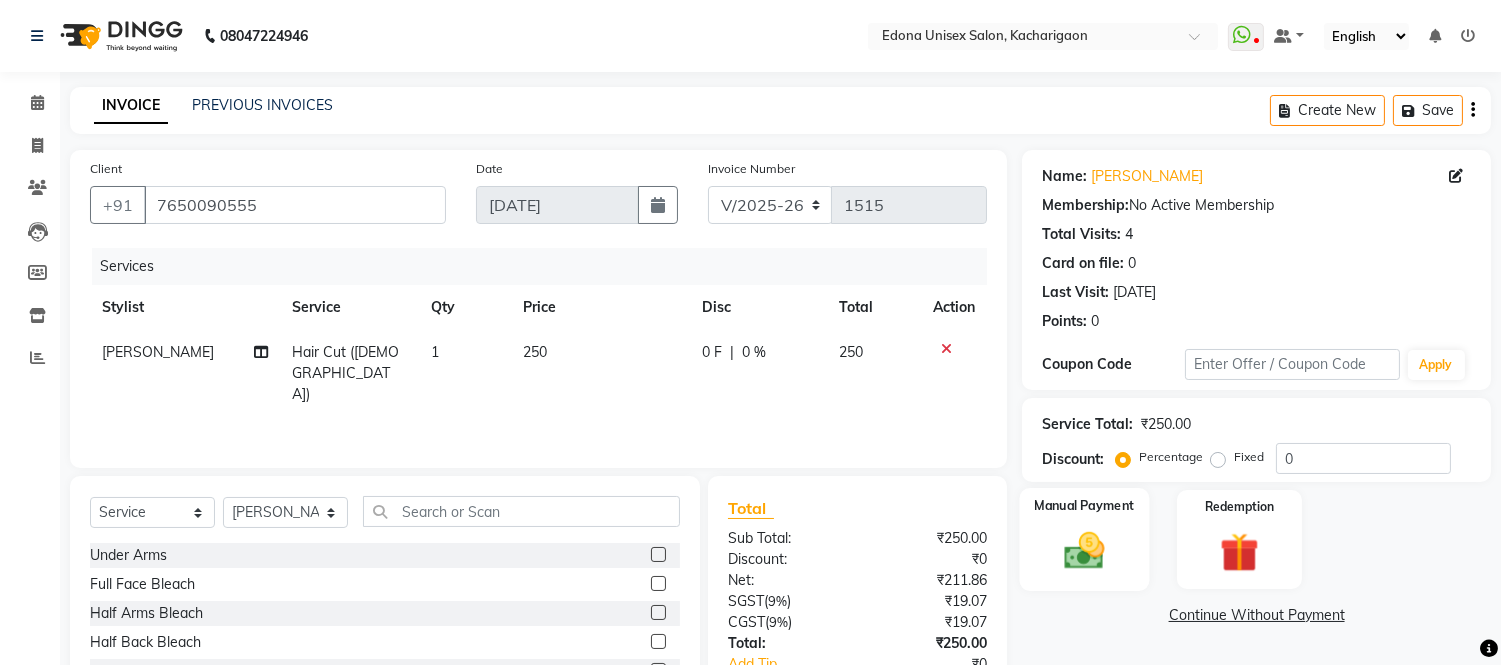 click 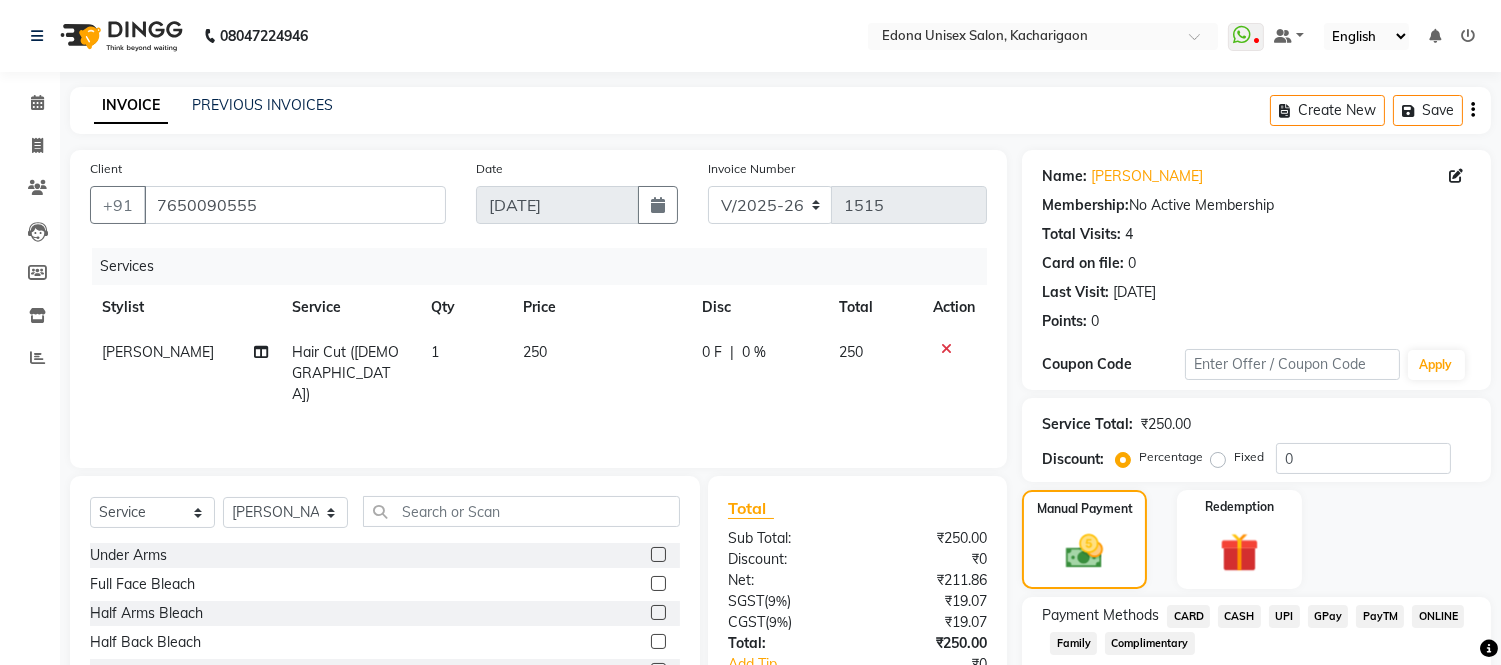 click on "[PERSON_NAME]" 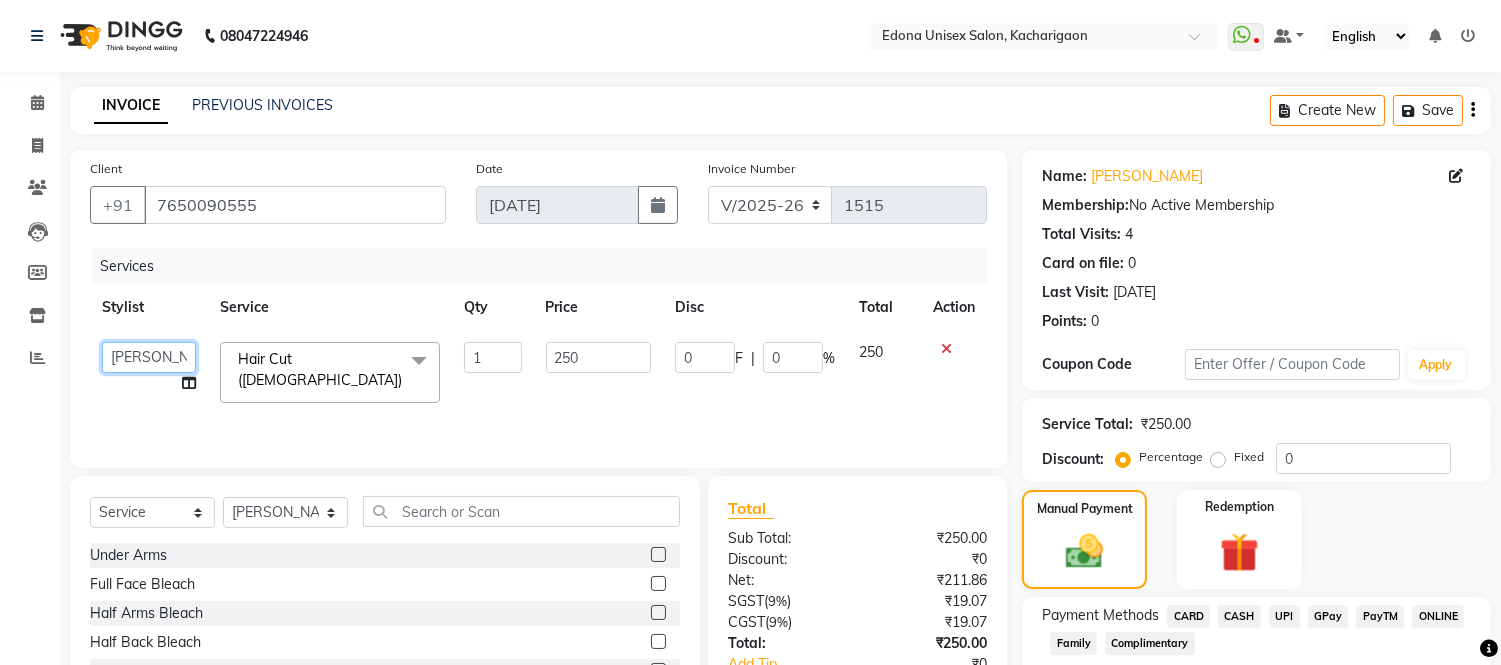 click on "Admin   Anju Sonar   Bir Basumtary   [PERSON_NAME]   [PERSON_NAME]   Hombr Jogi   [PERSON_NAME]   [PERSON_NAME]   Mithiser [PERSON_NAME]   Neha Sonar   Pahi   [PERSON_NAME]   Rashmi Basumtary   Reshma [PERSON_NAME] Basumtary   [PERSON_NAME]" 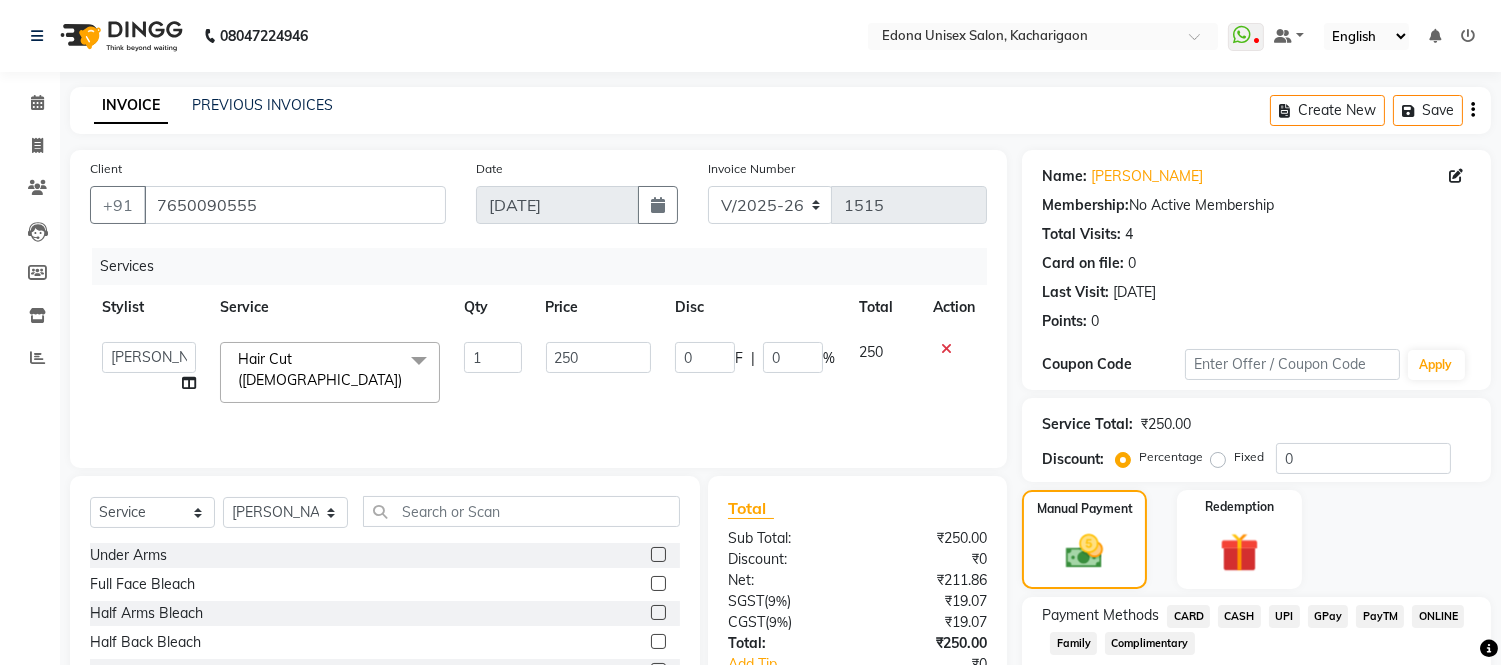 select on "35945" 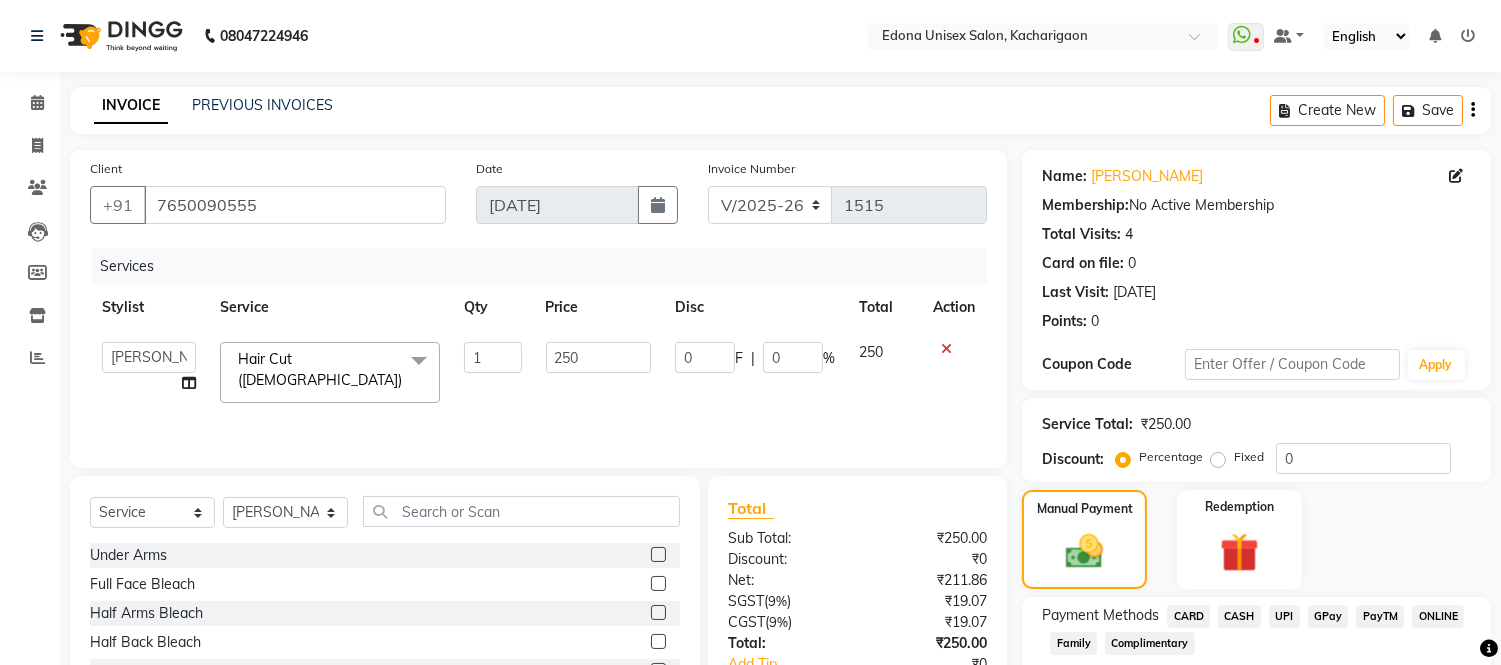 click on "Hair Cut ([DEMOGRAPHIC_DATA])  x Under Arms Full Face Bleach Half Arms Bleach Half Back Bleach Full Face & Neck Bleach Half Feet Bleach Full Arms Bleach Full Back Bleach Full Feet Bleach Full Body Bleach Nano Plastia Neck D-Tan Full/Face D-Tan Half Arms D-Tan Half Feet D-Tan Back D-Tan Full Arms D-Tan Full Feet D-Tan Other Pack Clean Up Lotus Clean Up Jeannot Clean Up [PERSON_NAME]'S Clean Up O3 Clean Up Basic Facial O3 D-Tan Clean Up Advanced Facial [PERSON_NAME]'S Facial Jeannot Facial O3+ Whitning & Brighting Facial Lotus (Preservita) Facial O3+ Shine & Glow Facial O3+ Anti Agening Facial O3+ Anti Pigmention Facial Treatment Facial Bridal Facial O3+ Diamond Facial Hydra facial [PERSON_NAME] Color Global [MEDICAL_DATA] Touch Up (Majirel) Global Hair Colour (Majirel) [DEMOGRAPHIC_DATA] Global Hair Colour (Inoa) [DEMOGRAPHIC_DATA] Global [MEDICAL_DATA] Touch Up (Inoa) Global Hair Colour (Majirel) Global Hair Colour (Inoa) [PERSON_NAME] Trimming (Clipper) Shaving Baby Hair Cut ([DEMOGRAPHIC_DATA]) Hair Cut ([DEMOGRAPHIC_DATA]) Baby Hair Cut ([DEMOGRAPHIC_DATA]) Hair Cut ([DEMOGRAPHIC_DATA]) Advanced Pressing Advanced Crimping Iron Back" 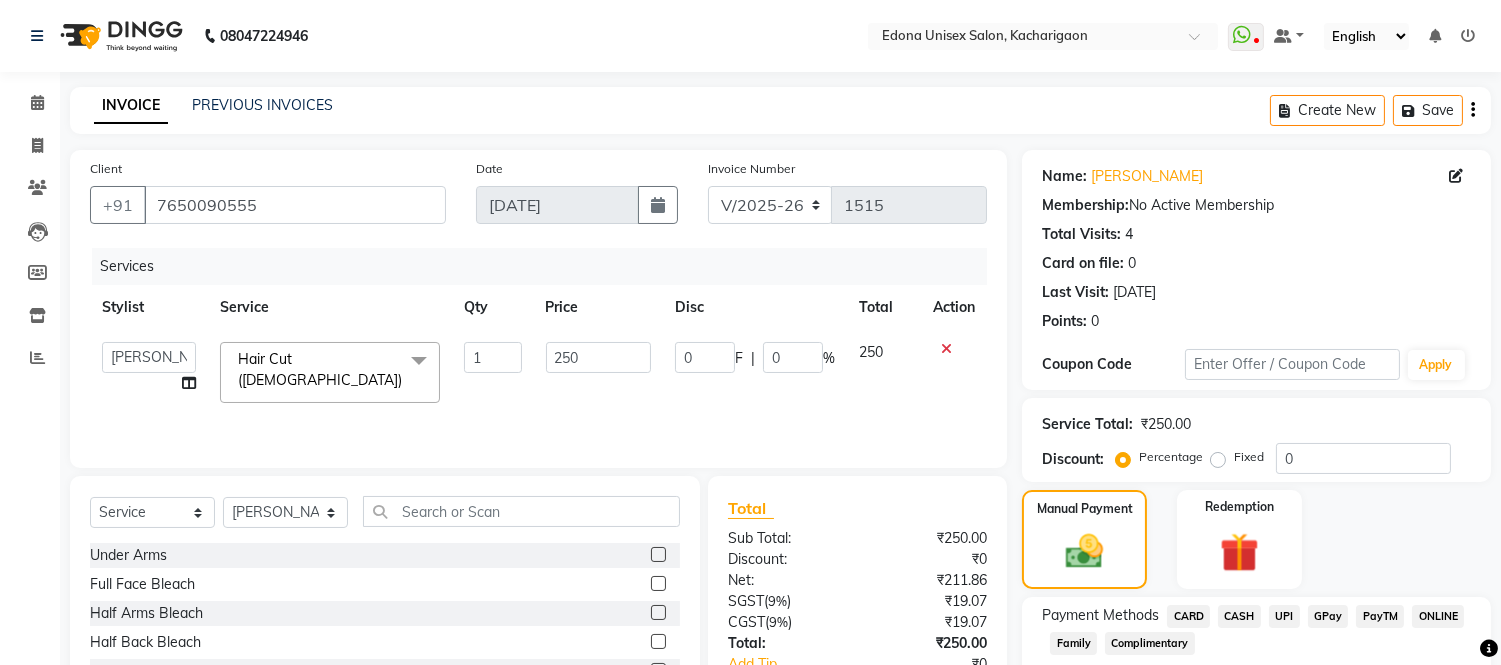 scroll, scrollTop: 135, scrollLeft: 0, axis: vertical 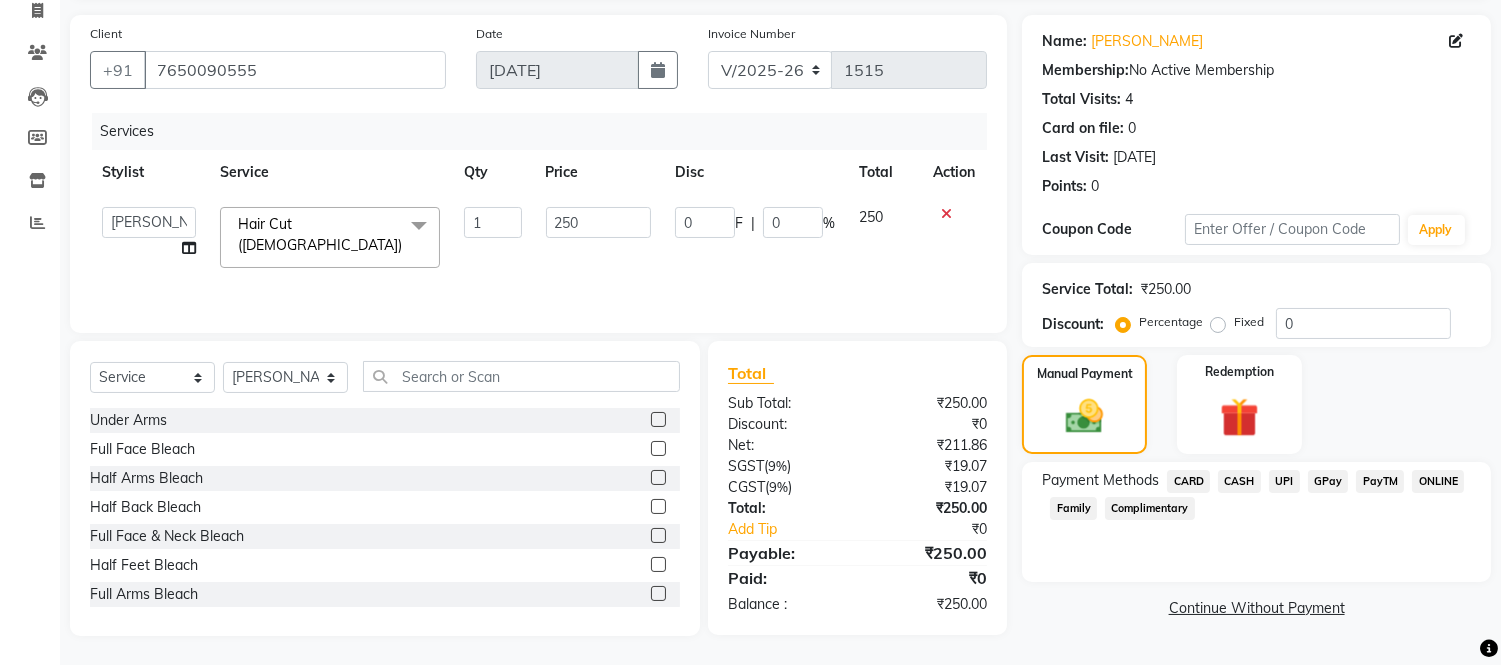 click on "UPI" 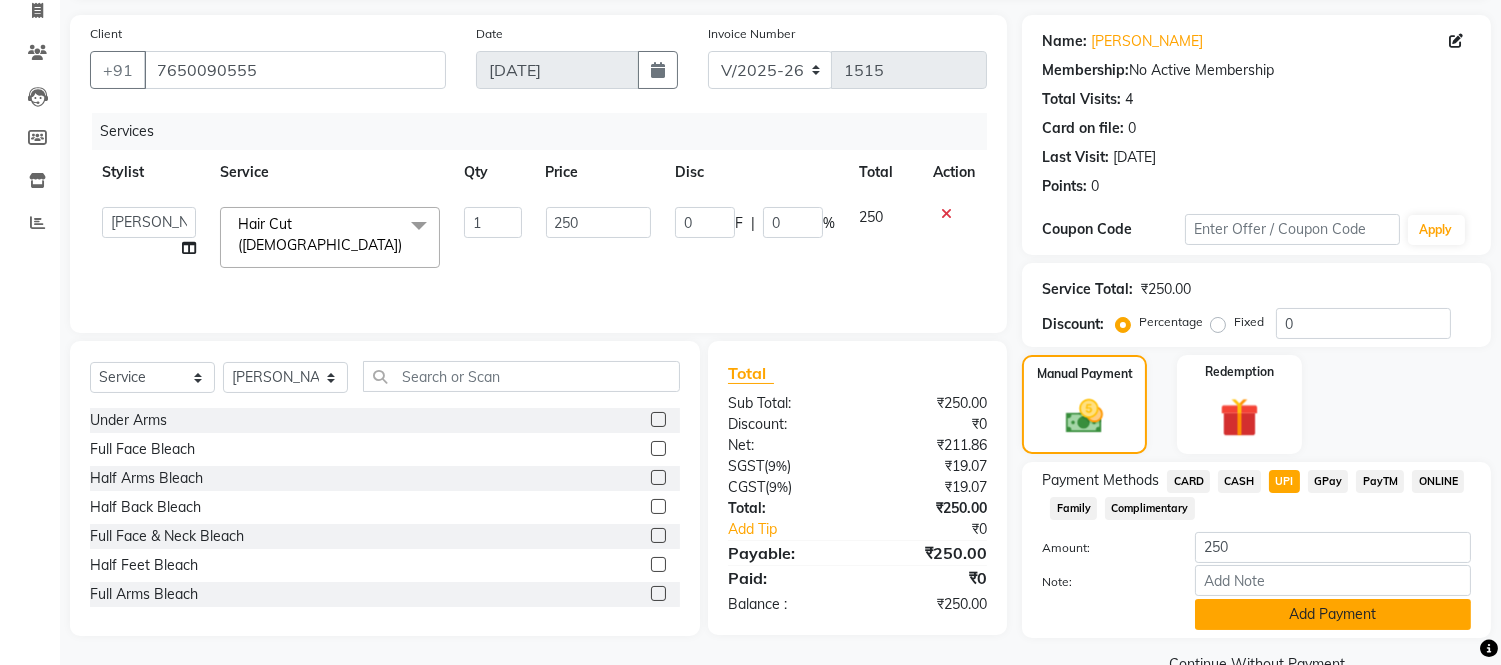 click on "Add Payment" 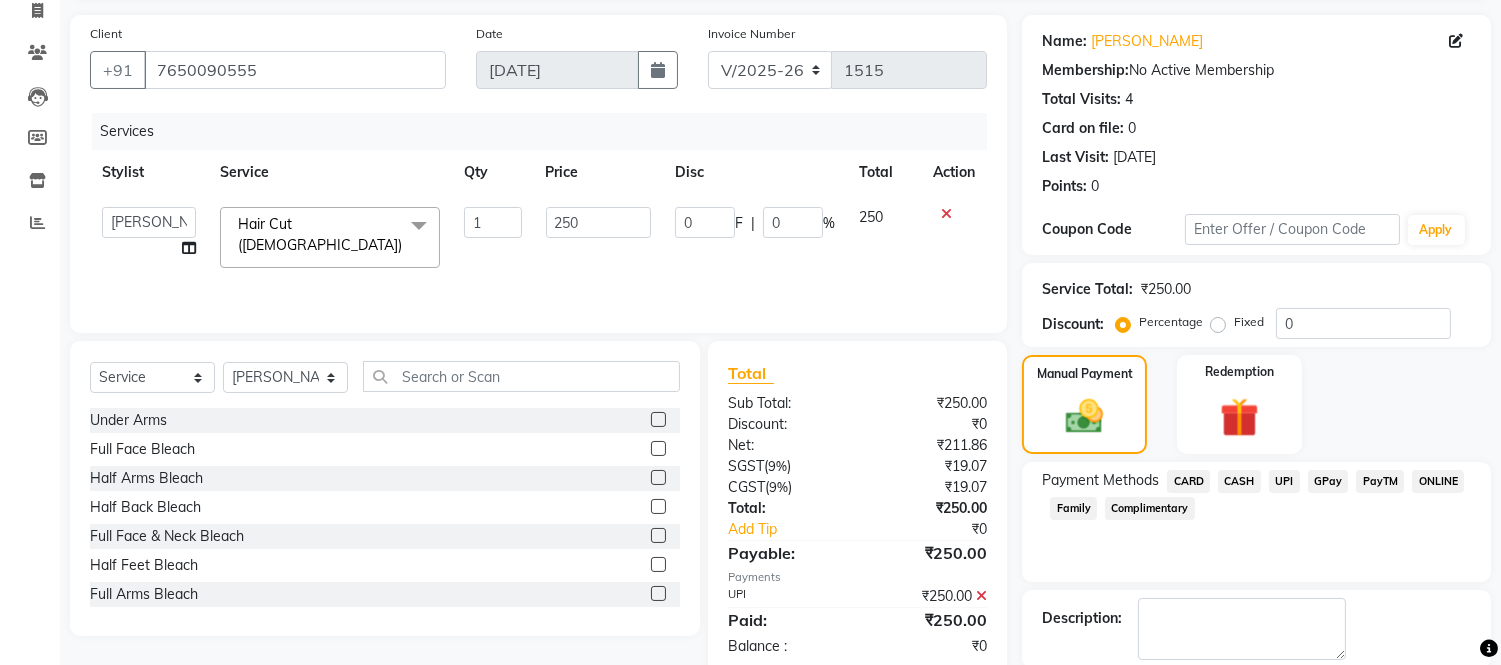 scroll, scrollTop: 234, scrollLeft: 0, axis: vertical 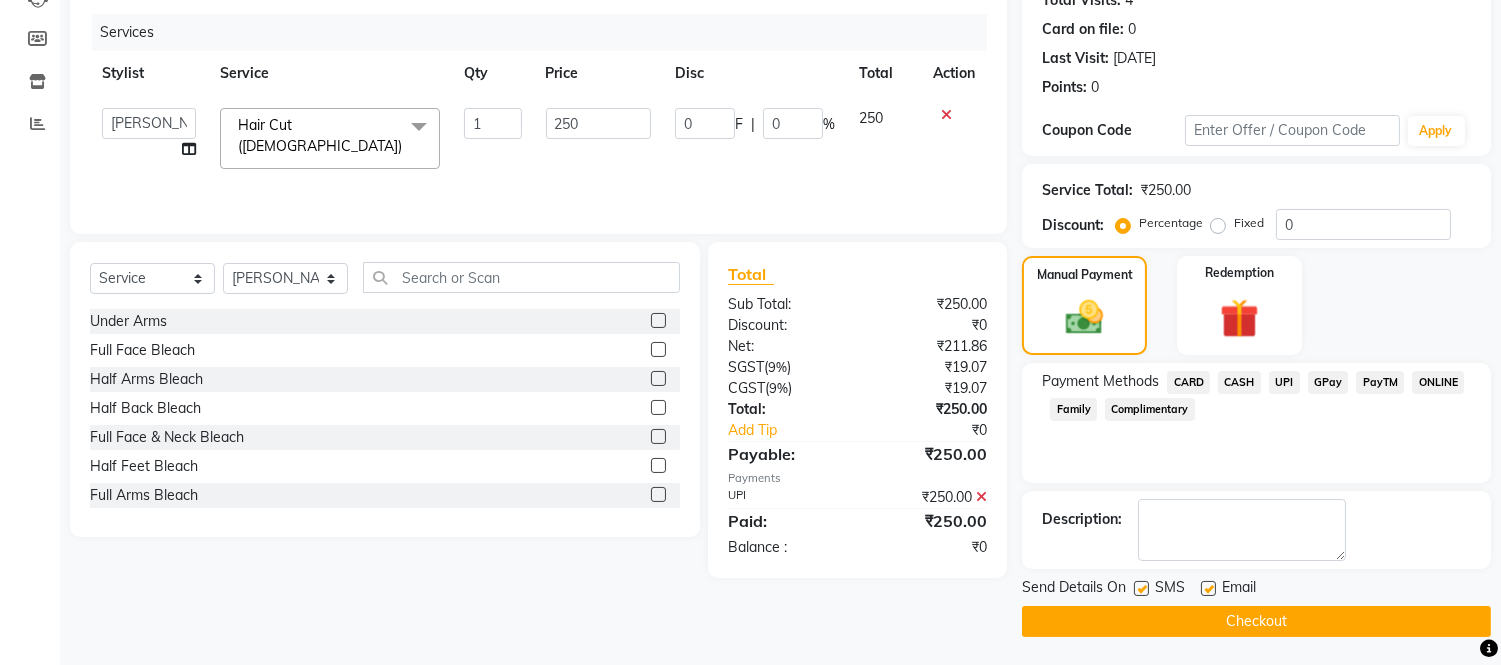 click on "Checkout" 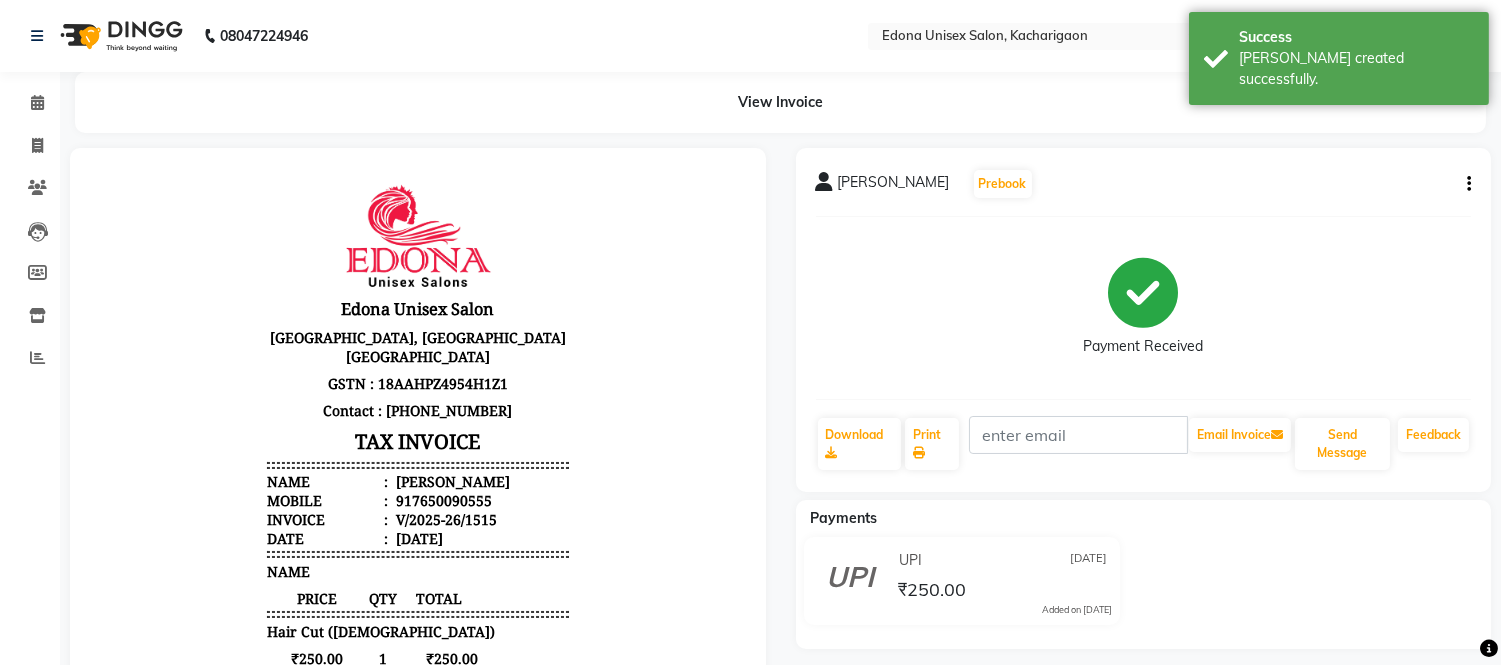 scroll, scrollTop: 0, scrollLeft: 0, axis: both 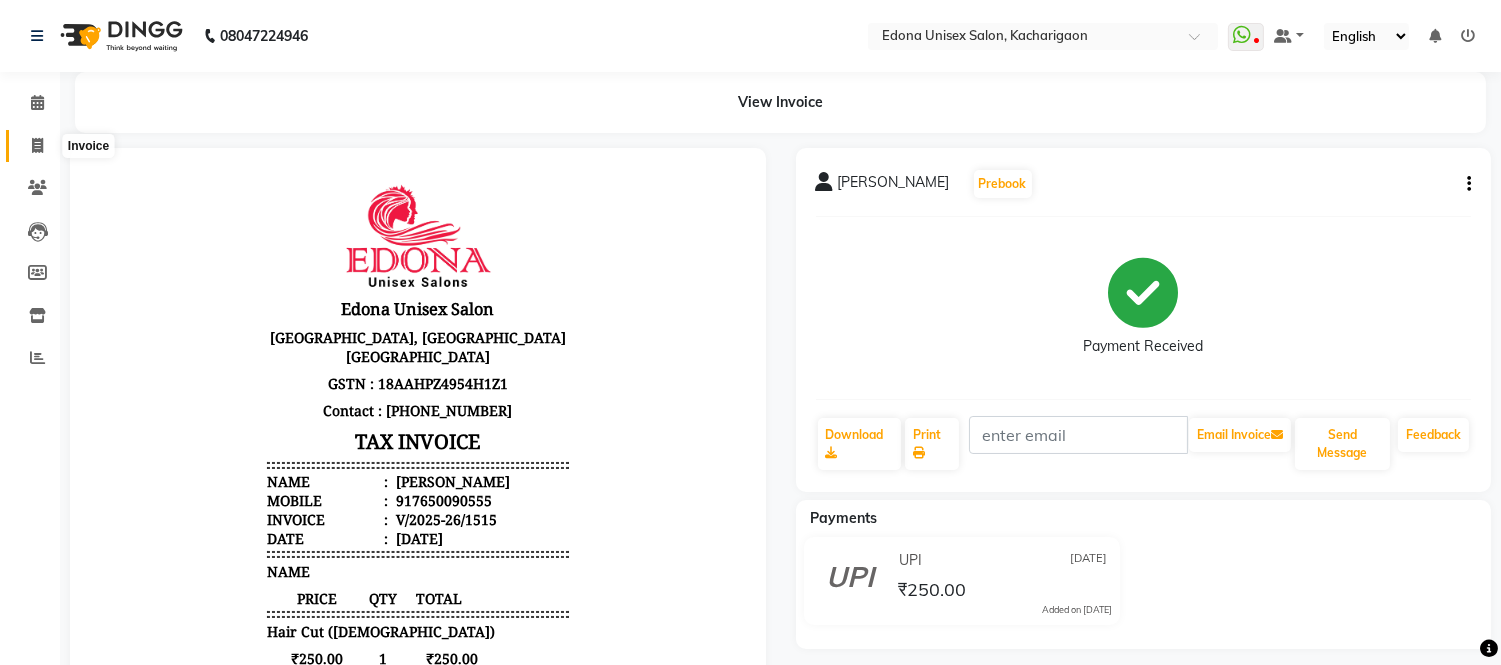 click 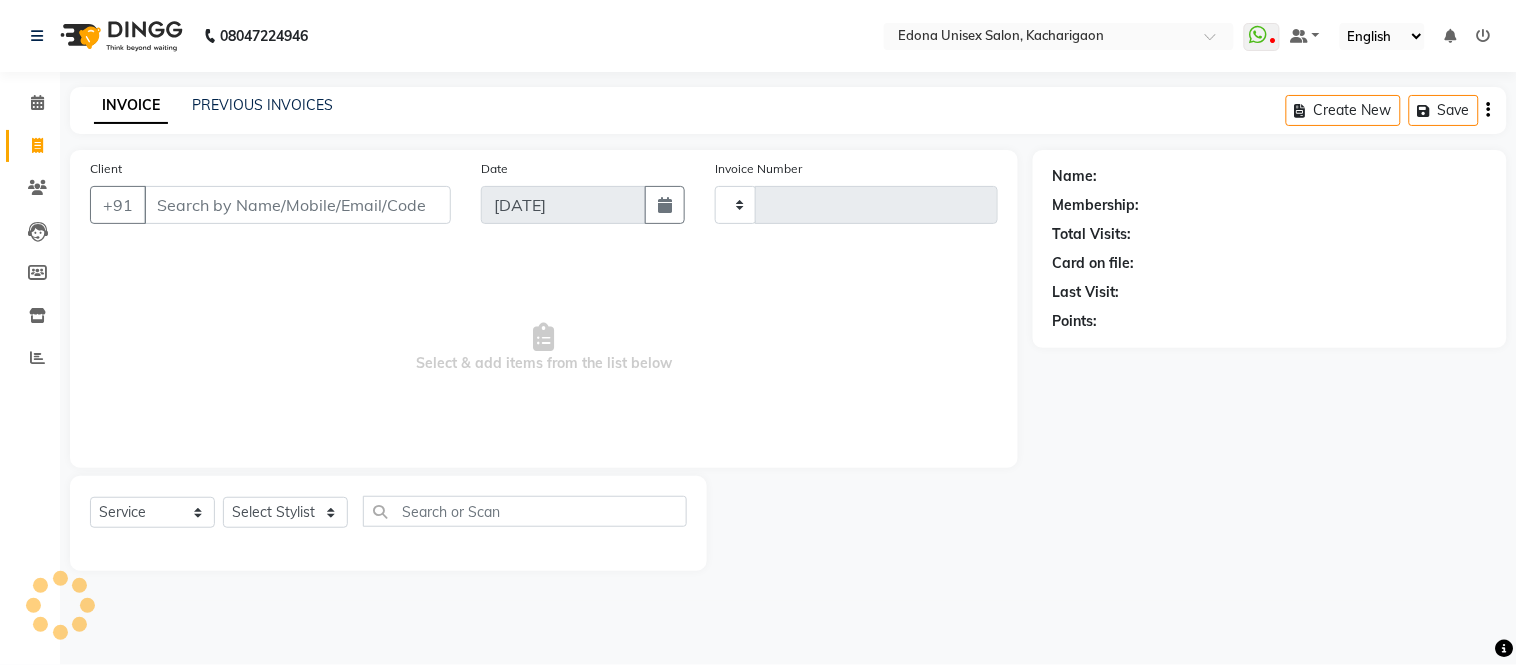 type on "1516" 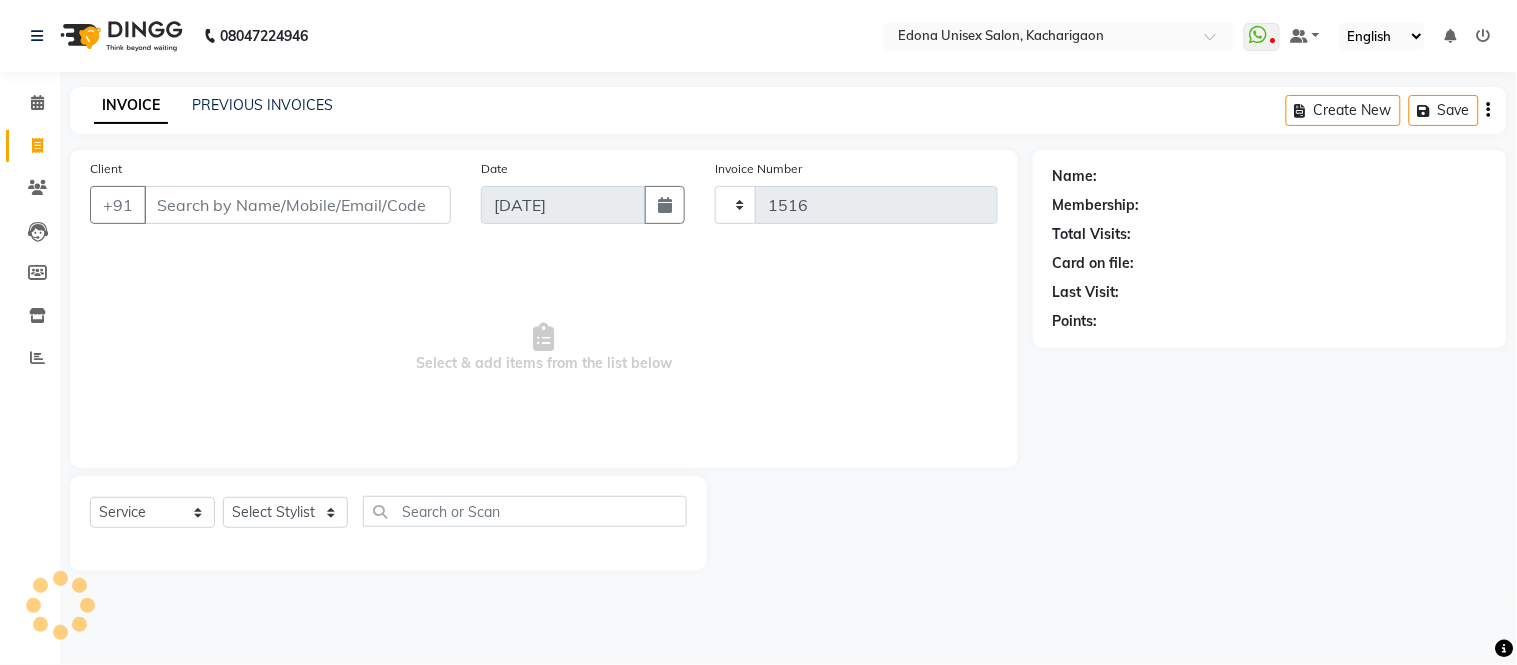 select on "5389" 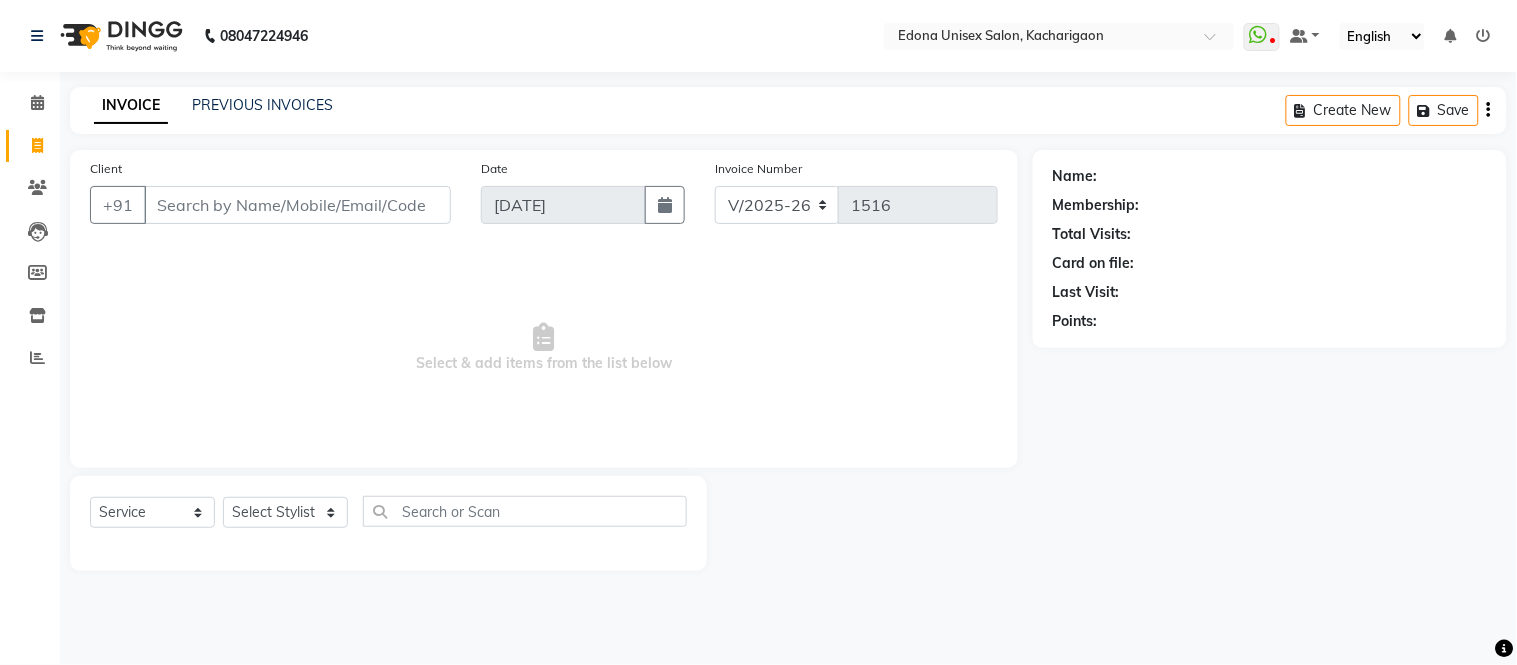 click on "Client" at bounding box center [297, 205] 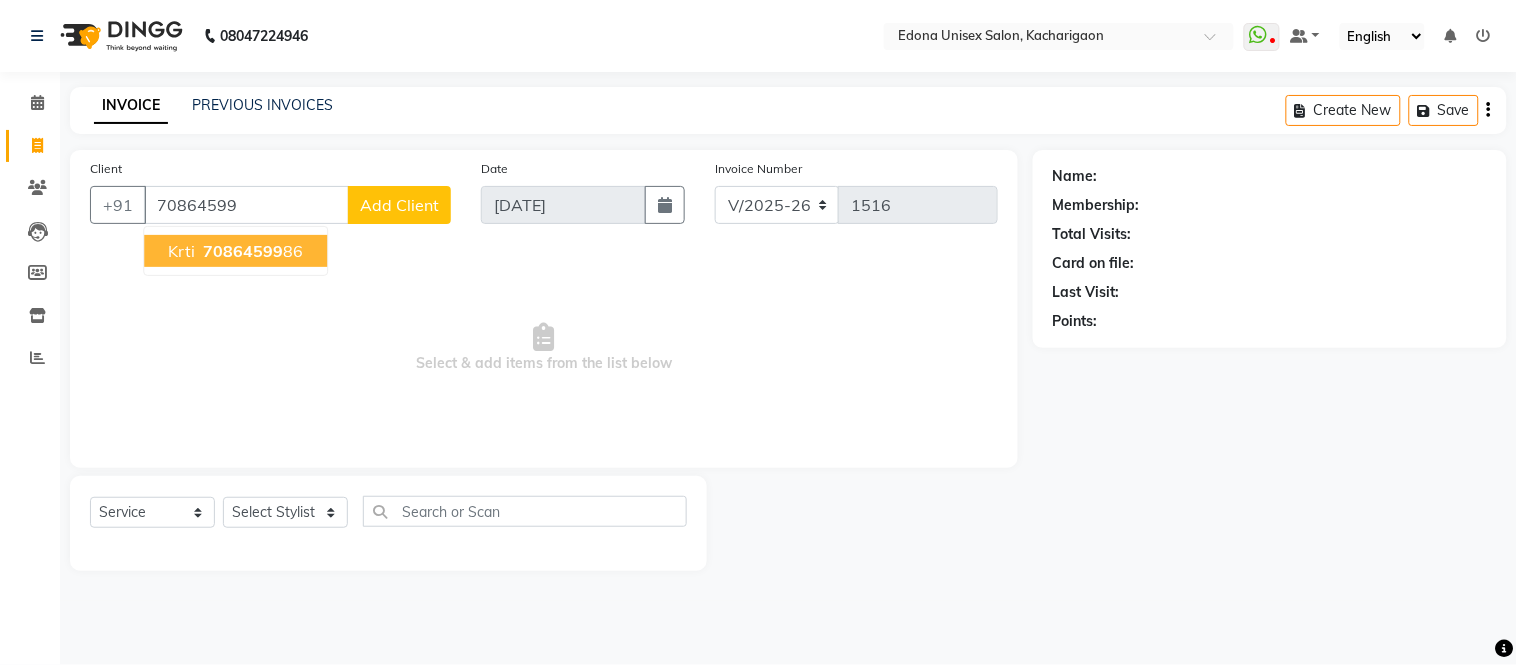 click on "Krti   70864599 86" at bounding box center [235, 251] 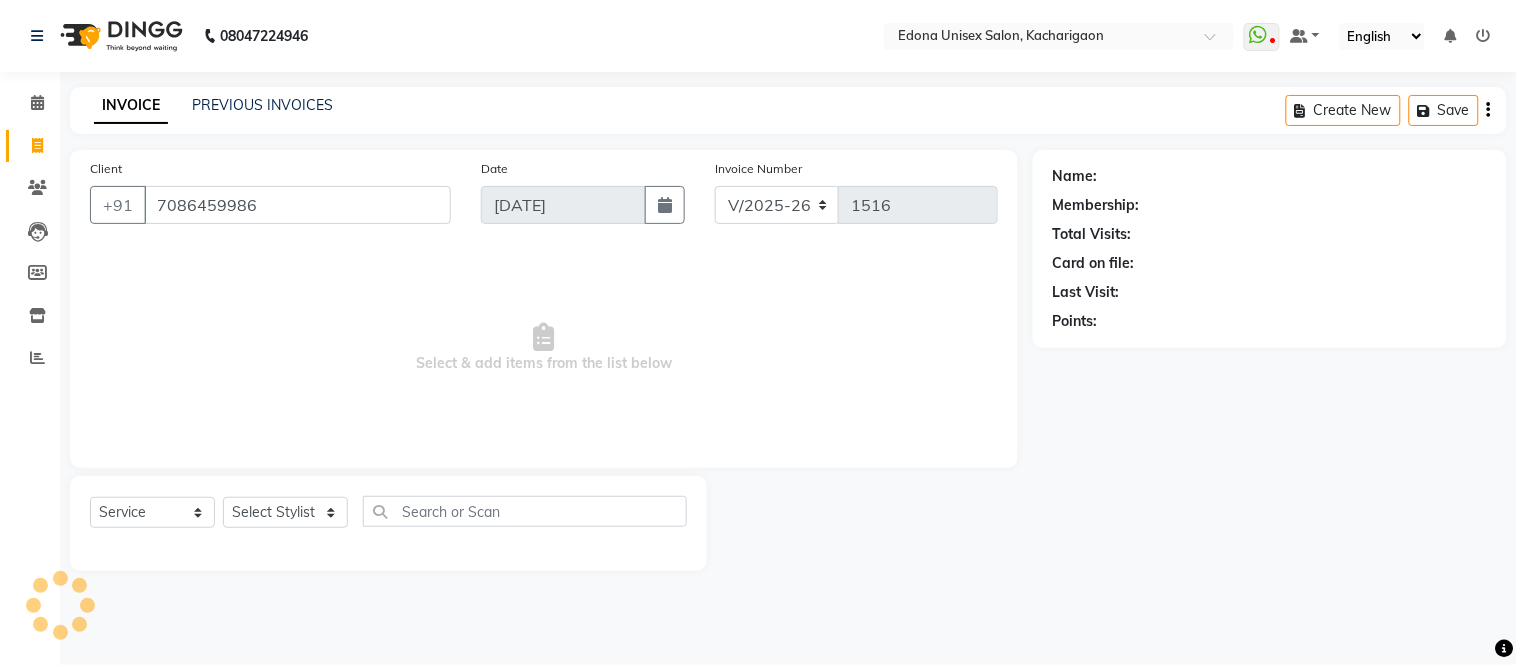 type on "7086459986" 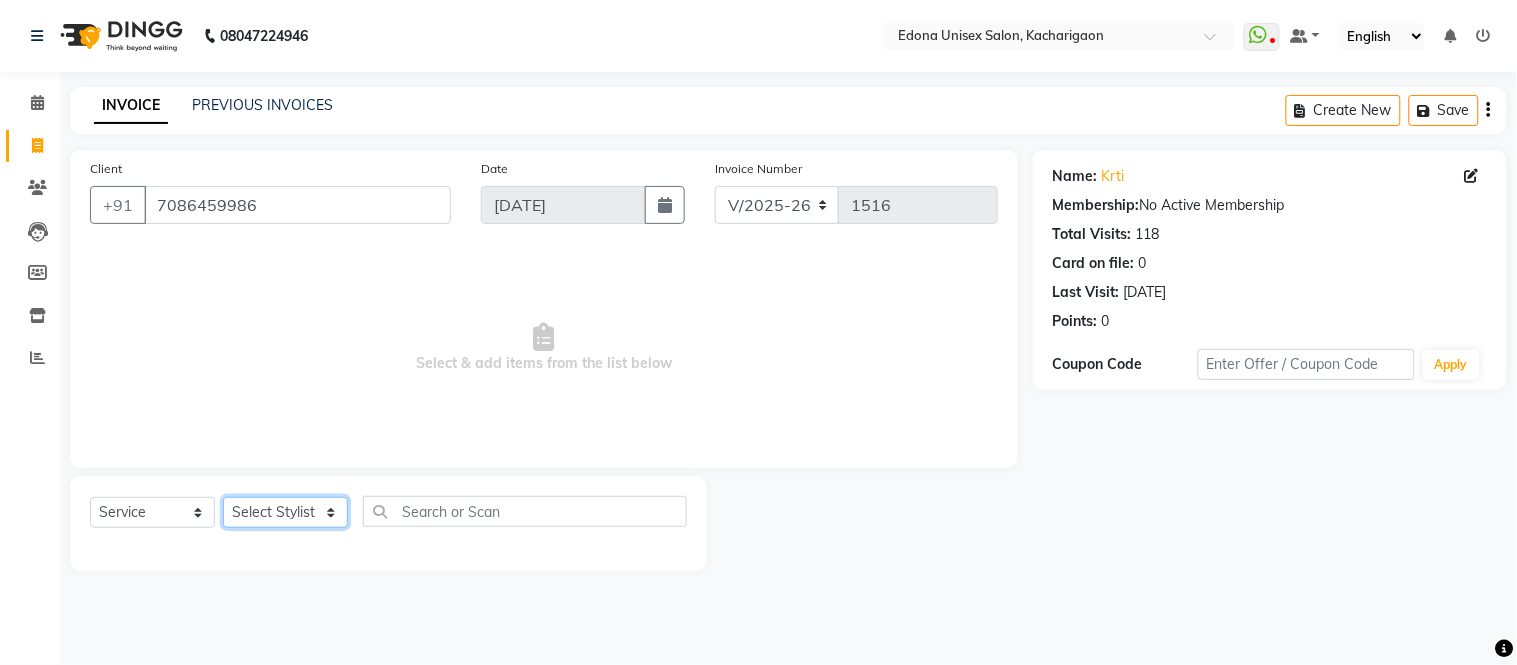 click on "Select Stylist Admin Anju Sonar Bir Basumtary [PERSON_NAME] [PERSON_NAME] Hombr [PERSON_NAME] [PERSON_NAME] [PERSON_NAME] Mithiser Bodo [PERSON_NAME] Neha Sonar Pahi [PERSON_NAME] Rashmi Basumtary Reshma [PERSON_NAME] Basumtary [PERSON_NAME]" 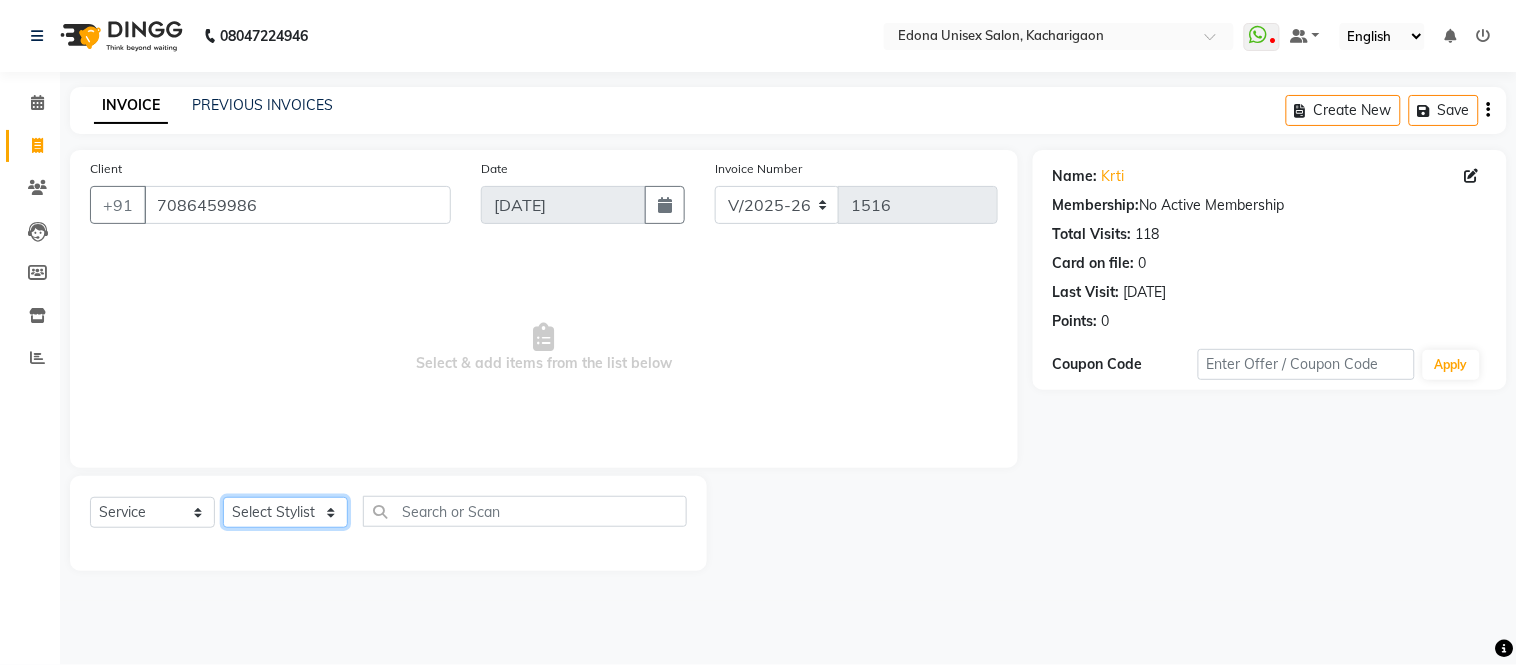 select on "77350" 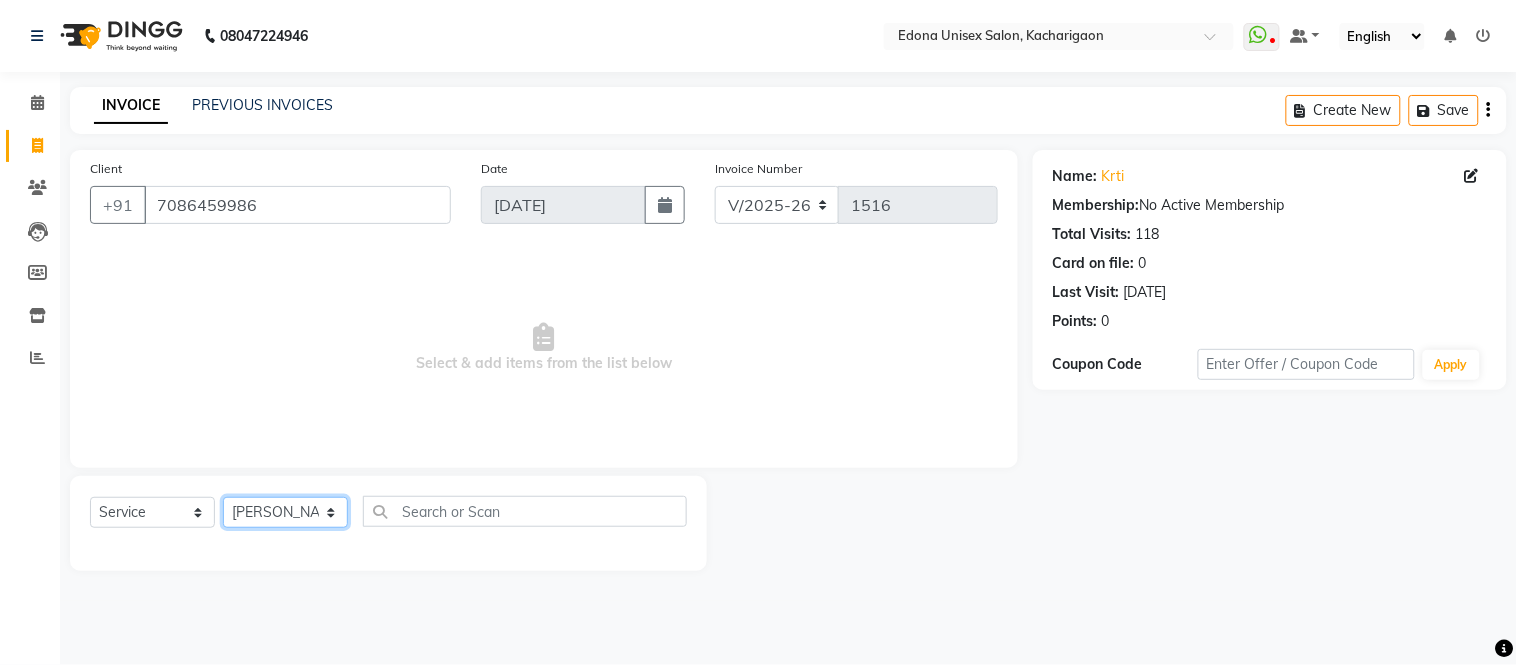 click on "Select Stylist Admin Anju Sonar Bir Basumtary [PERSON_NAME] [PERSON_NAME] Hombr [PERSON_NAME] [PERSON_NAME] [PERSON_NAME] Mithiser Bodo [PERSON_NAME] Neha Sonar Pahi [PERSON_NAME] Rashmi Basumtary Reshma [PERSON_NAME] Basumtary [PERSON_NAME]" 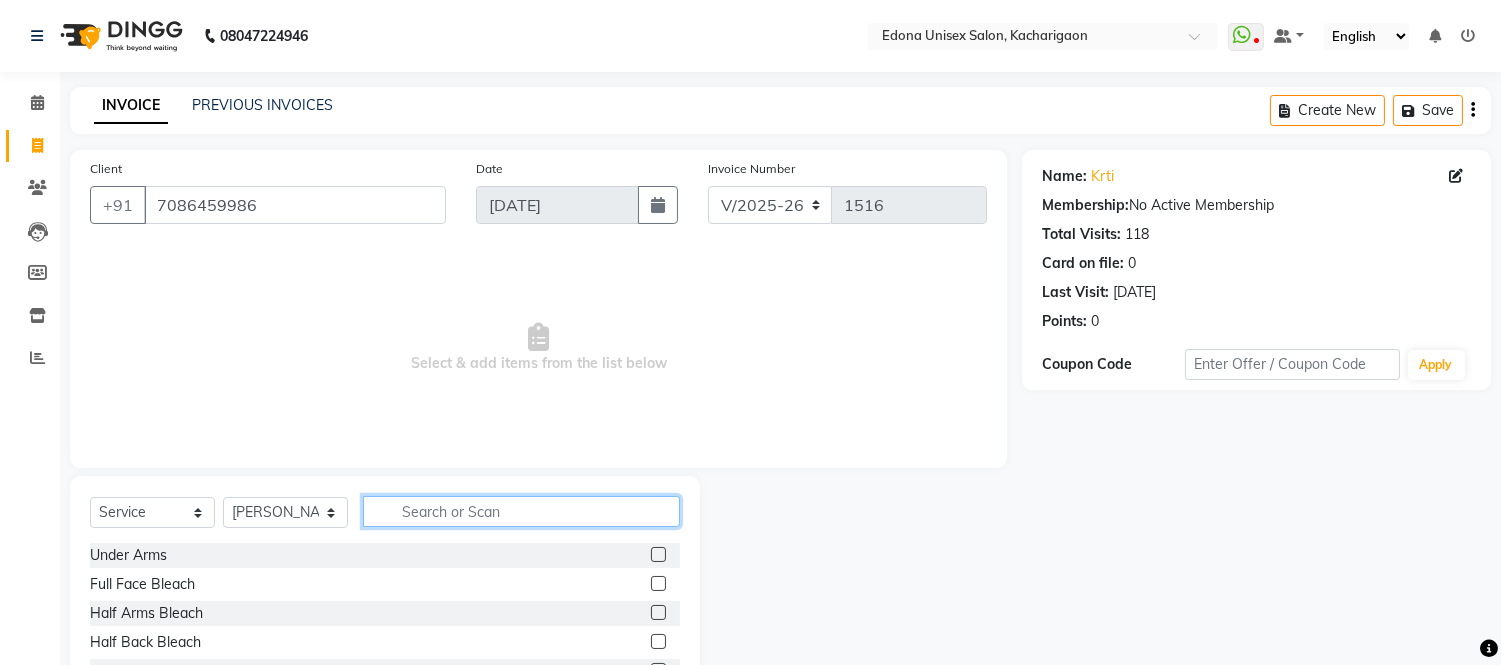 click 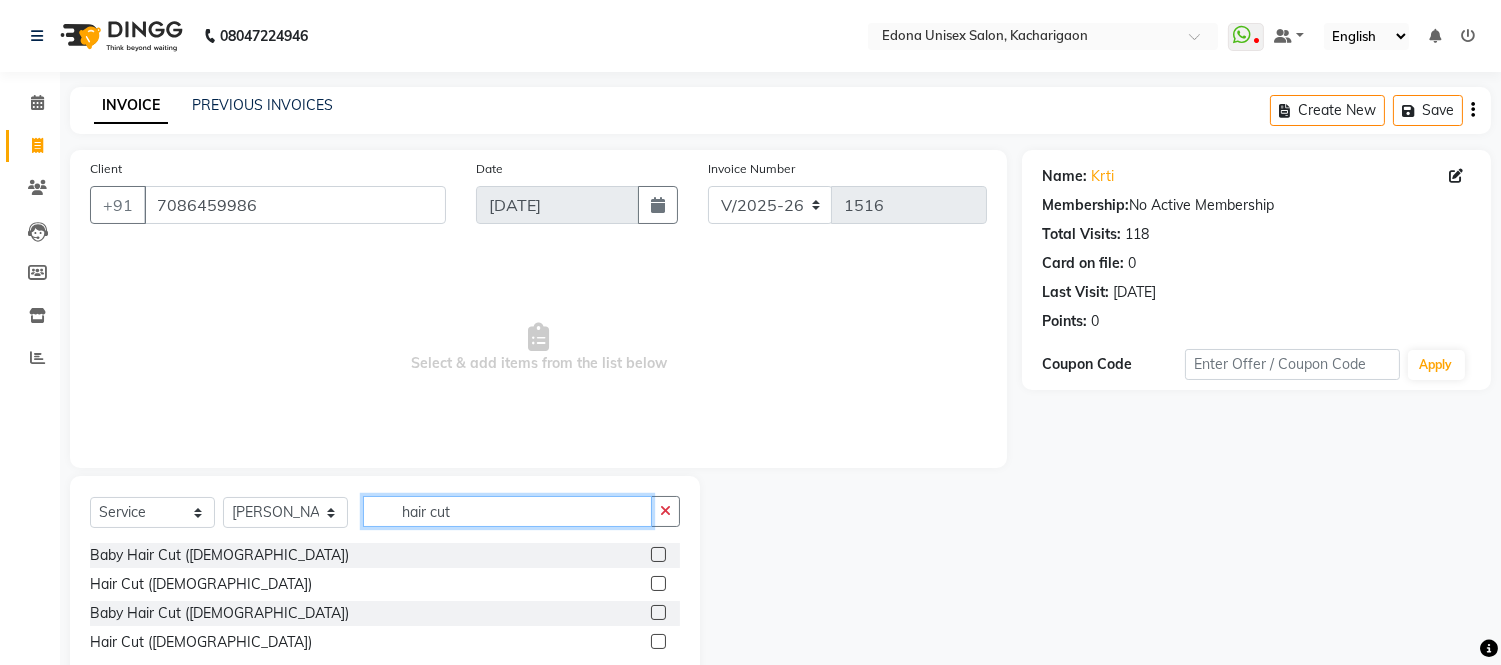 type on "hair cut" 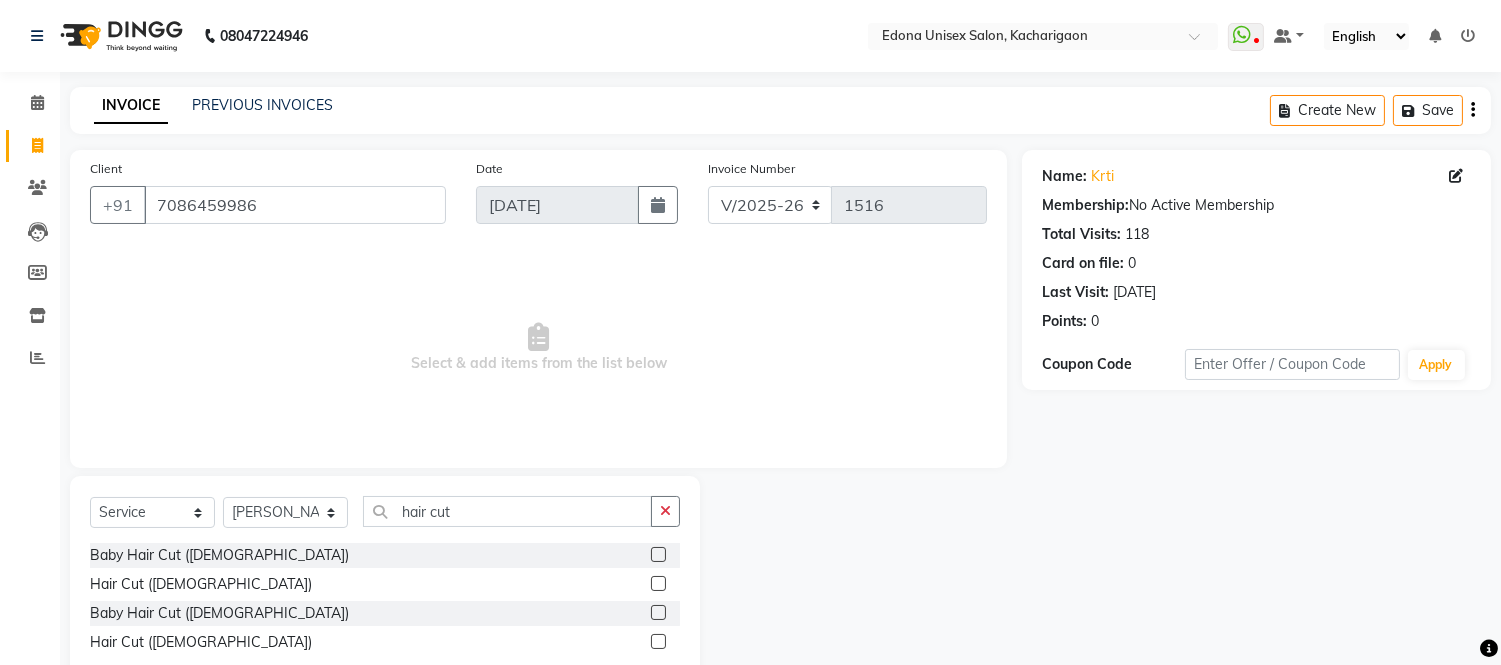 click 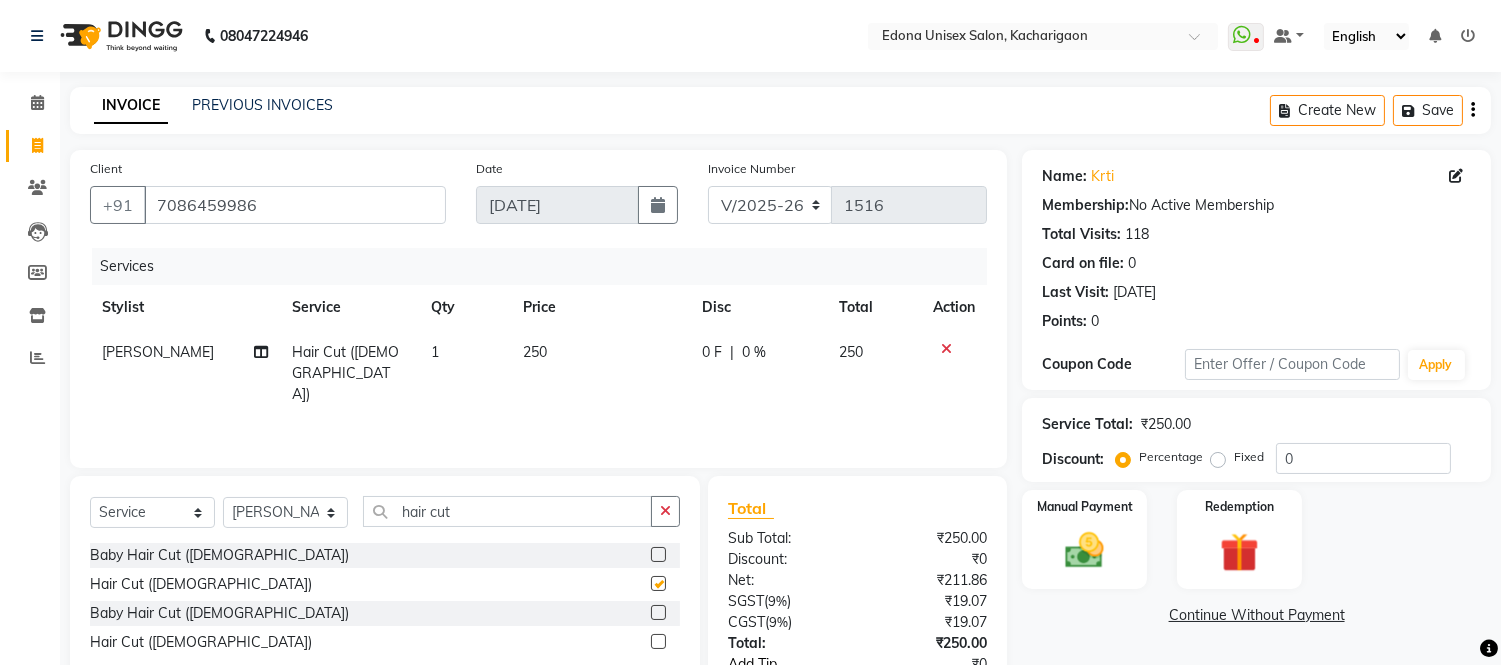 checkbox on "false" 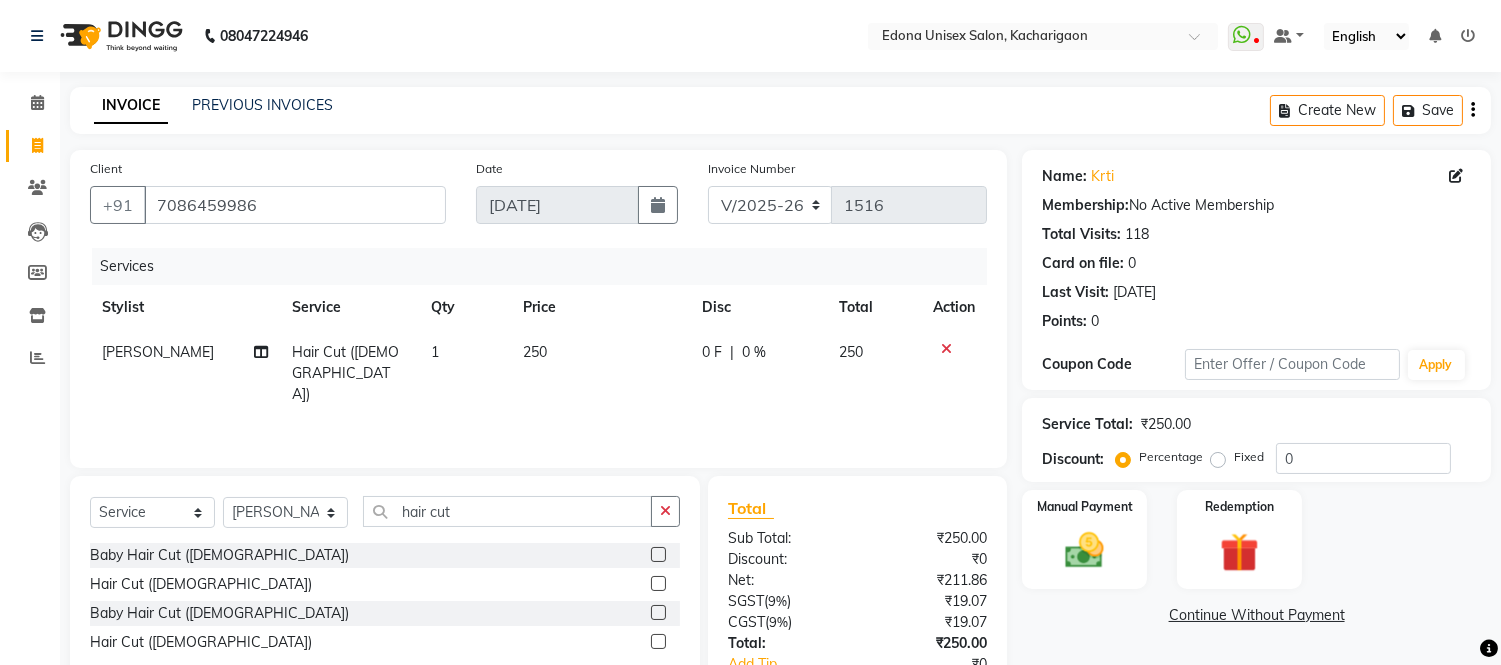 scroll, scrollTop: 134, scrollLeft: 0, axis: vertical 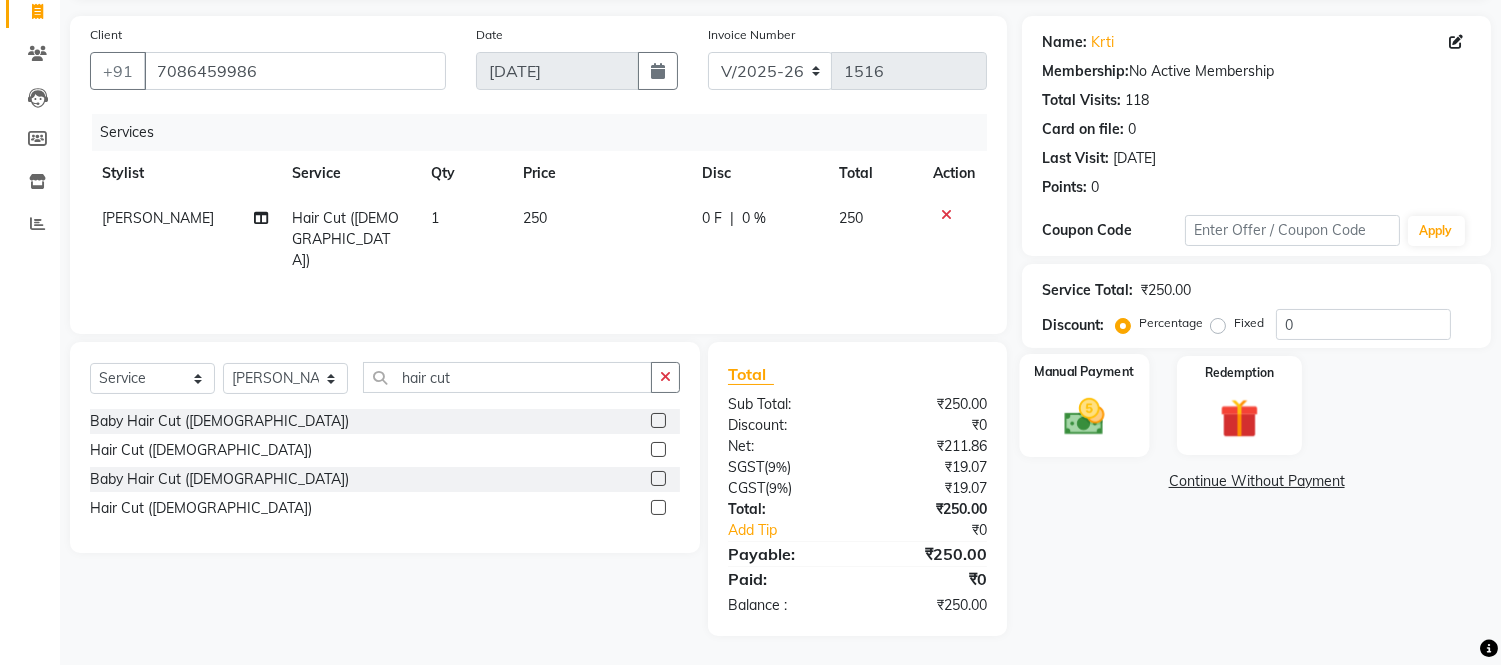 click 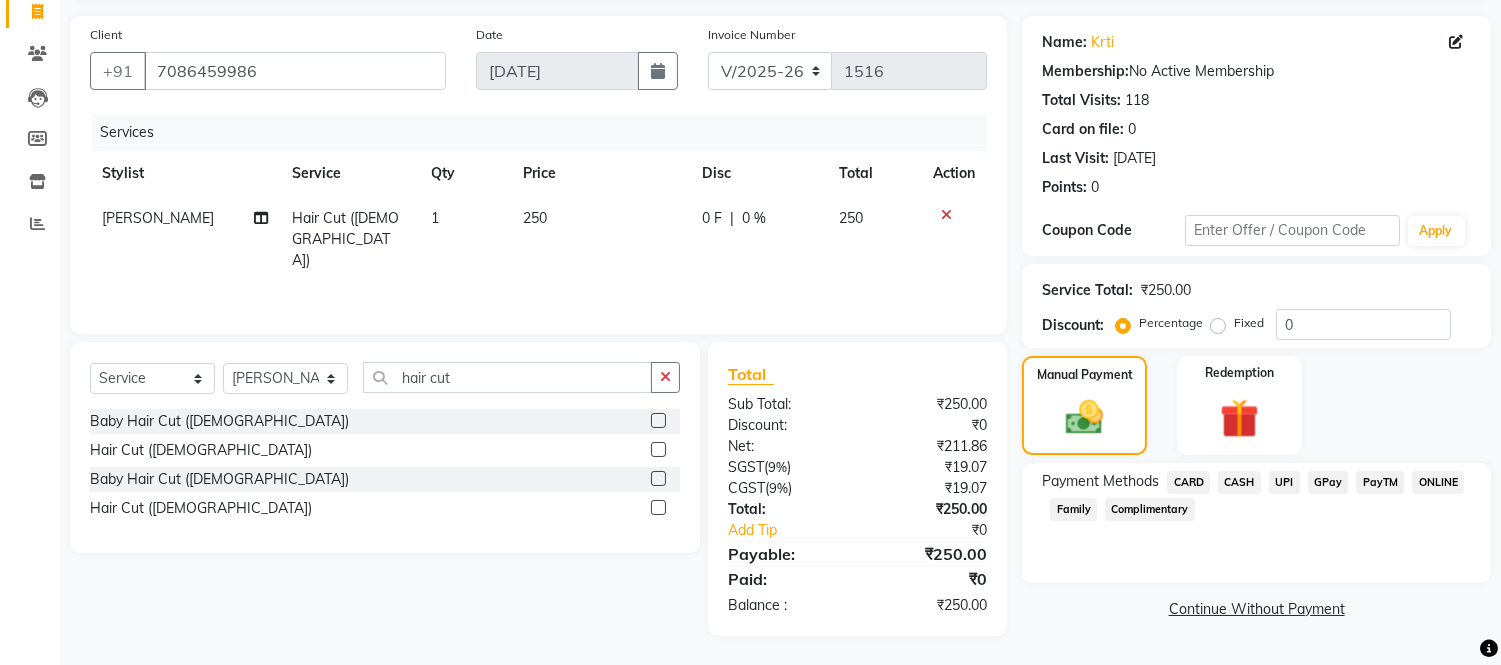 click on "CASH" 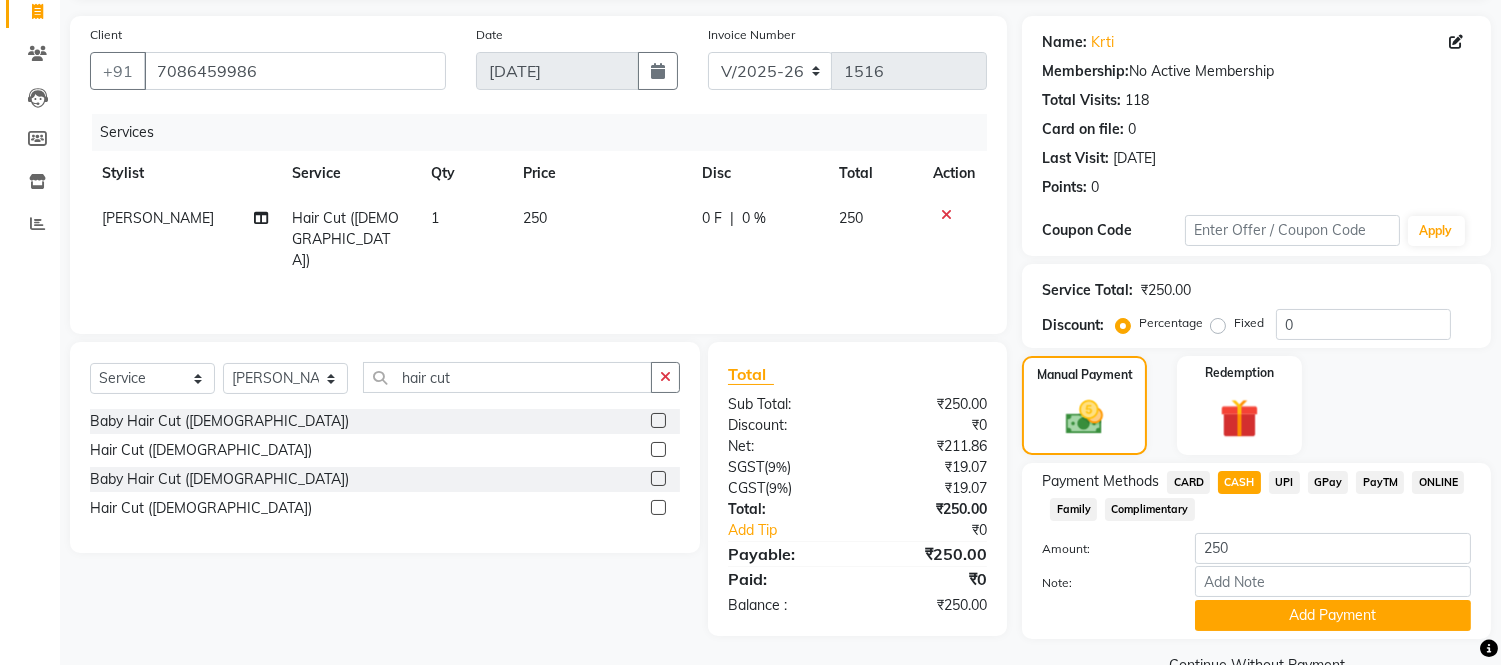 scroll, scrollTop: 178, scrollLeft: 0, axis: vertical 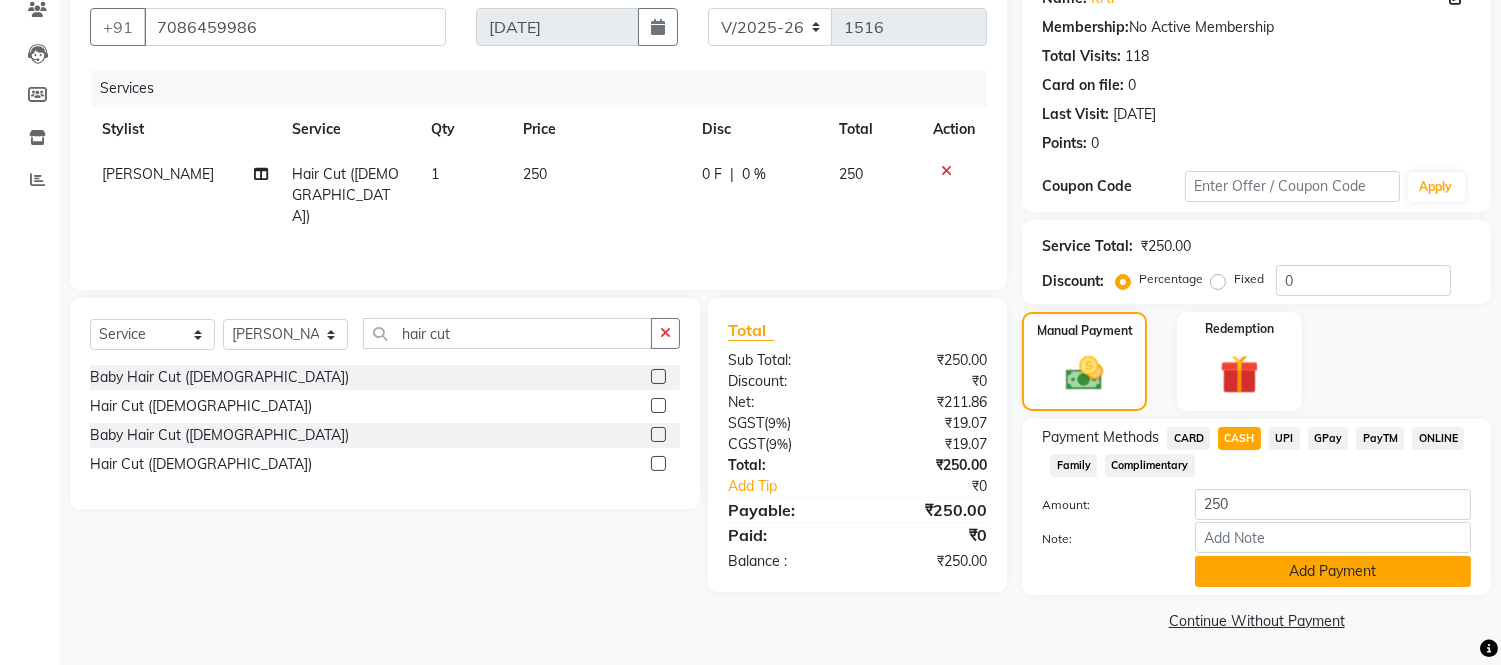 click on "Add Payment" 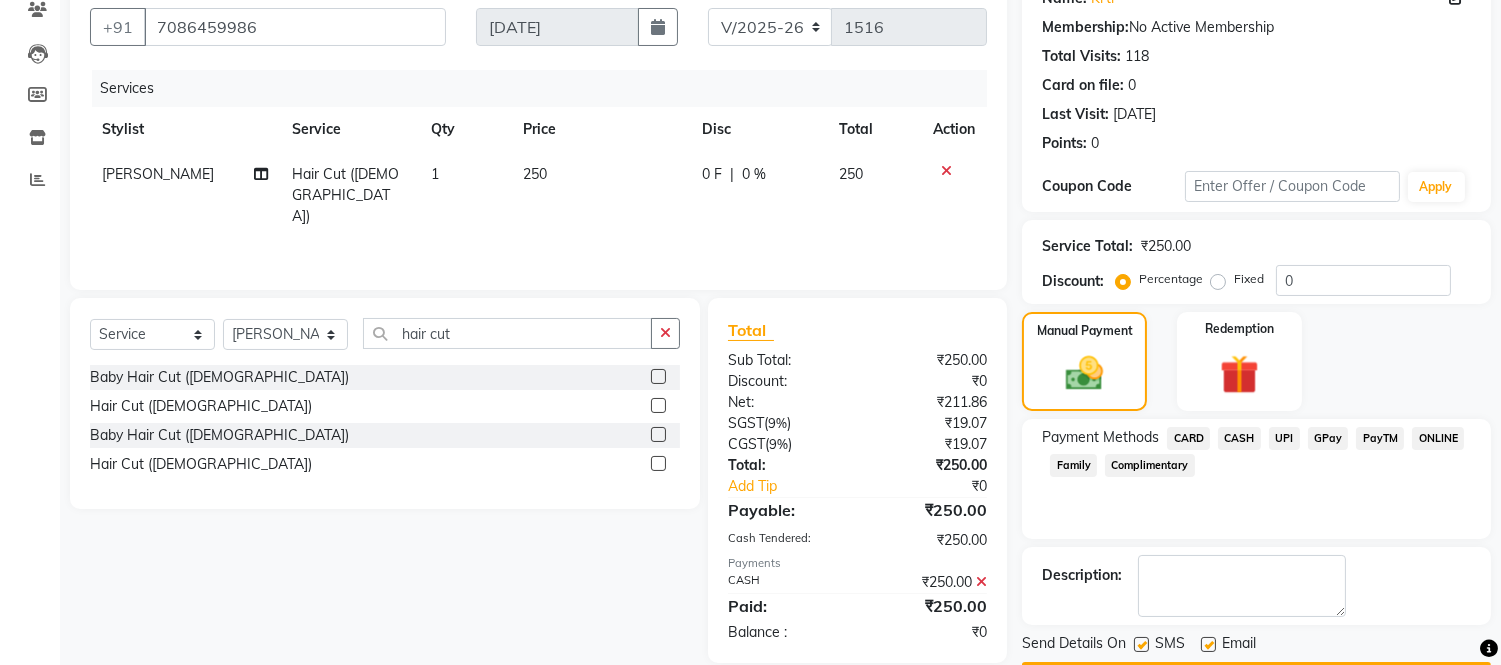 scroll, scrollTop: 234, scrollLeft: 0, axis: vertical 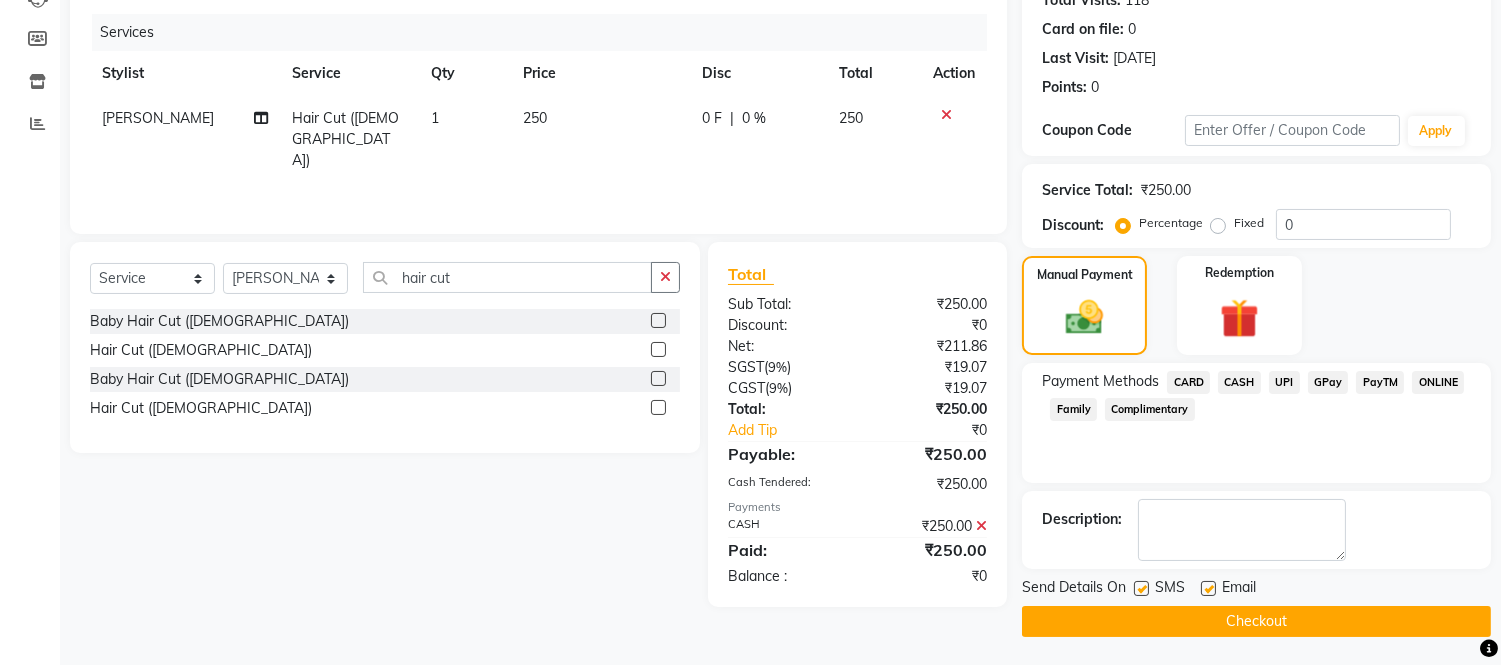 click on "Checkout" 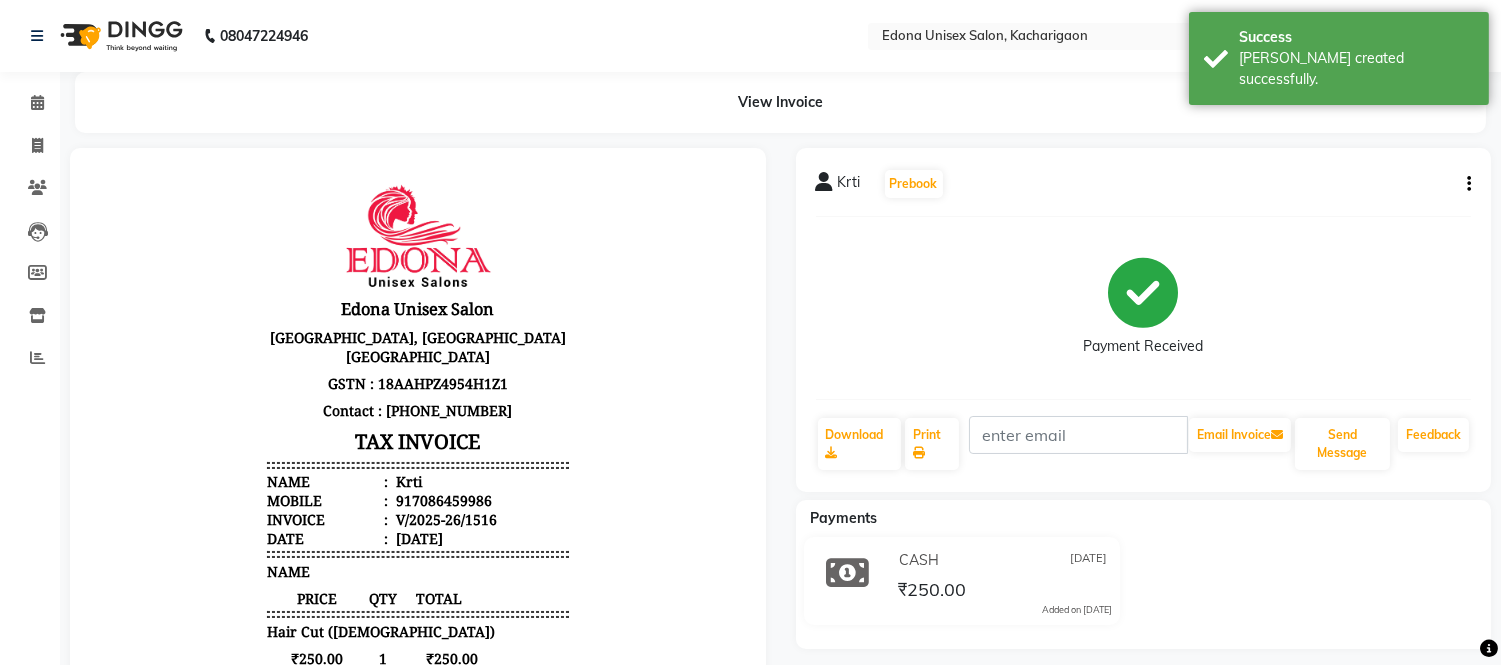 scroll, scrollTop: 0, scrollLeft: 0, axis: both 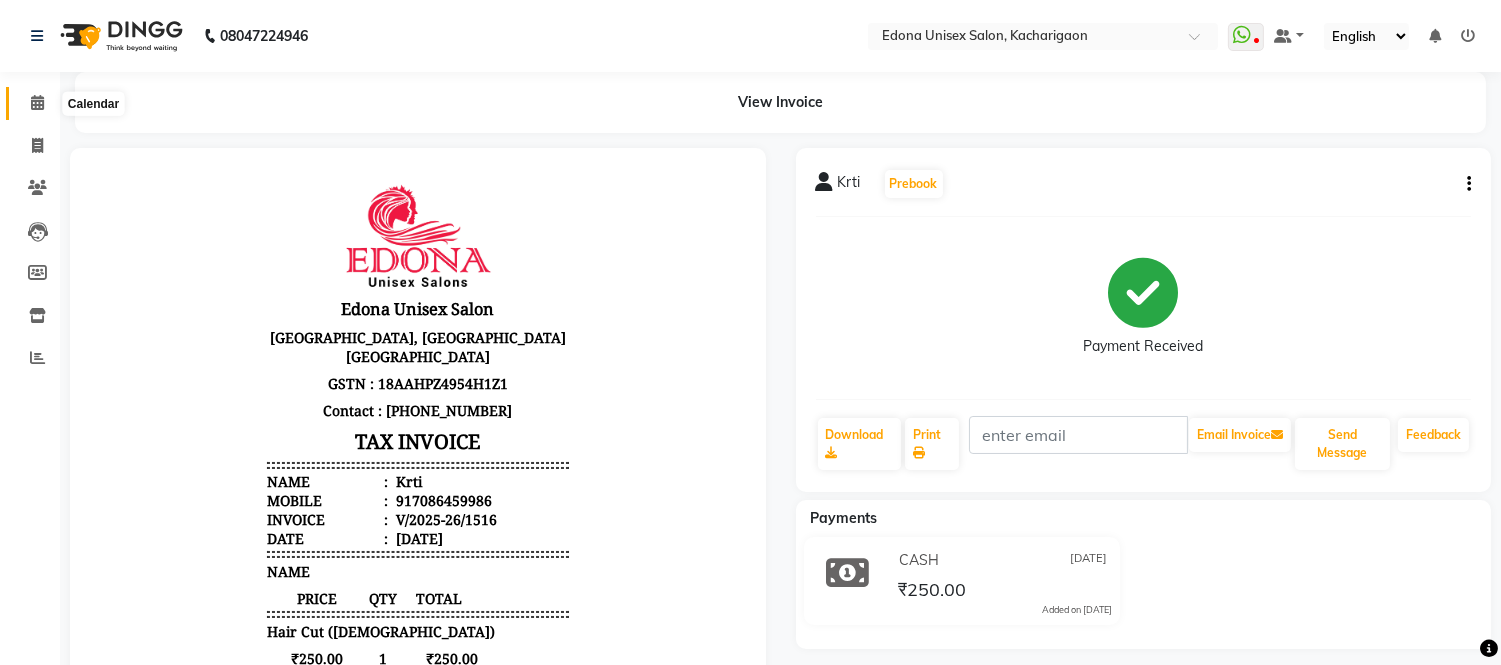 click 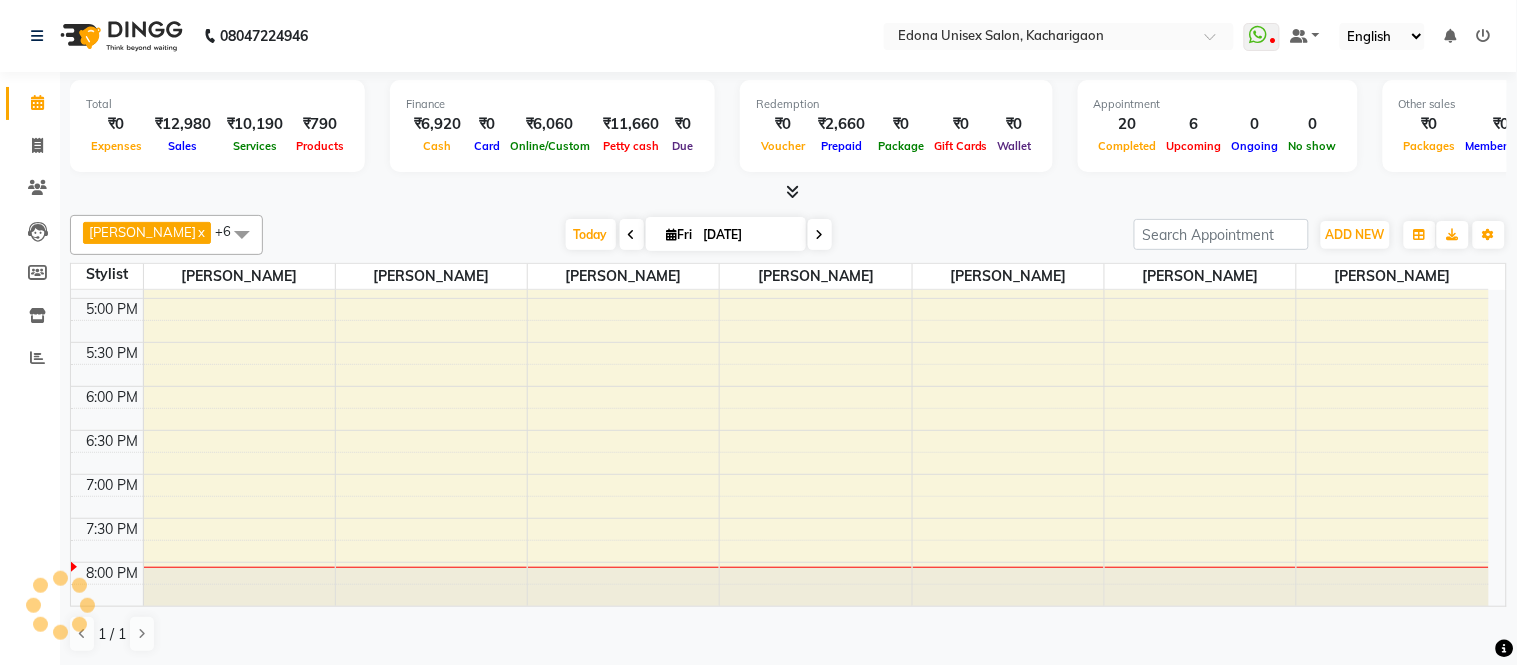scroll, scrollTop: 0, scrollLeft: 0, axis: both 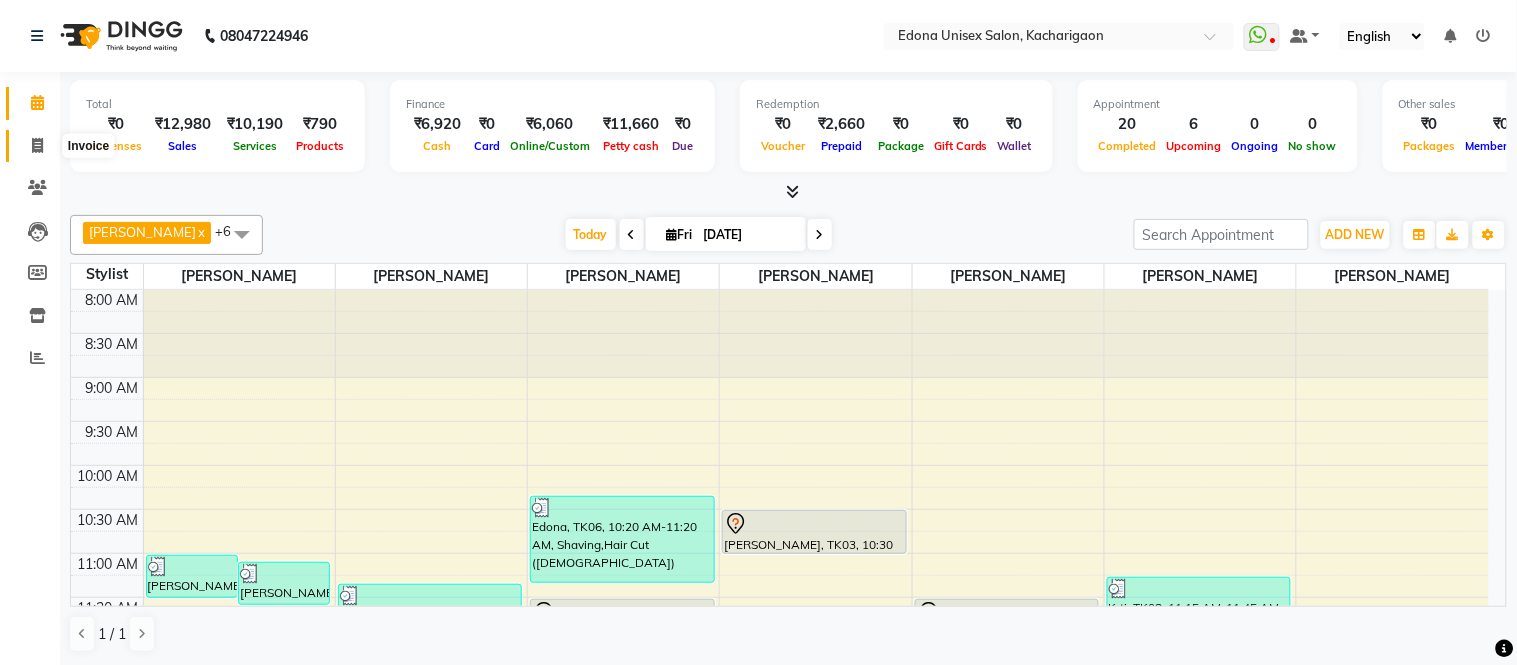click 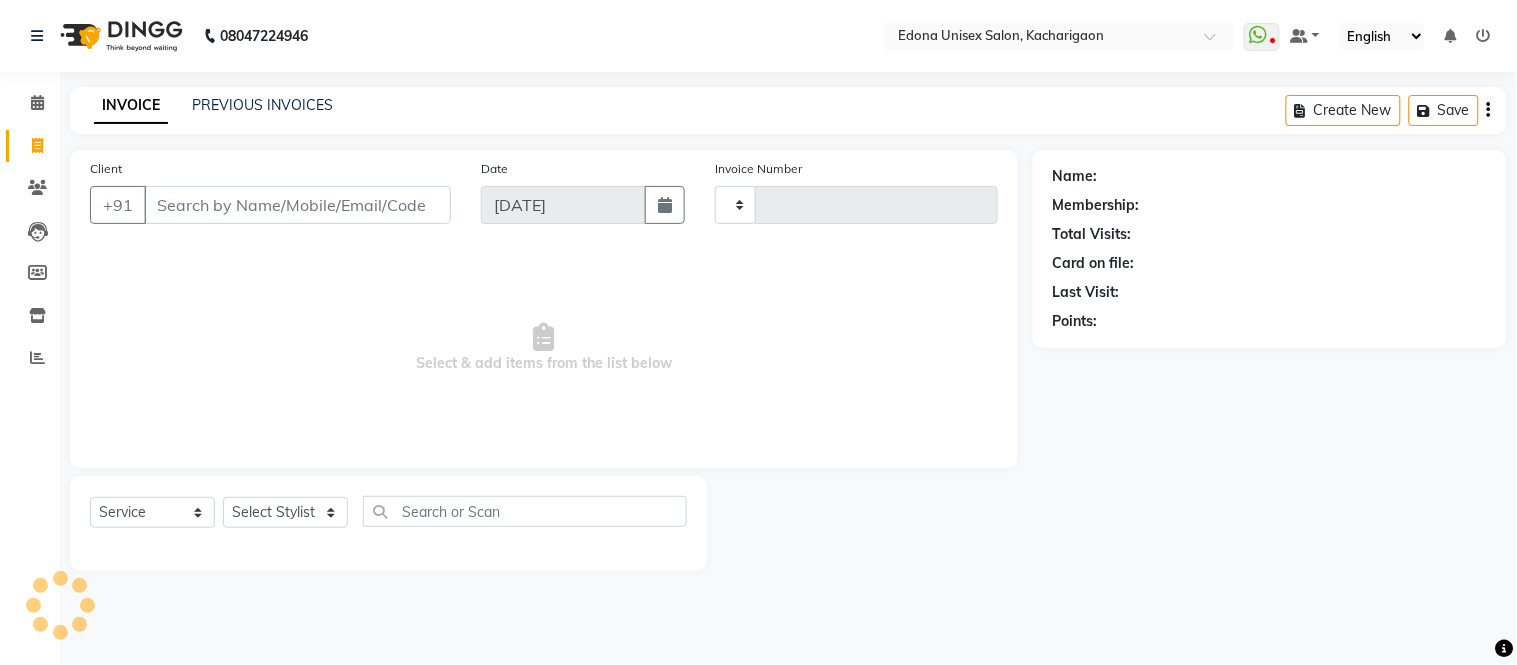 type on "1517" 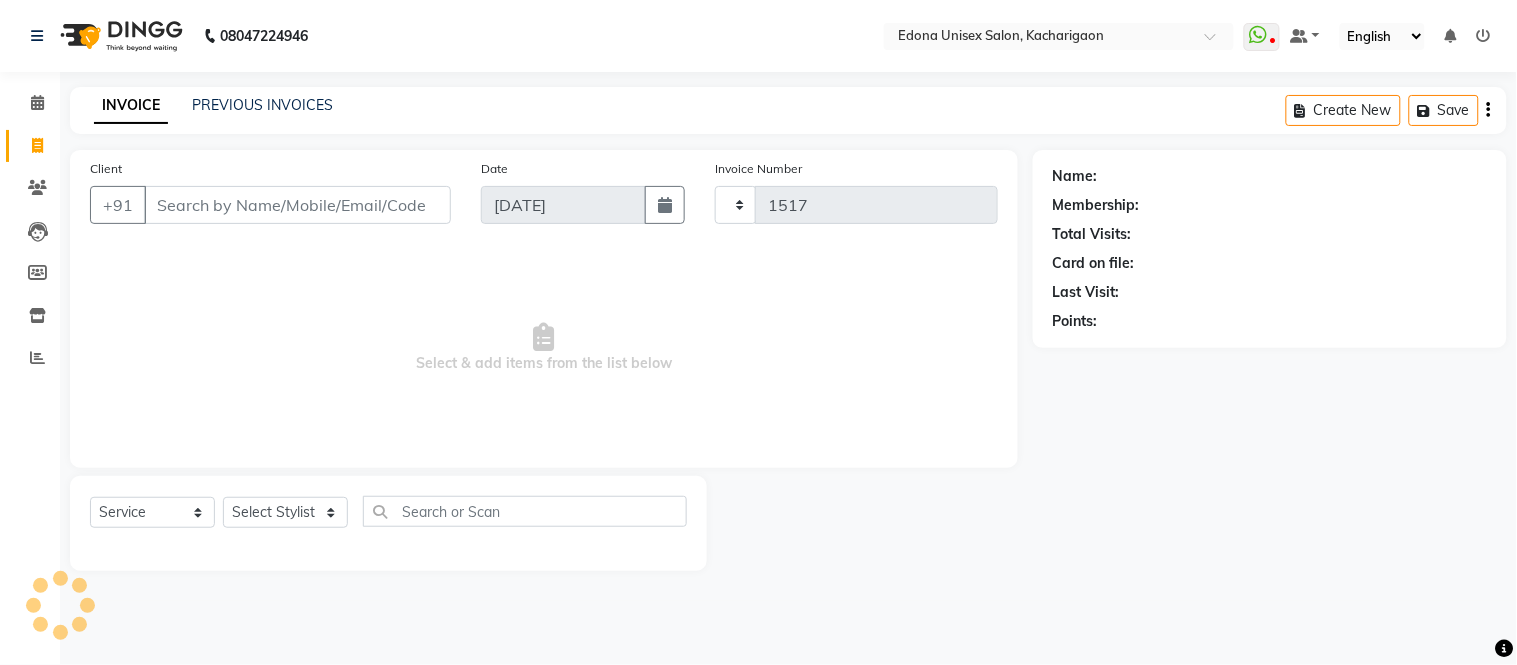 select on "5389" 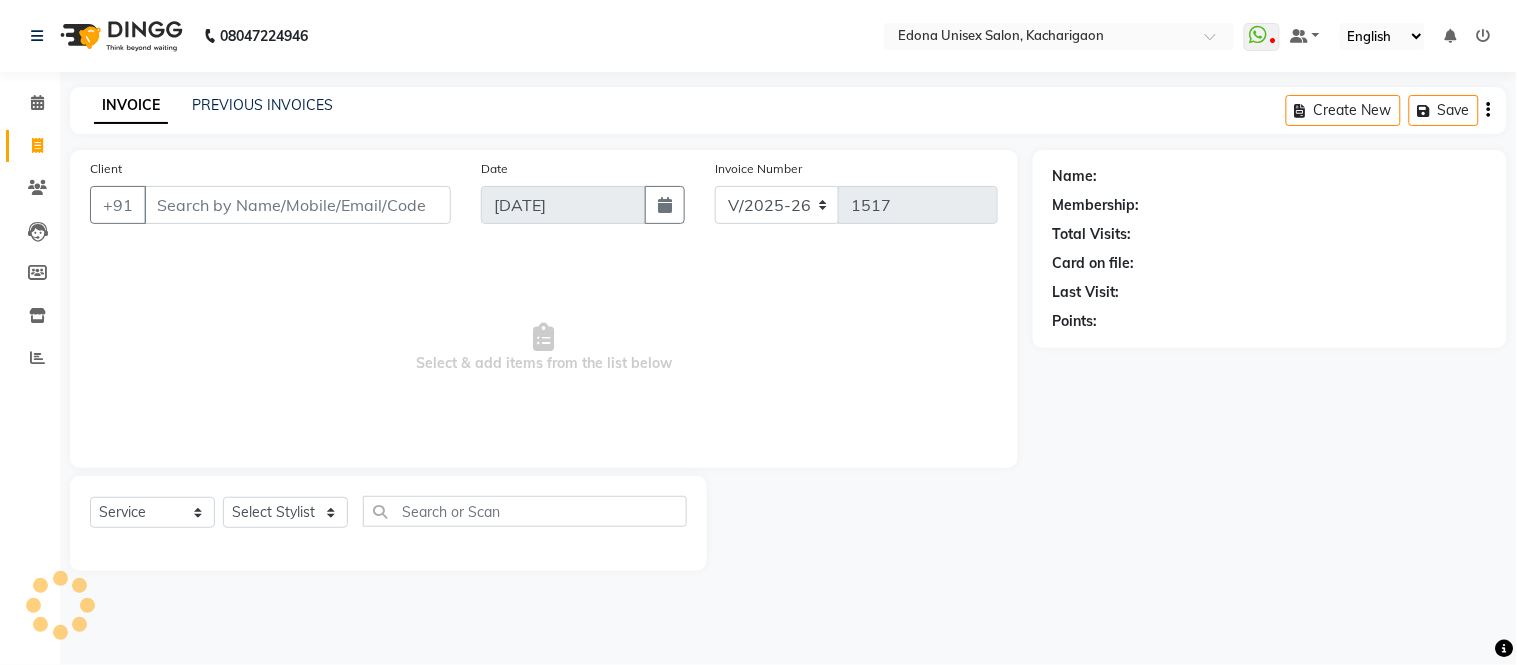 click on "Client" at bounding box center (297, 205) 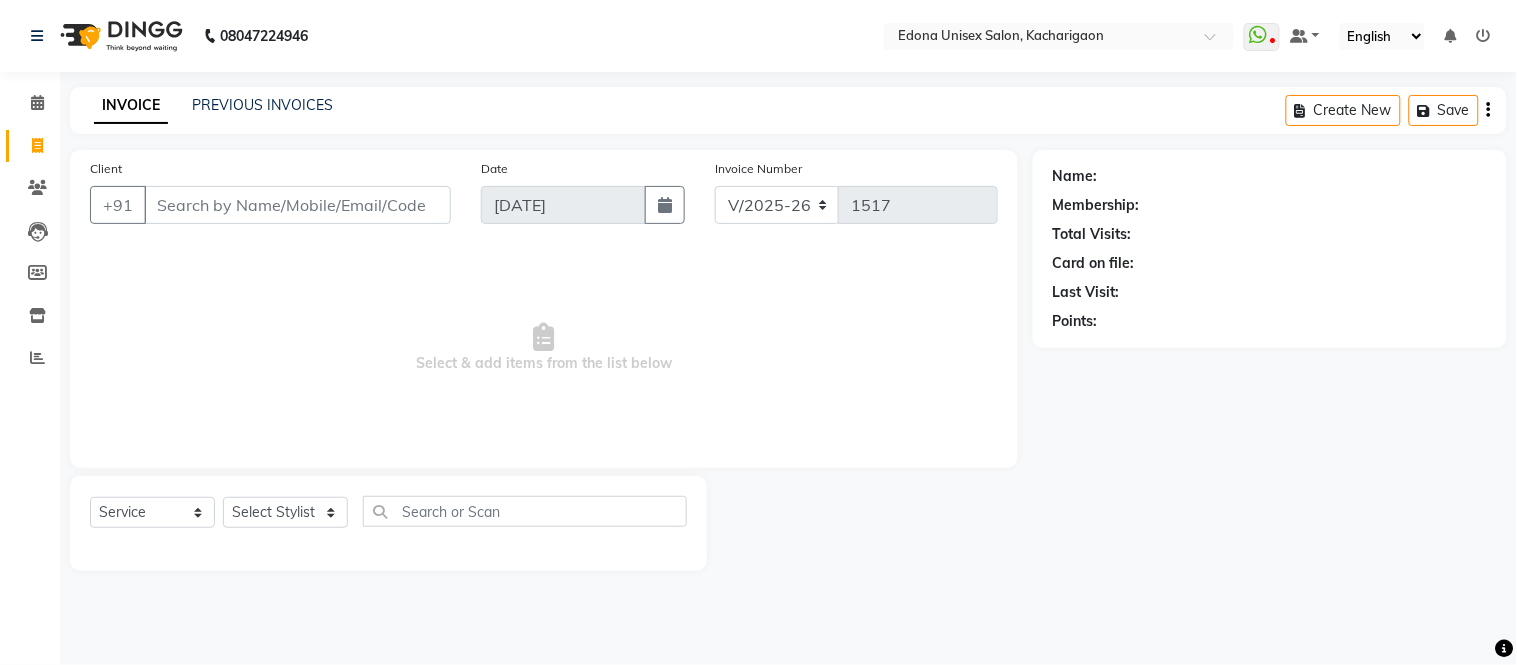 click on "Client" at bounding box center (297, 205) 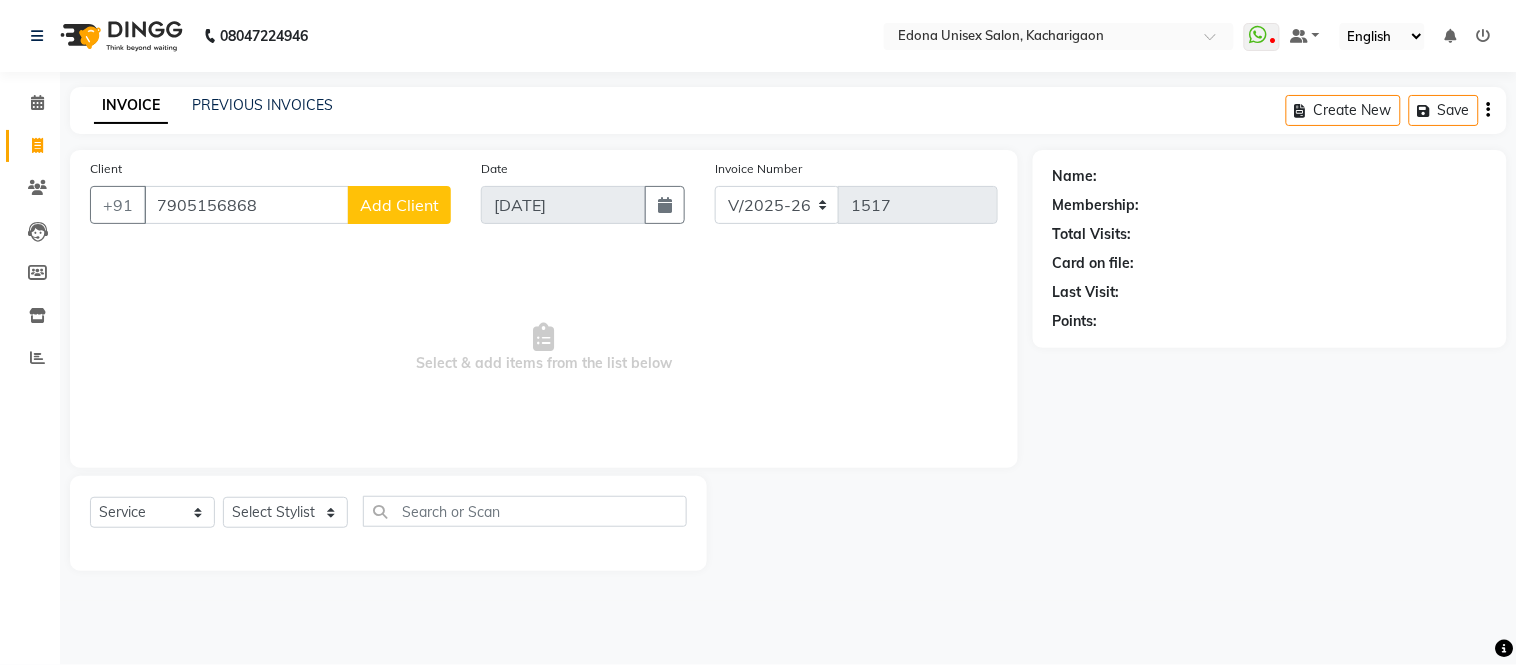 type on "7905156868" 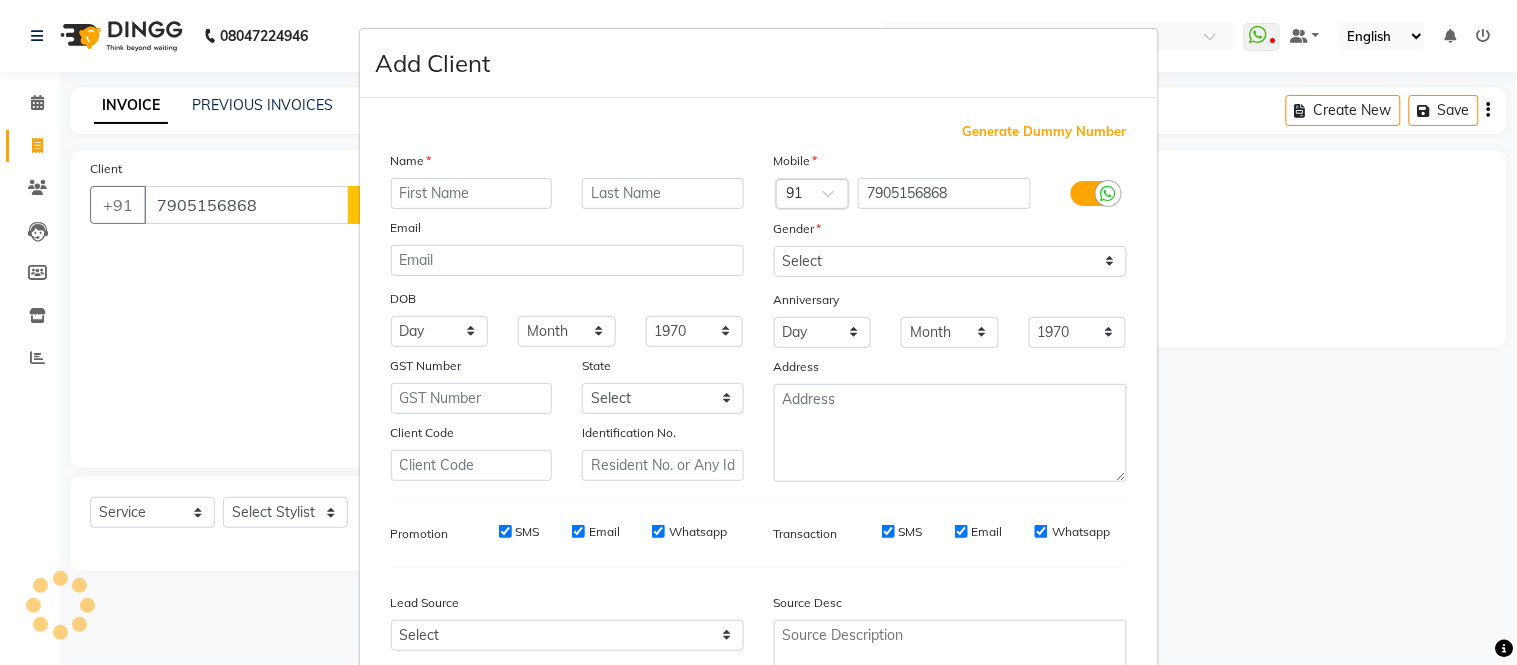 click at bounding box center (472, 193) 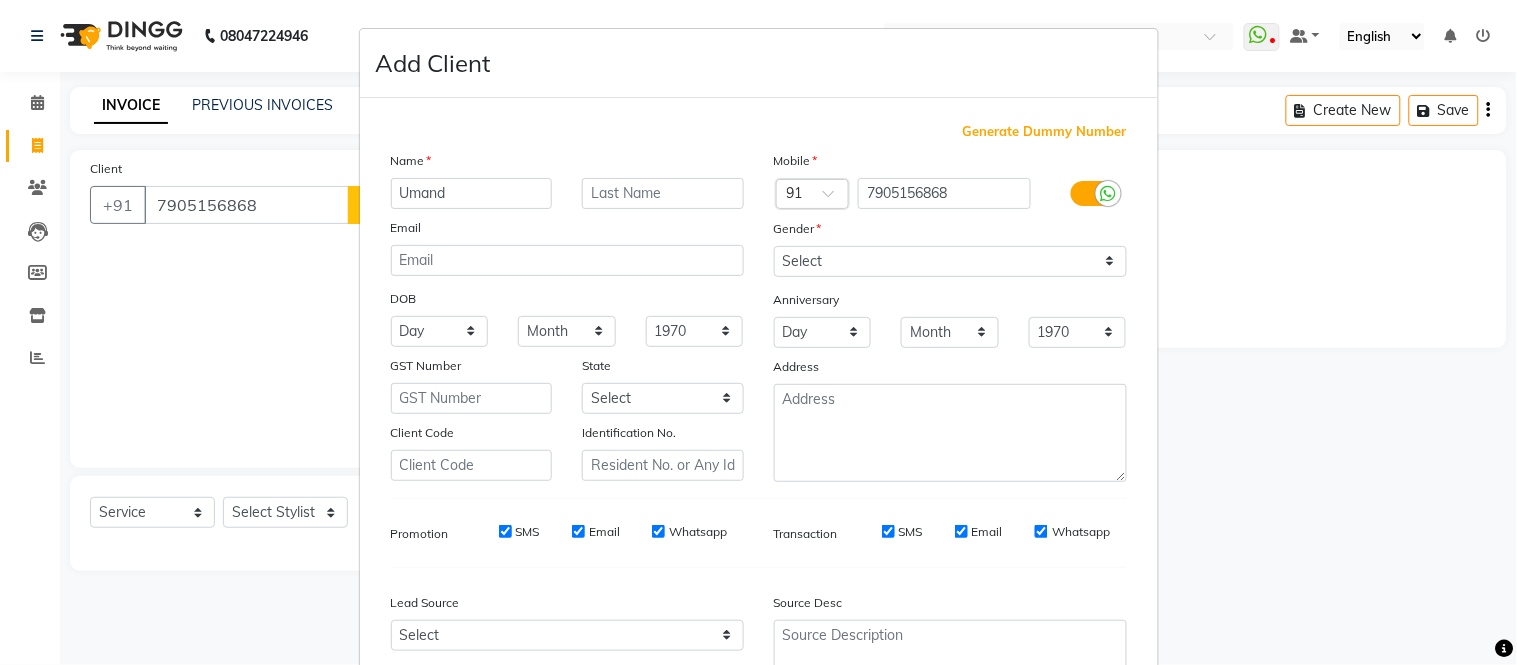 type on "Umand" 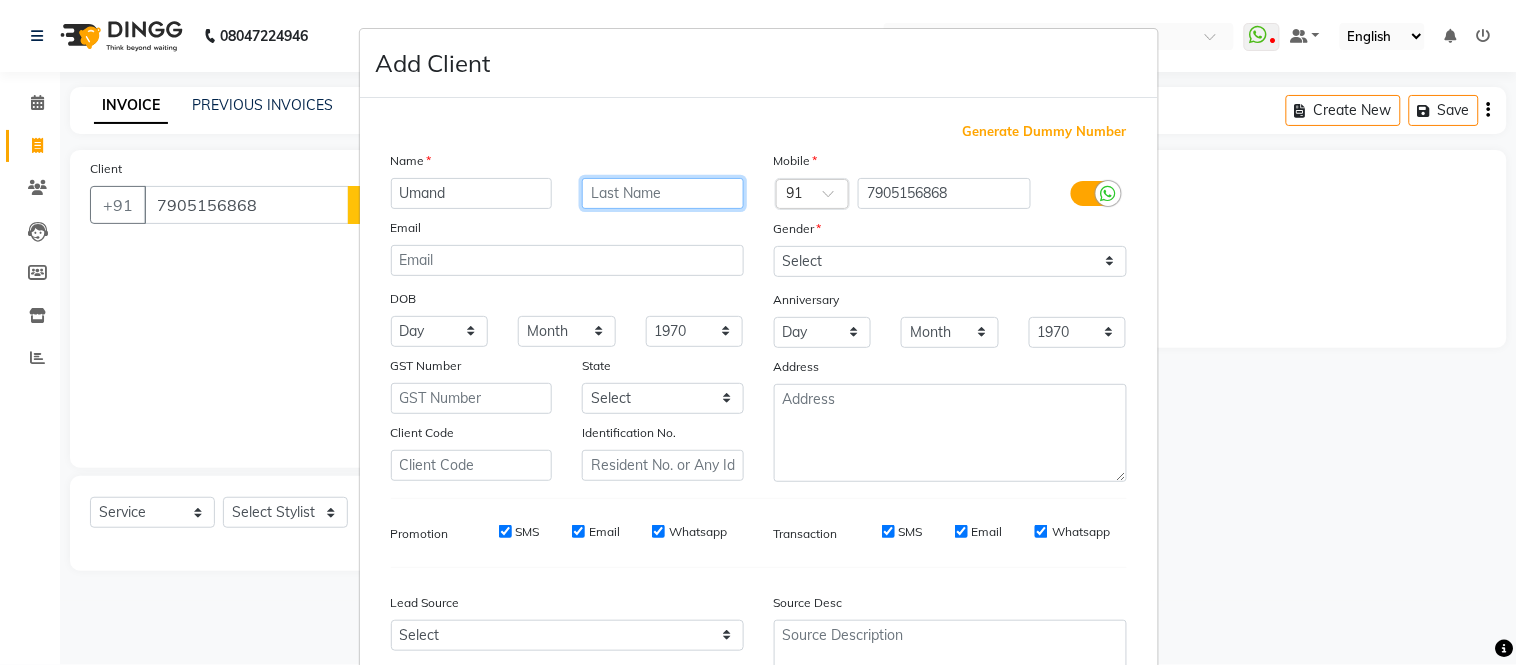 click at bounding box center [663, 193] 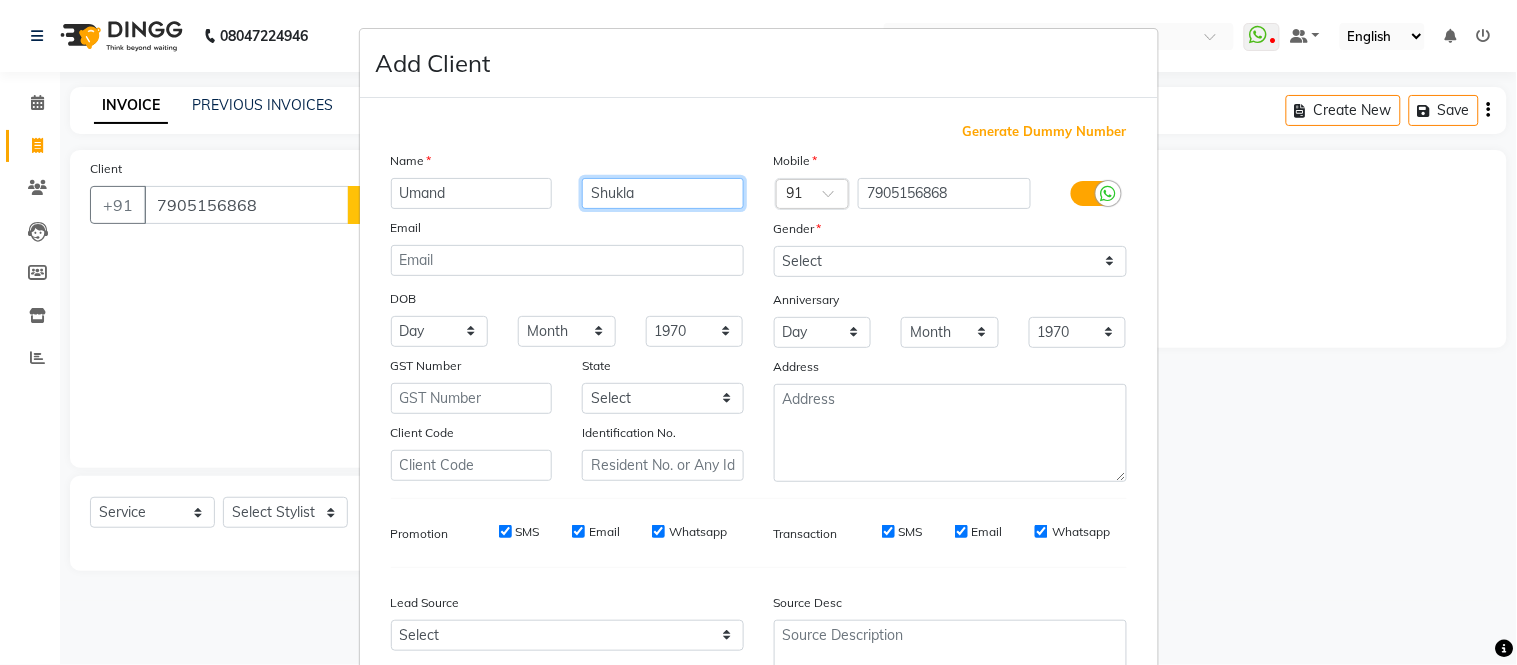 type on "Shukla" 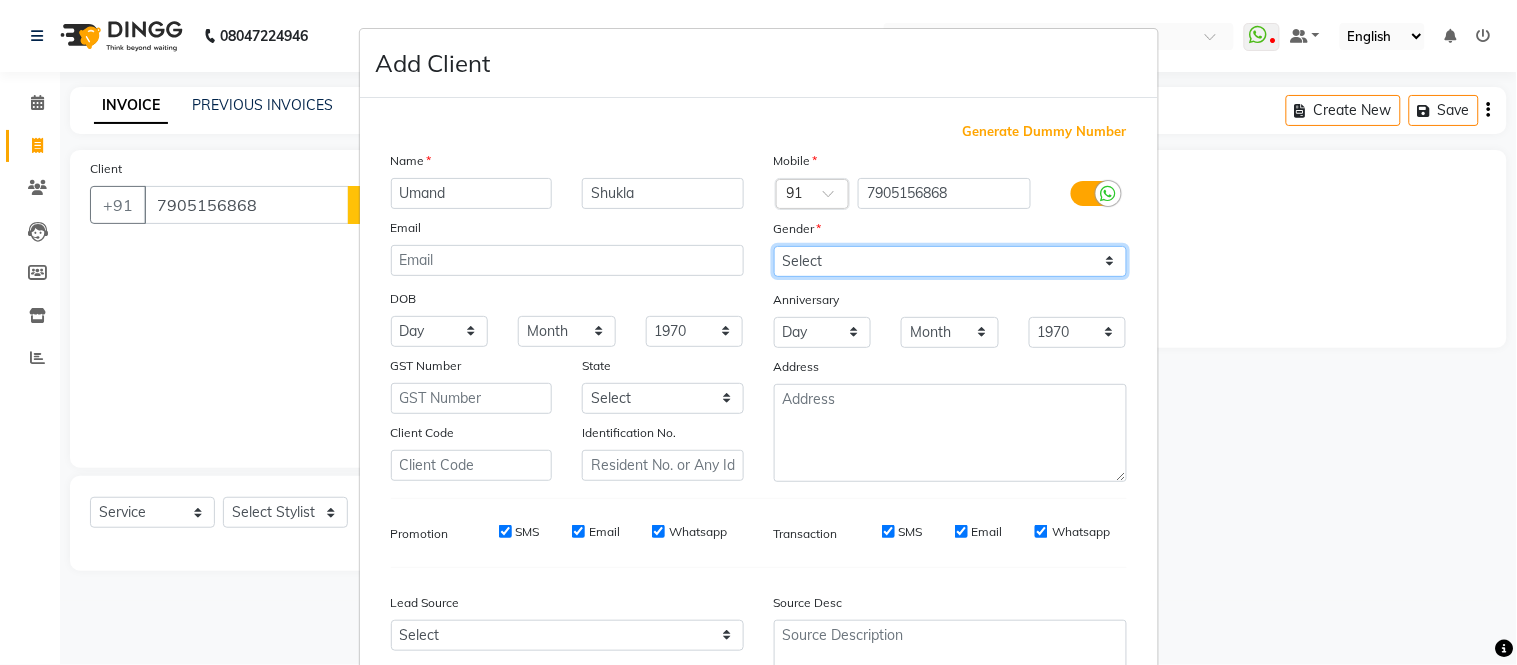 click on "Select [DEMOGRAPHIC_DATA] [DEMOGRAPHIC_DATA] Other Prefer Not To Say" at bounding box center [950, 261] 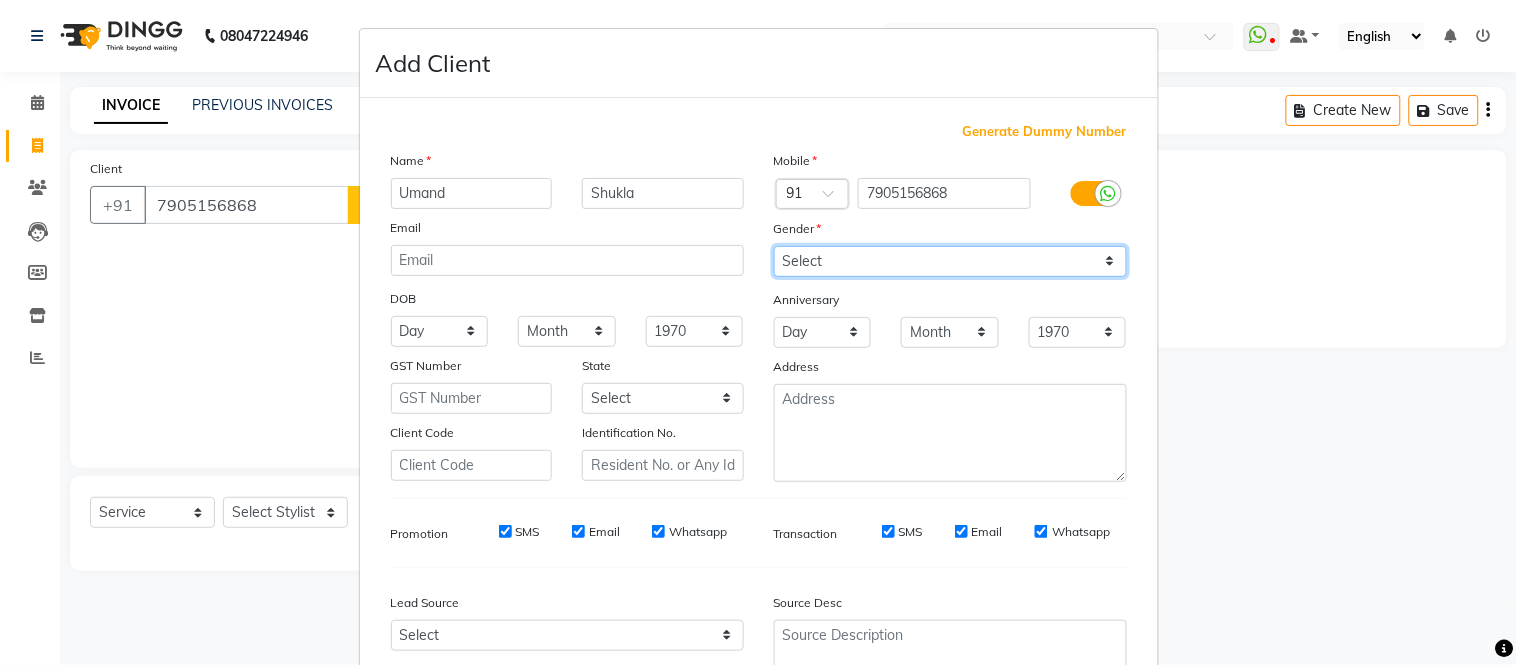 select on "[DEMOGRAPHIC_DATA]" 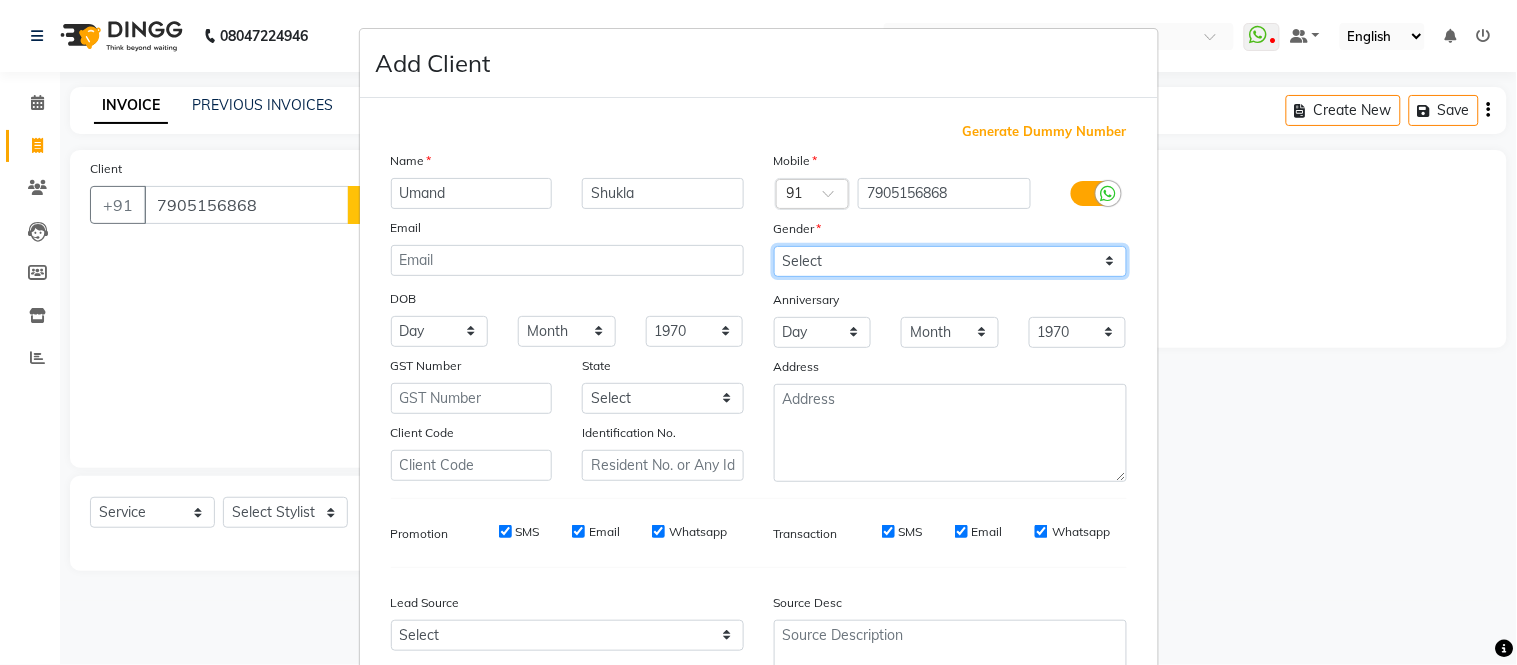 click on "Select [DEMOGRAPHIC_DATA] [DEMOGRAPHIC_DATA] Other Prefer Not To Say" at bounding box center [950, 261] 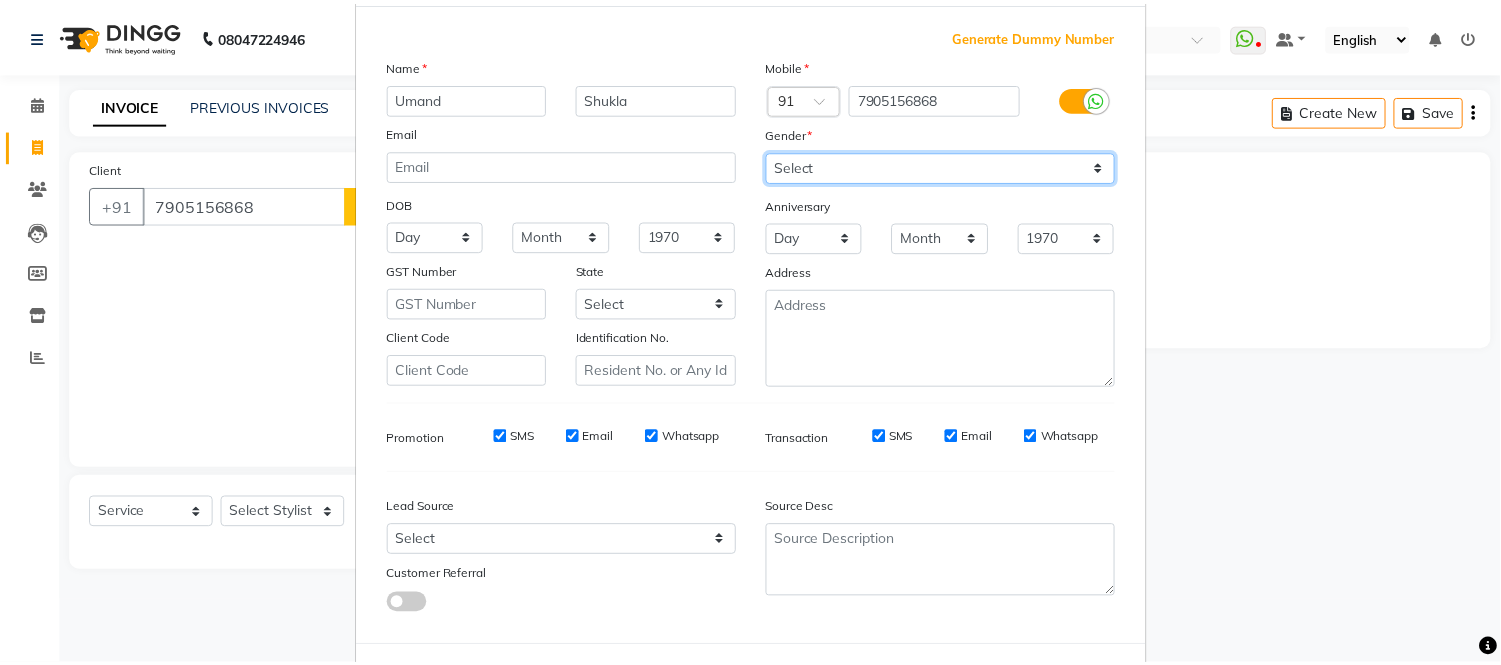 scroll, scrollTop: 185, scrollLeft: 0, axis: vertical 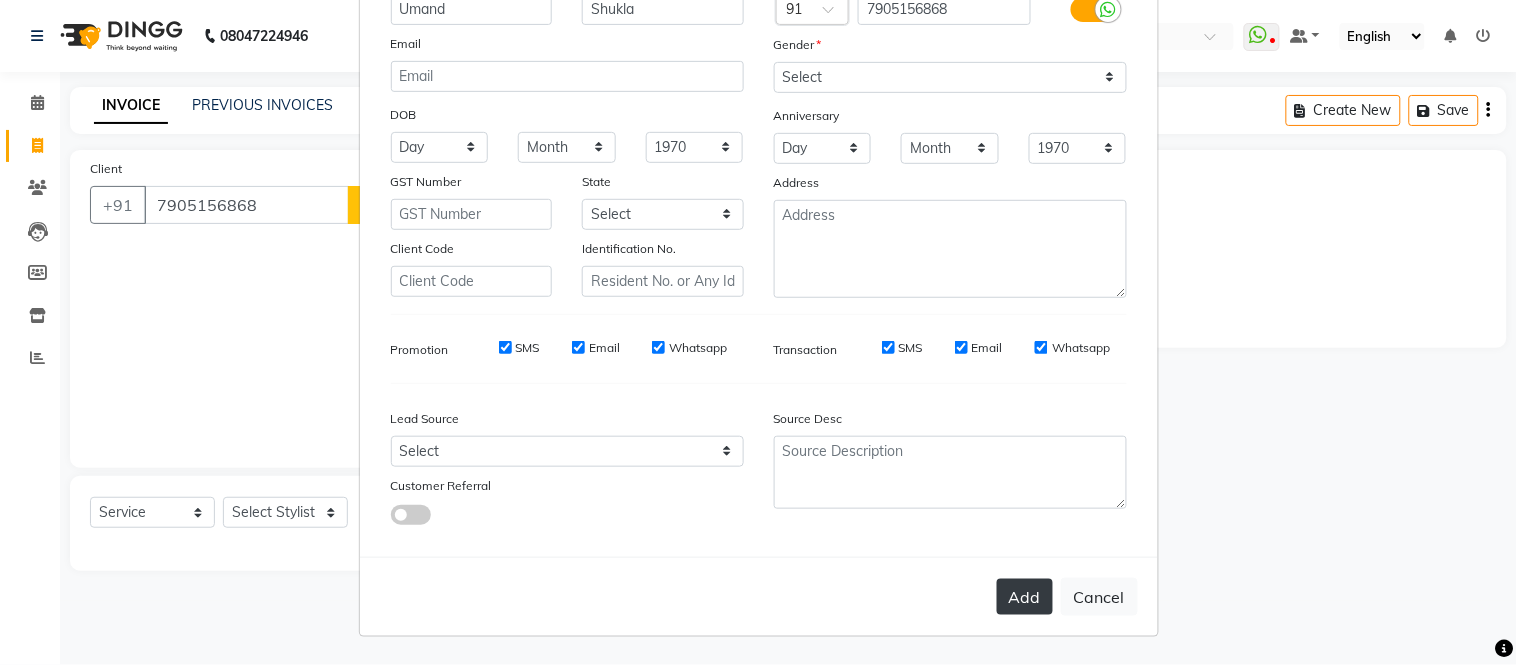 click on "Add" at bounding box center [1025, 597] 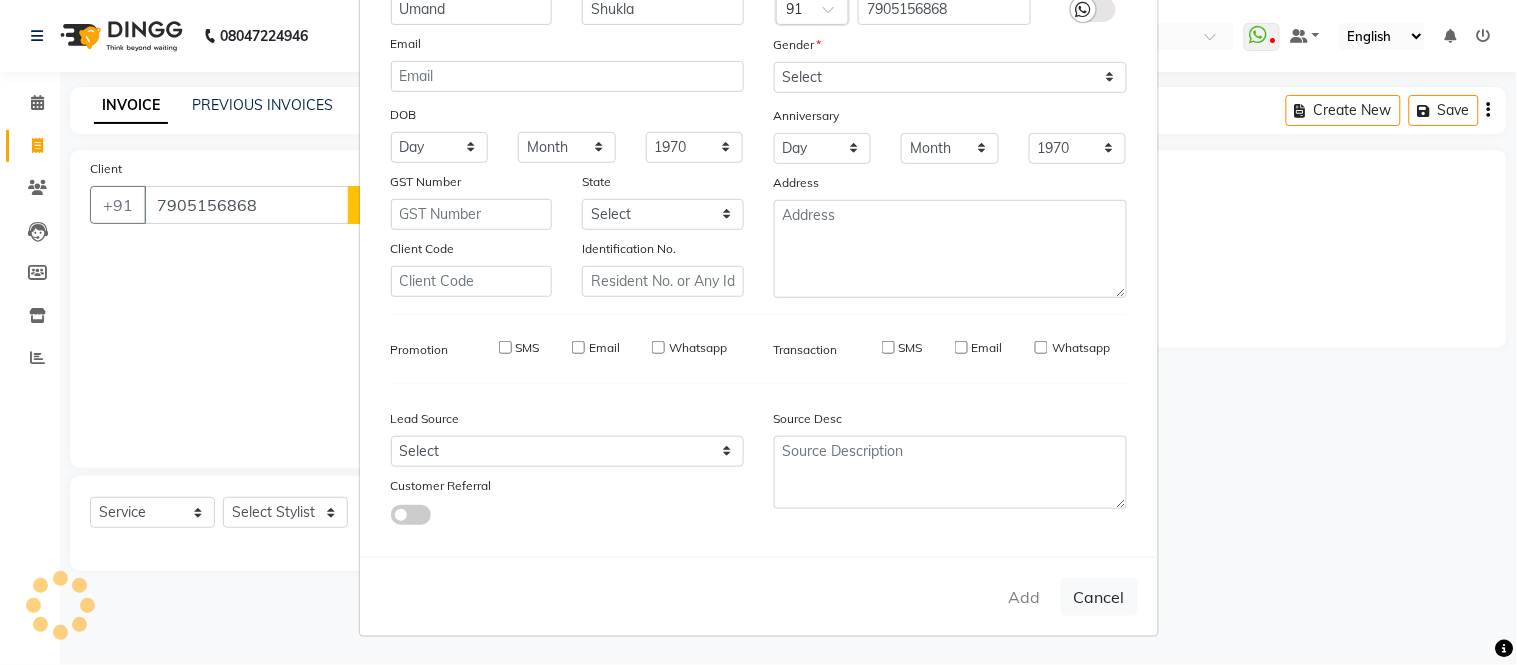 type 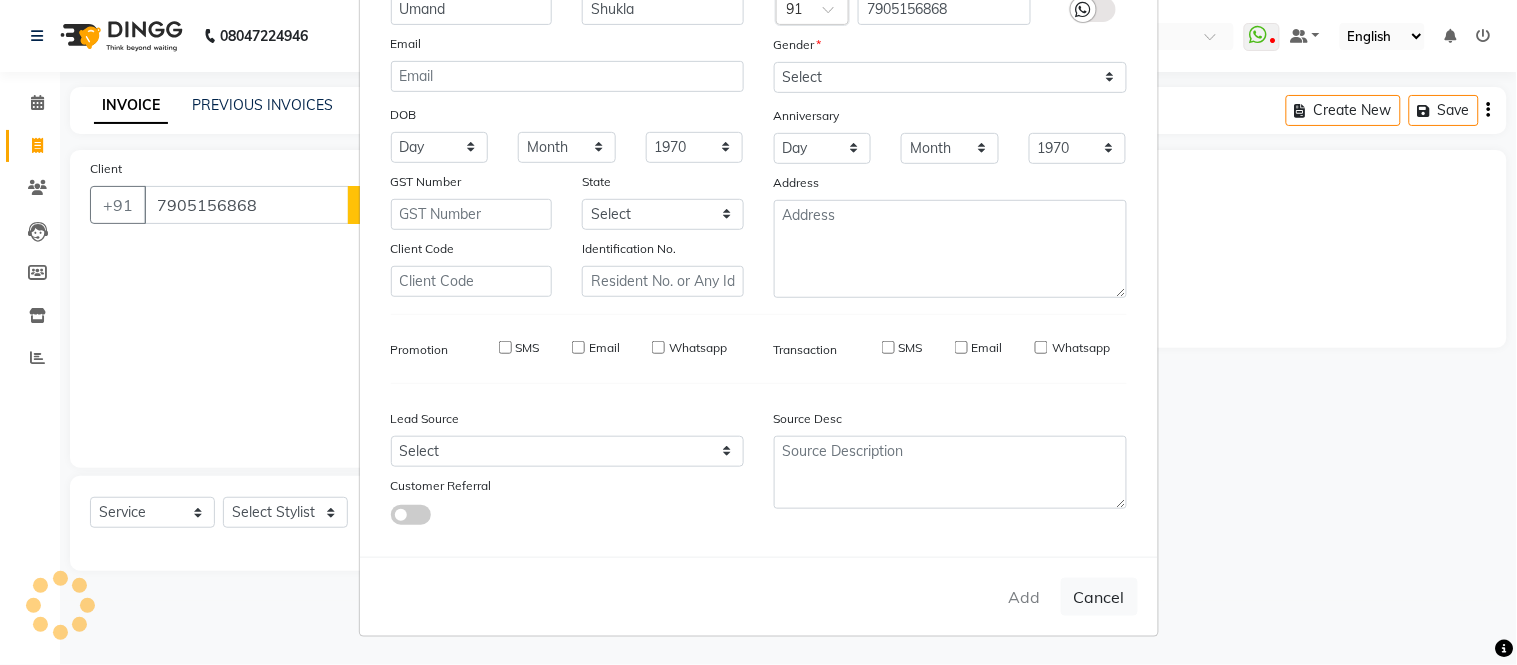 type 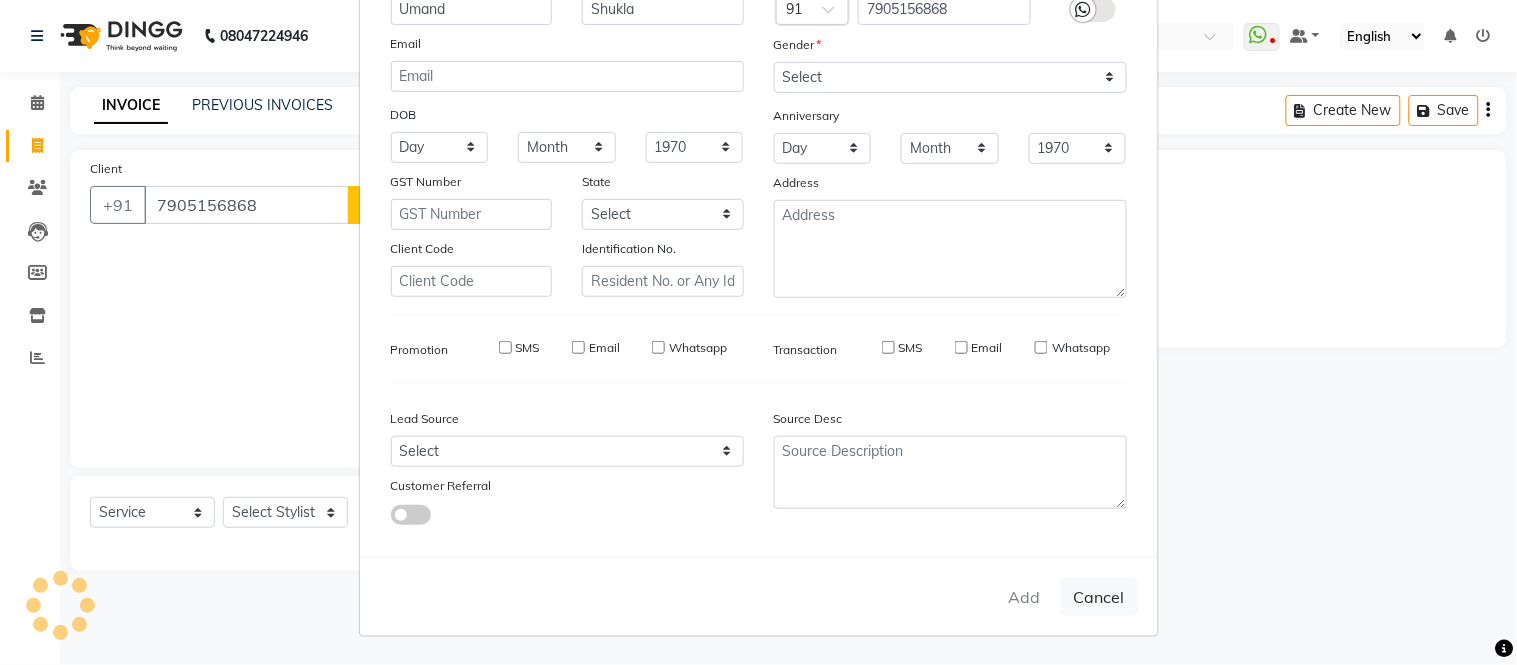 select 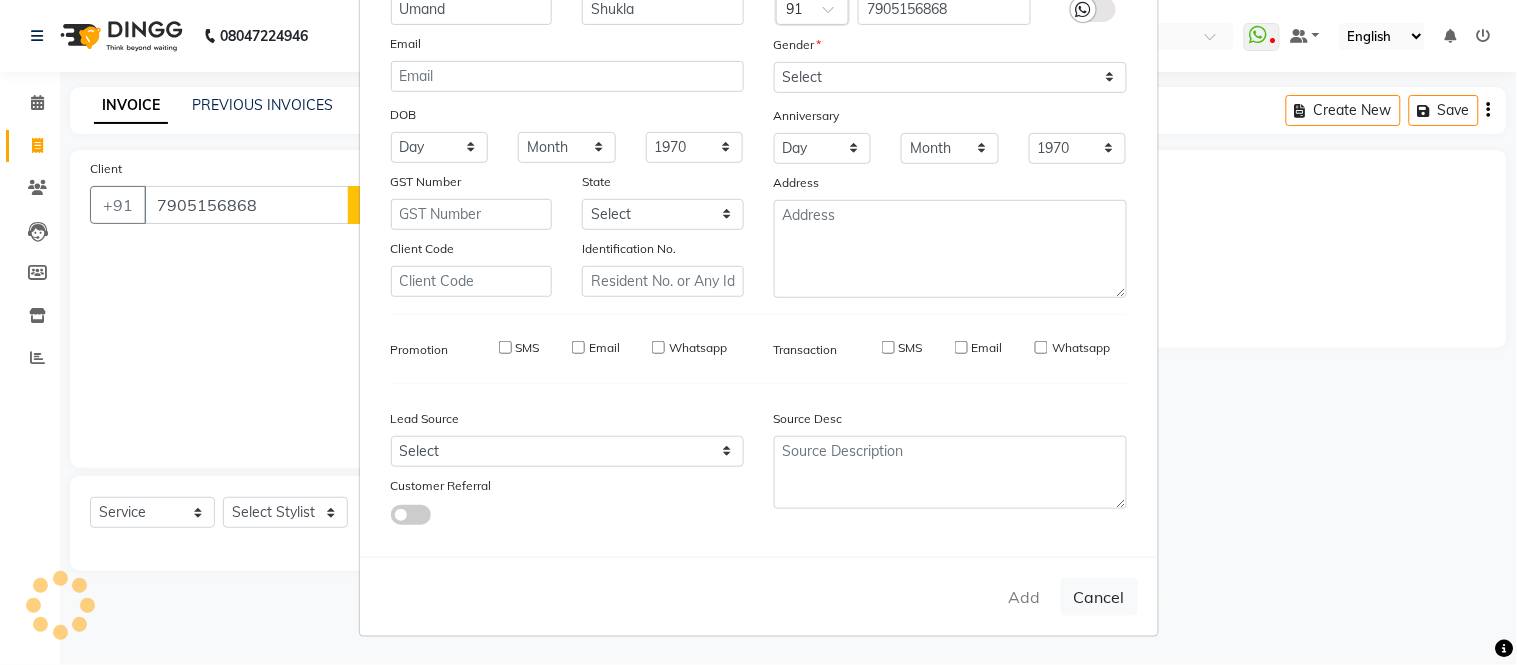 select 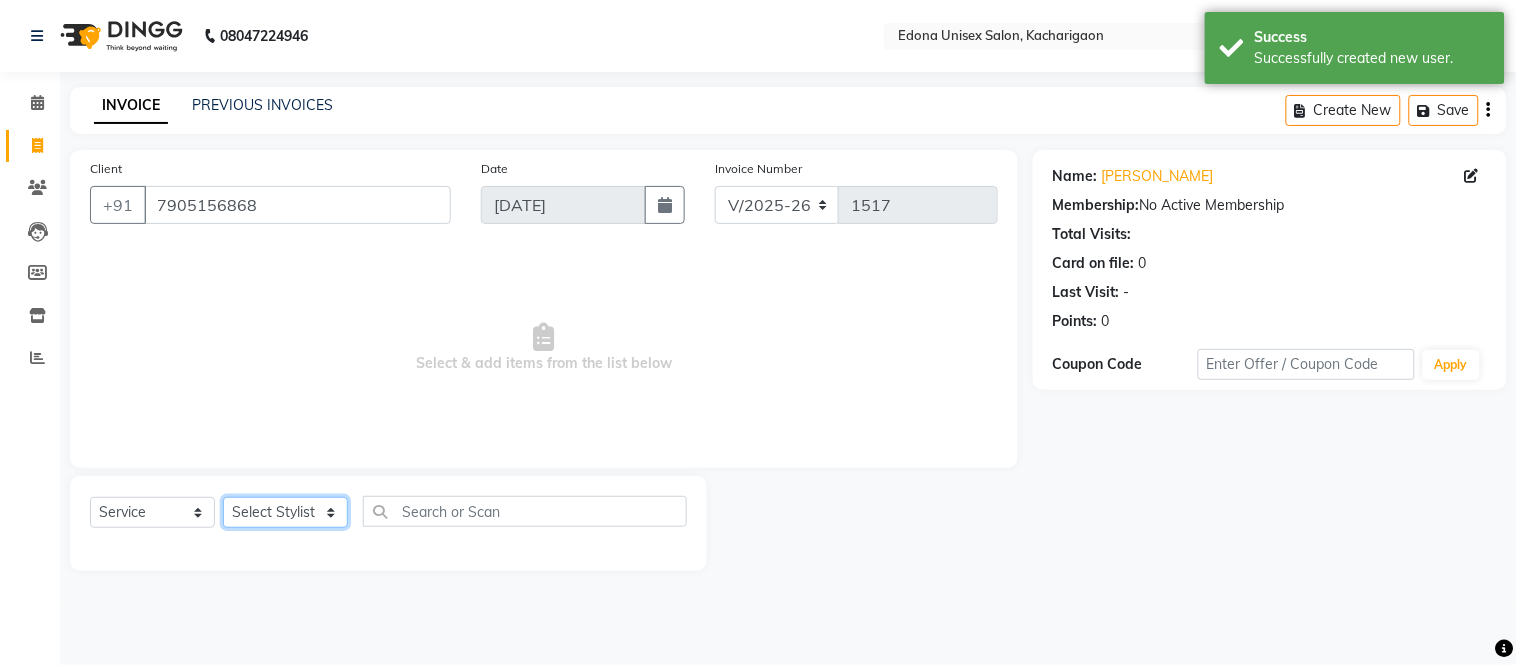 drag, startPoint x: 297, startPoint y: 517, endPoint x: 307, endPoint y: 500, distance: 19.723083 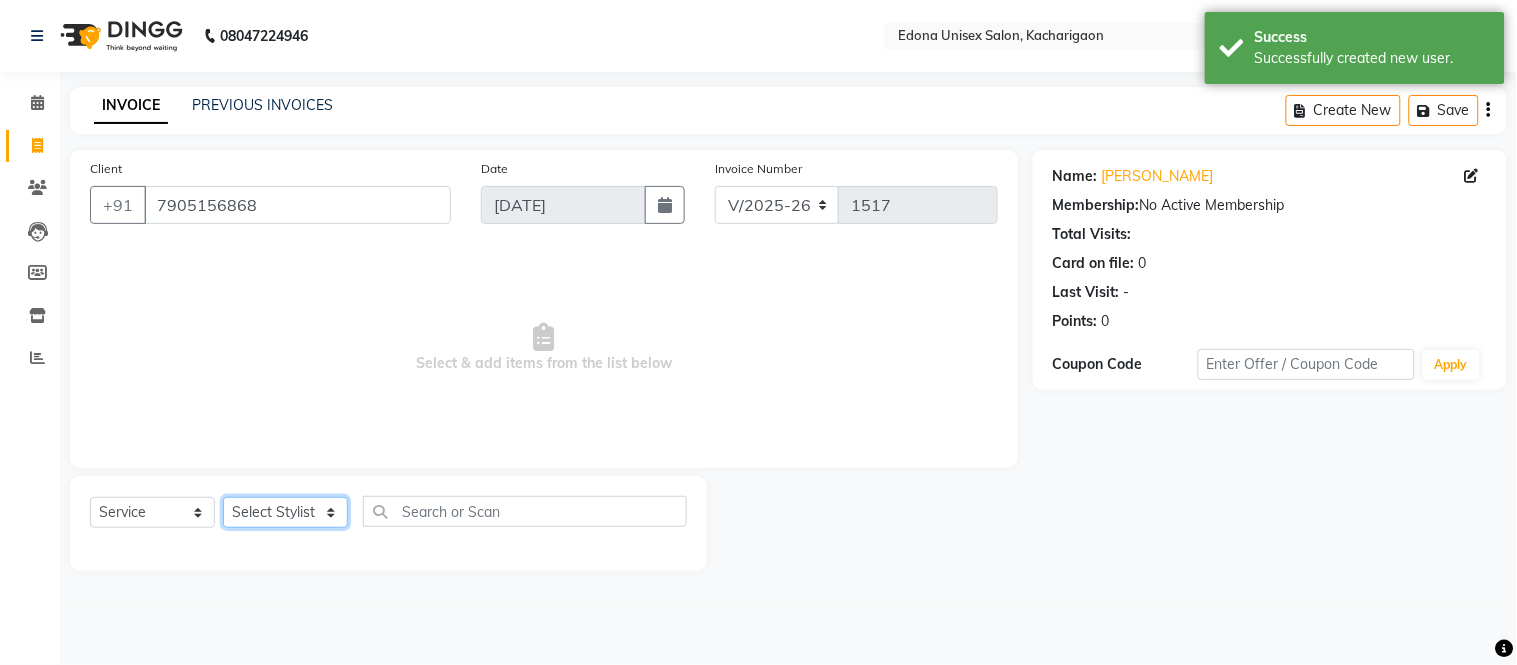 select on "35945" 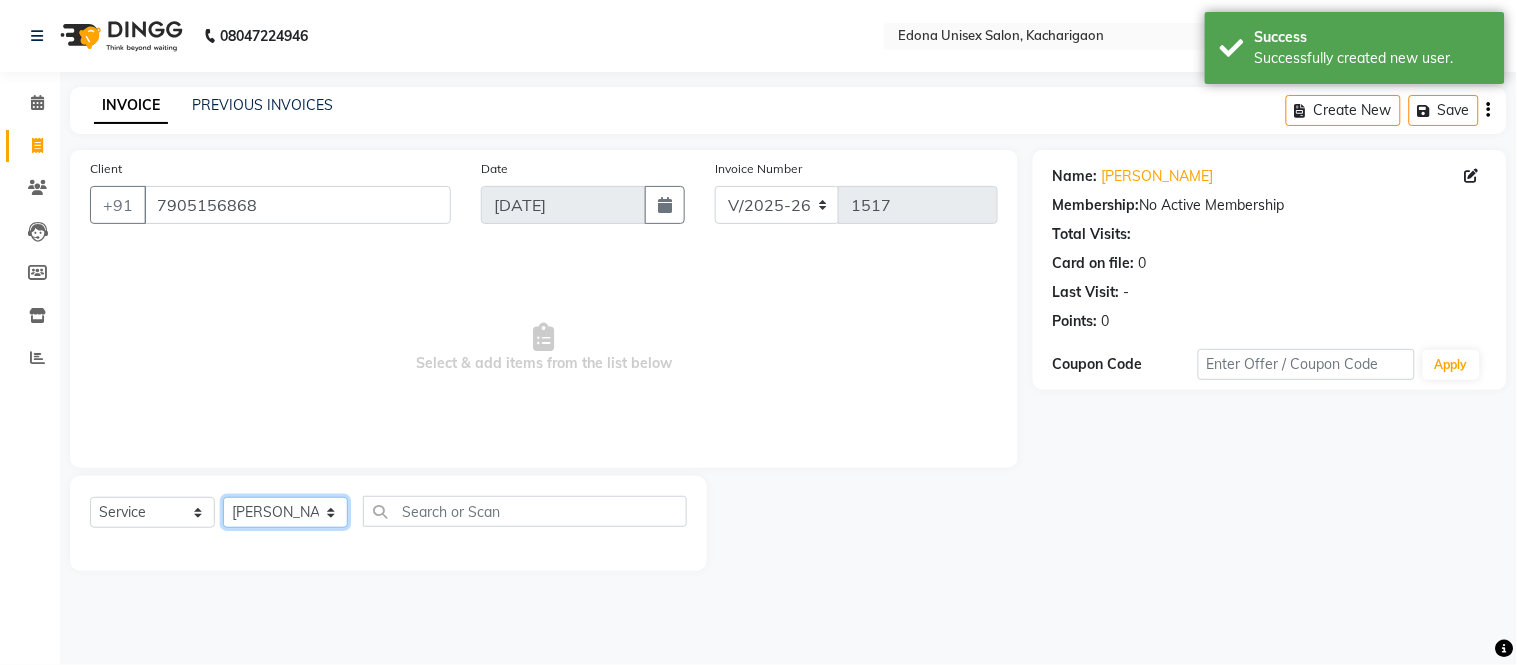 click on "Select Stylist Admin Anju Sonar Bir Basumtary [PERSON_NAME] [PERSON_NAME] Hombr [PERSON_NAME] [PERSON_NAME] [PERSON_NAME] Mithiser Bodo [PERSON_NAME] Neha Sonar Pahi [PERSON_NAME] Rashmi Basumtary Reshma [PERSON_NAME] Basumtary [PERSON_NAME]" 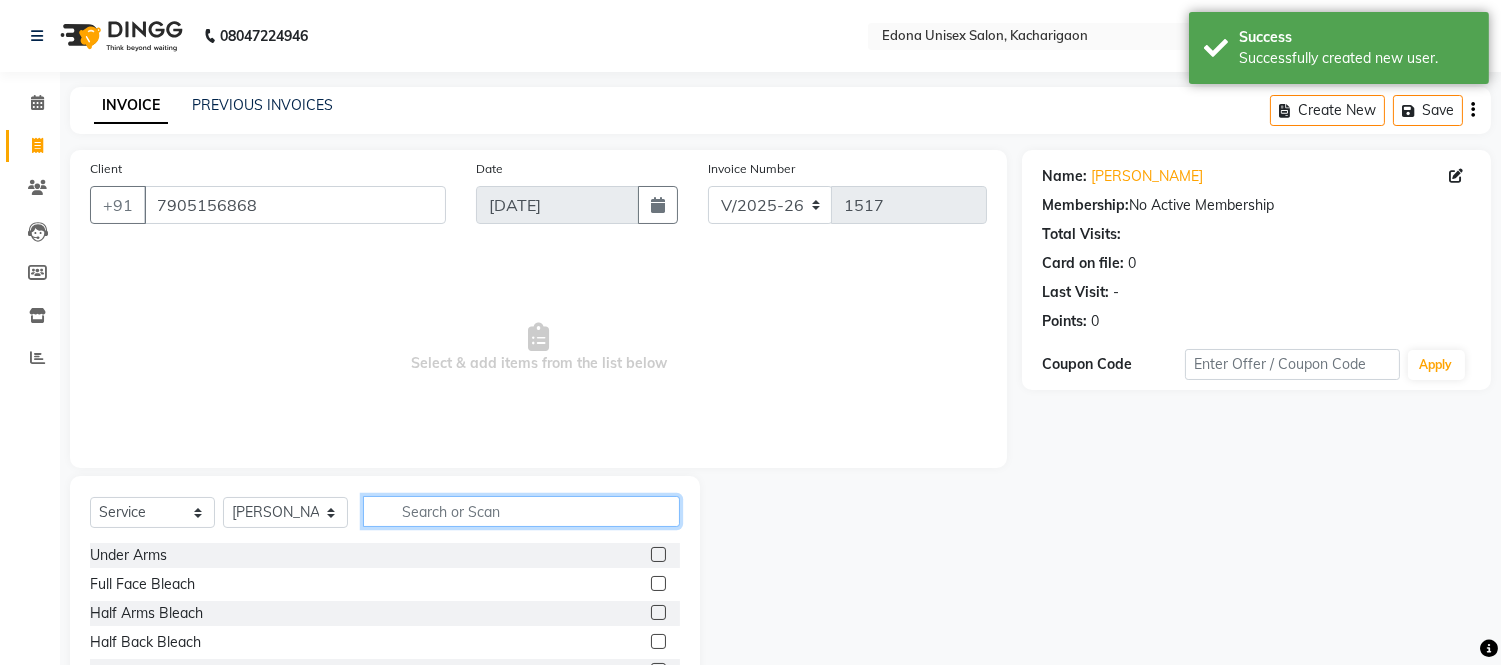 click 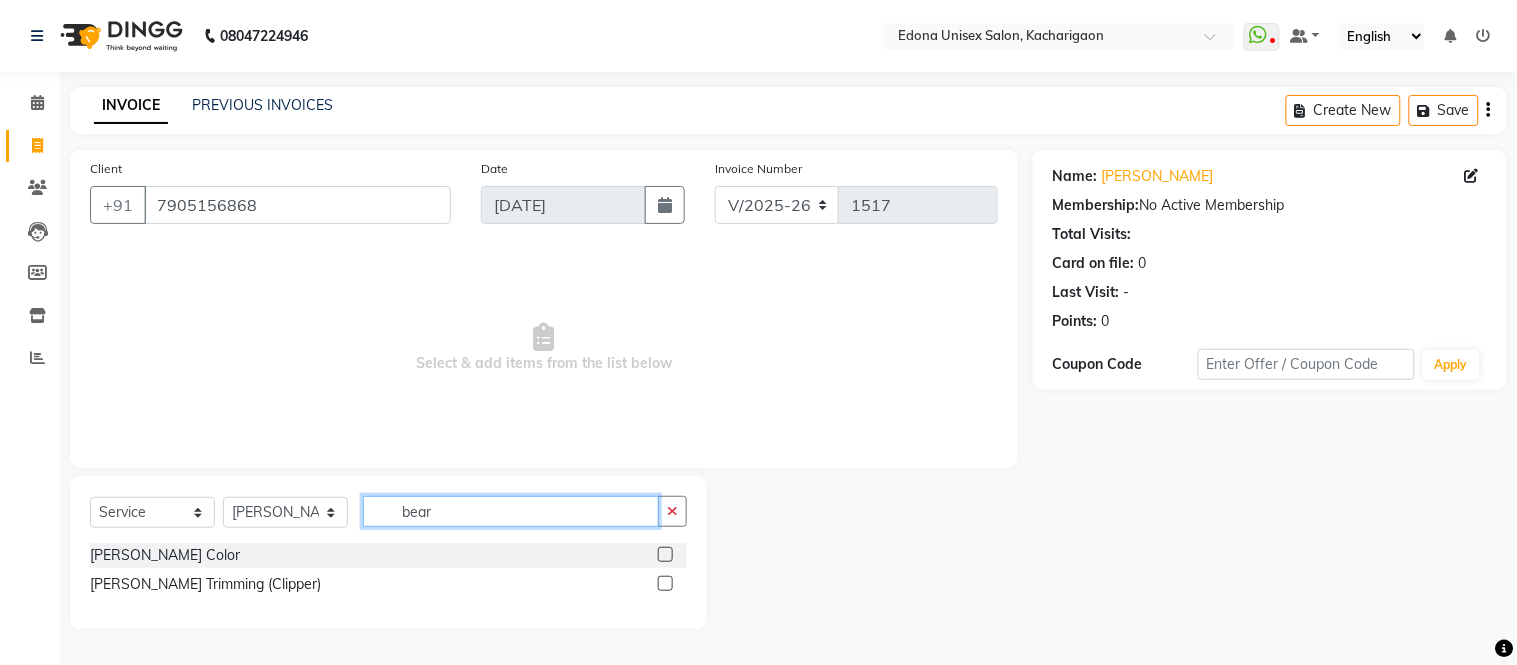 type on "bear" 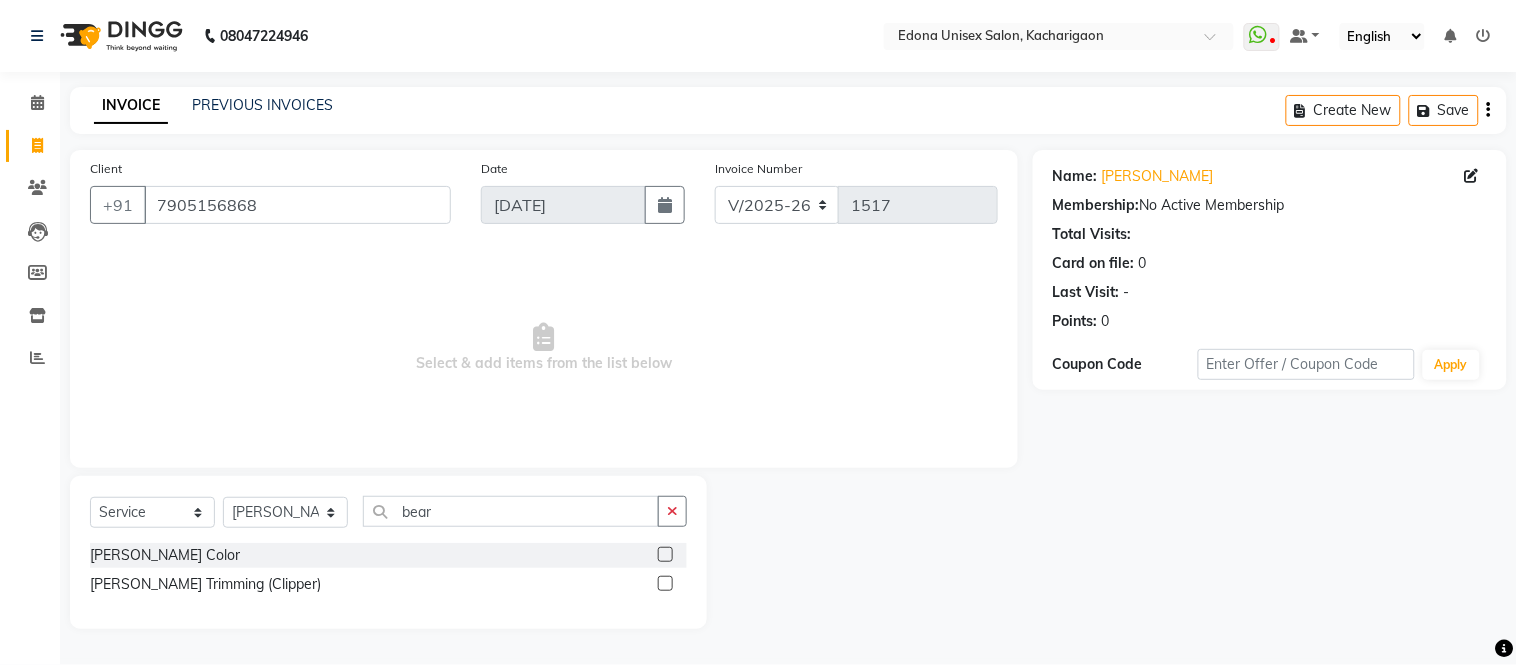 click 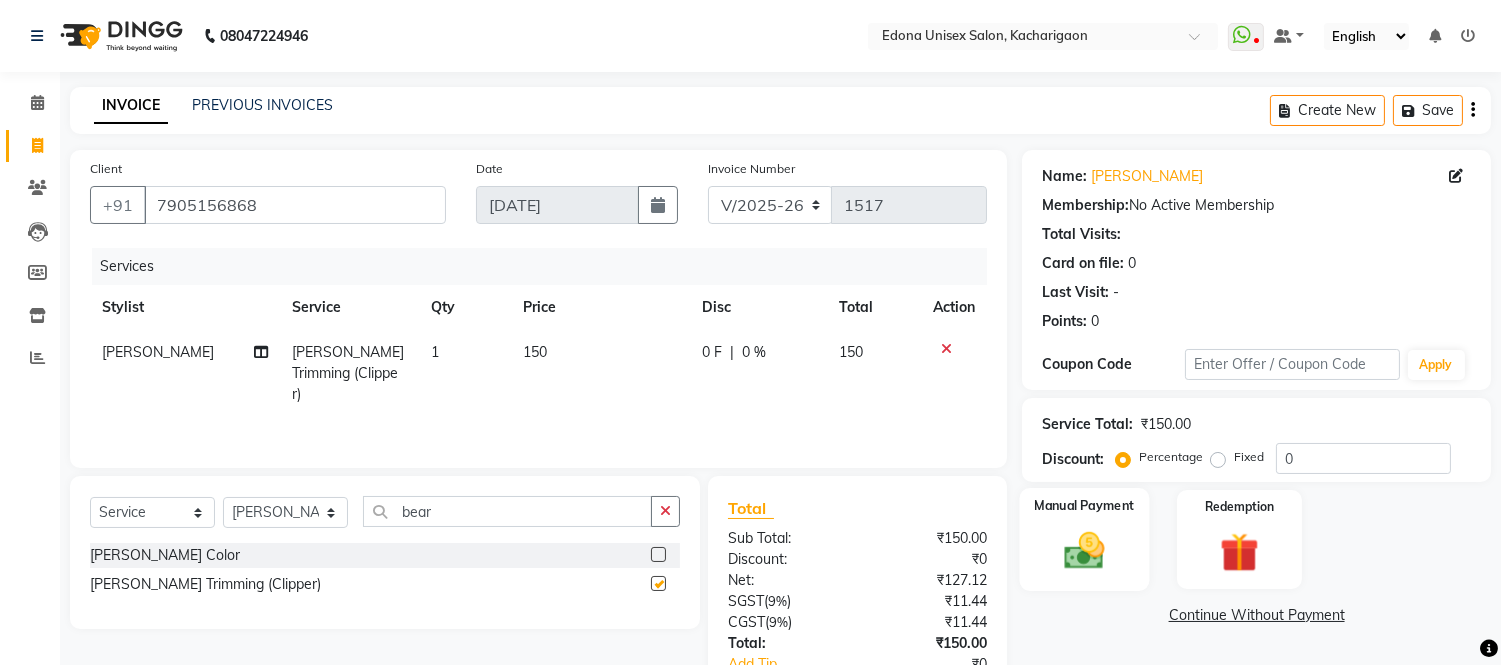checkbox on "false" 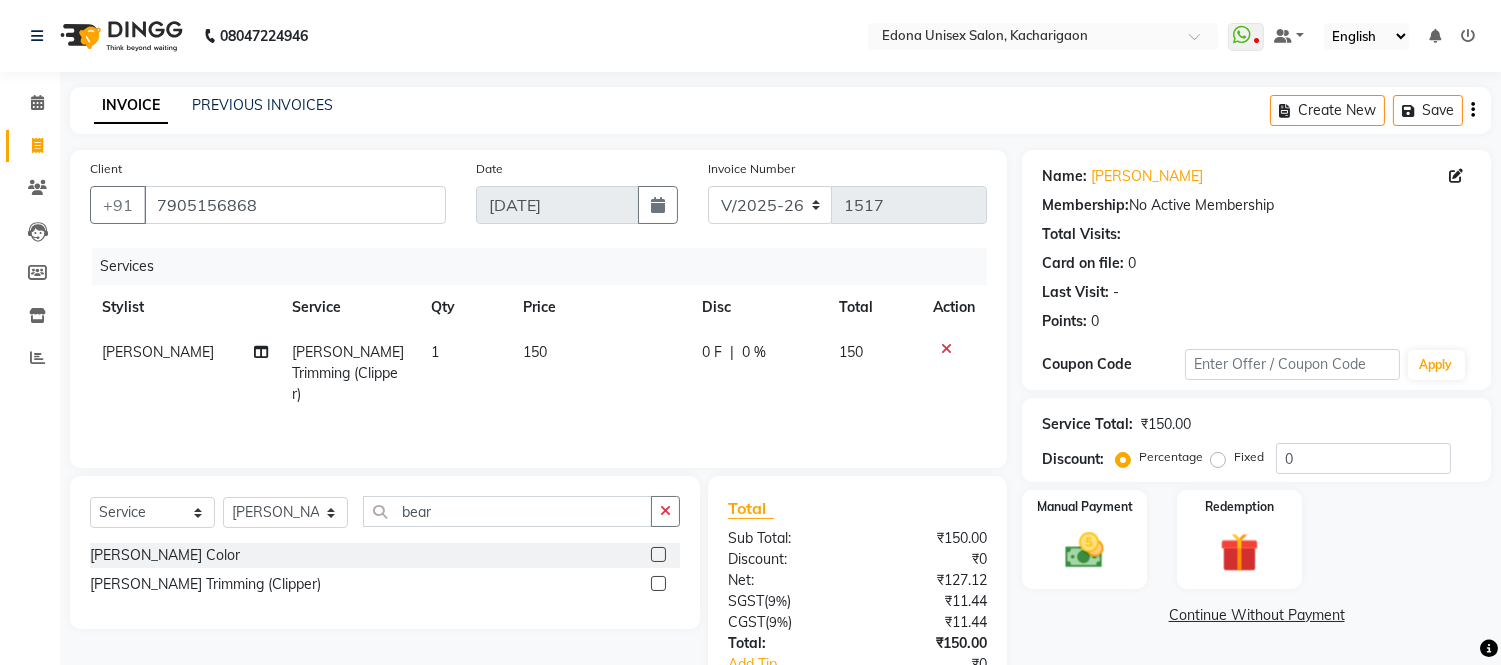 scroll, scrollTop: 134, scrollLeft: 0, axis: vertical 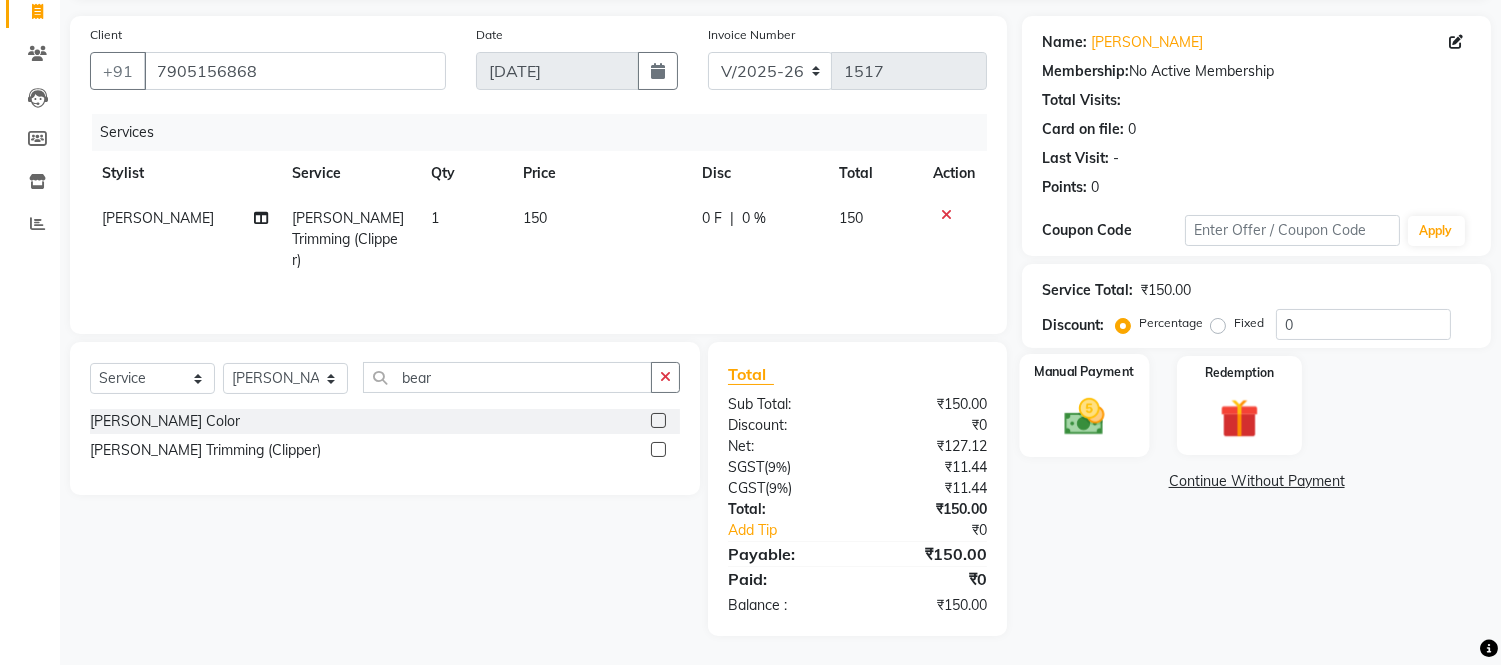 click 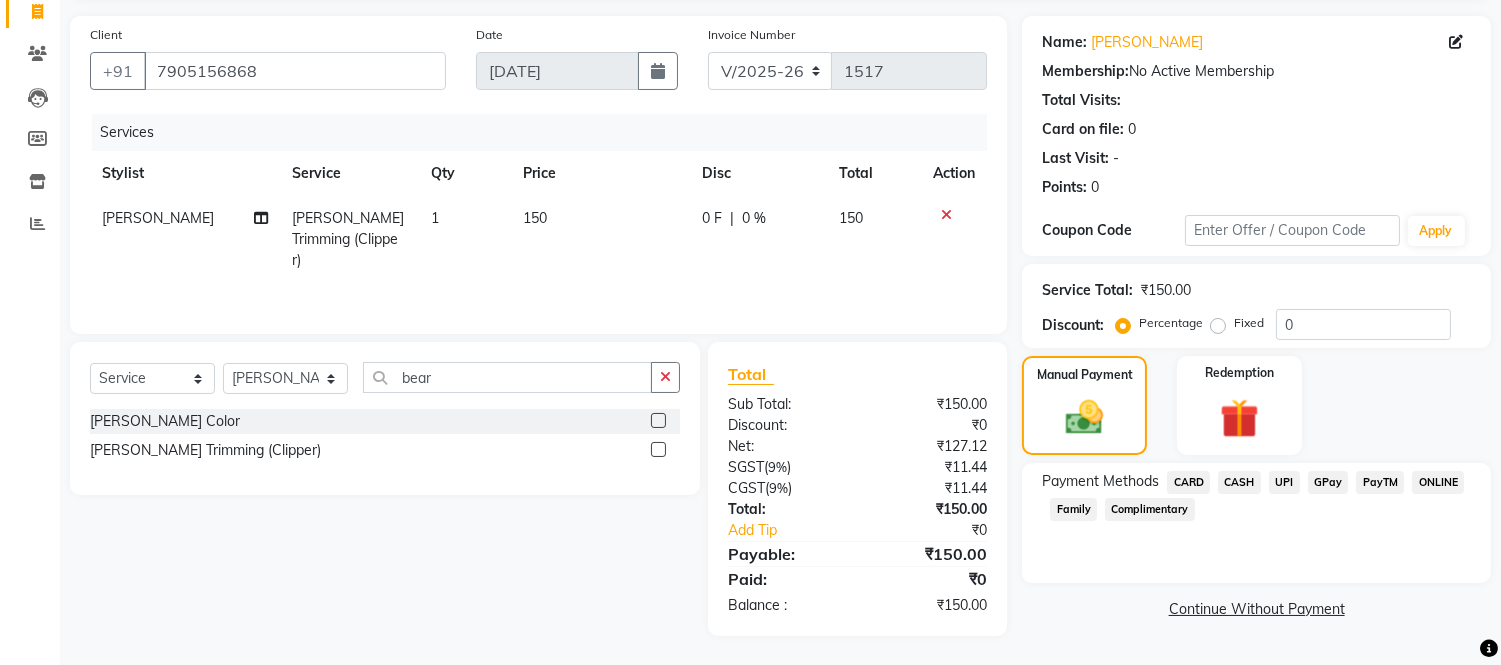 click on "CASH" 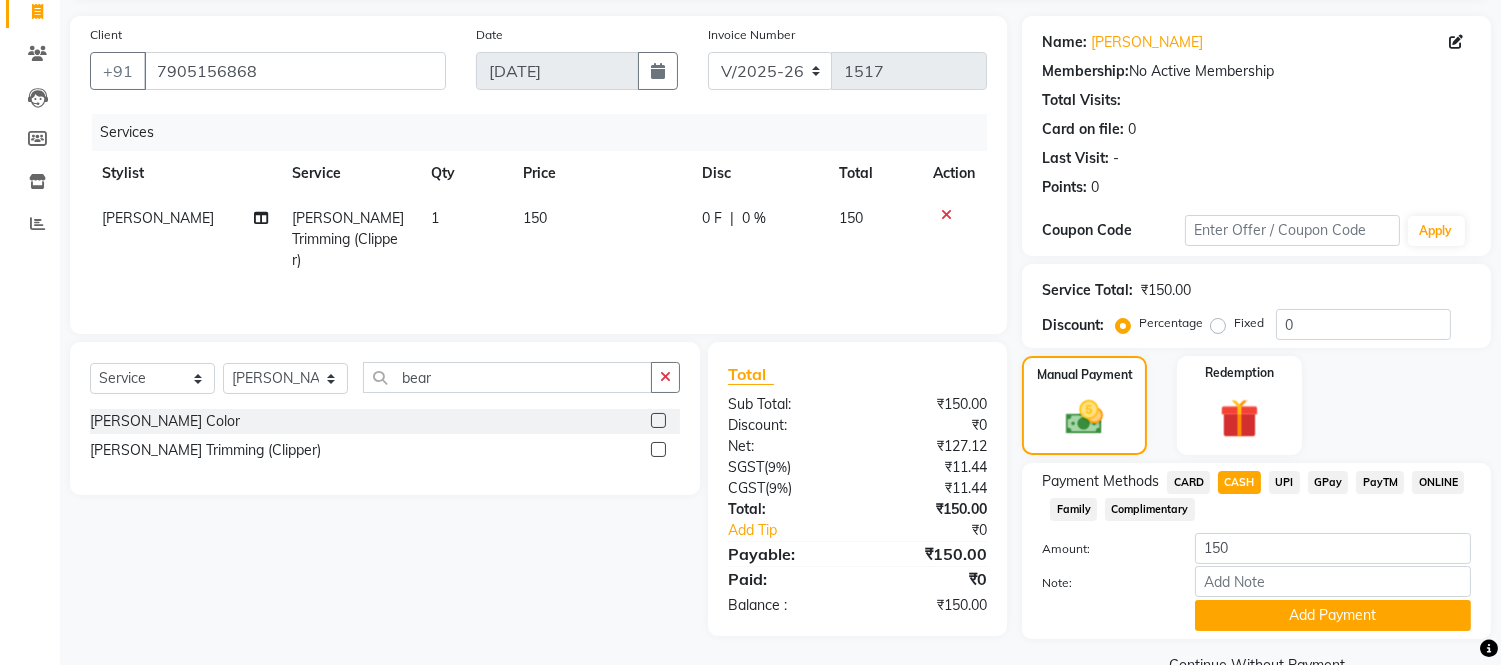 scroll, scrollTop: 178, scrollLeft: 0, axis: vertical 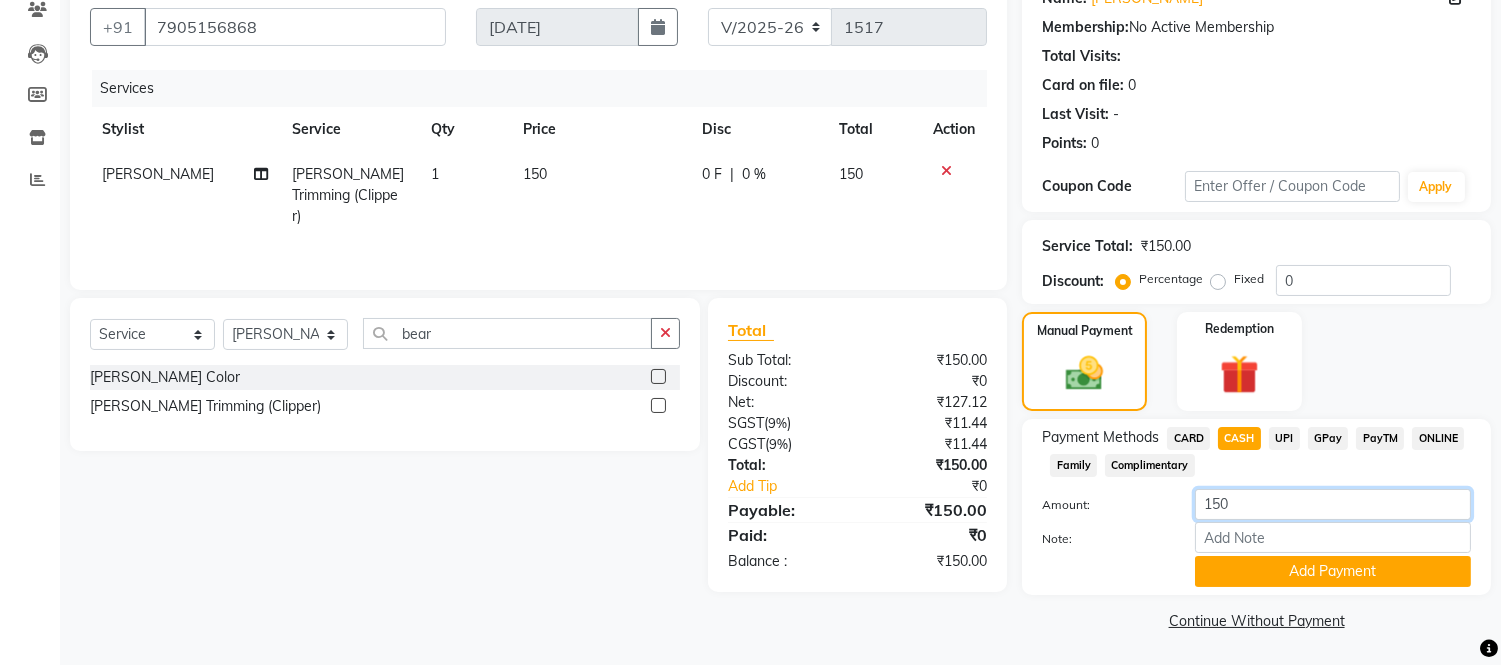 click on "150" 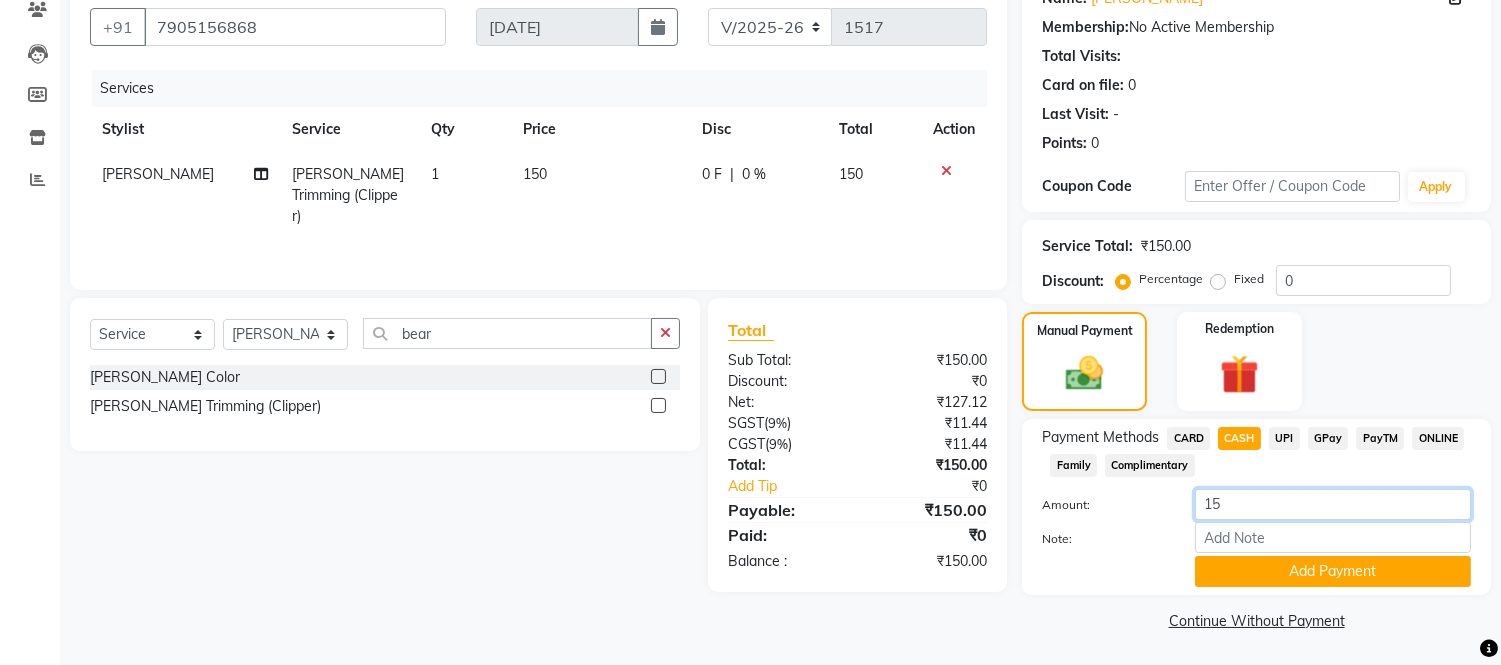type on "1" 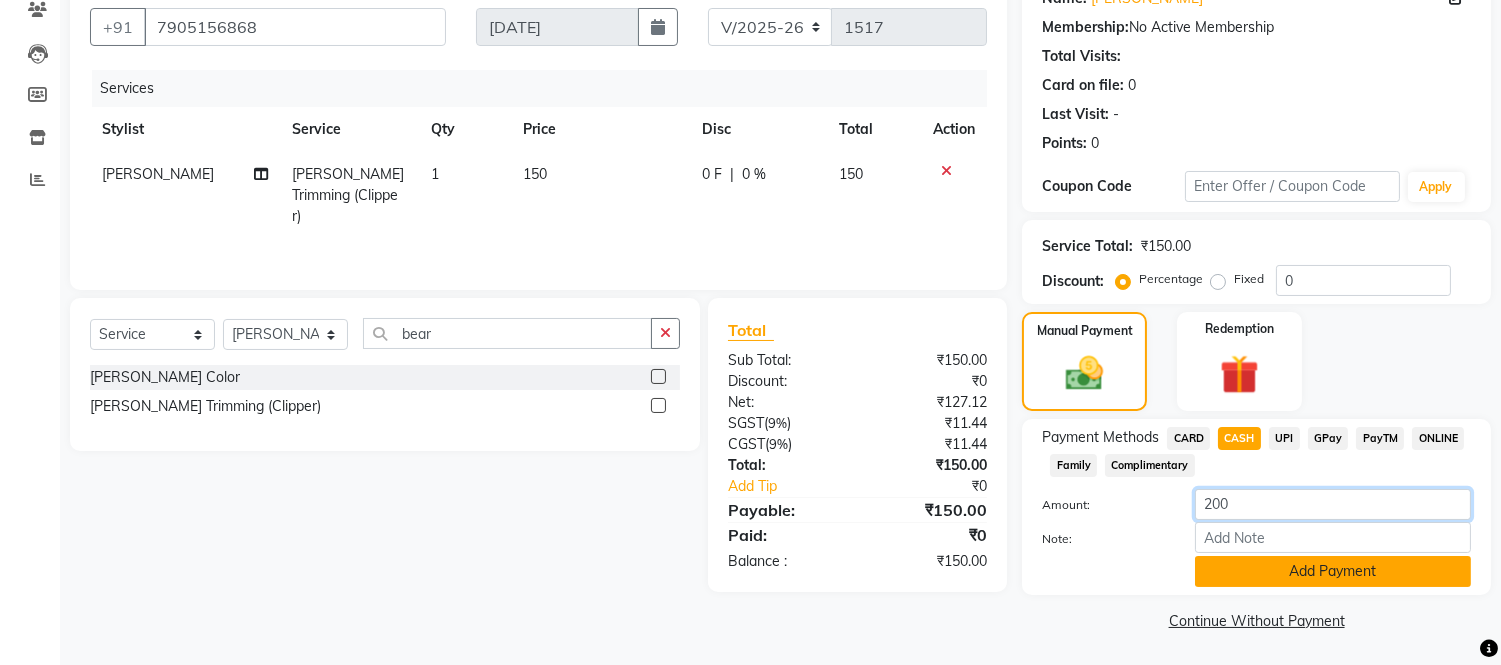 type on "200" 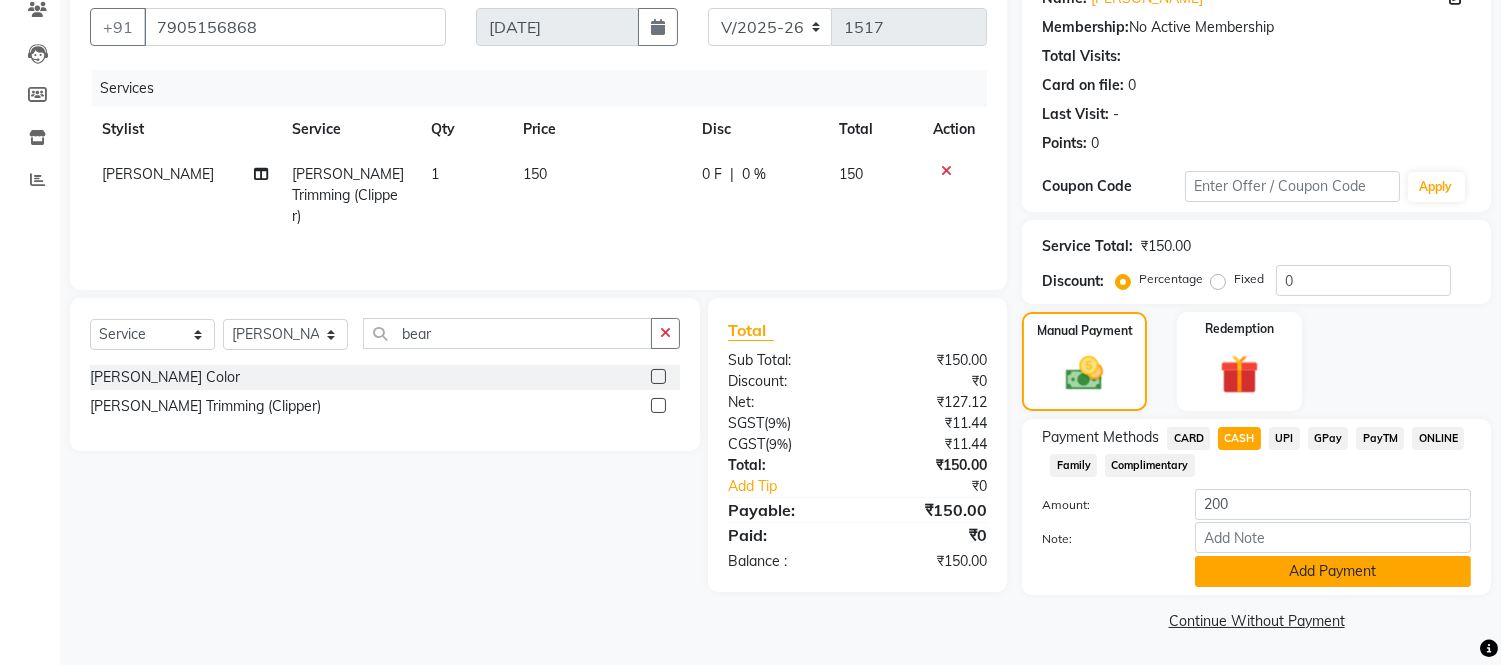 click on "Add Payment" 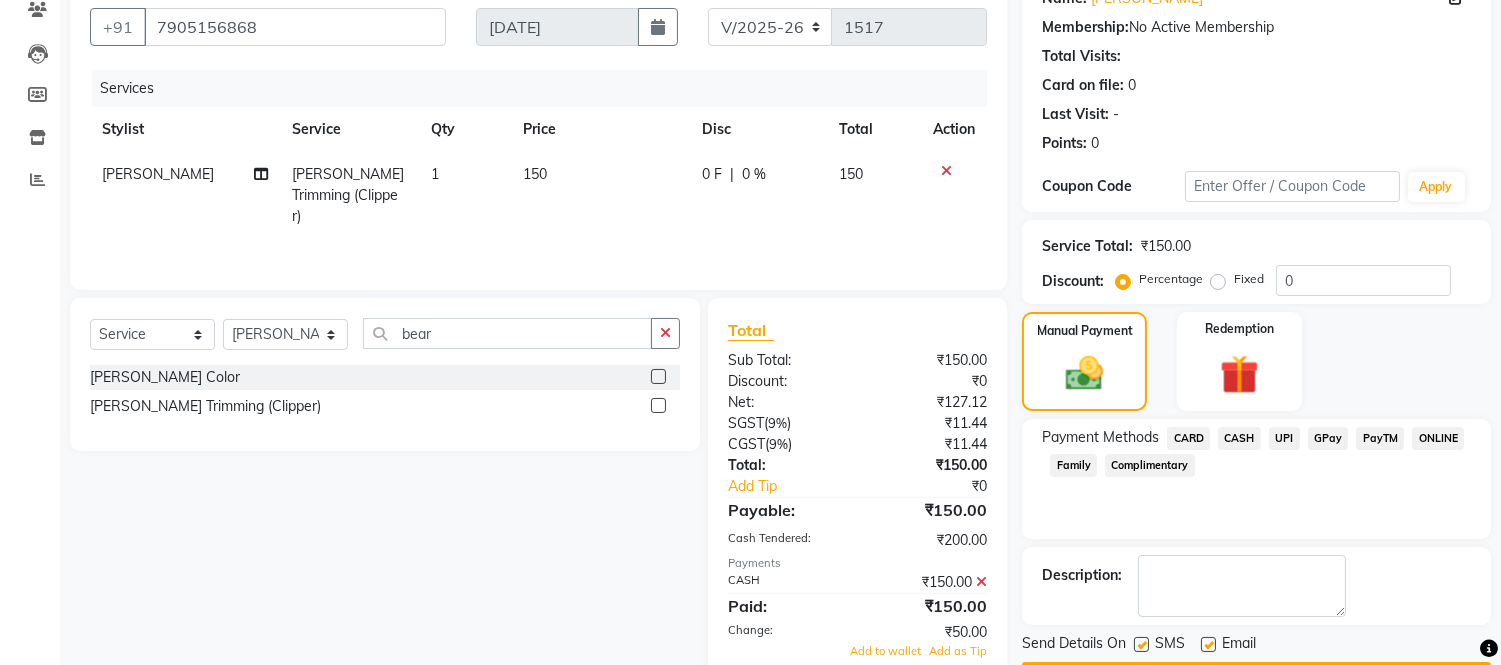 scroll, scrollTop: 247, scrollLeft: 0, axis: vertical 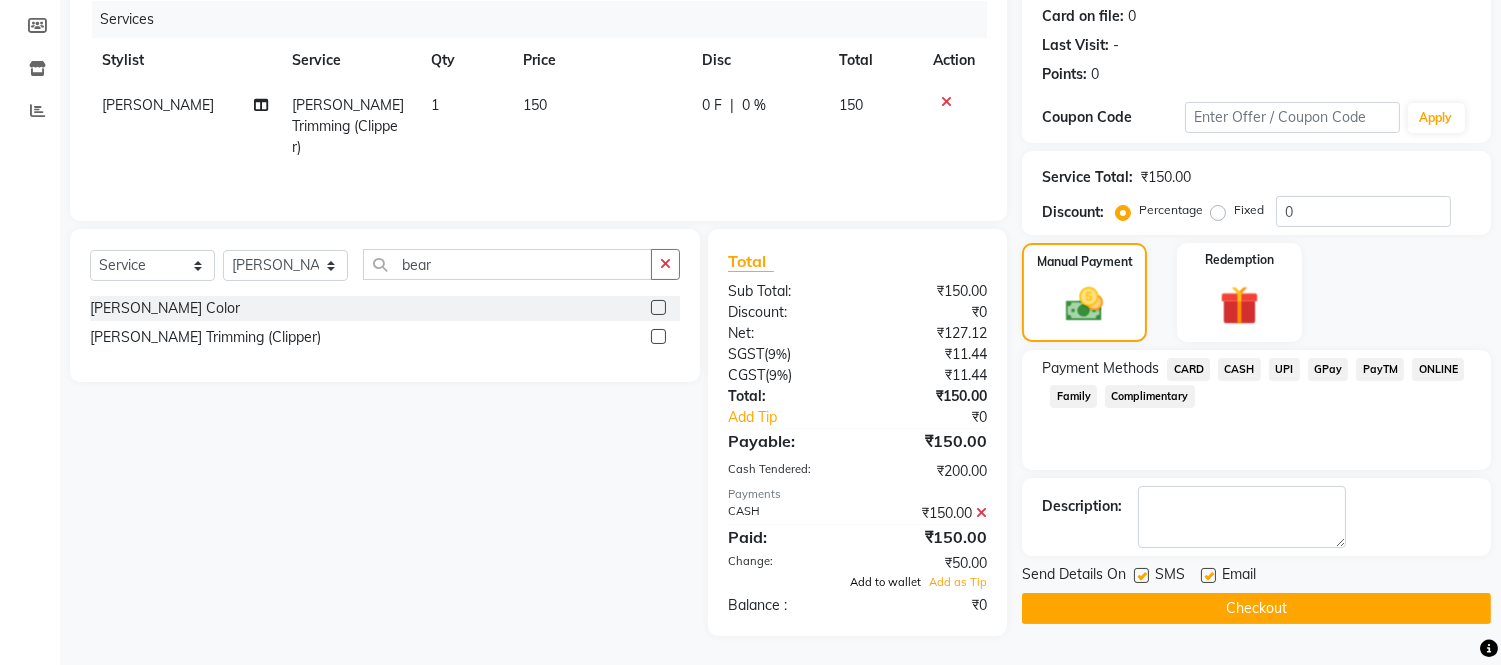 click on "Add to wallet" 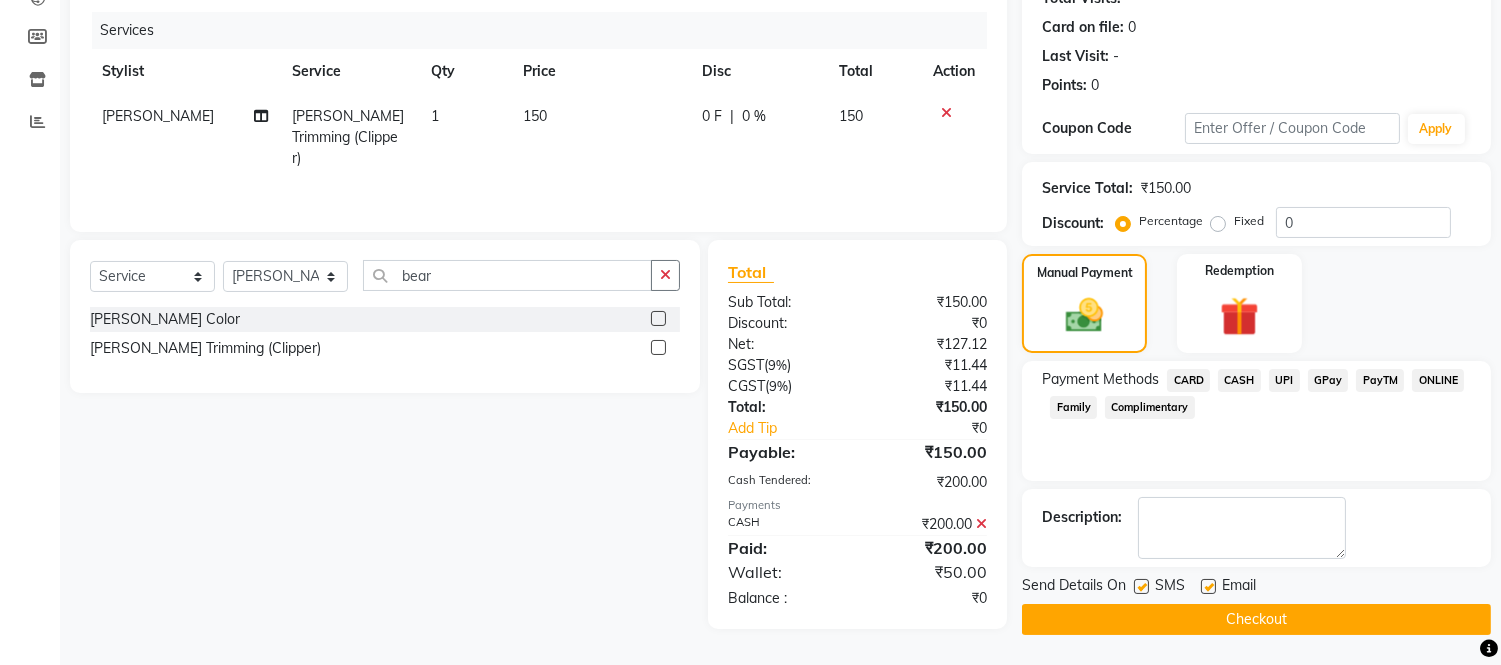 scroll, scrollTop: 234, scrollLeft: 0, axis: vertical 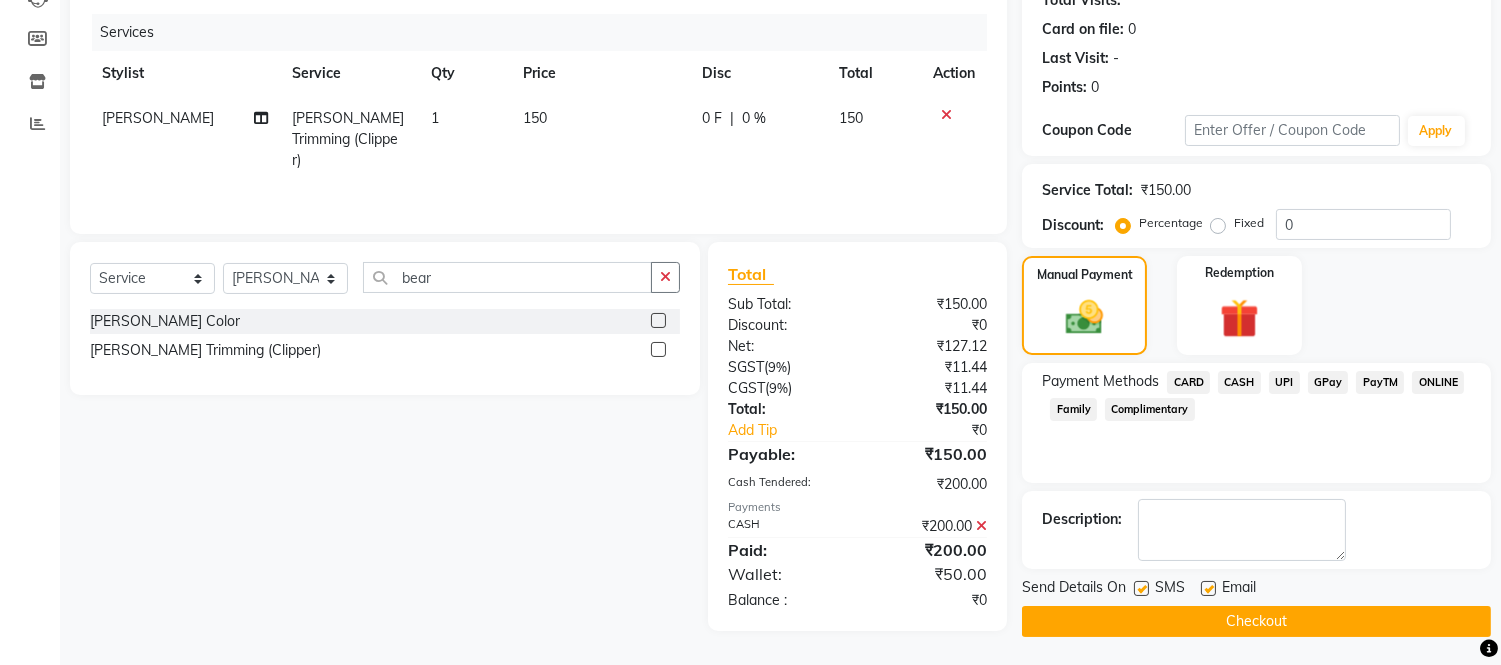 click on "Checkout" 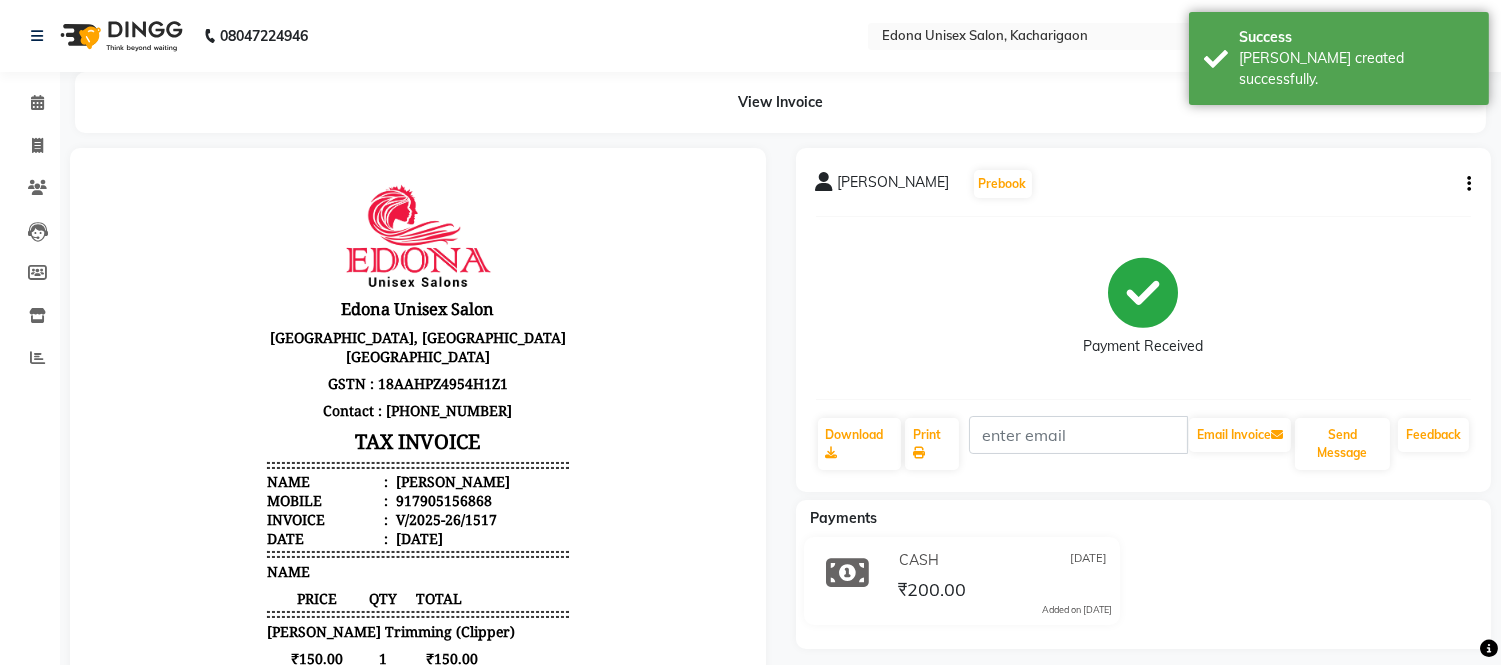 scroll, scrollTop: 111, scrollLeft: 0, axis: vertical 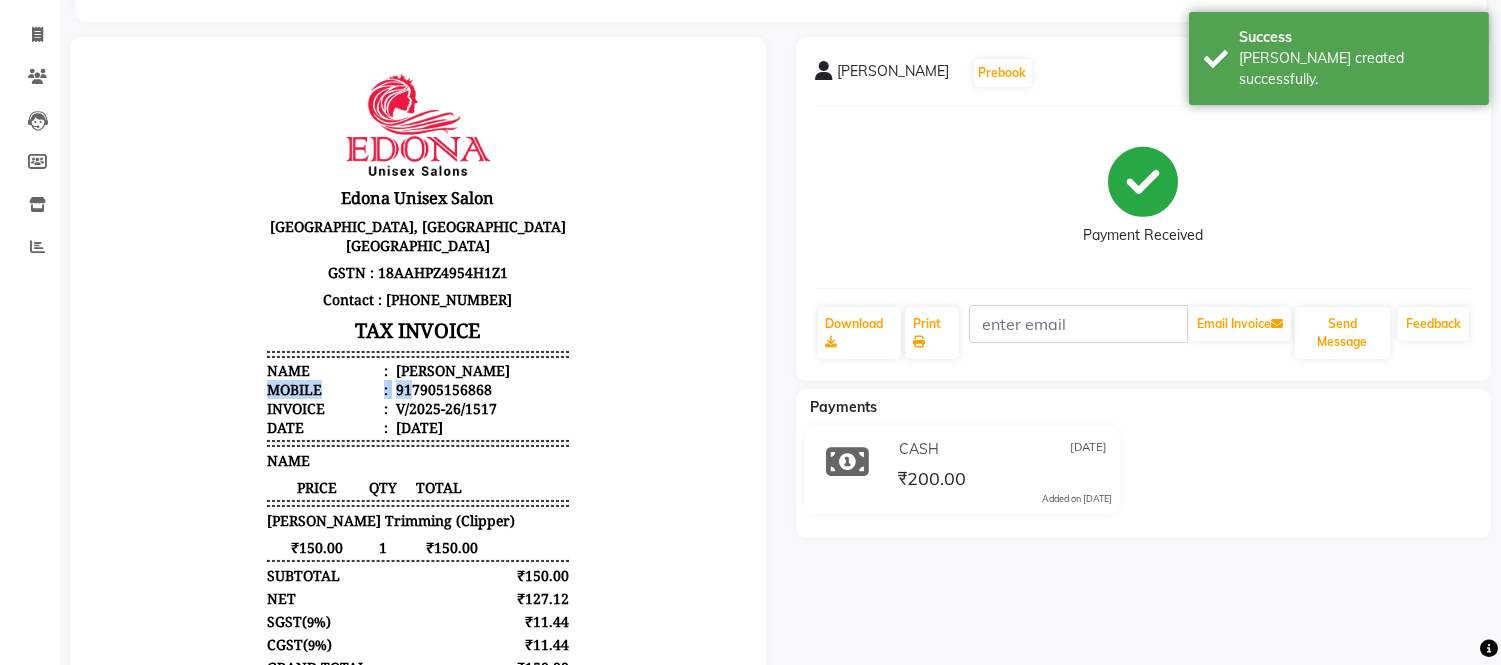 drag, startPoint x: 393, startPoint y: 366, endPoint x: 494, endPoint y: 360, distance: 101.17806 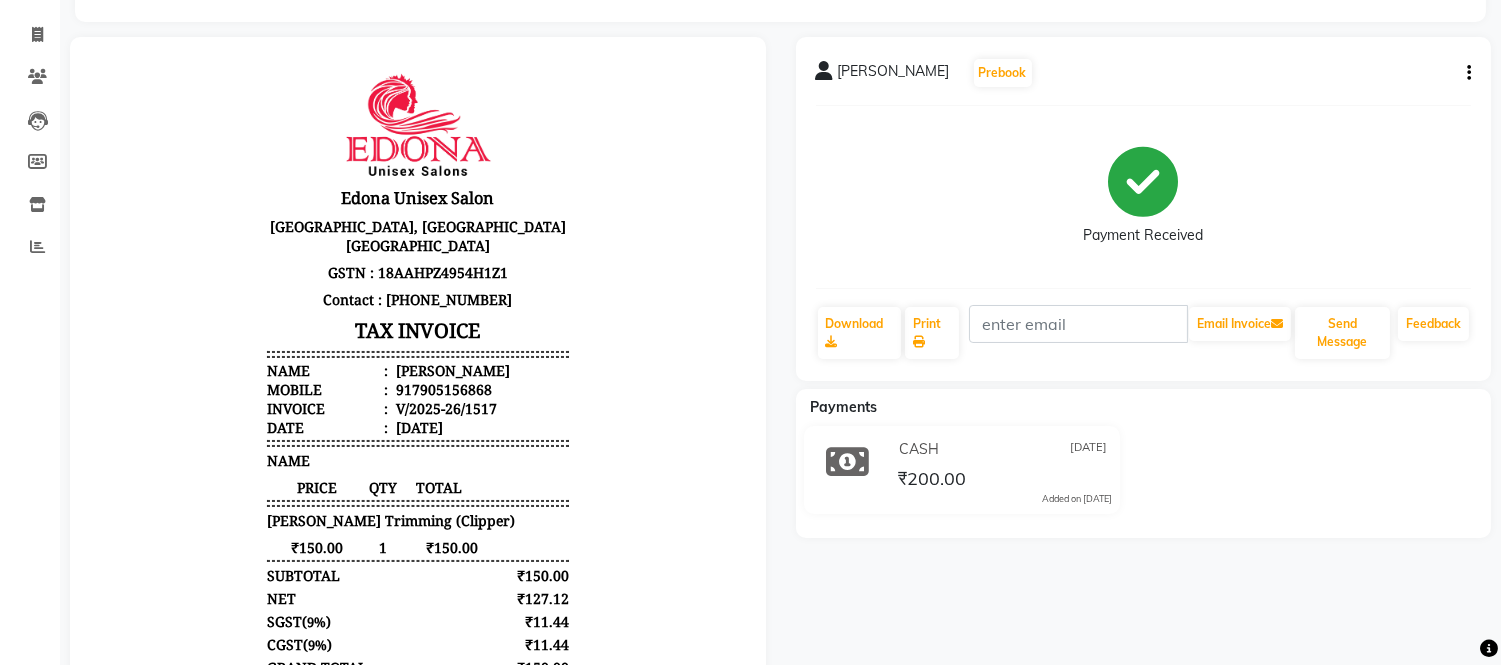 click on "Mobile :
917905156868" at bounding box center [418, 389] 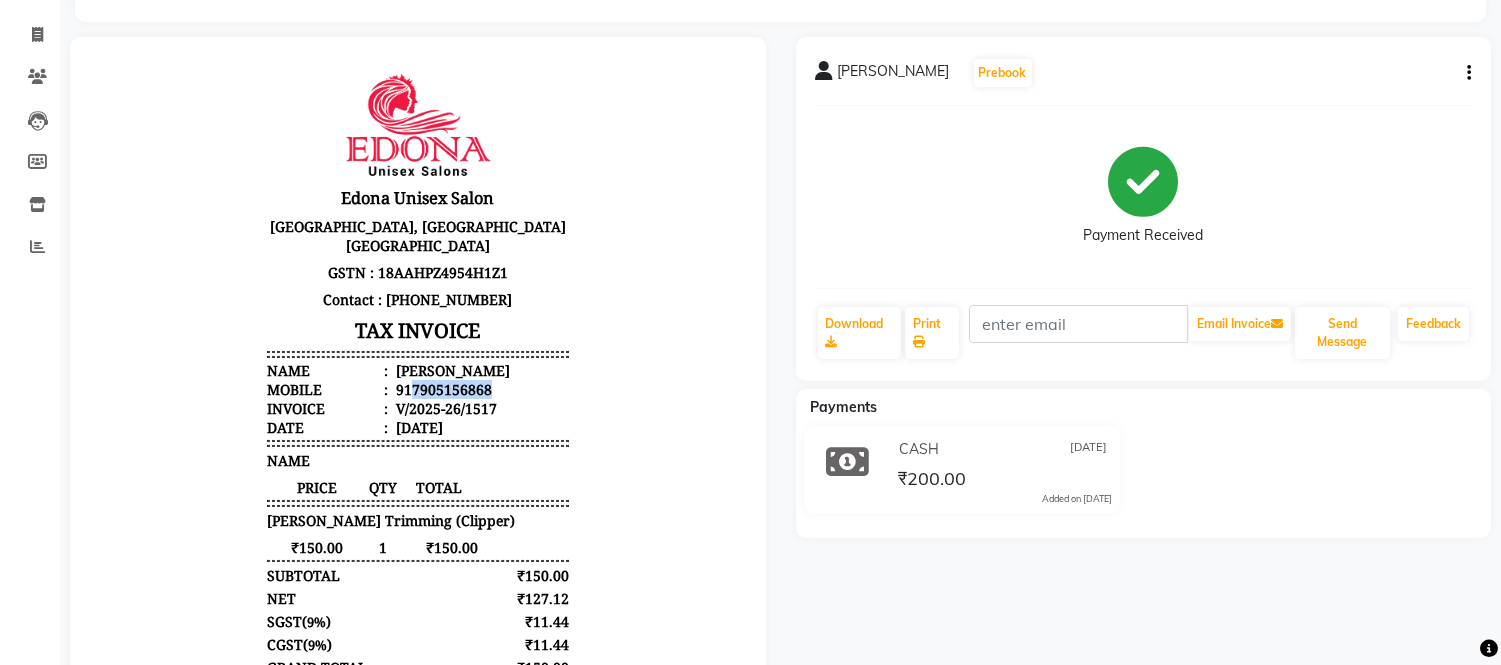 drag, startPoint x: 392, startPoint y: 370, endPoint x: 493, endPoint y: 362, distance: 101.31634 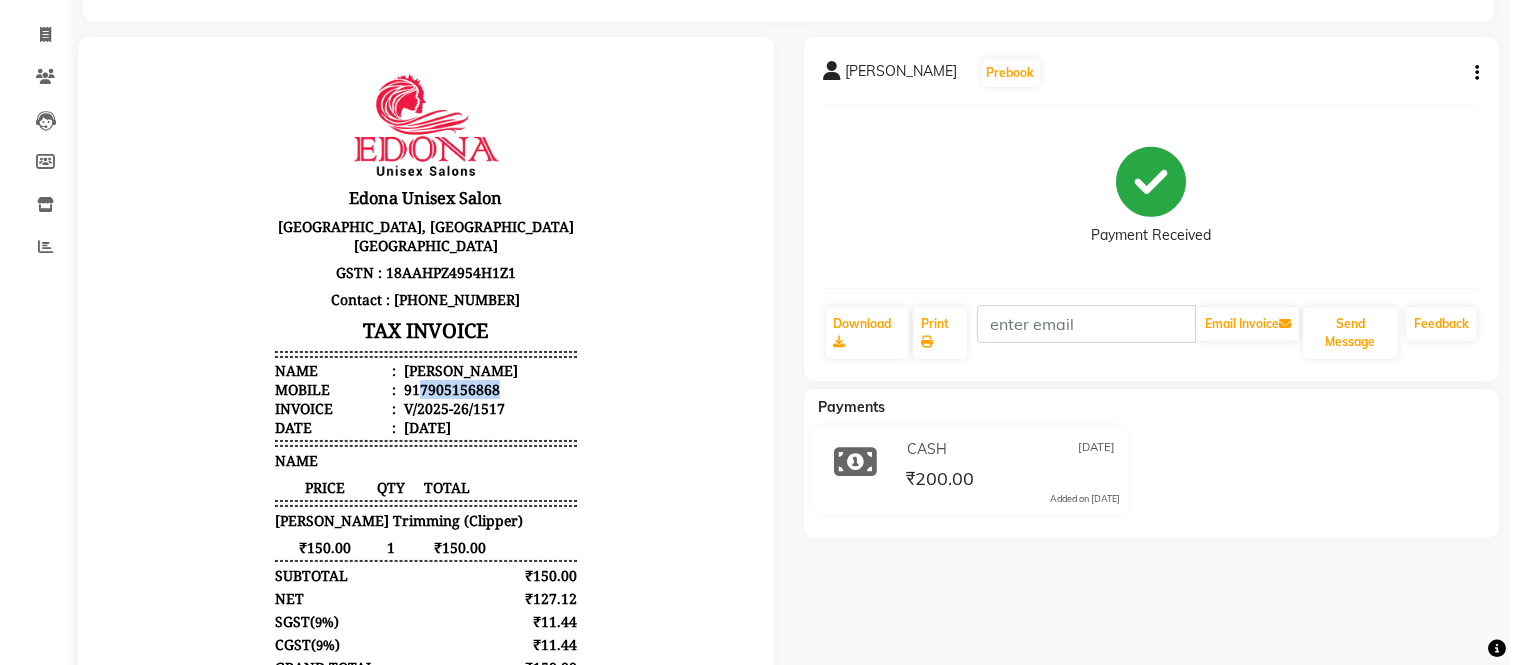scroll, scrollTop: 0, scrollLeft: 0, axis: both 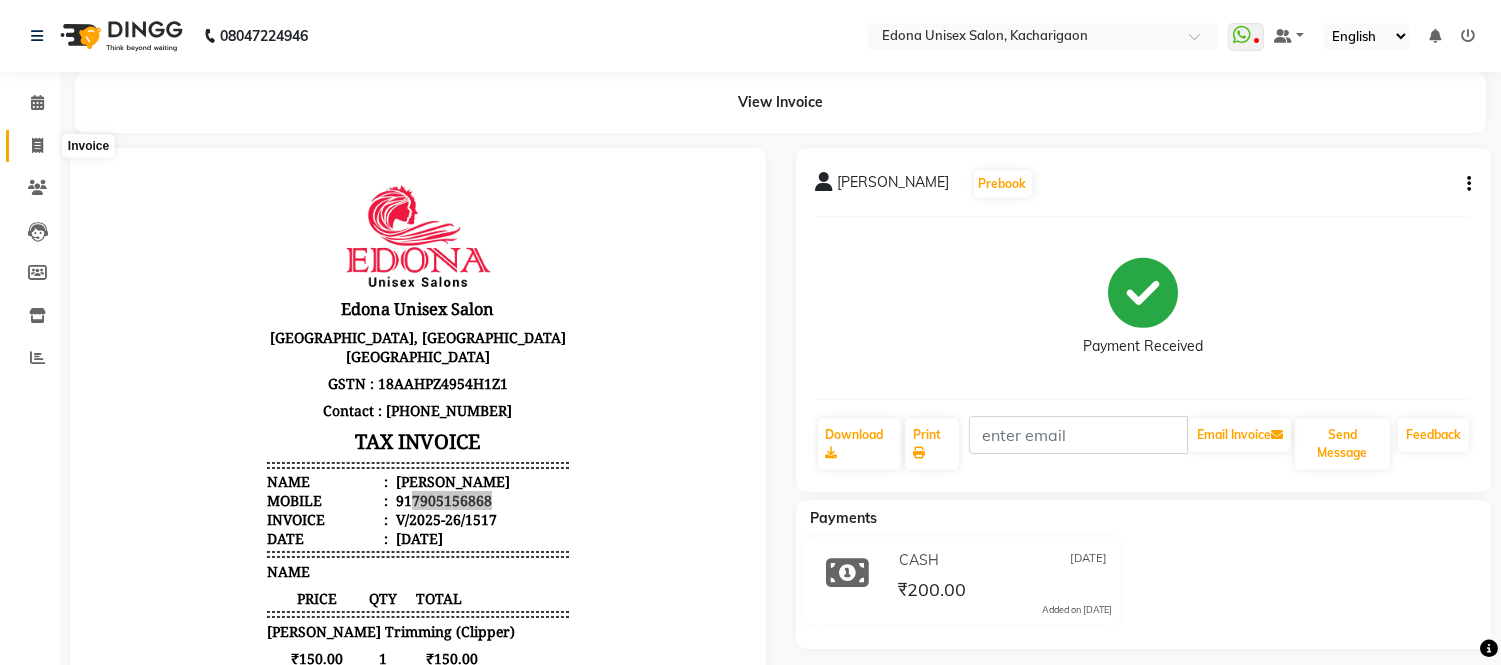 click 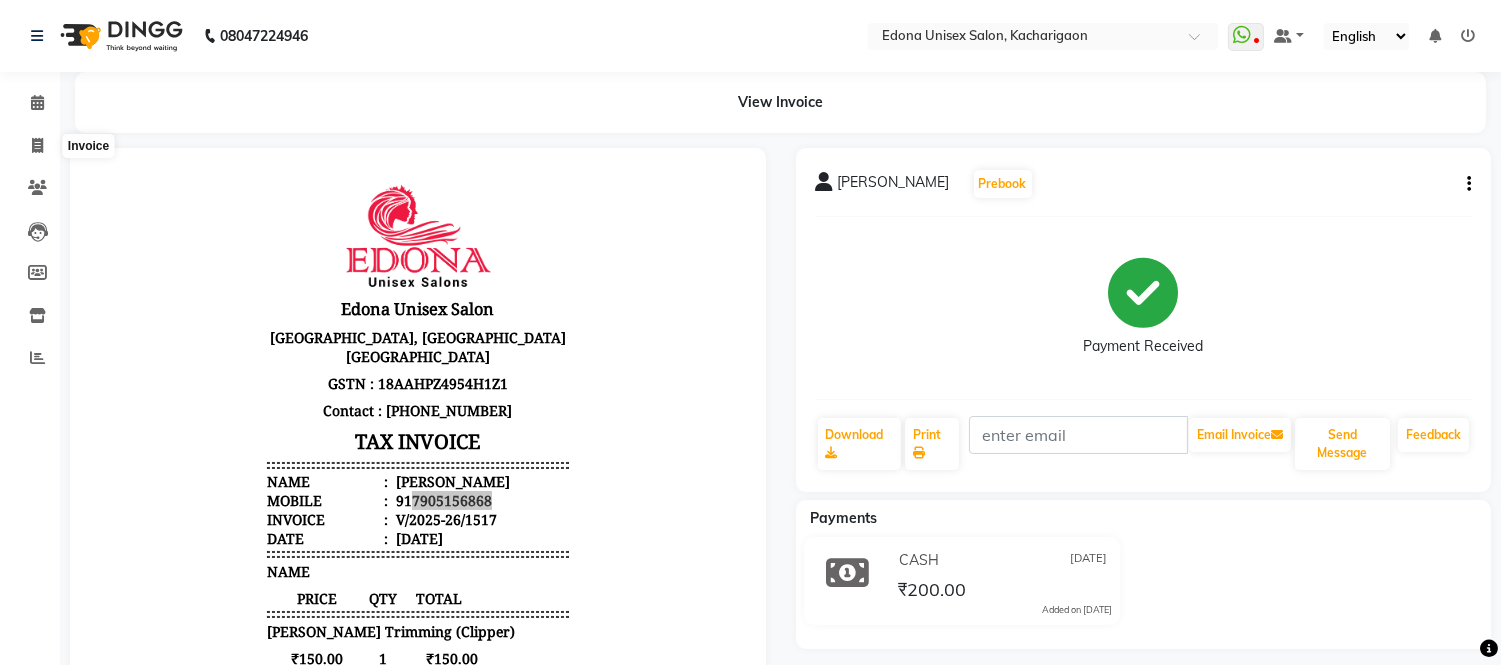 select on "service" 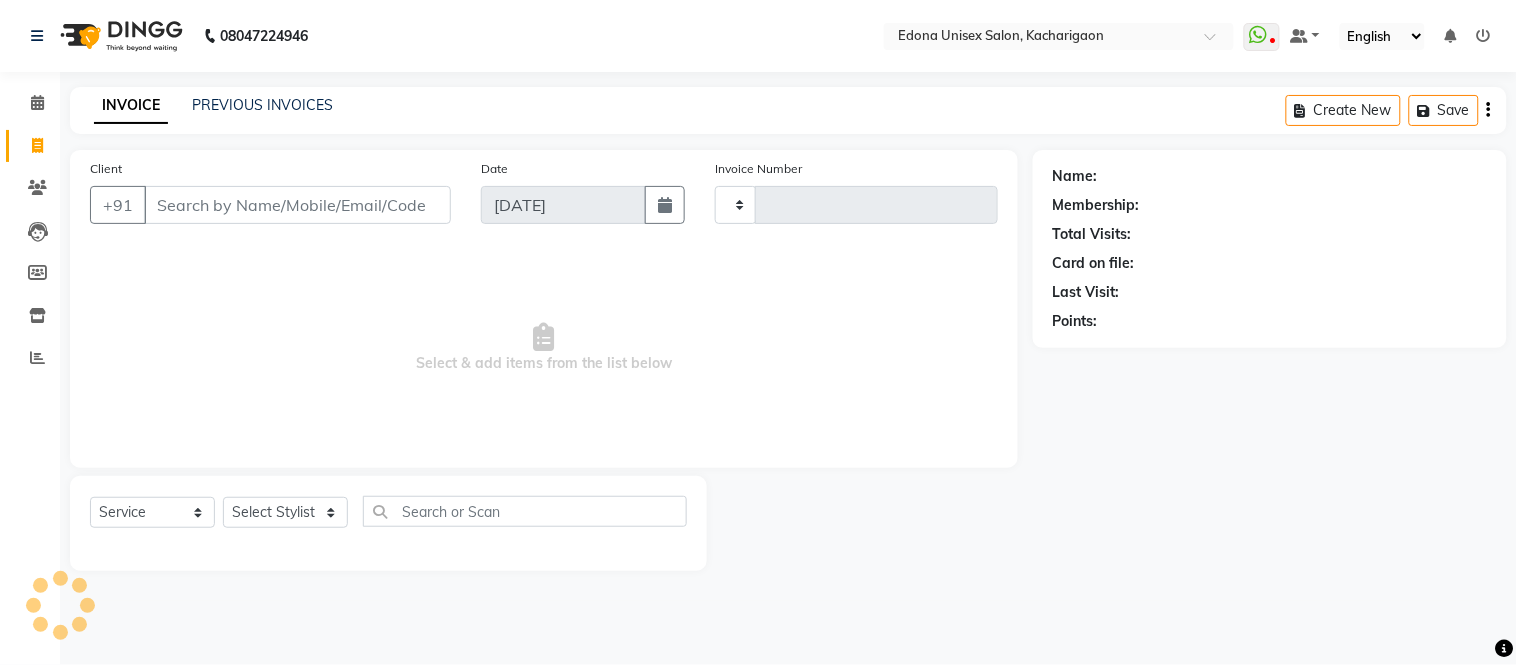 type on "1518" 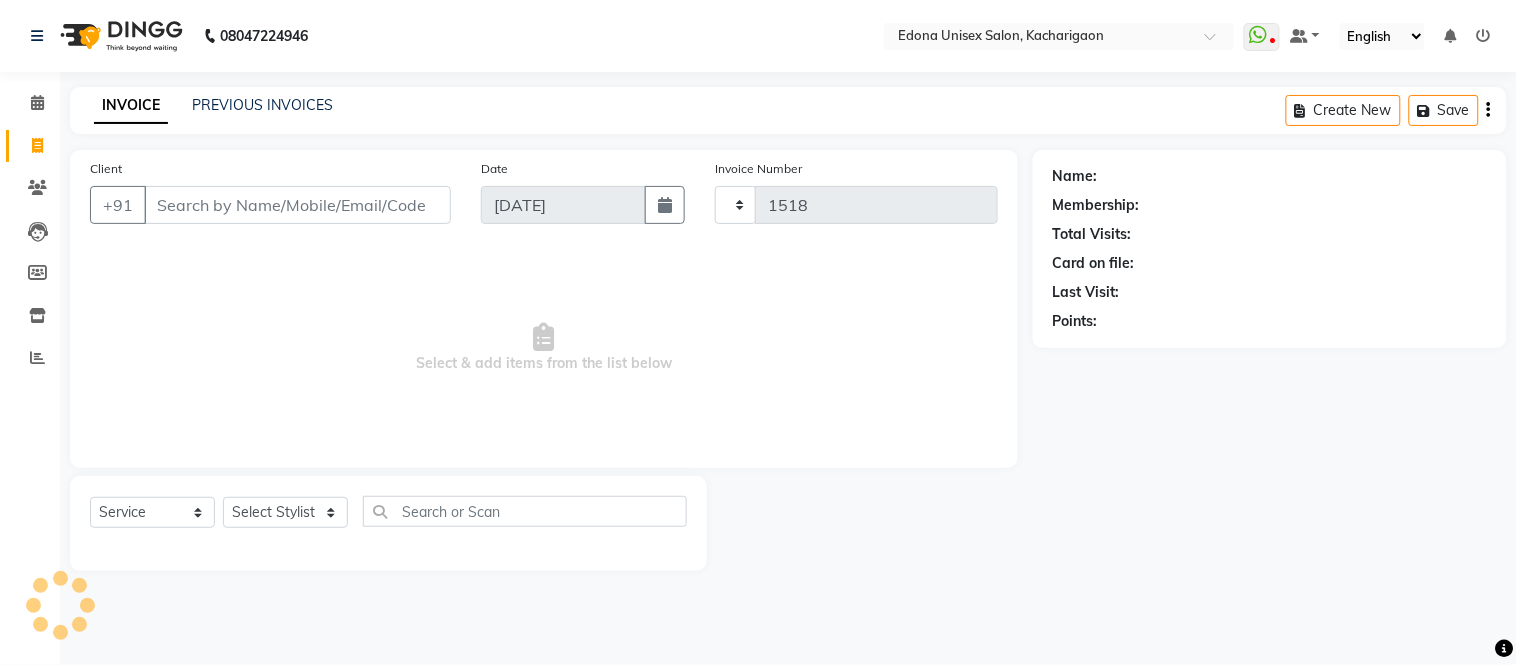 select on "5389" 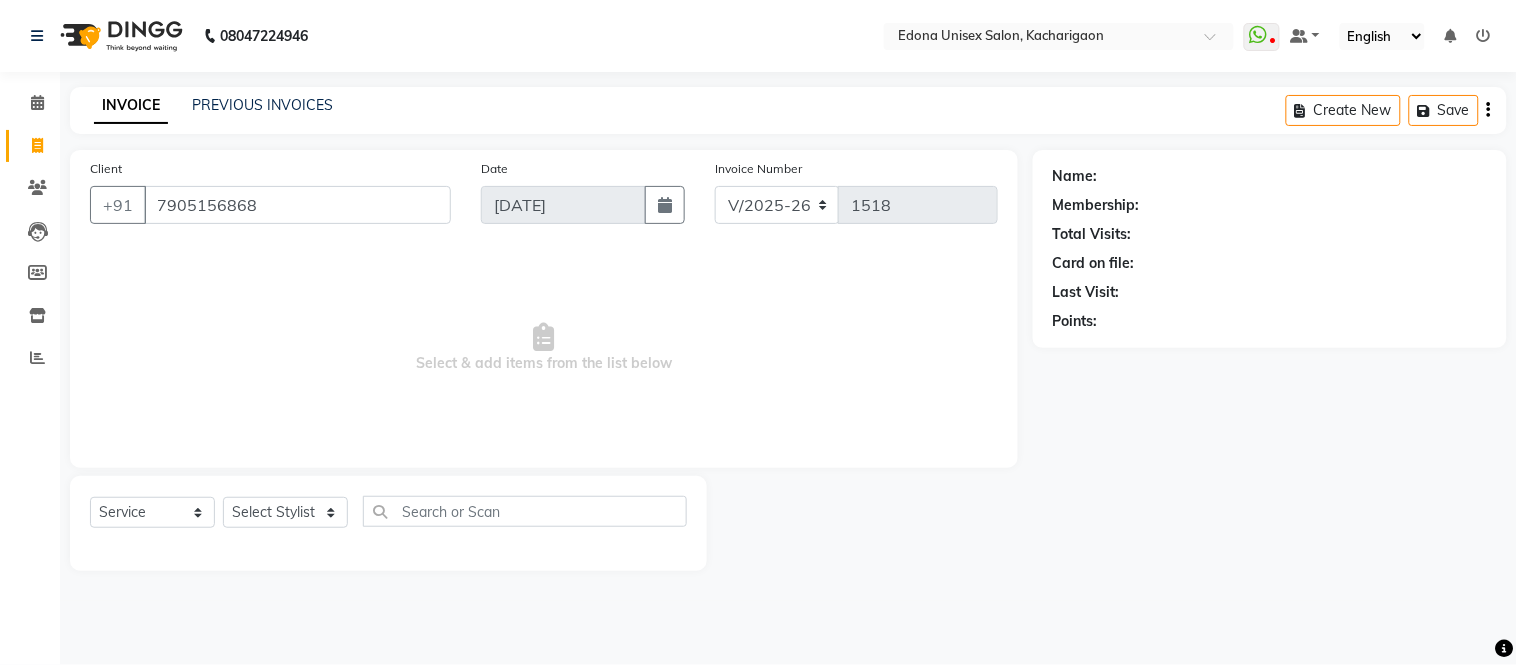 type on "7905156868" 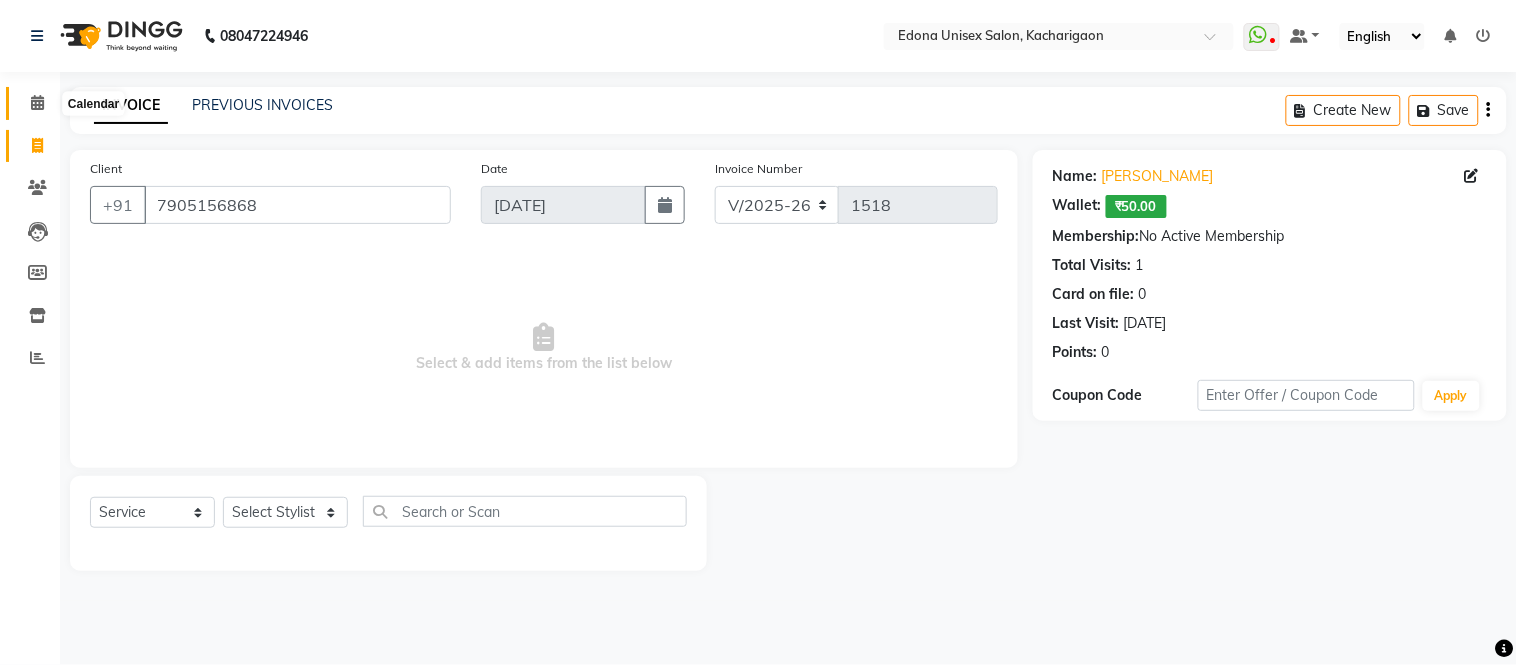 click 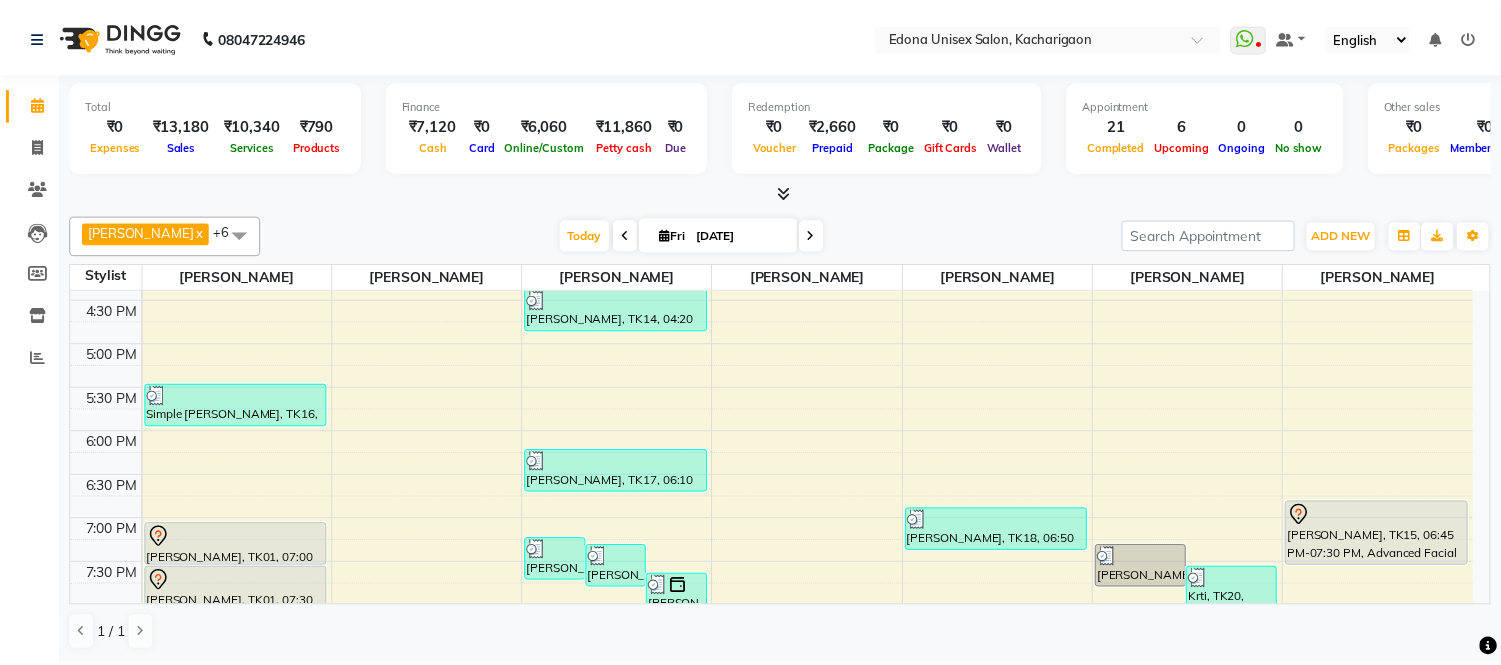 scroll, scrollTop: 777, scrollLeft: 0, axis: vertical 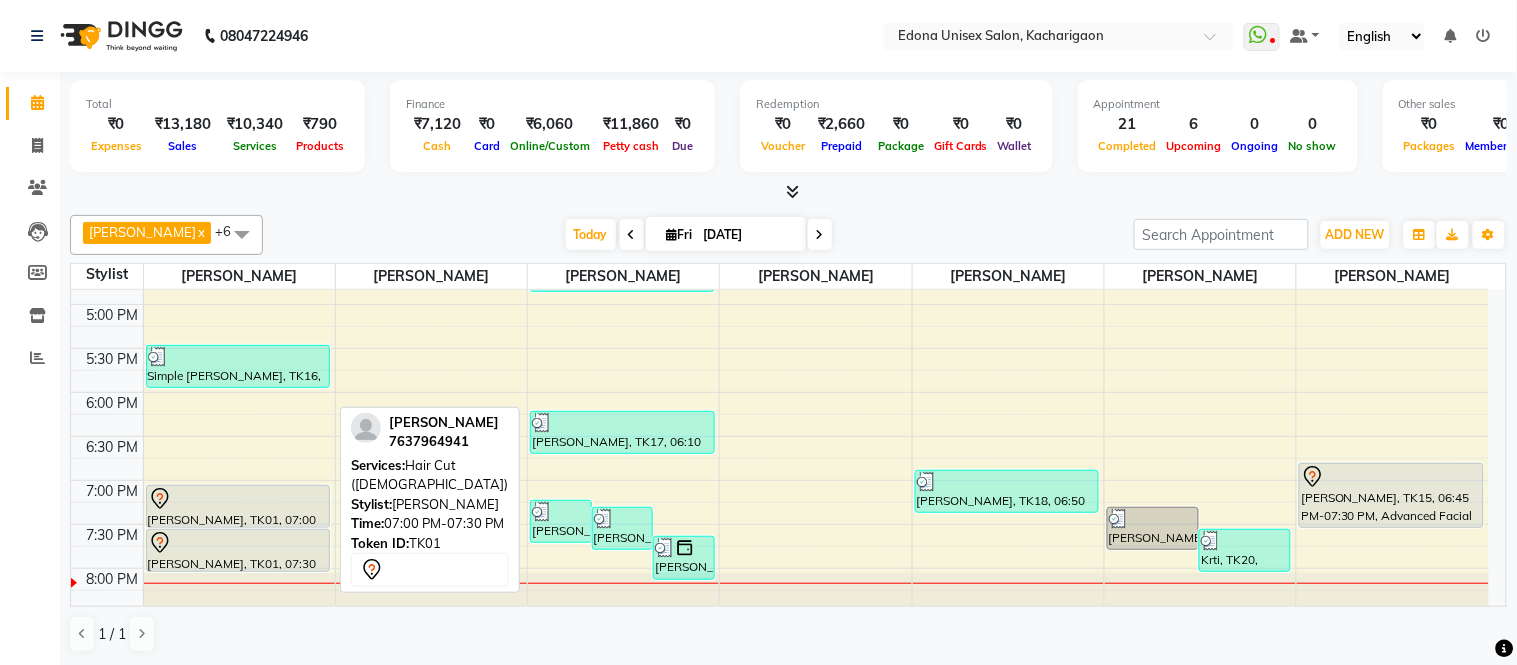 click at bounding box center [238, 499] 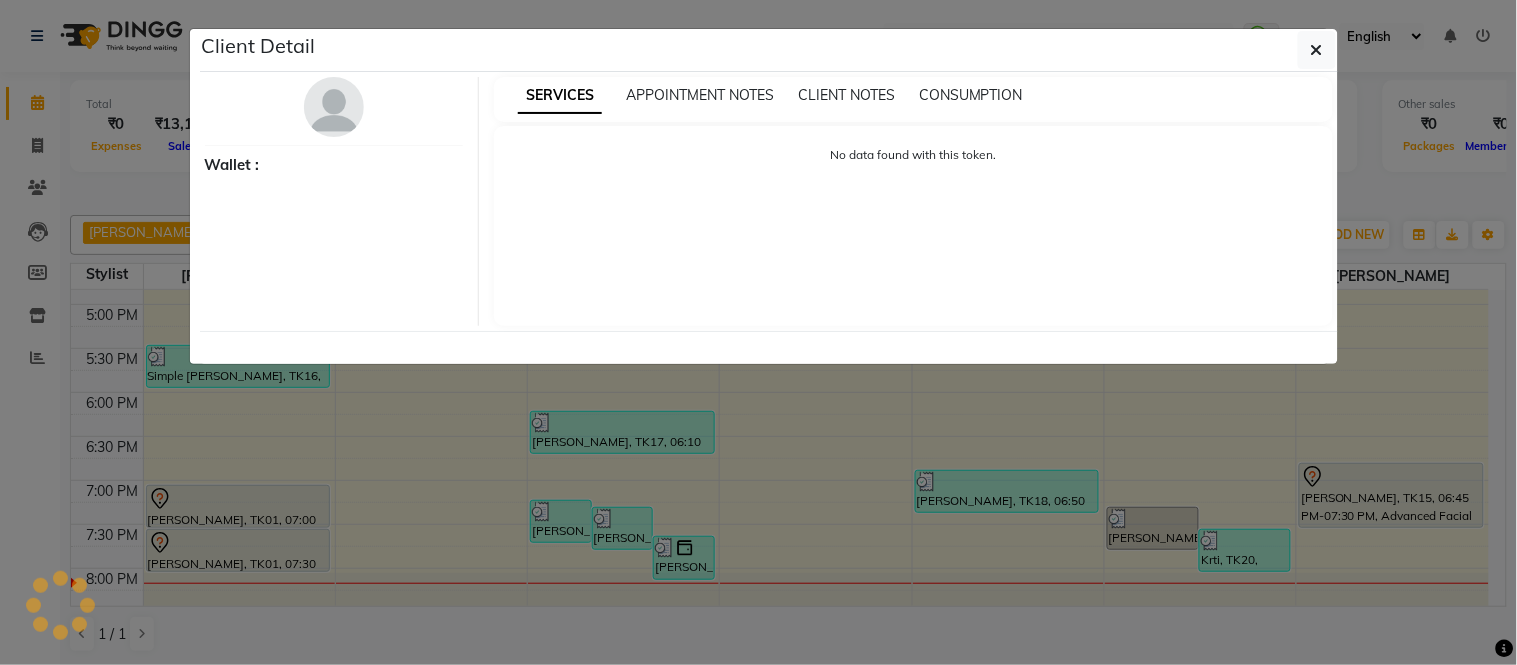 select on "7" 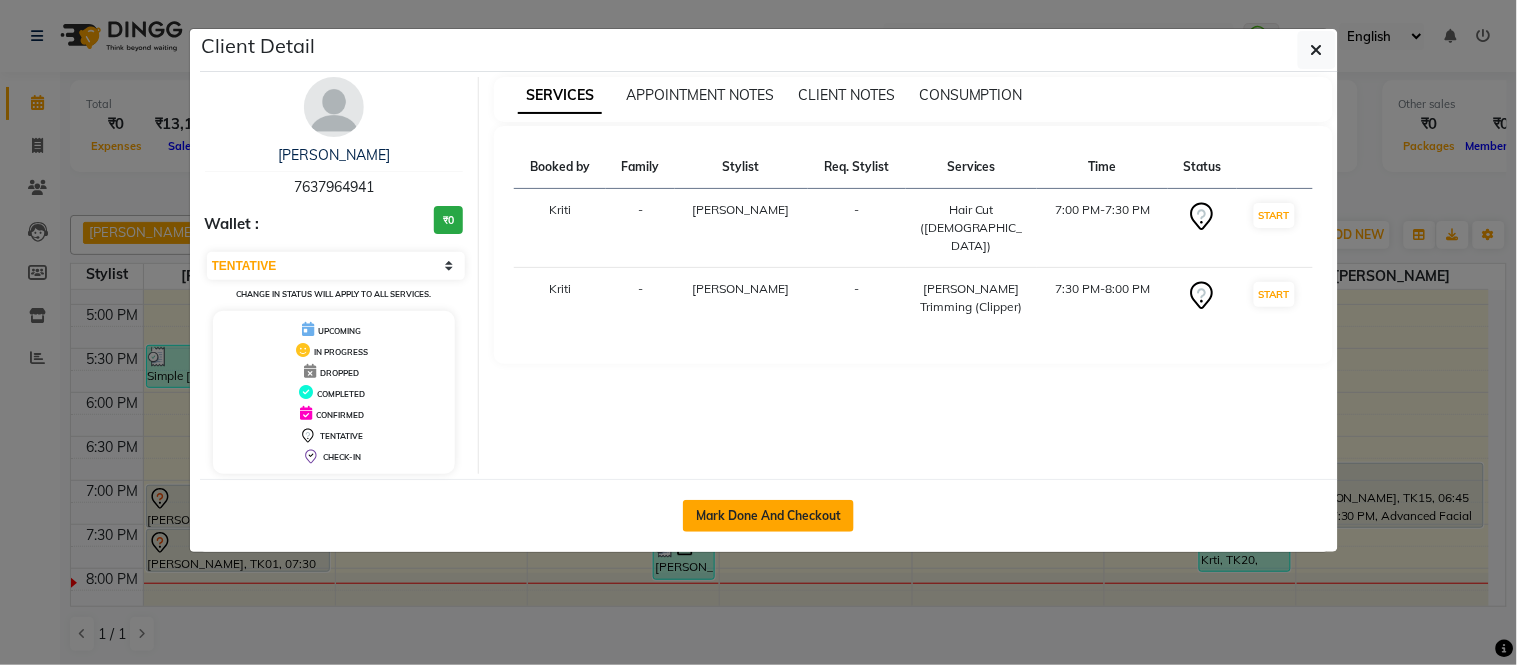click on "Mark Done And Checkout" 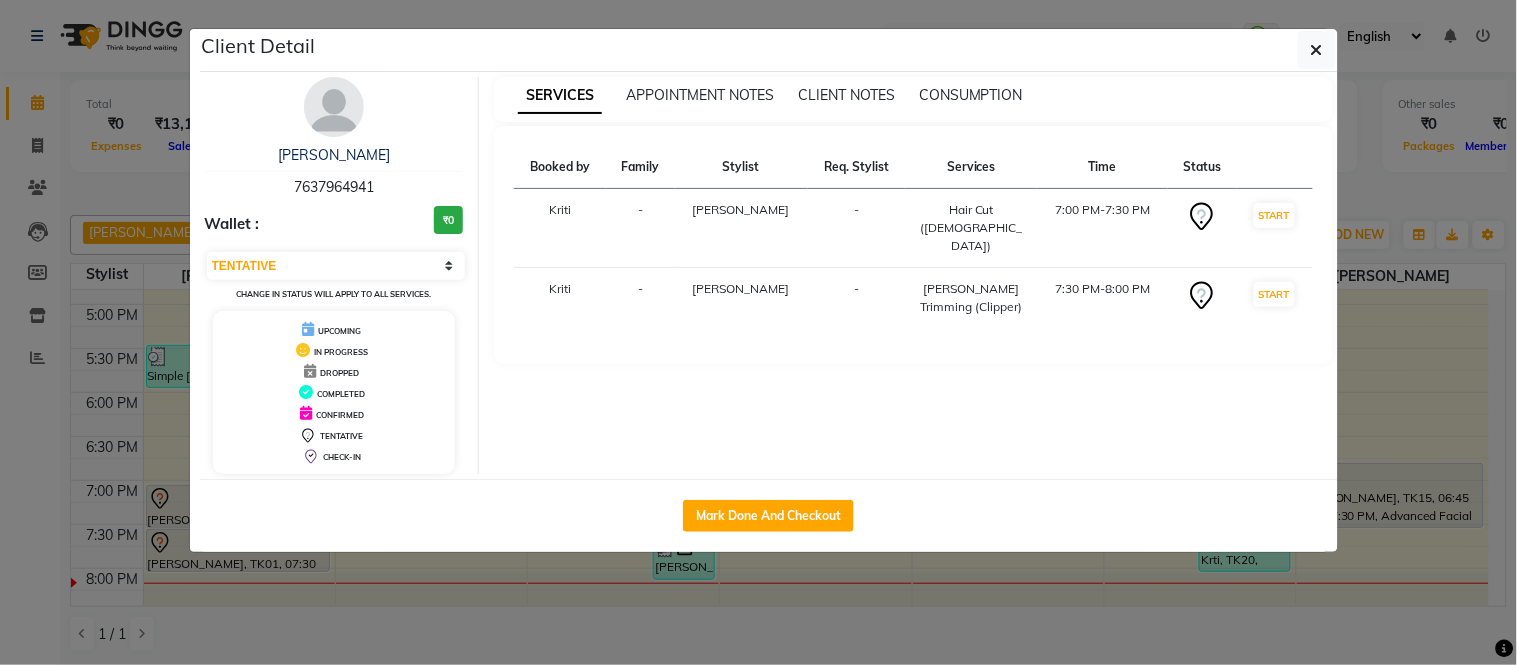 select on "service" 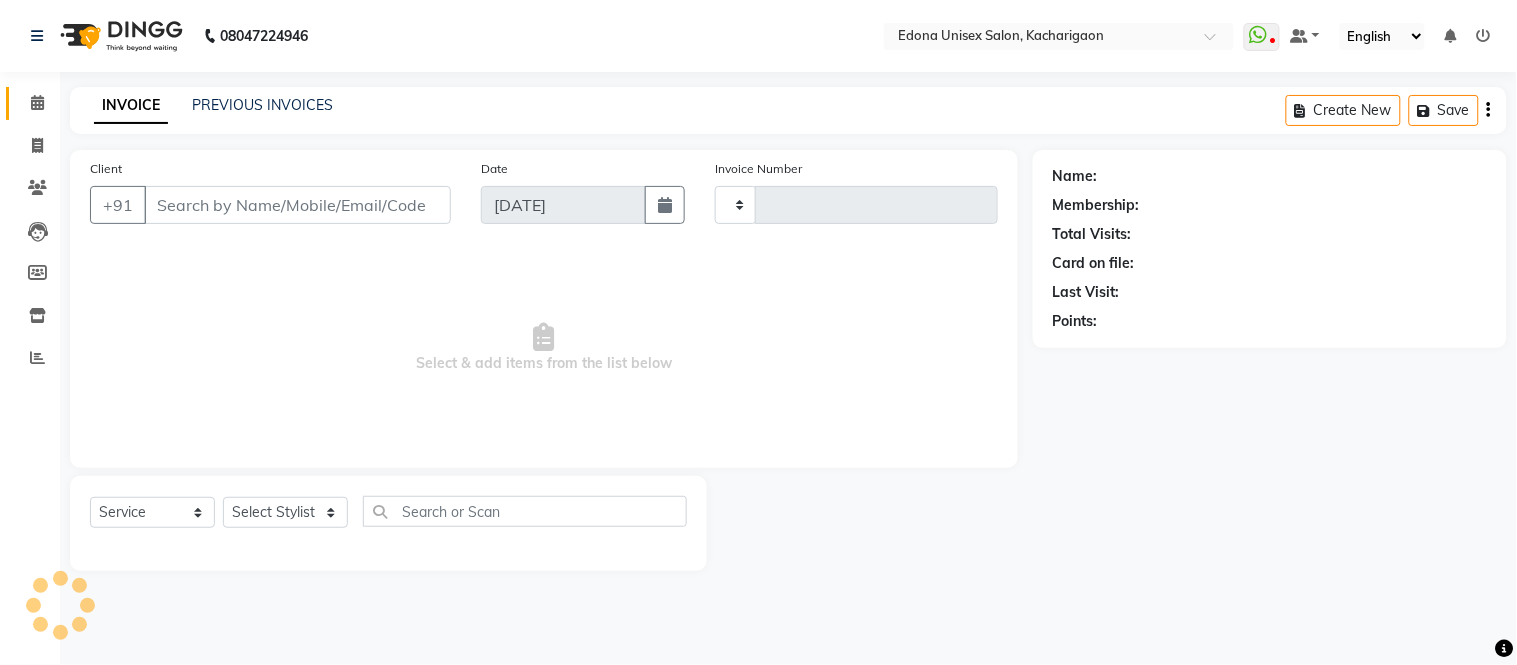 type on "1518" 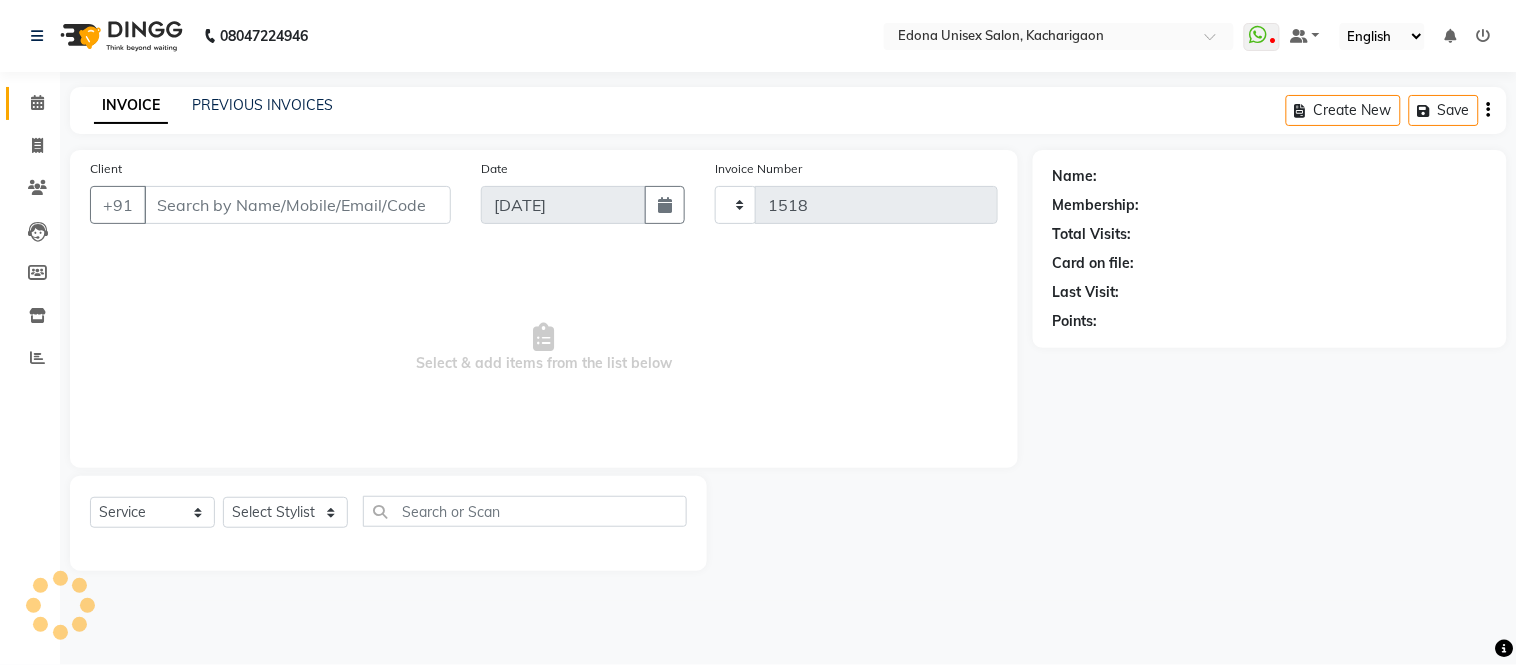 select on "5389" 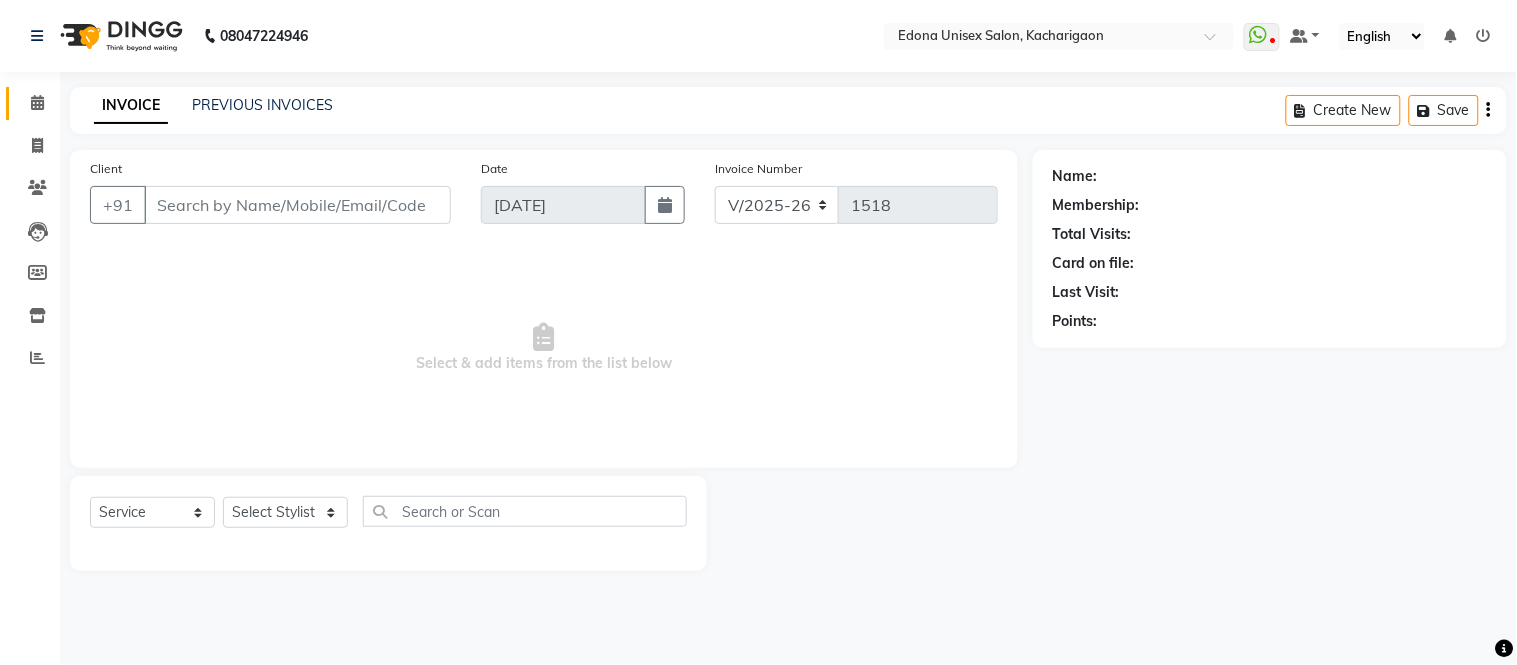 type on "7637964941" 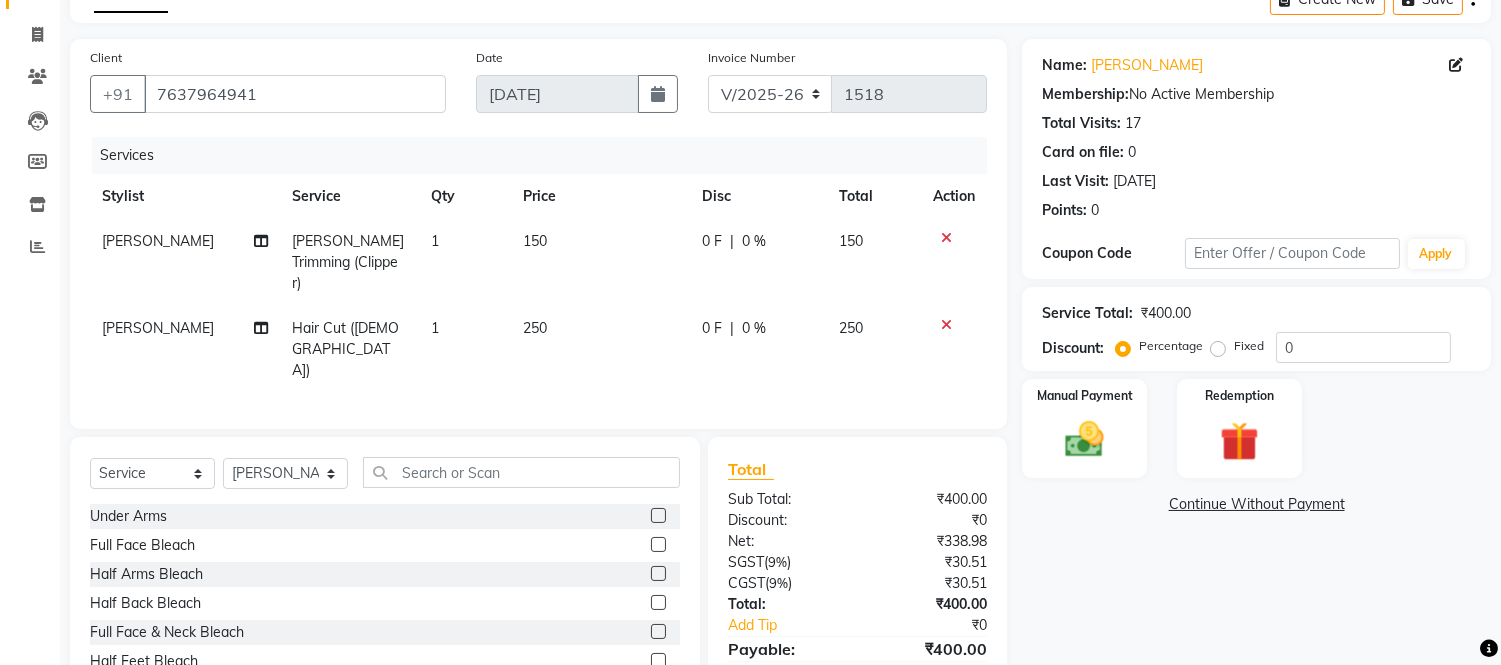 scroll, scrollTop: 161, scrollLeft: 0, axis: vertical 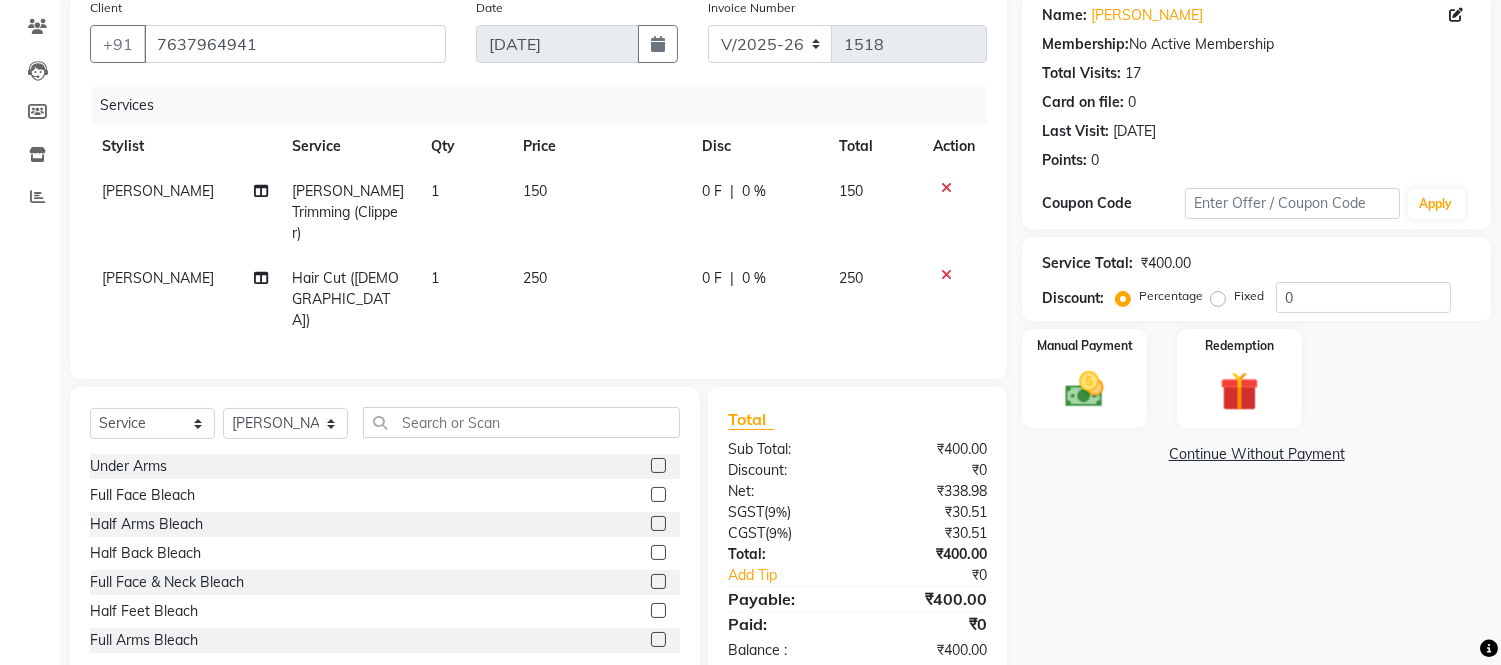 click on "Continue Without Payment" 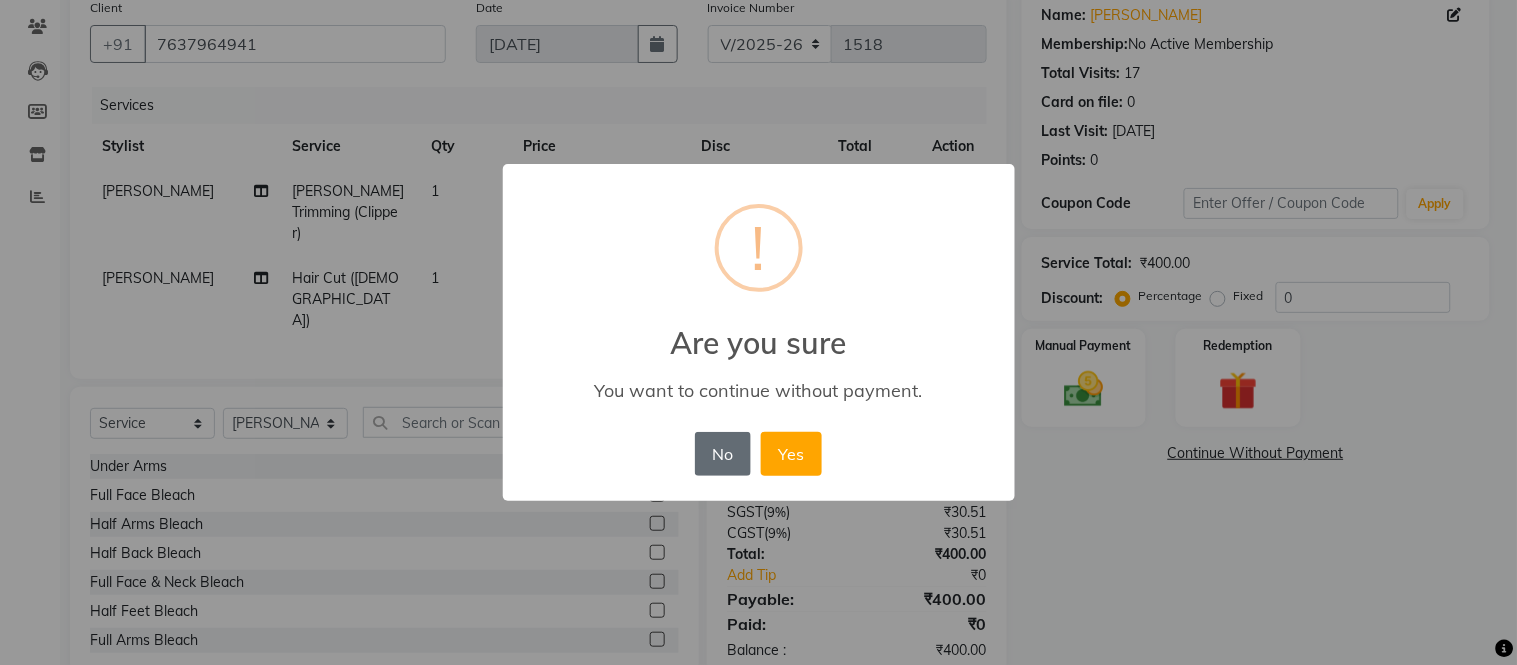 click on "No" at bounding box center (723, 454) 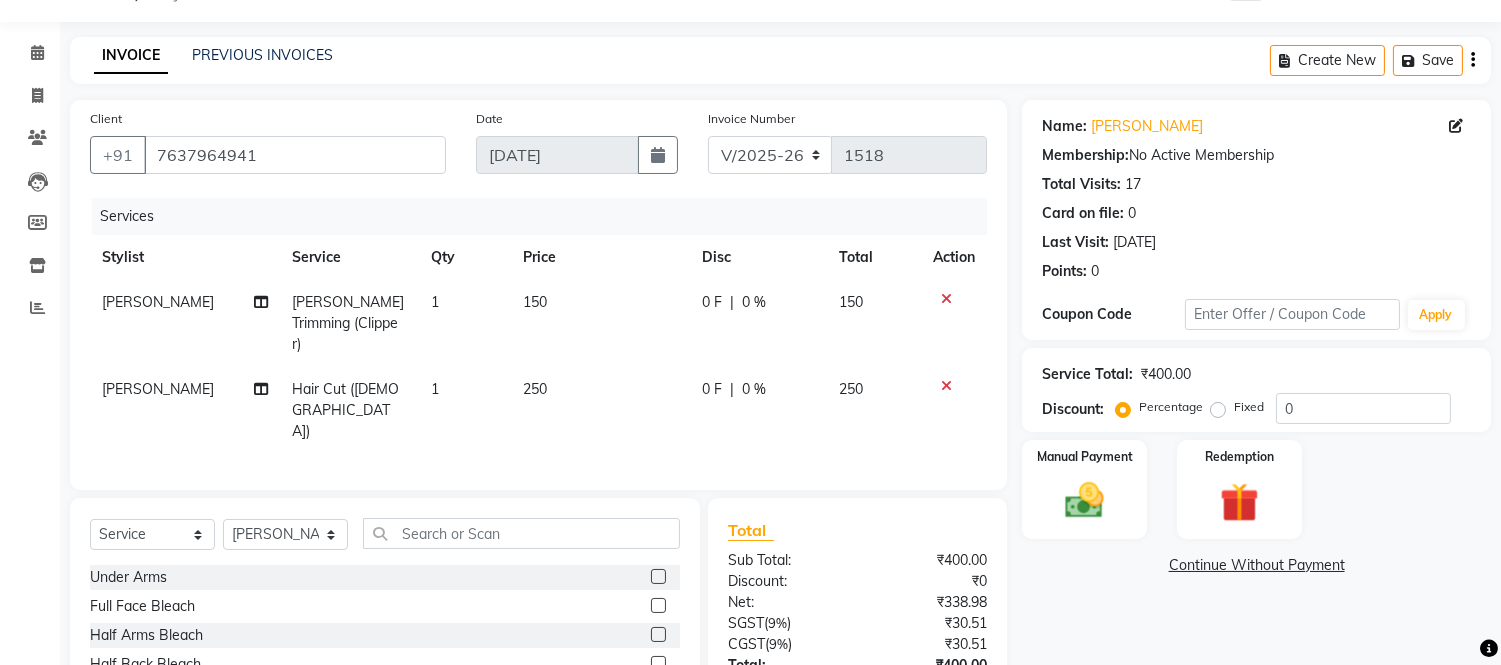 scroll, scrollTop: 161, scrollLeft: 0, axis: vertical 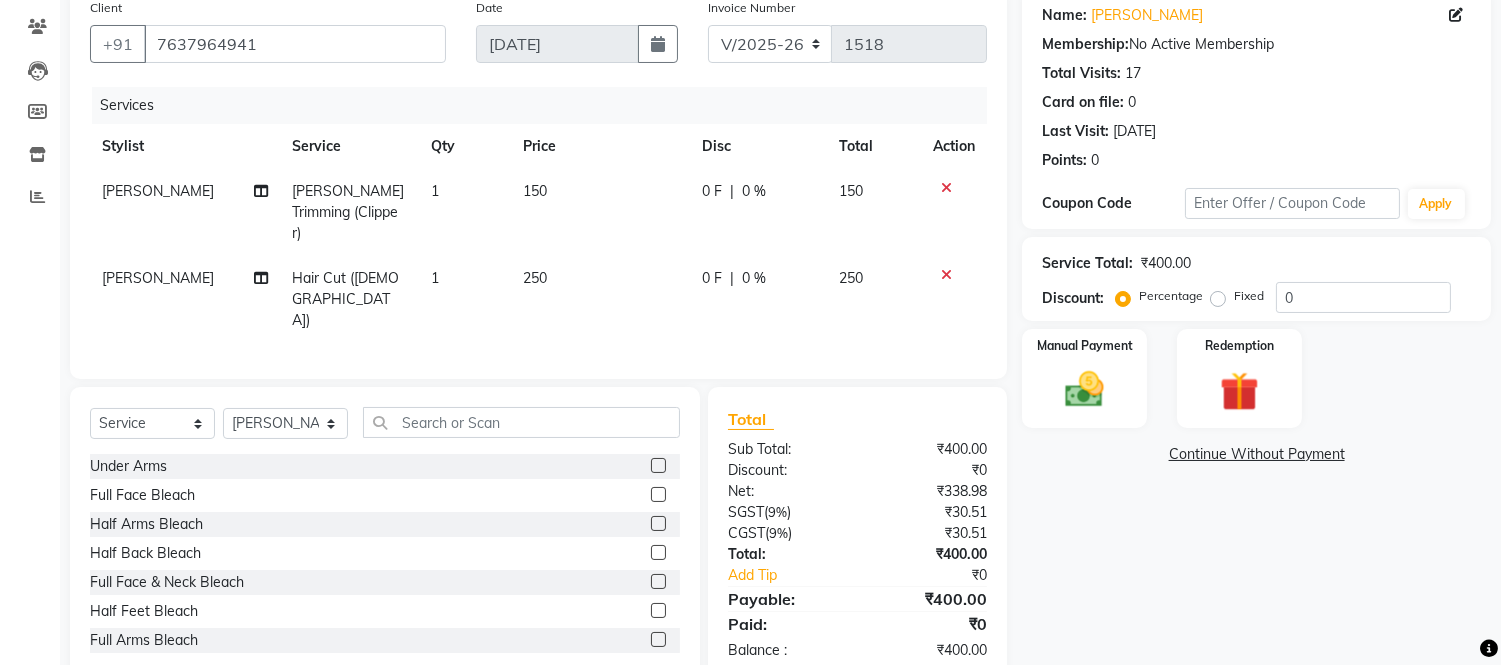 click on "Continue Without Payment" 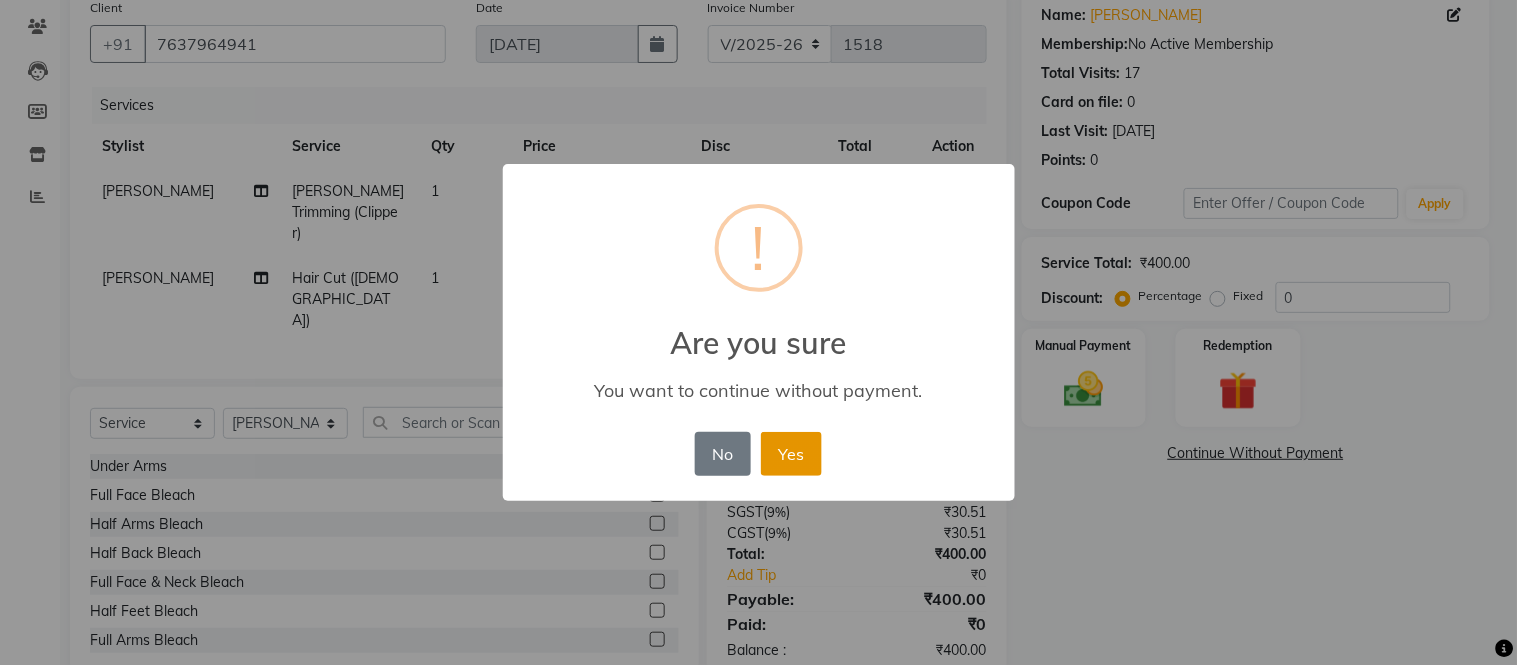 click on "Yes" at bounding box center [791, 454] 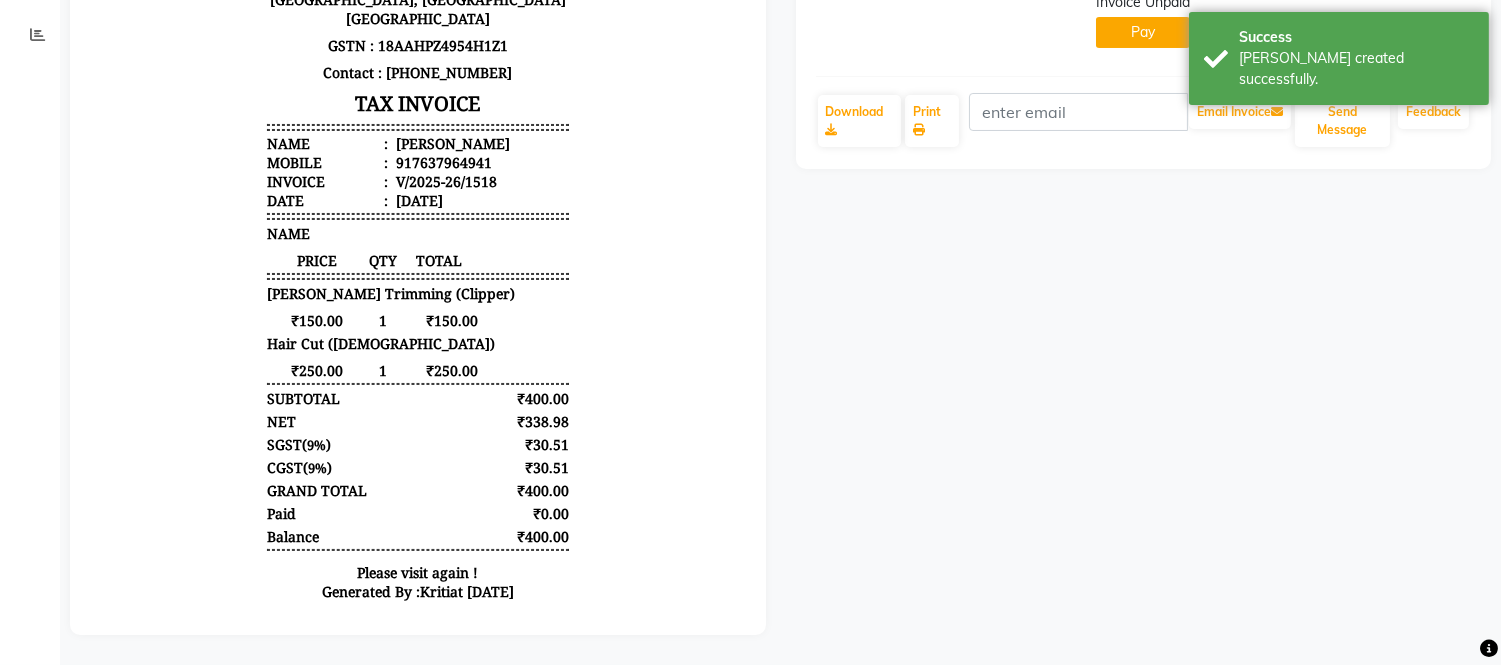 scroll, scrollTop: 0, scrollLeft: 0, axis: both 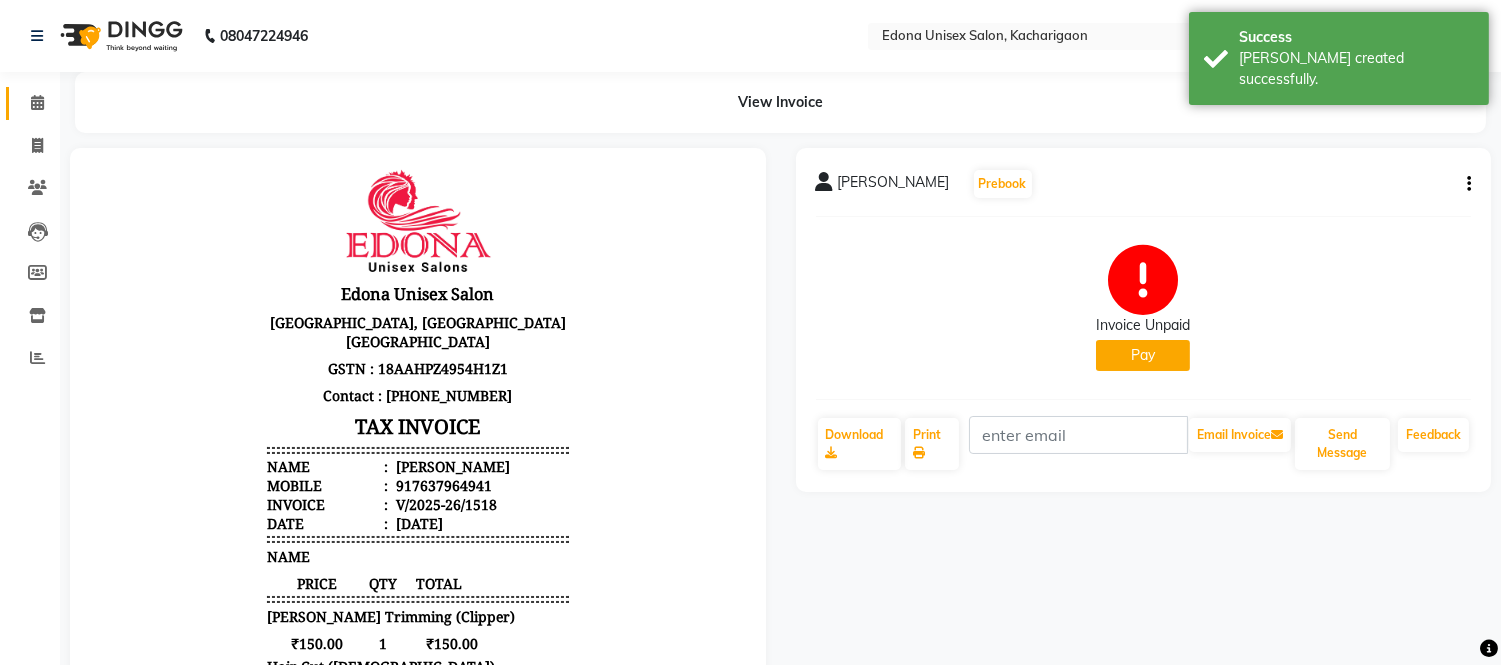 click on "Calendar" 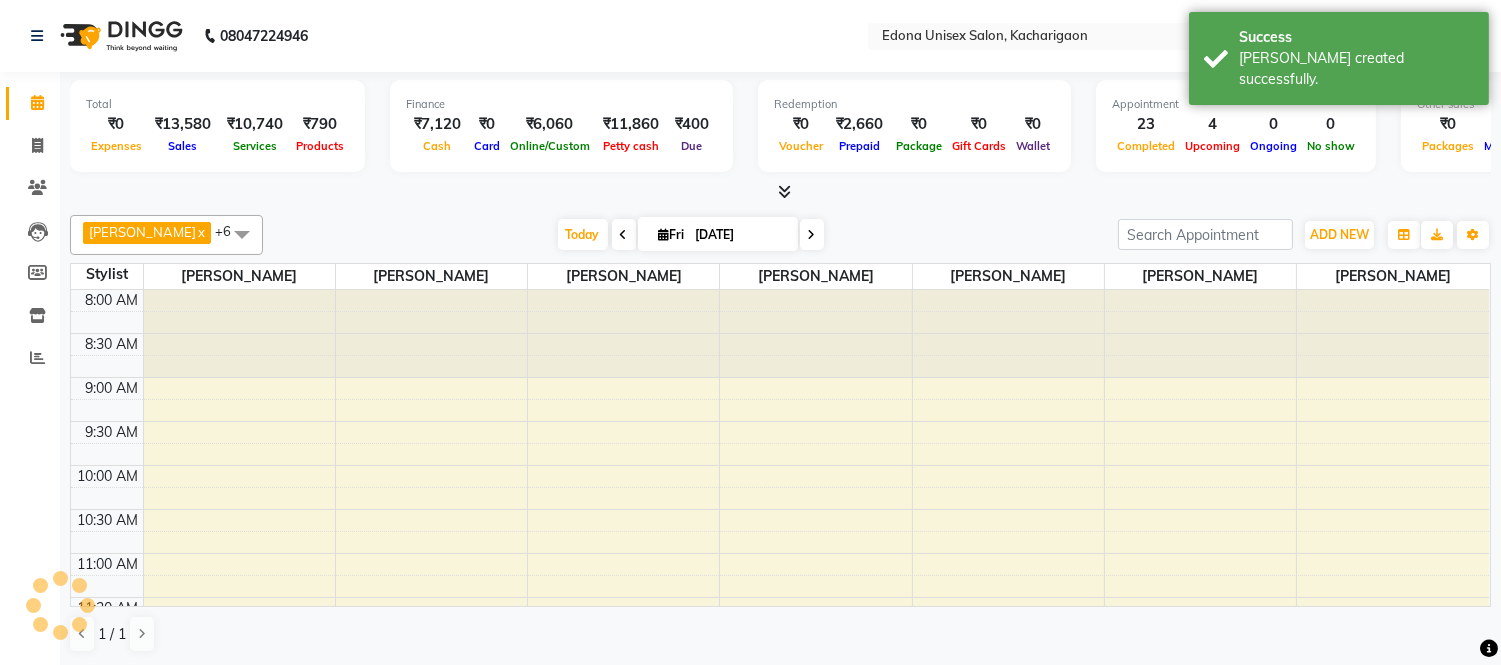 scroll, scrollTop: 0, scrollLeft: 0, axis: both 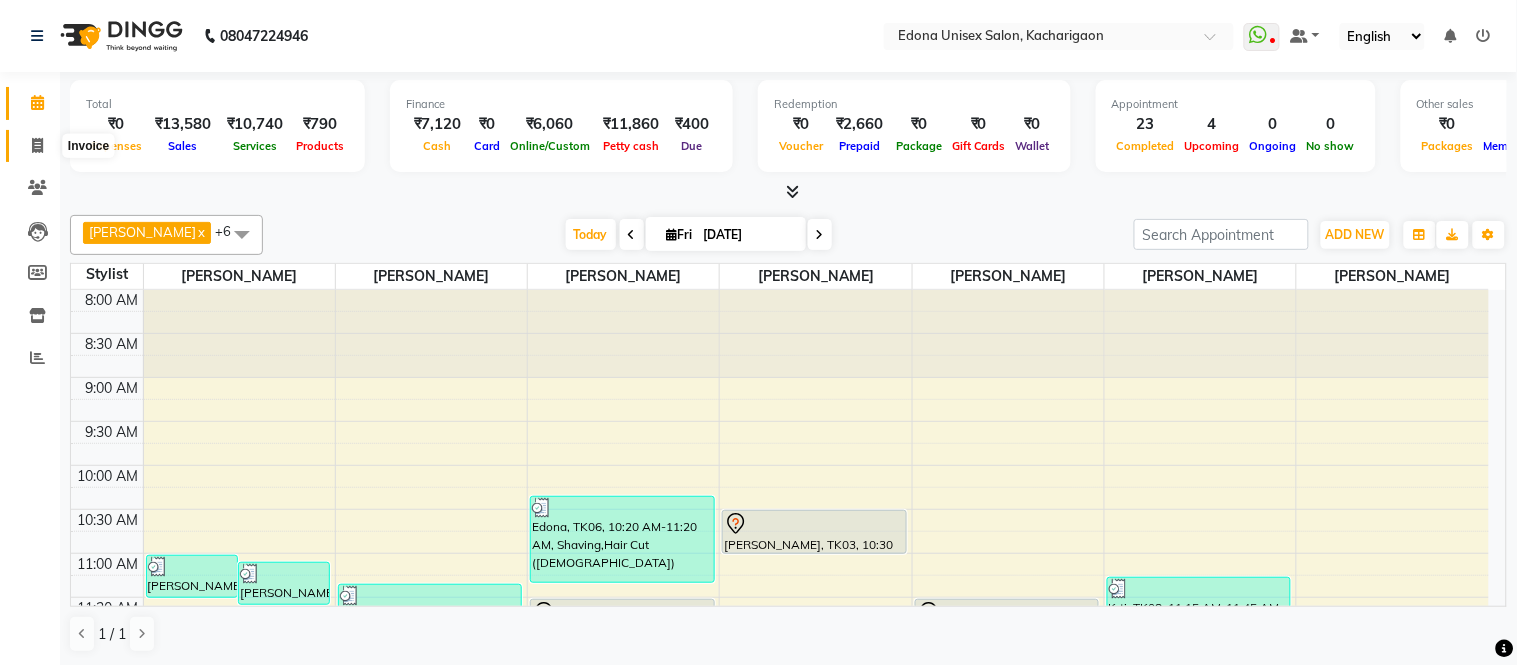 click 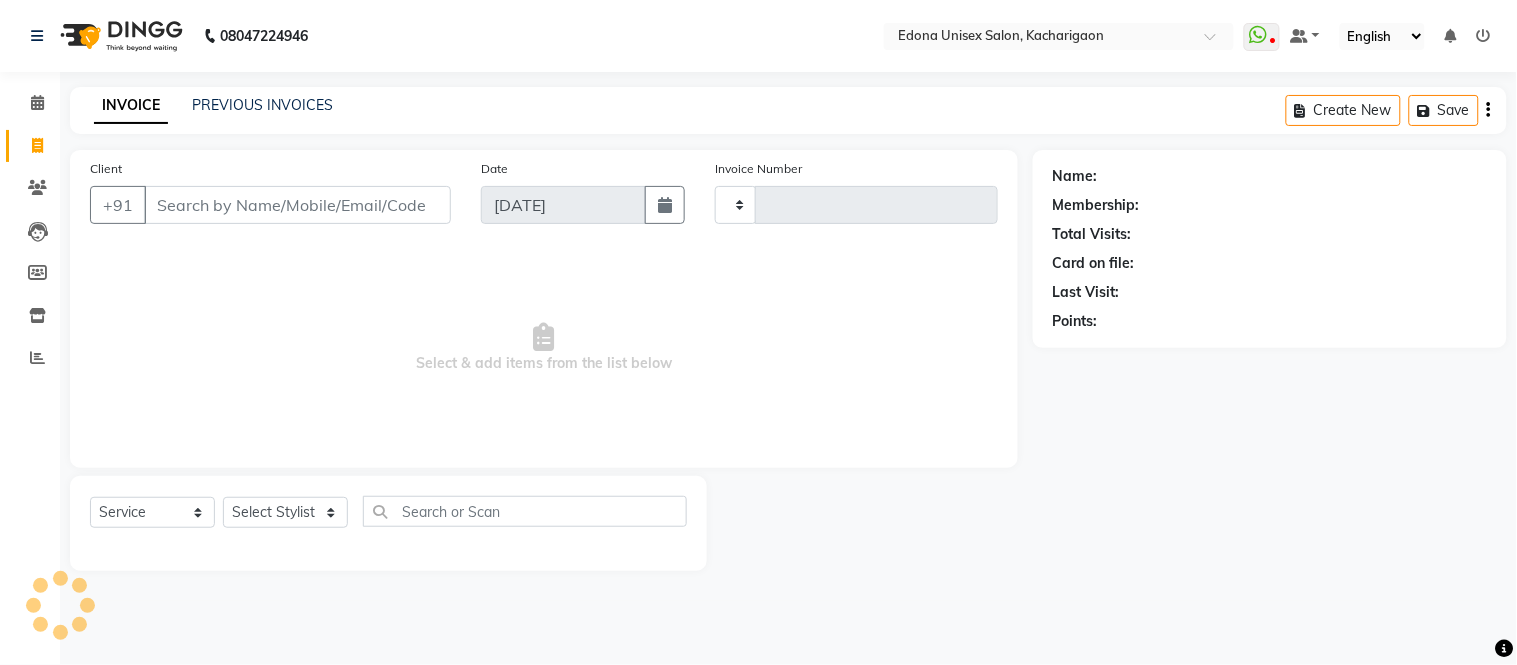 type on "1519" 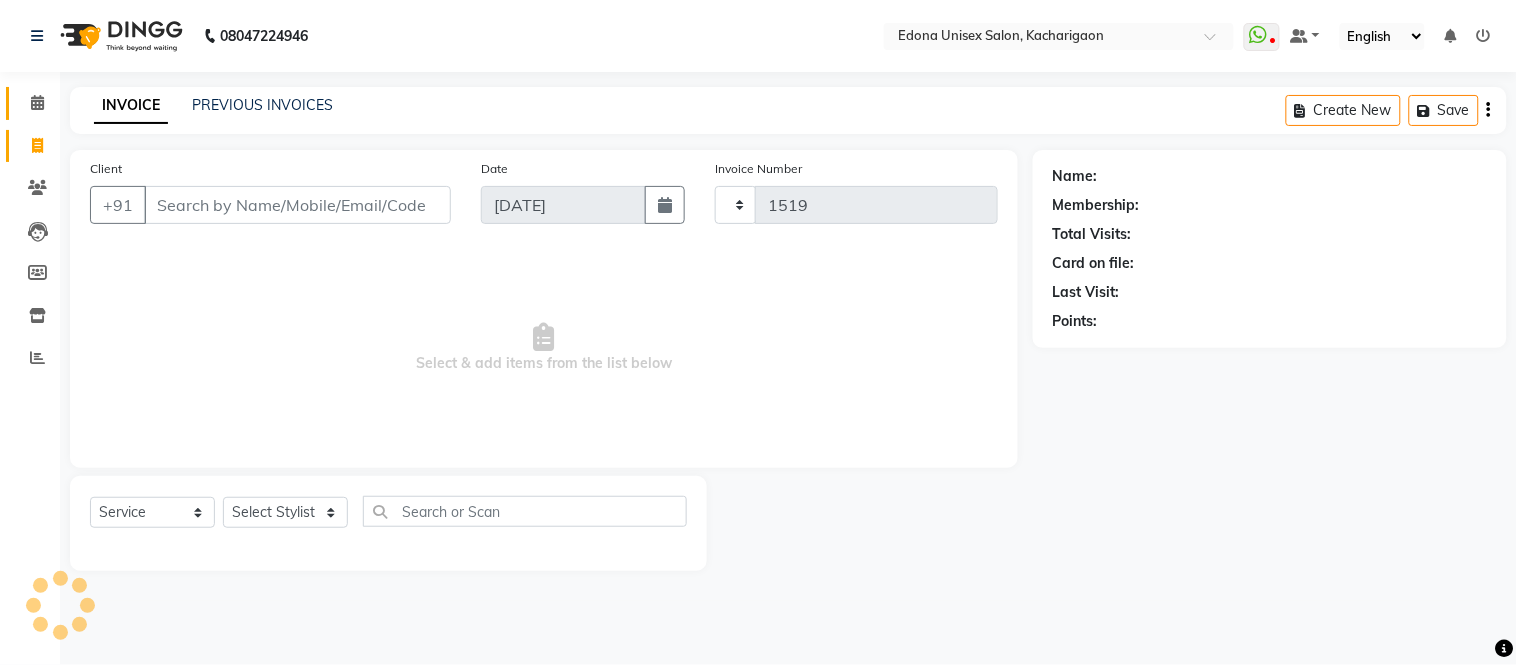 select on "5389" 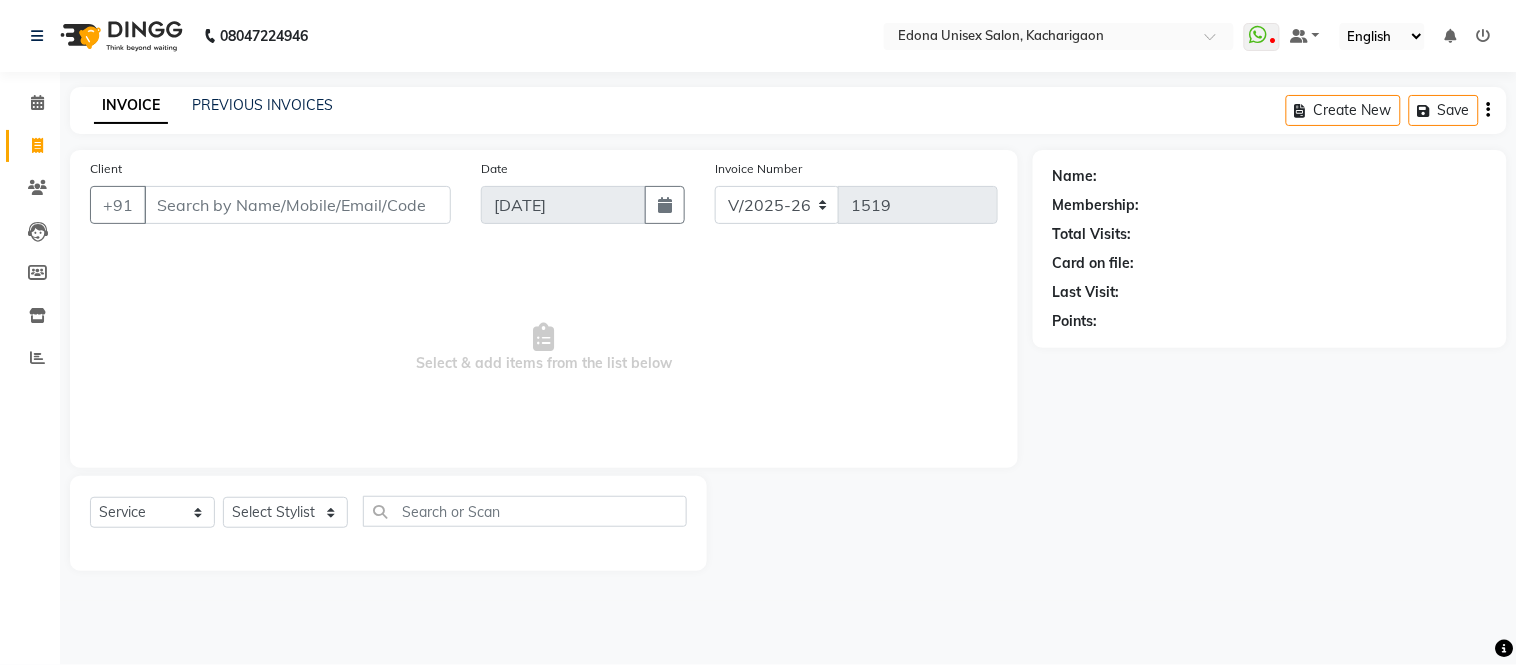 click on "Client" at bounding box center (297, 205) 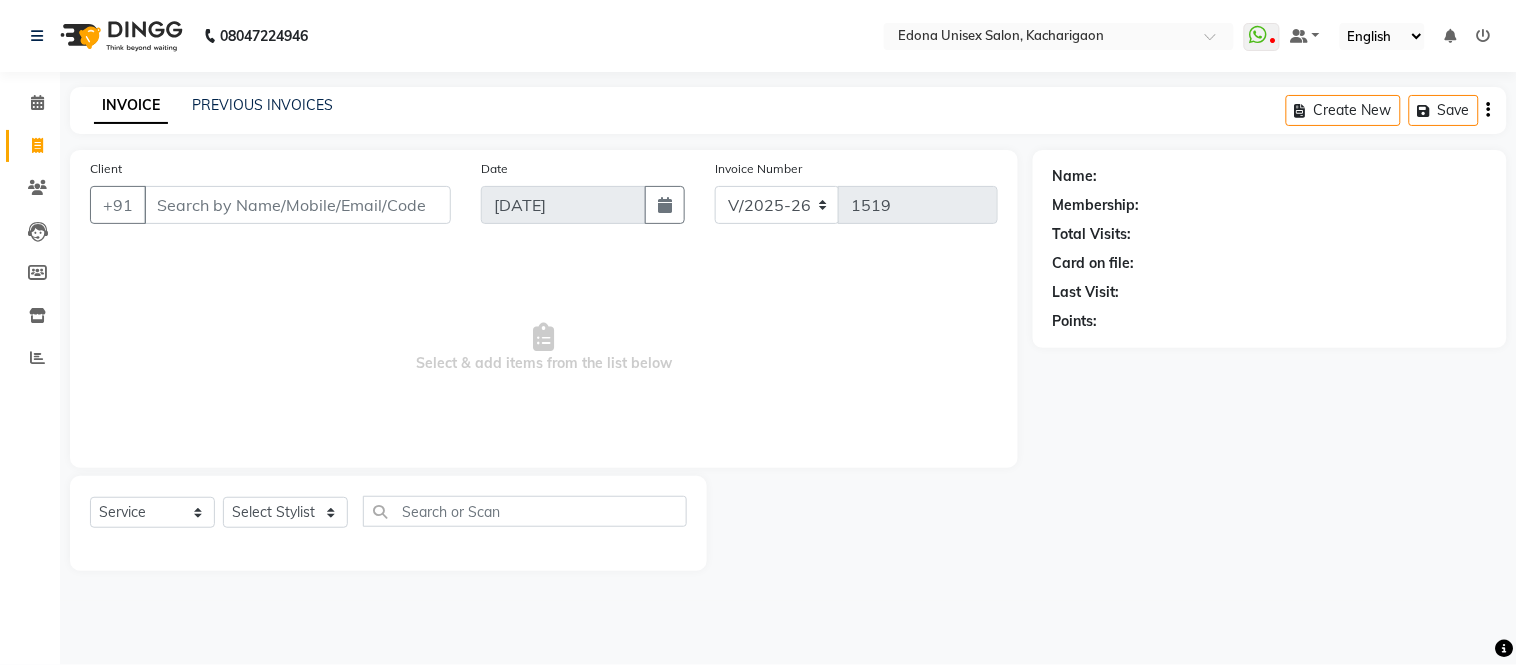 click on "Client" at bounding box center [297, 205] 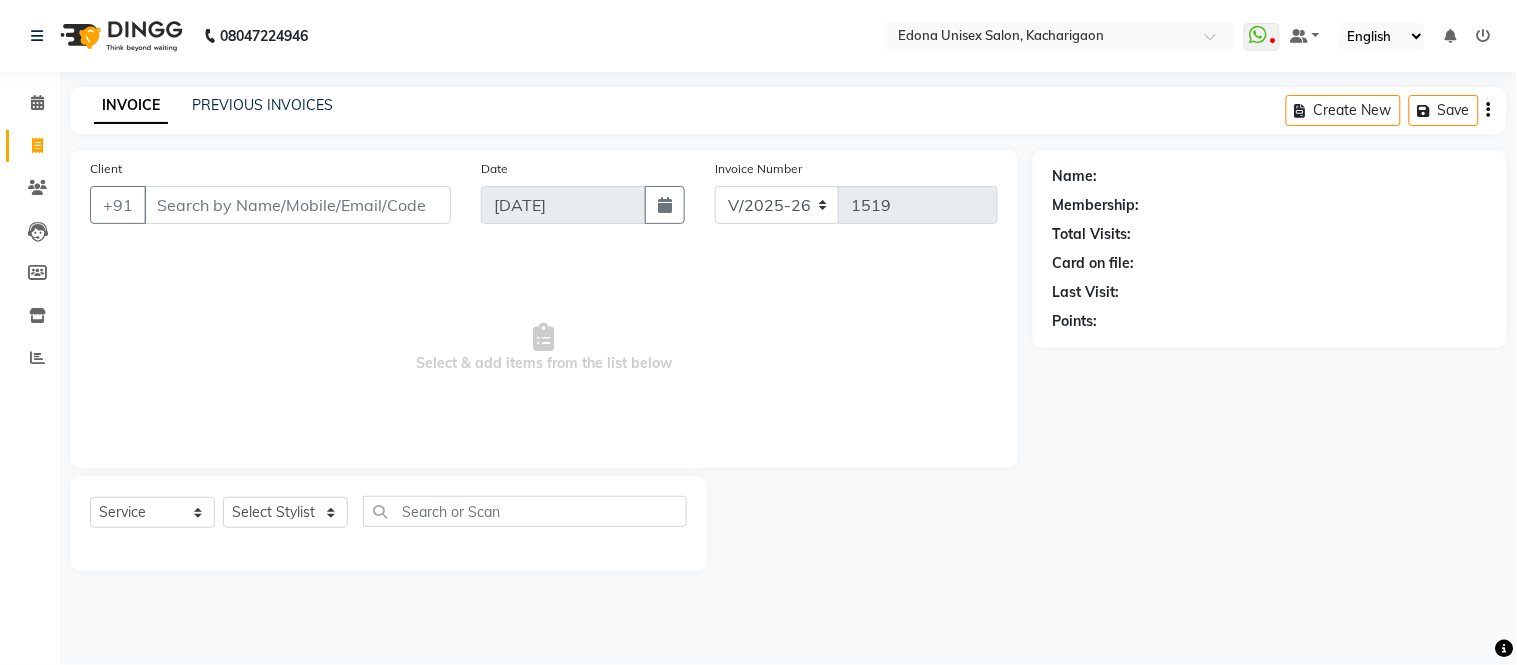 type on "8" 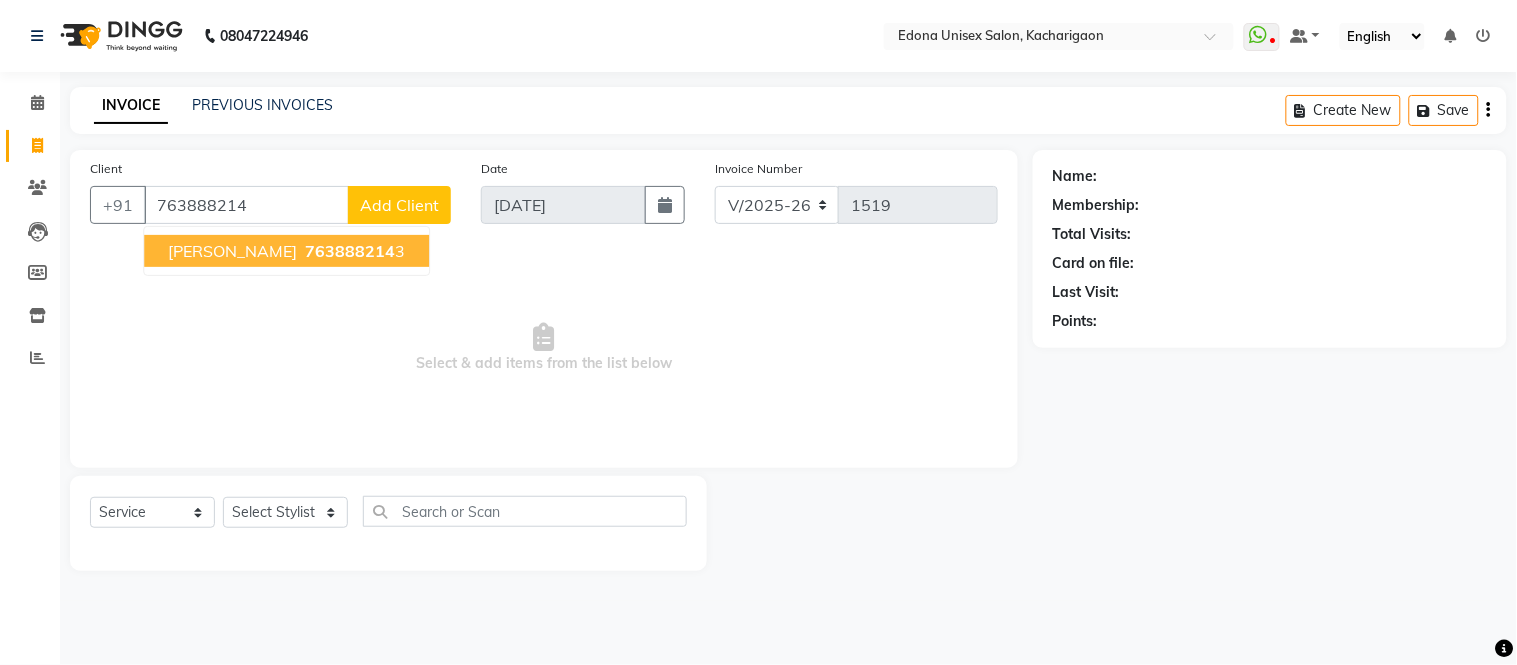 click on "[PERSON_NAME]" at bounding box center (232, 251) 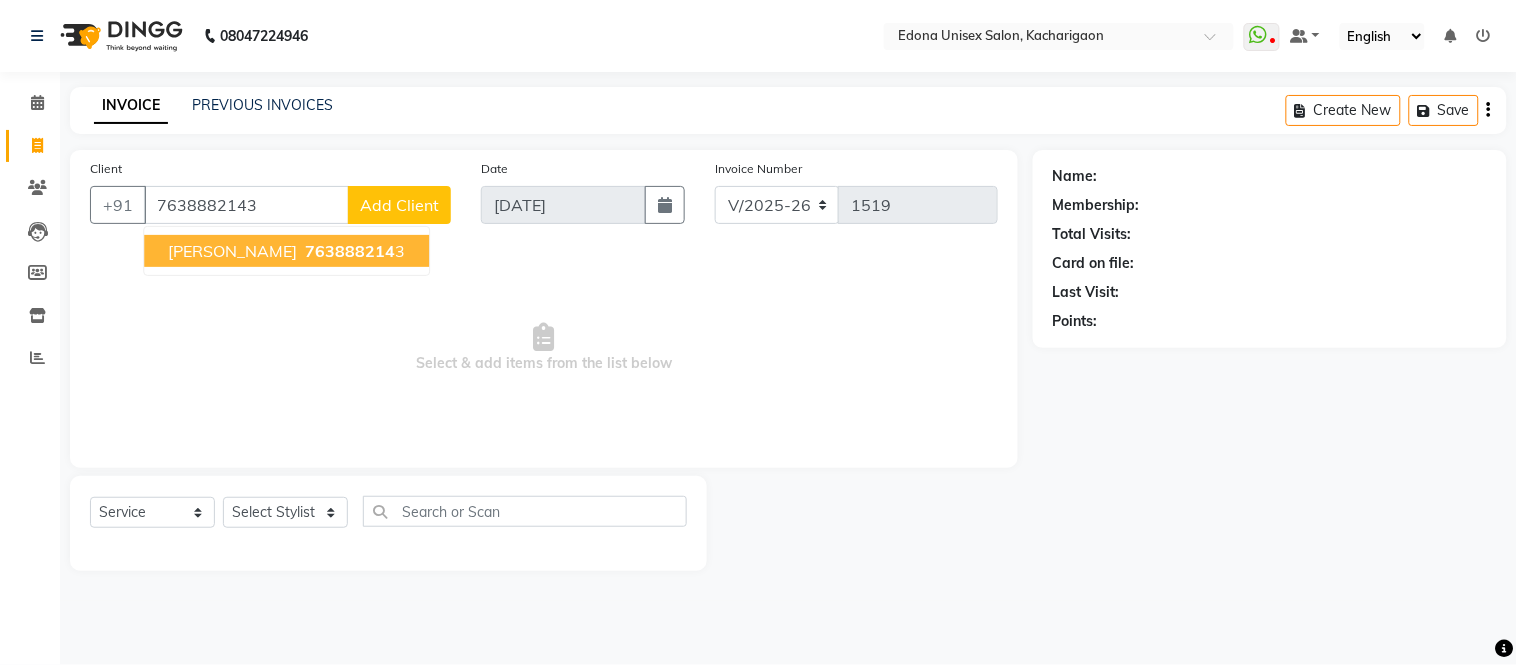 type on "7638882143" 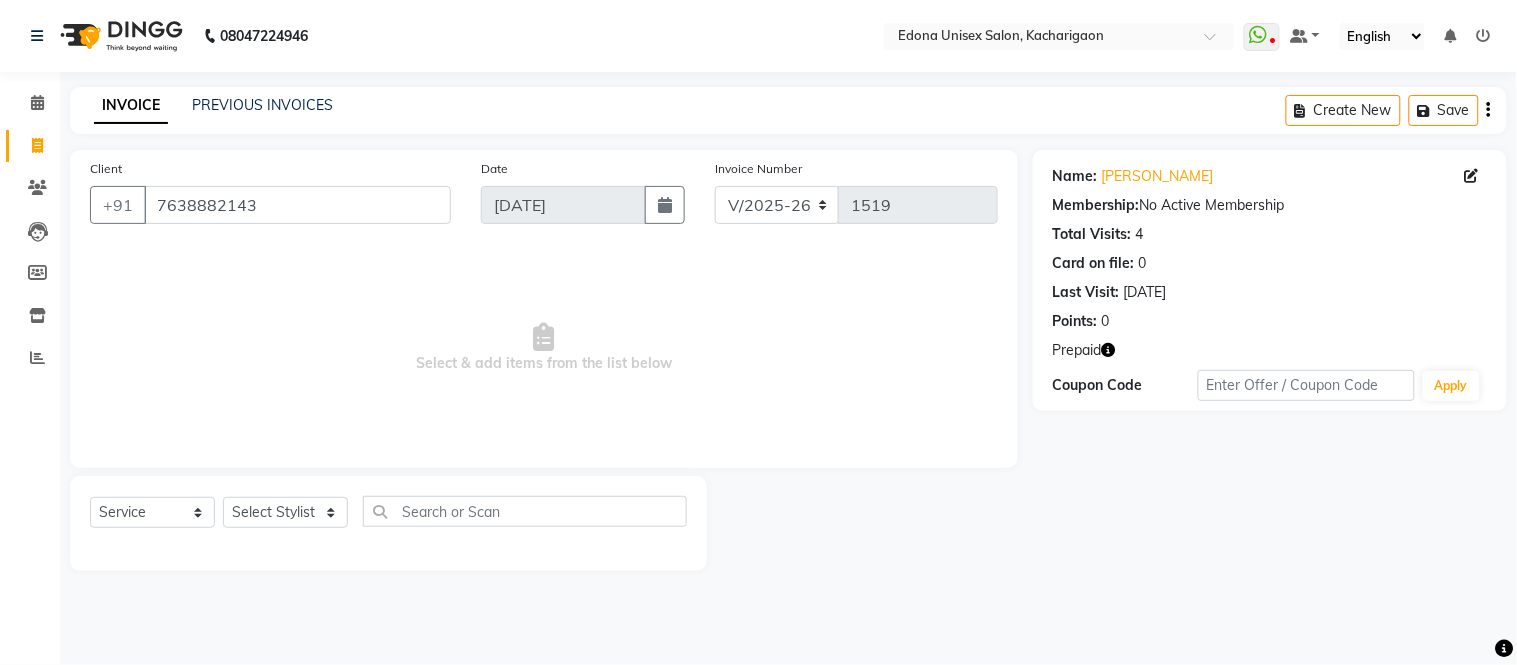 click 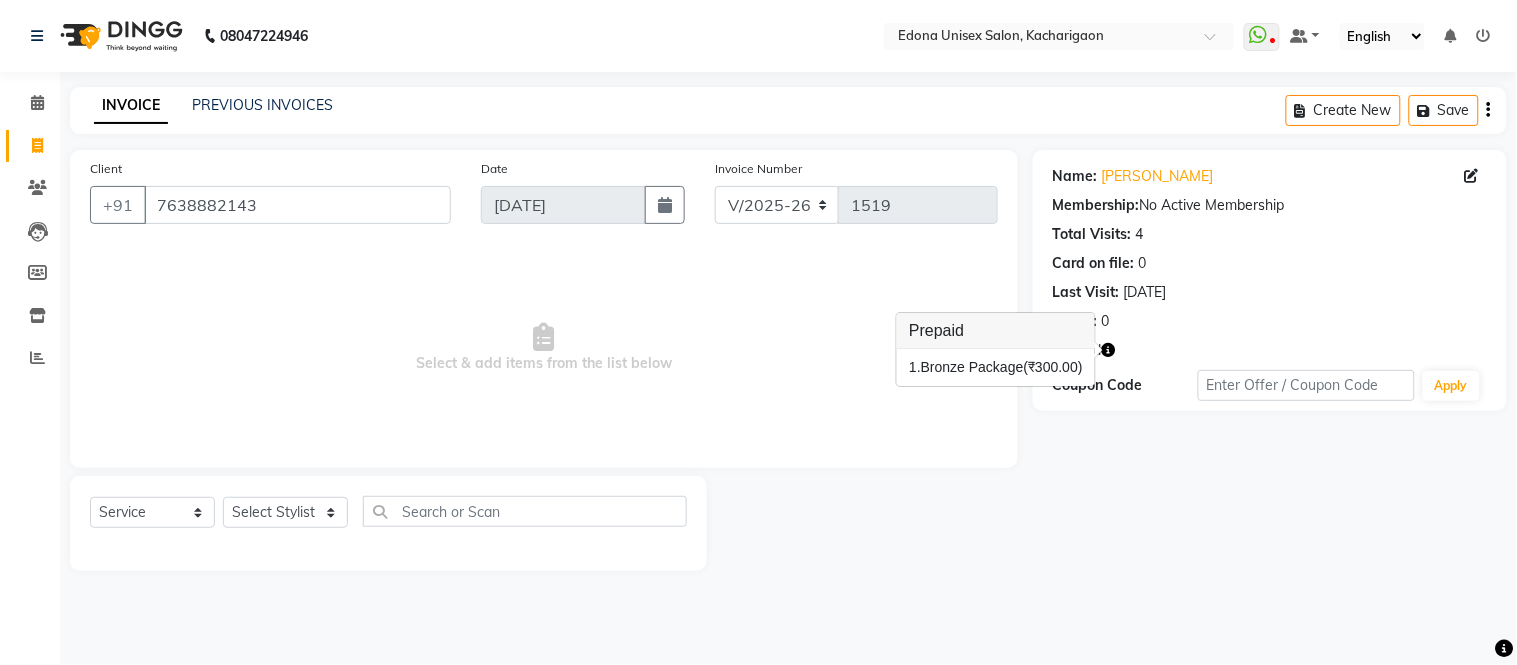 click on "Select & add items from the list below" at bounding box center [544, 348] 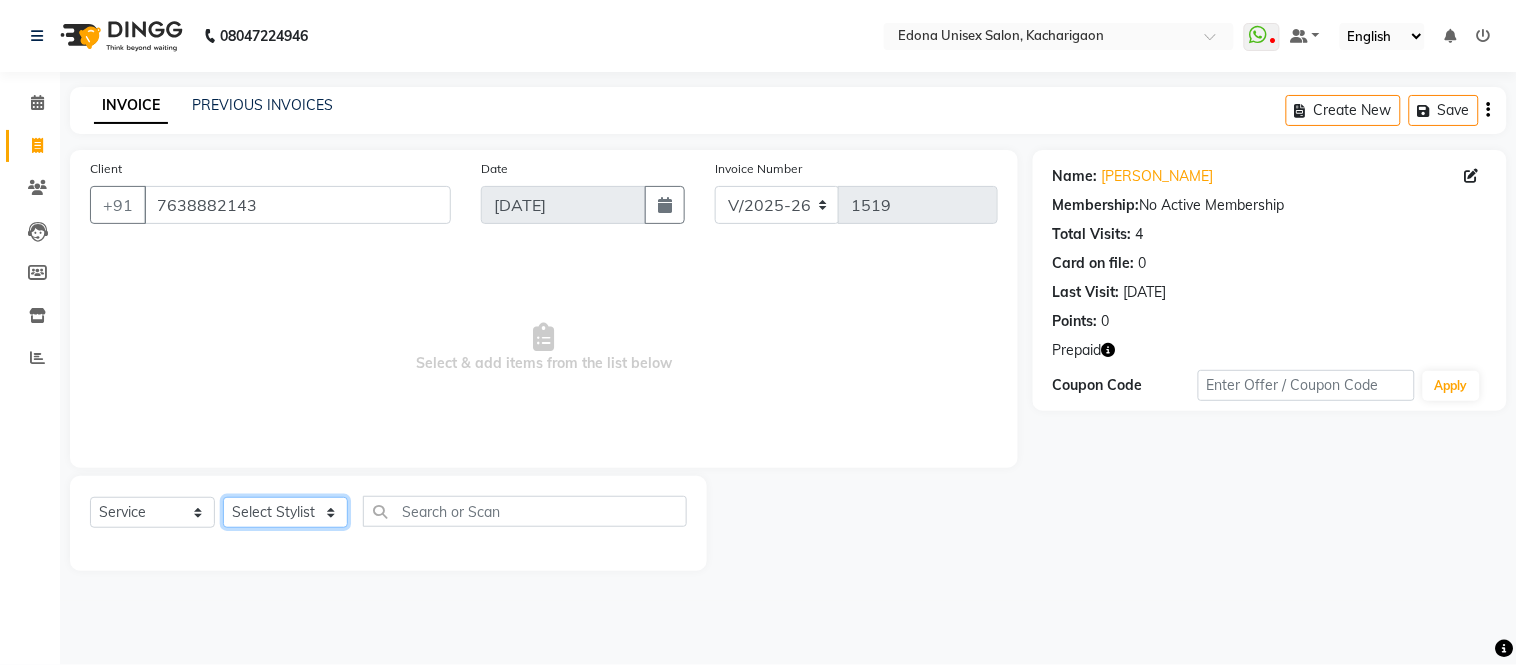 click on "Select Stylist Admin Anju Sonar Bir Basumtary [PERSON_NAME] [PERSON_NAME] Hombr [PERSON_NAME] [PERSON_NAME] [PERSON_NAME] Mithiser Bodo [PERSON_NAME] Neha Sonar Pahi [PERSON_NAME] Rashmi Basumtary Reshma [PERSON_NAME] Basumtary [PERSON_NAME]" 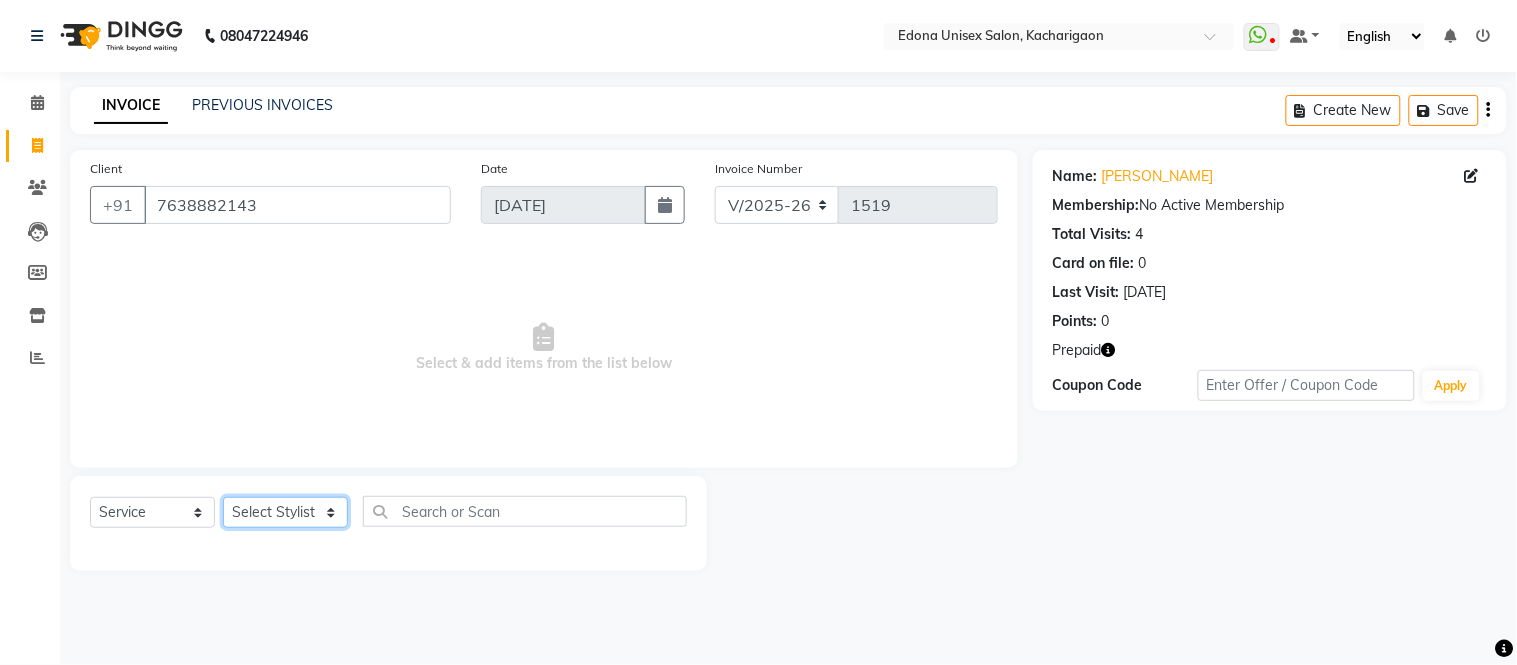 select on "35937" 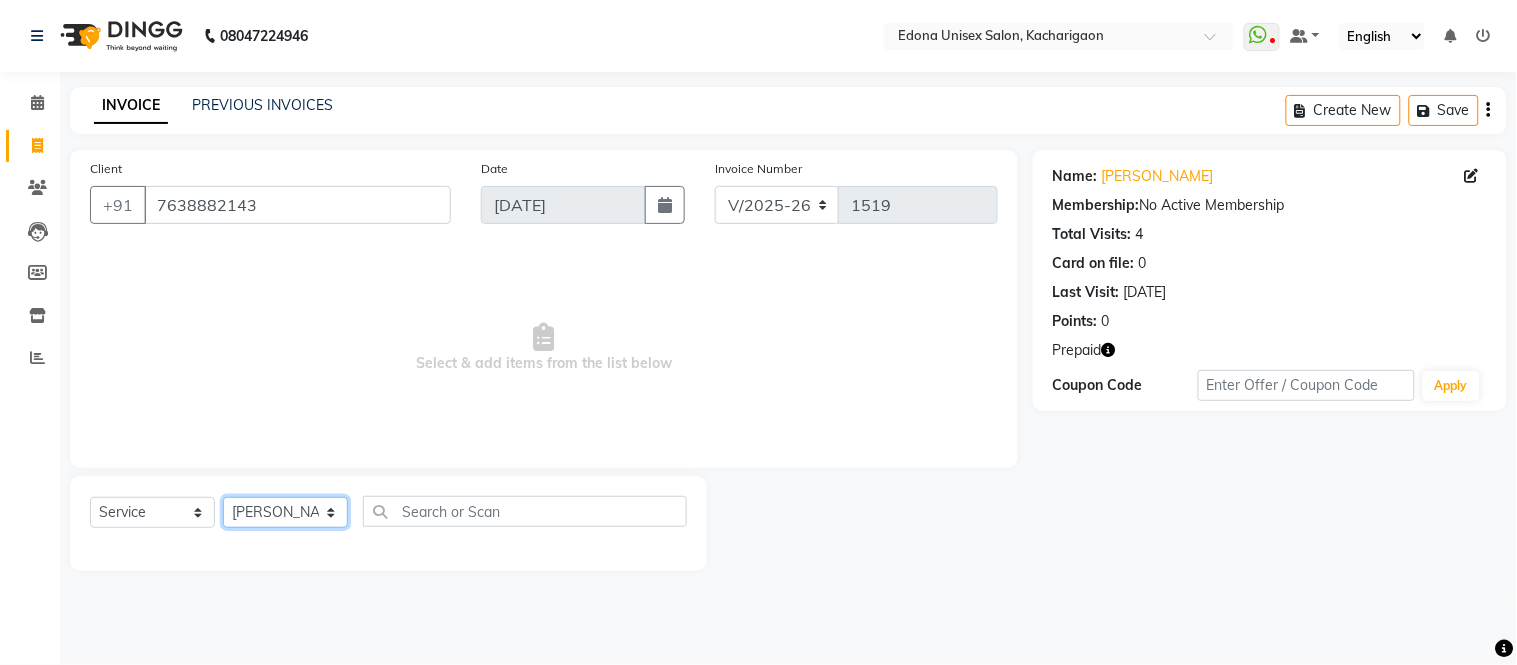 click on "Select Stylist Admin Anju Sonar Bir Basumtary [PERSON_NAME] [PERSON_NAME] Hombr [PERSON_NAME] [PERSON_NAME] [PERSON_NAME] Mithiser Bodo [PERSON_NAME] Neha Sonar Pahi [PERSON_NAME] Rashmi Basumtary Reshma [PERSON_NAME] Basumtary [PERSON_NAME]" 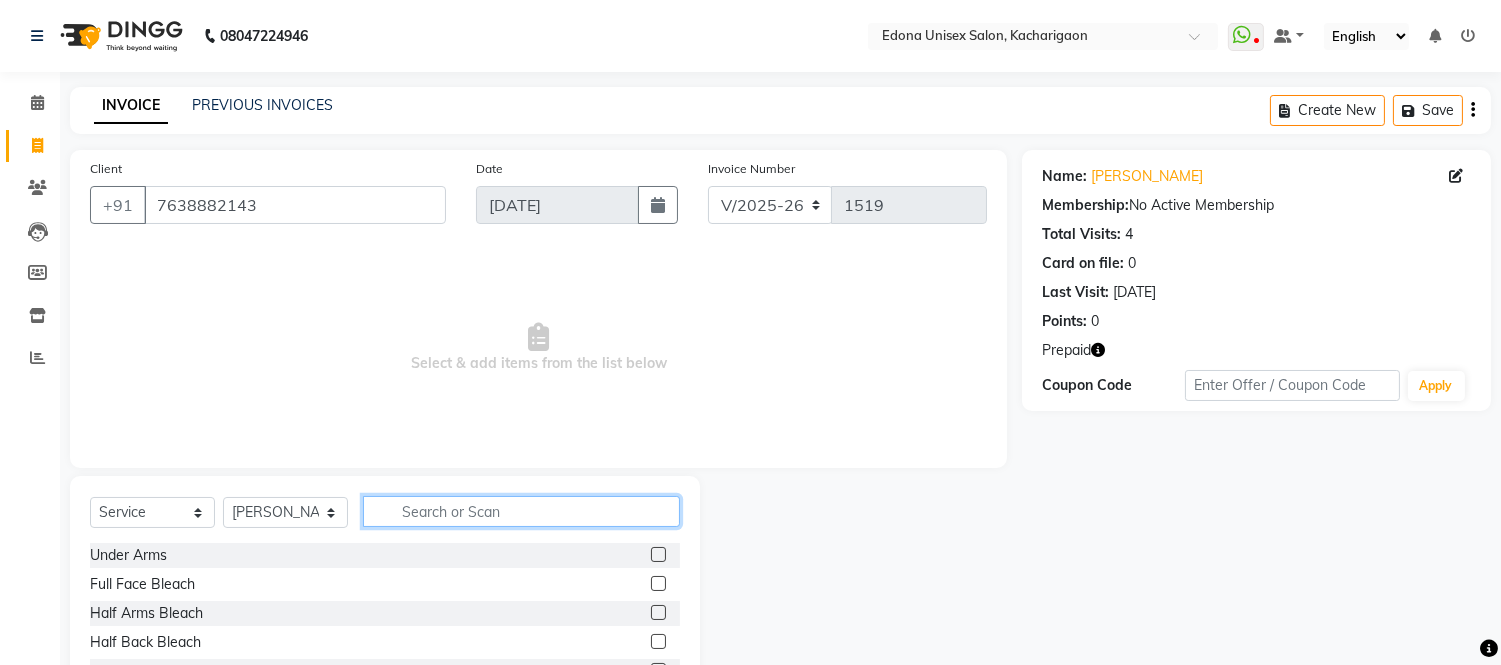 click 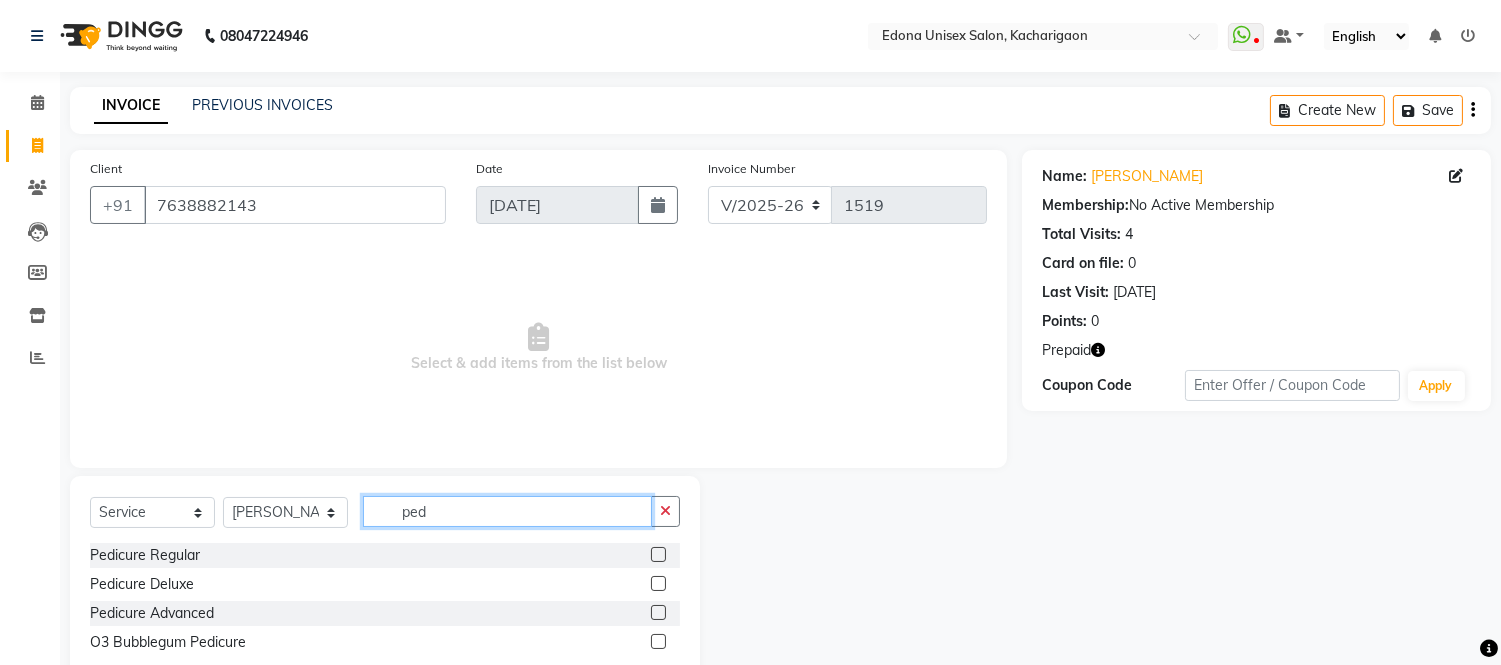 type on "ped" 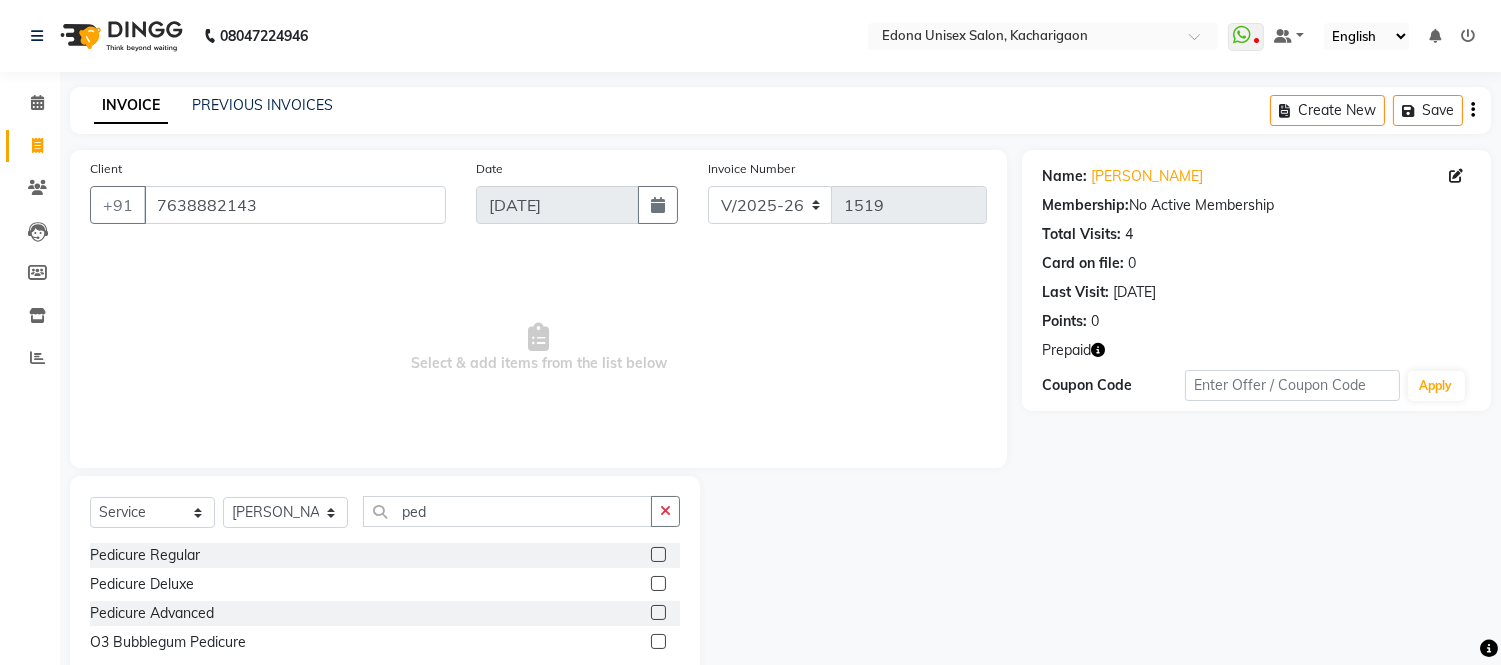 click 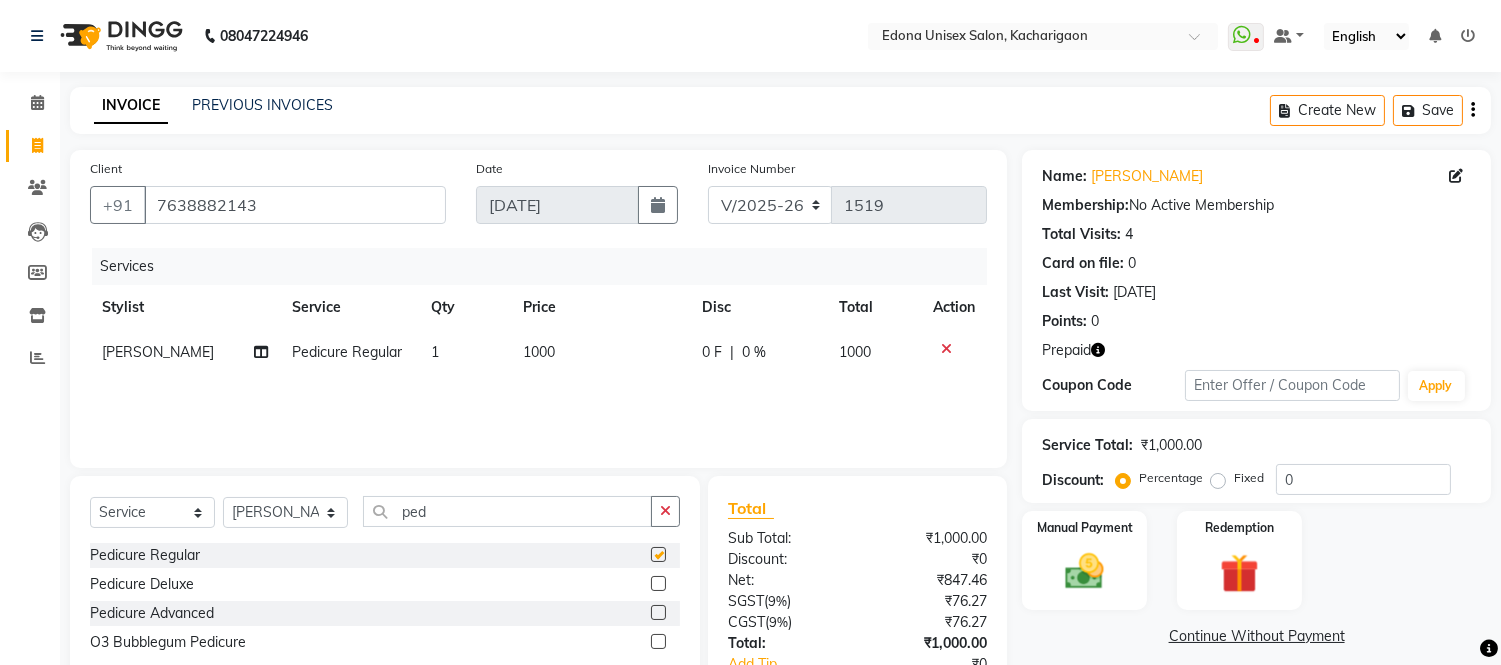 checkbox on "false" 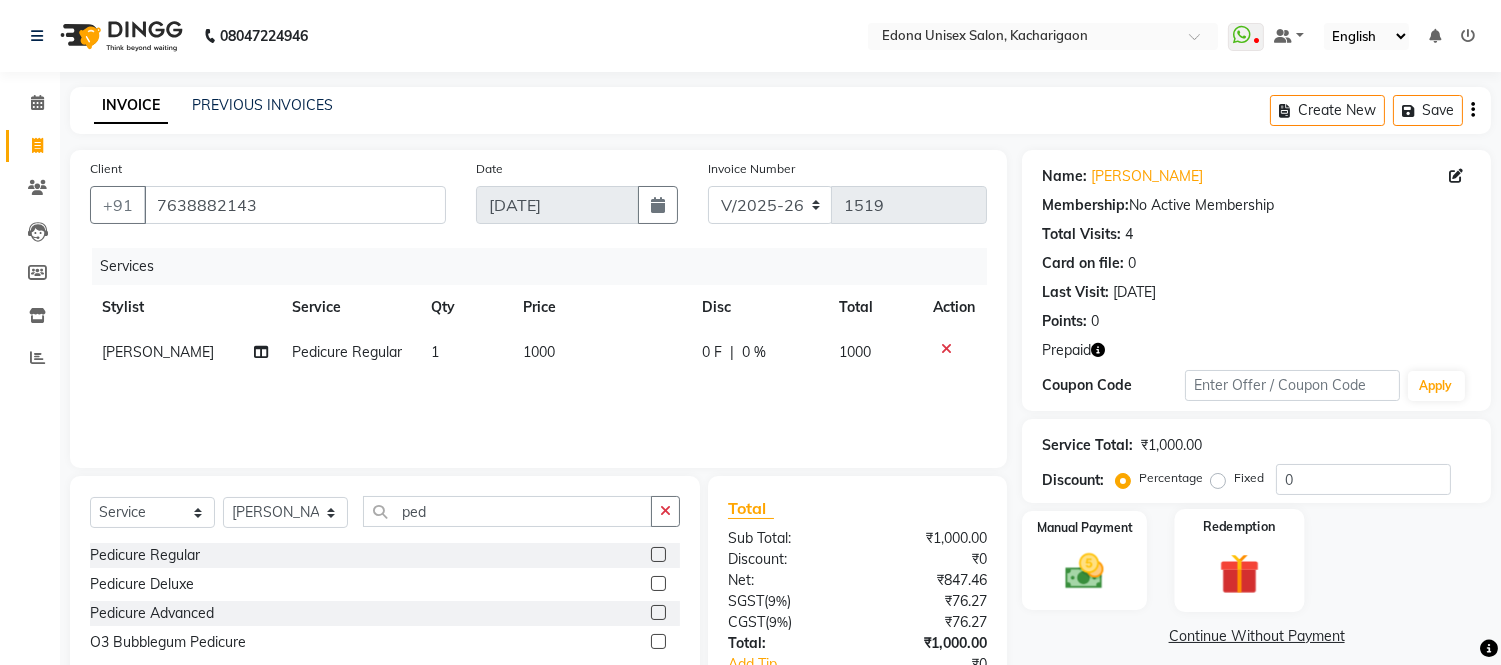 click 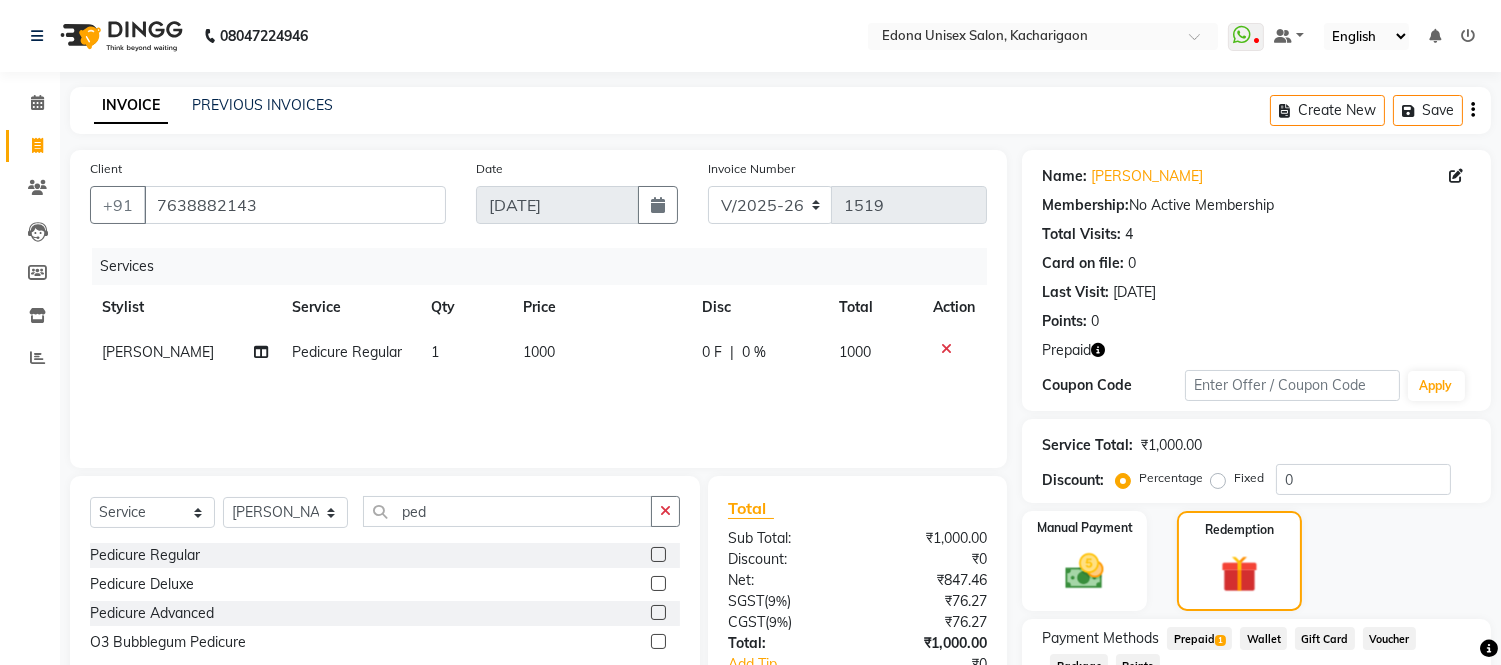click on "Prepaid  1" 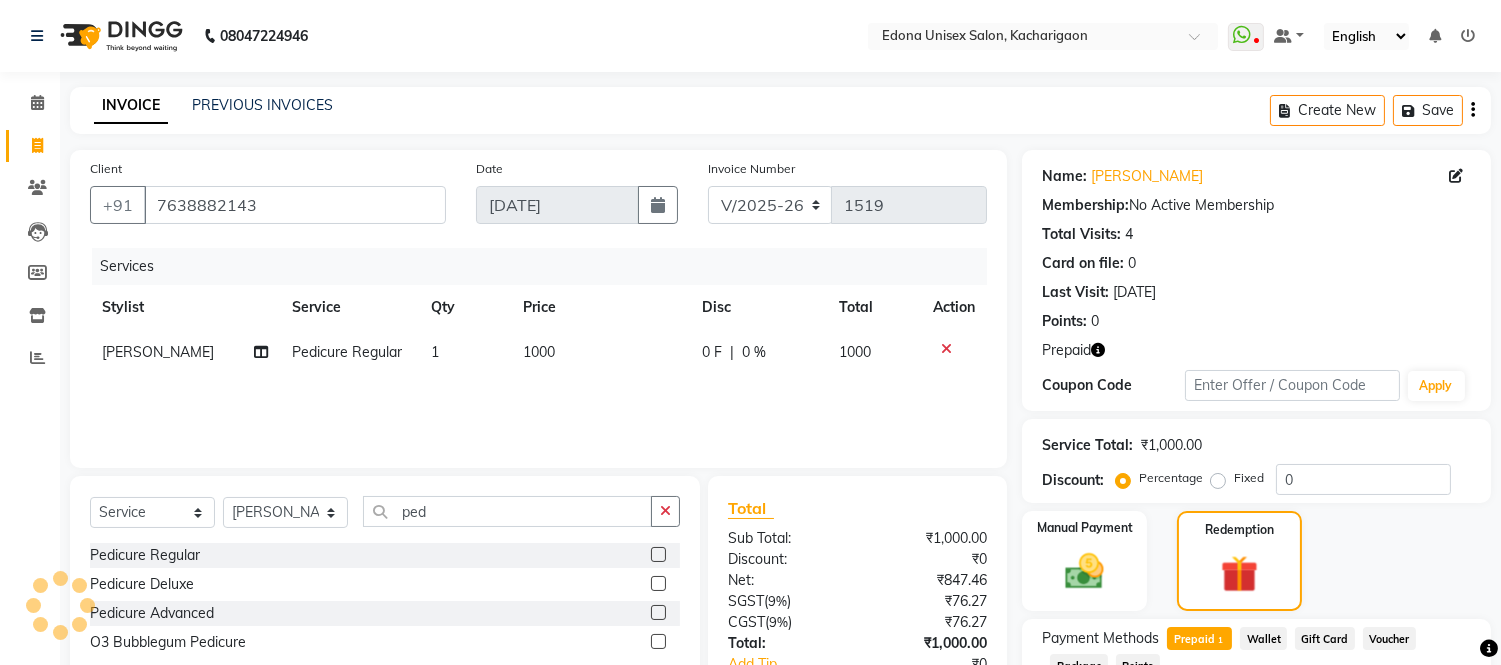 scroll, scrollTop: 186, scrollLeft: 0, axis: vertical 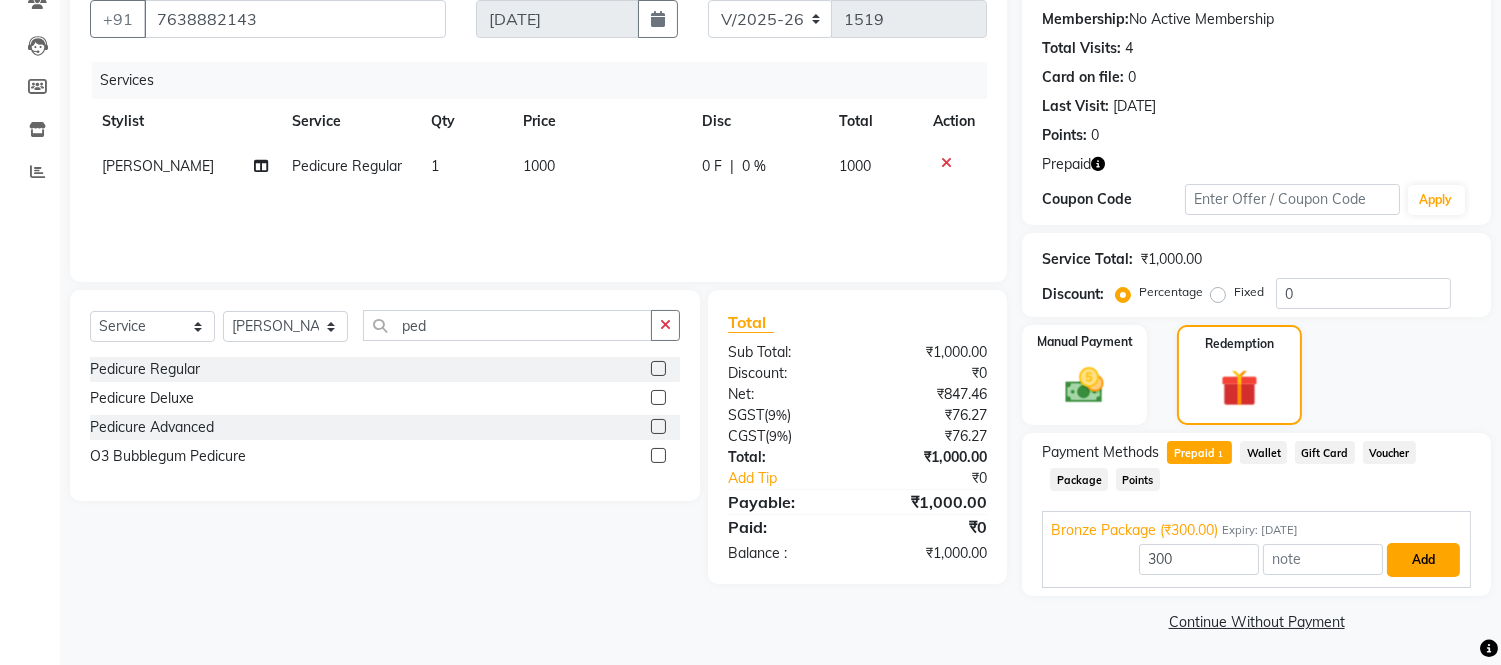click on "Add" at bounding box center (1423, 560) 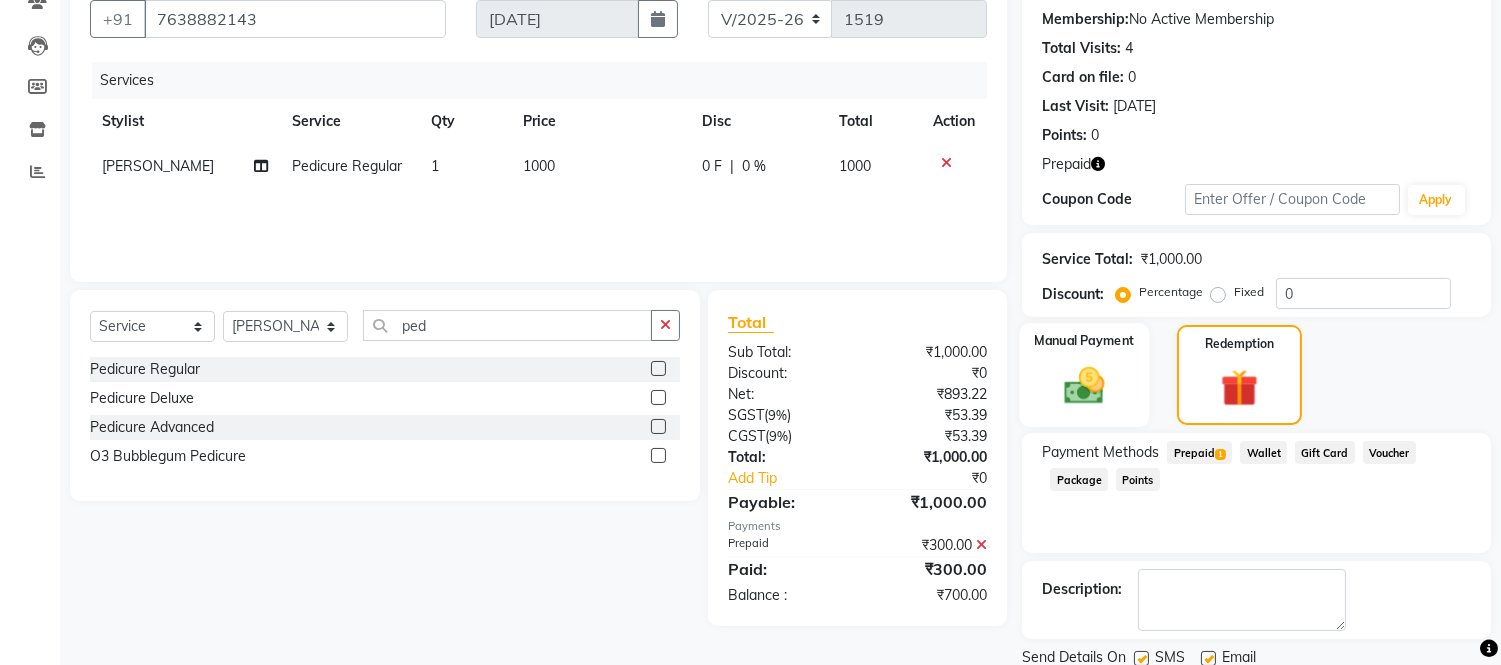 click 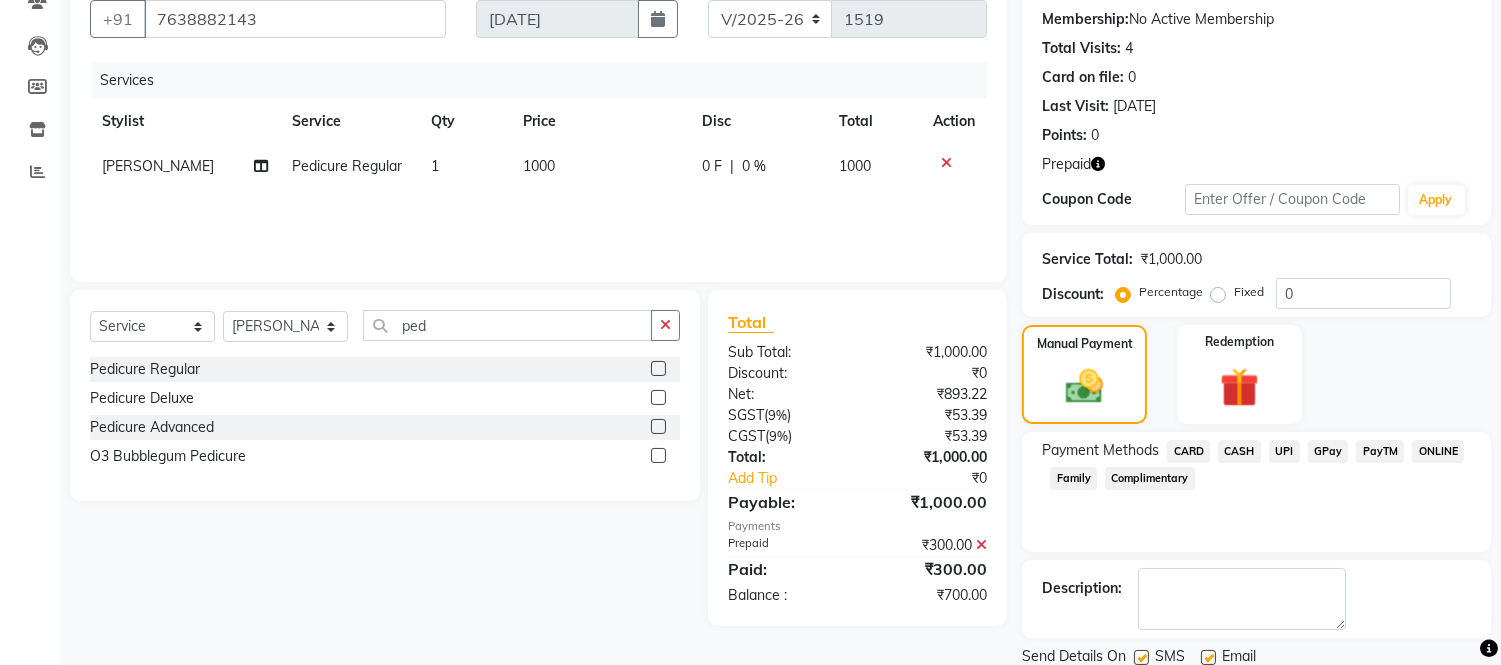 click on "UPI" 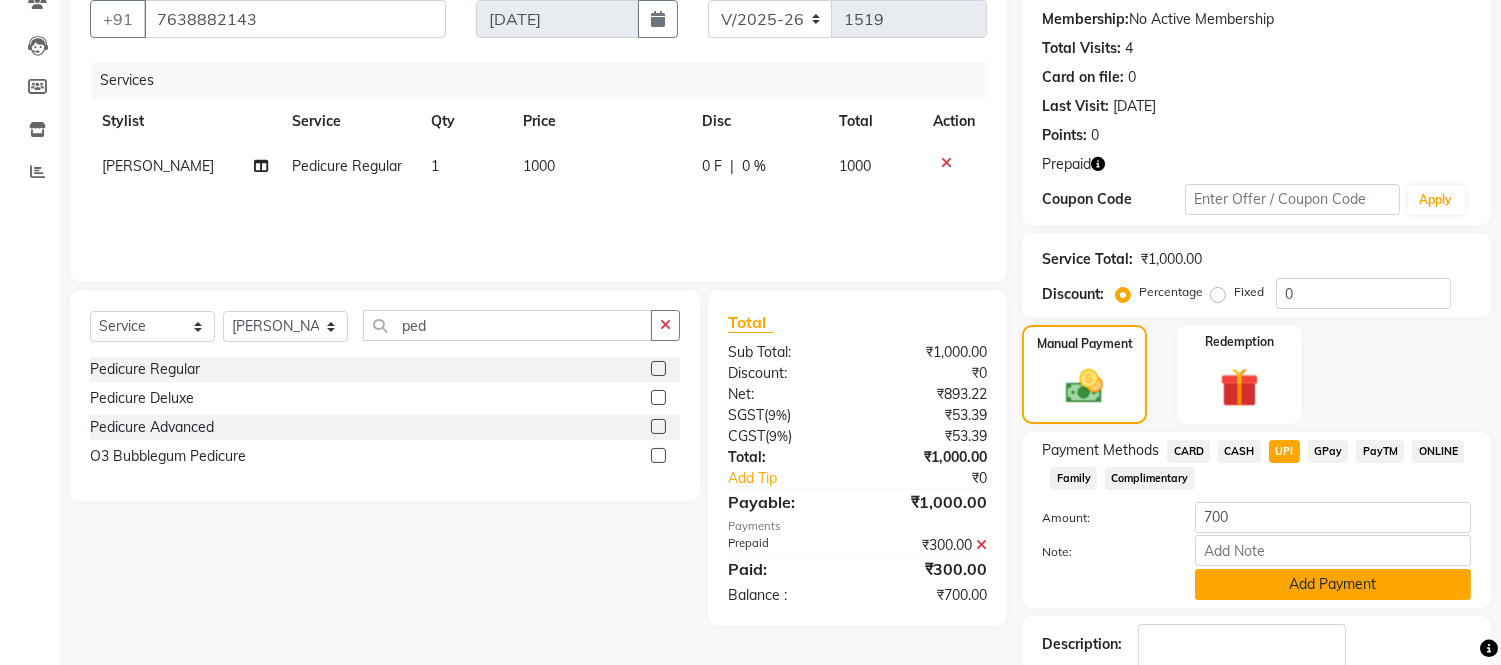 click on "Add Payment" 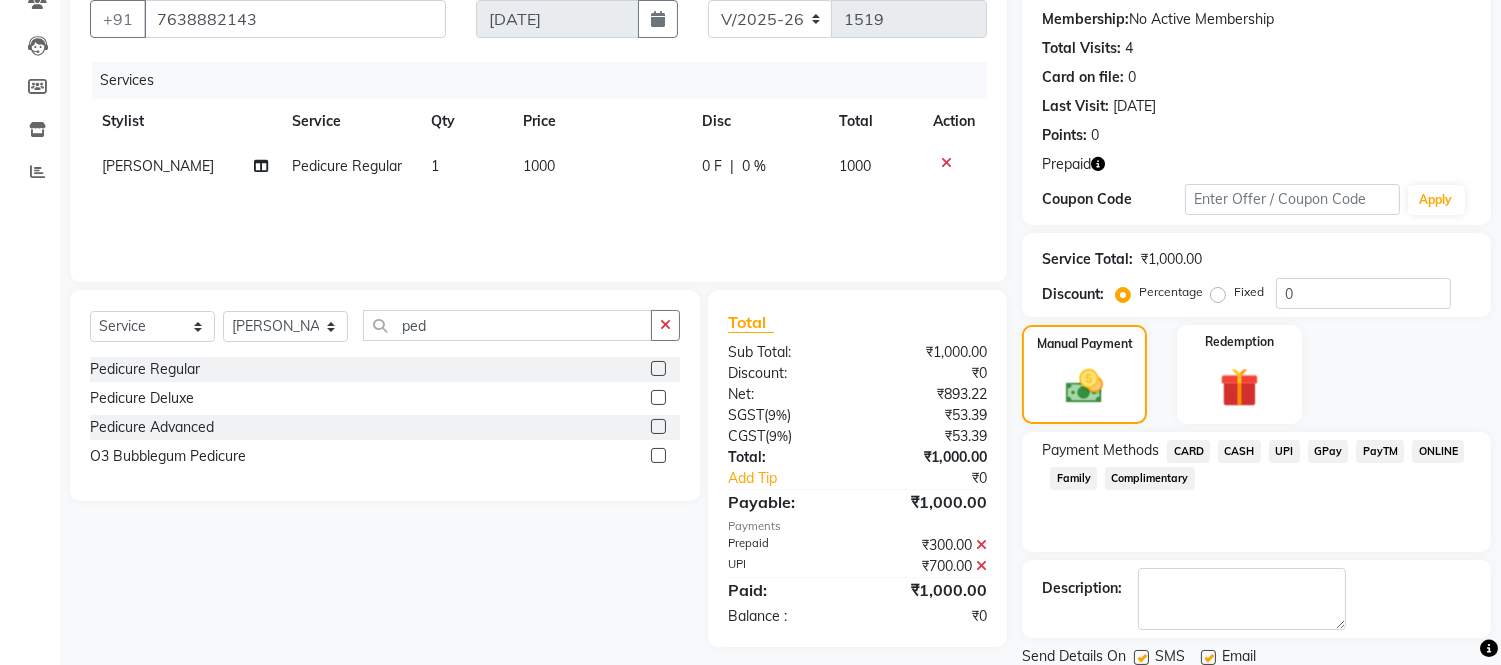 scroll, scrollTop: 255, scrollLeft: 0, axis: vertical 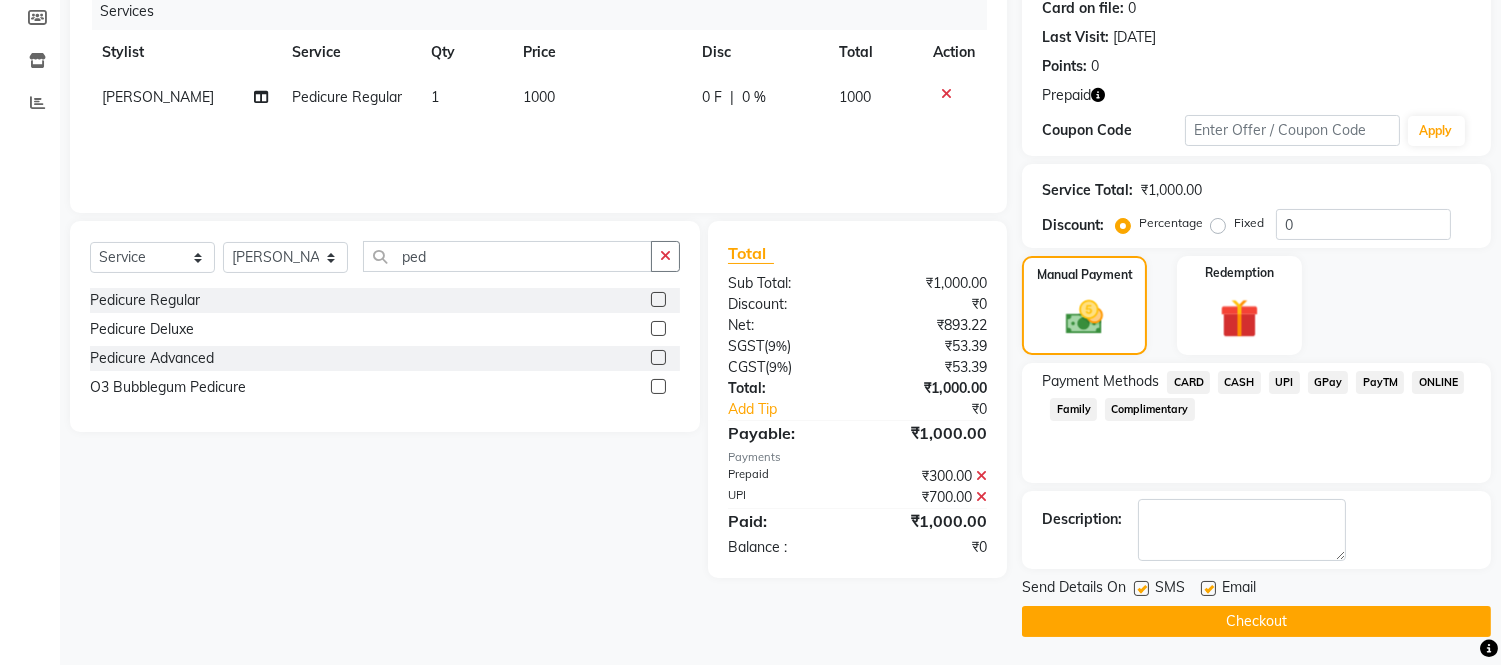 click on "Checkout" 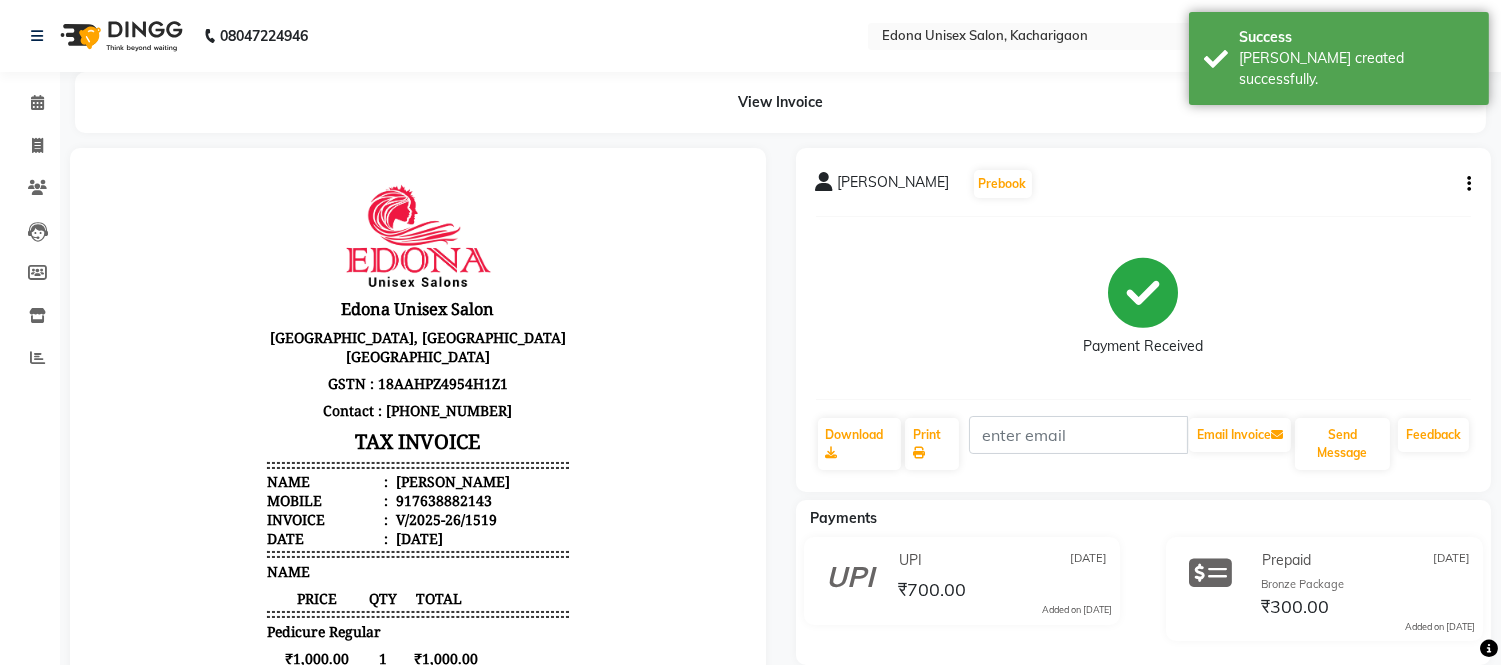 scroll, scrollTop: 0, scrollLeft: 0, axis: both 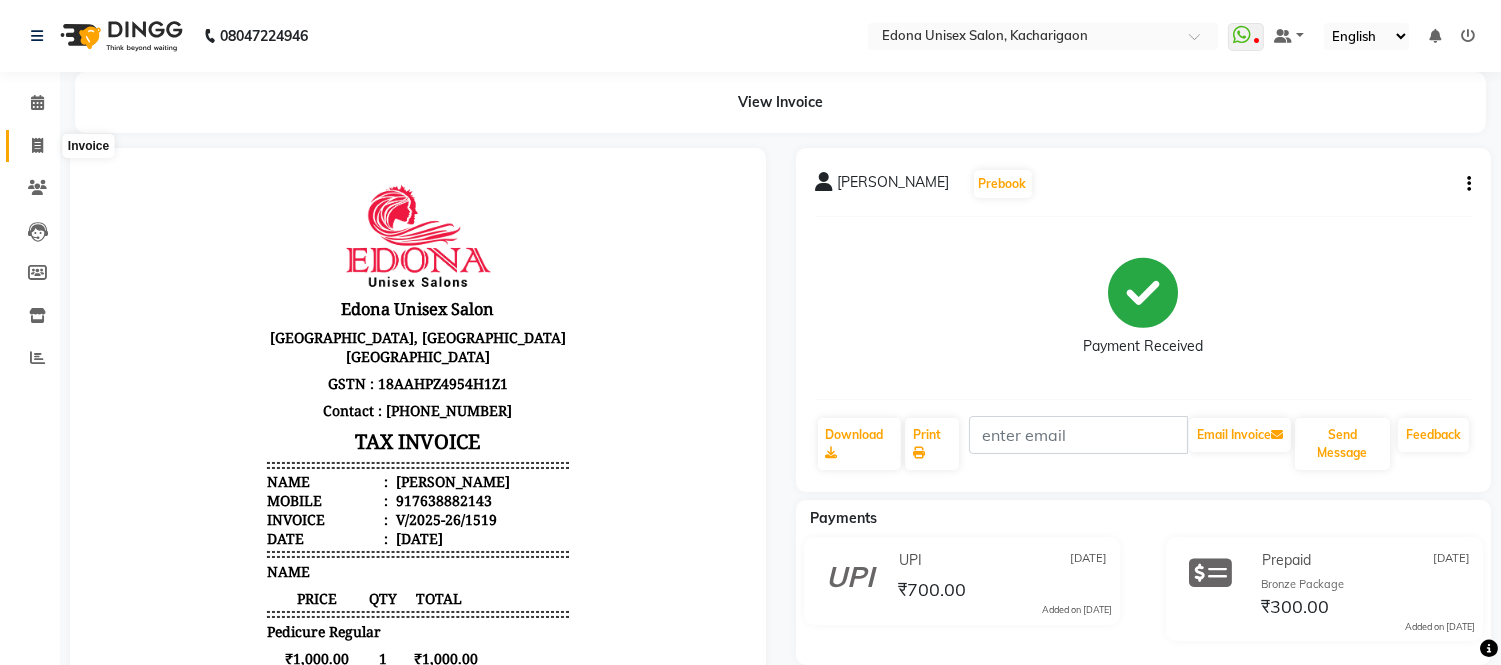 click 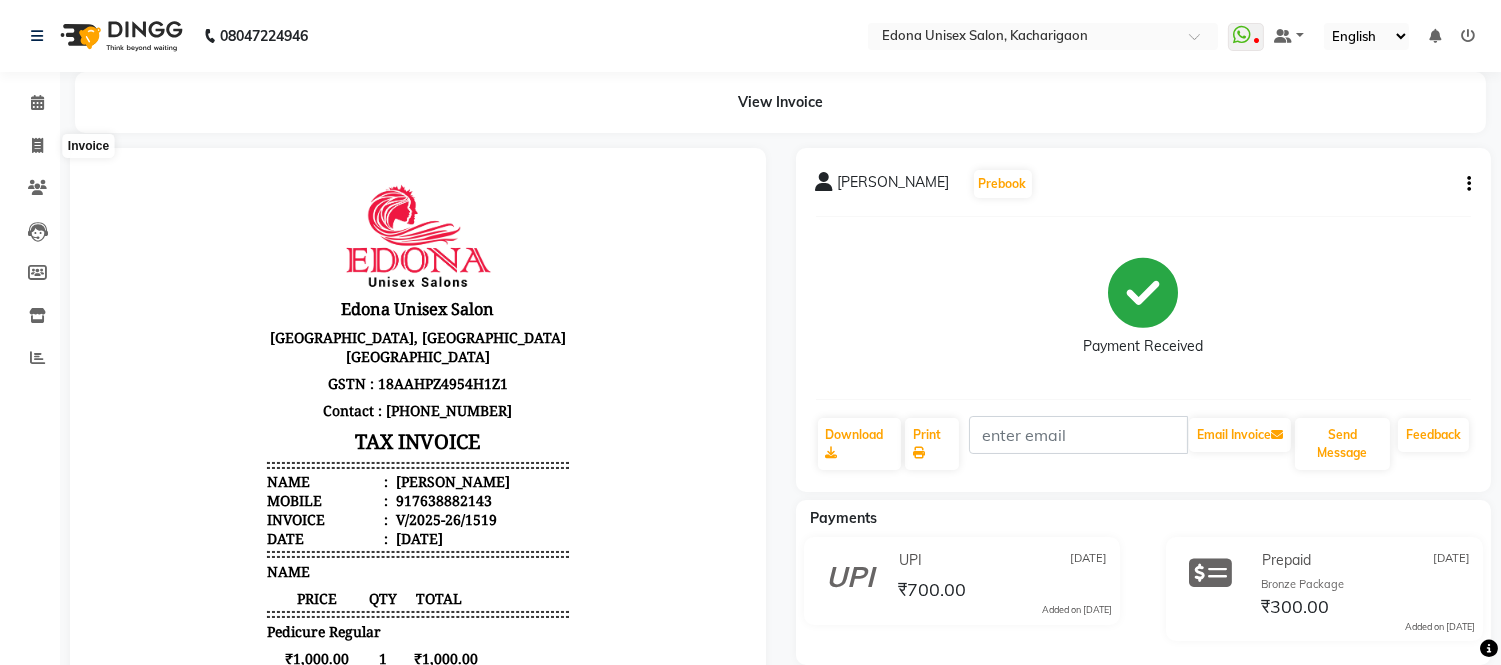 select on "service" 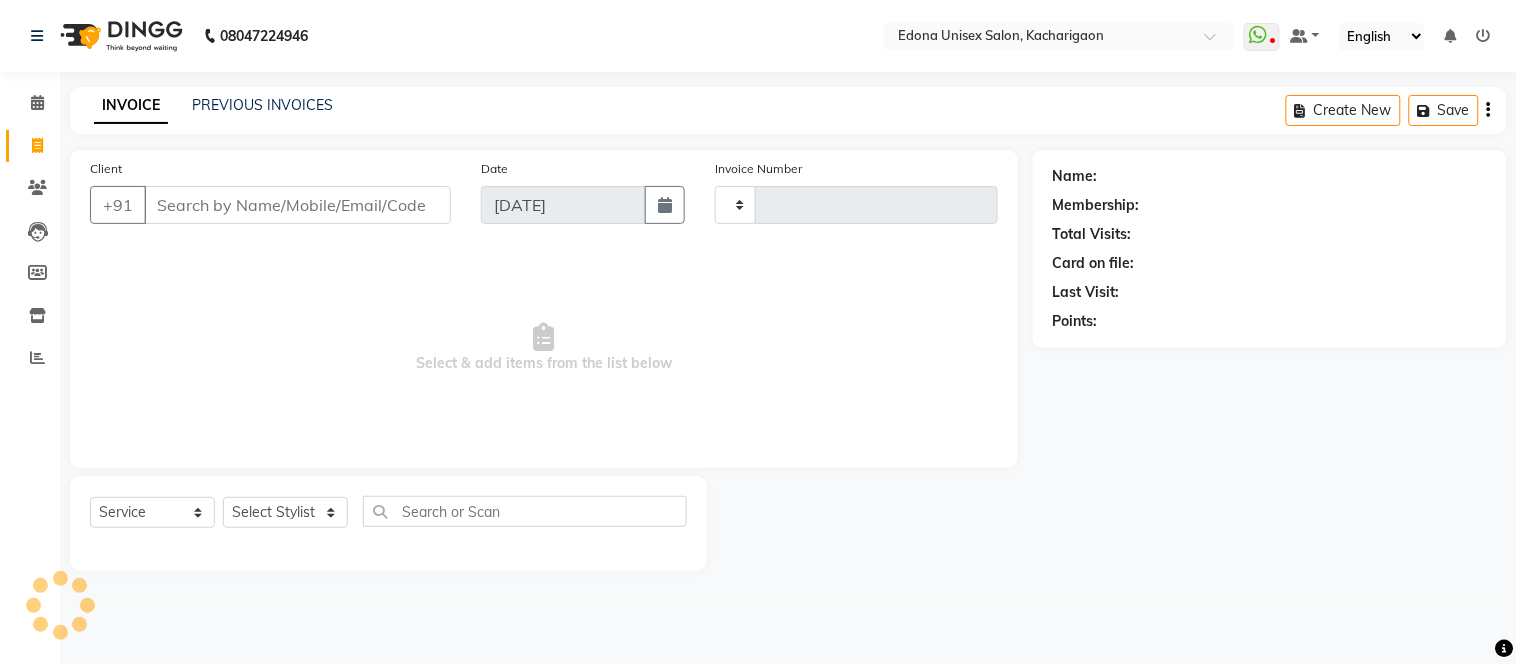 type on "1520" 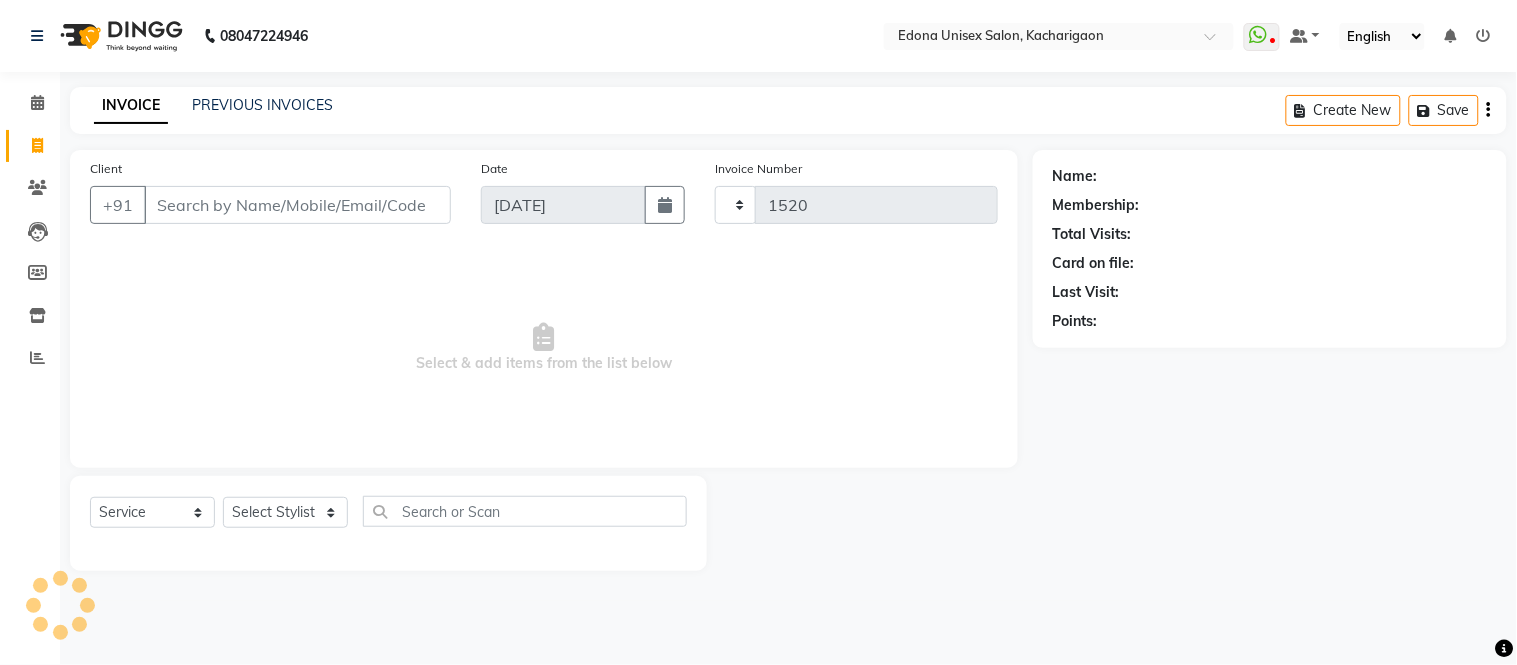 select on "5389" 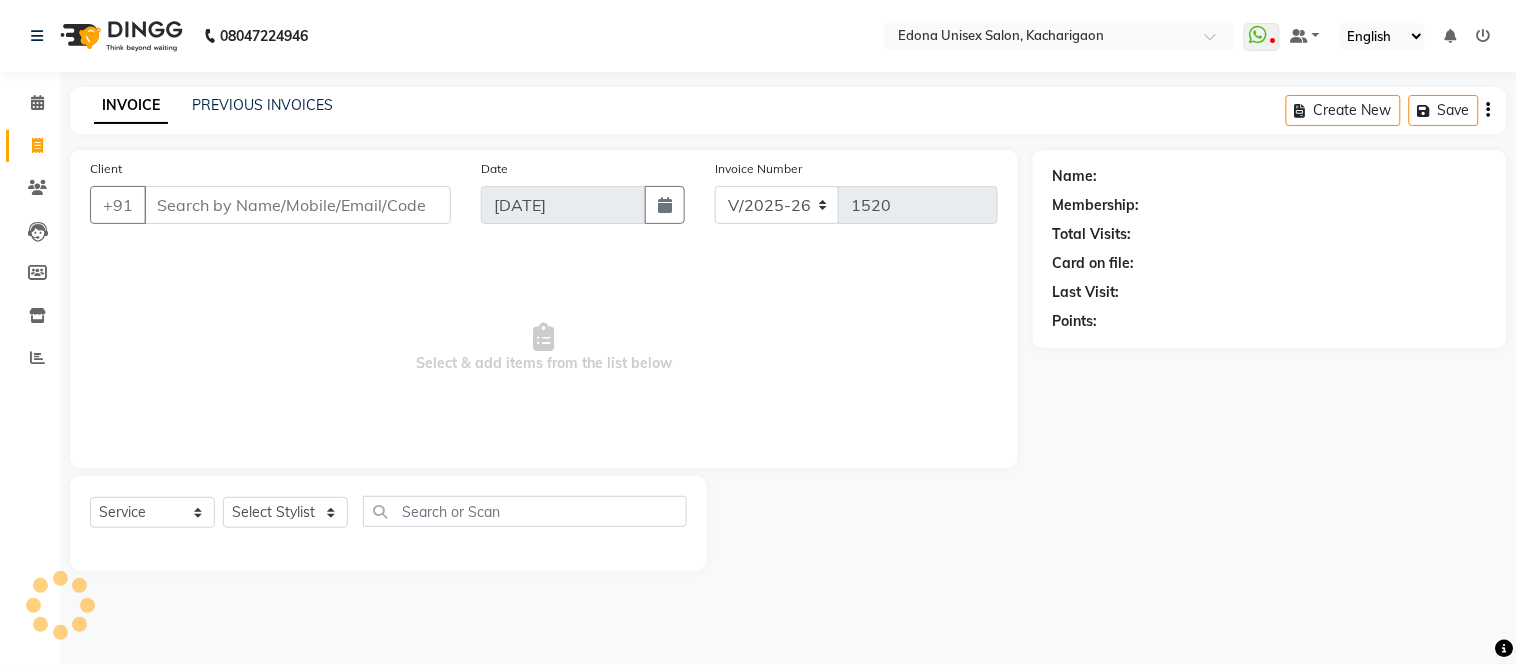 click on "Client" at bounding box center (297, 205) 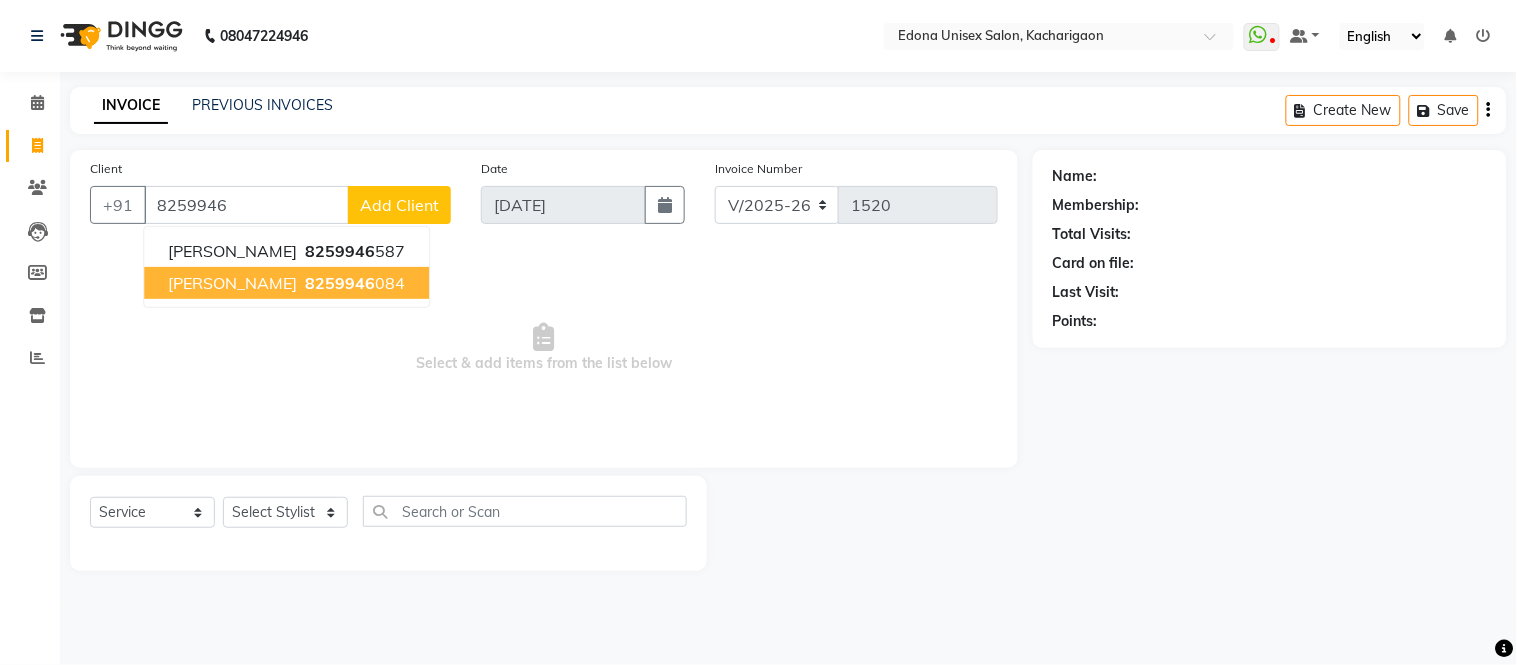 click on "8259946 084" at bounding box center [353, 283] 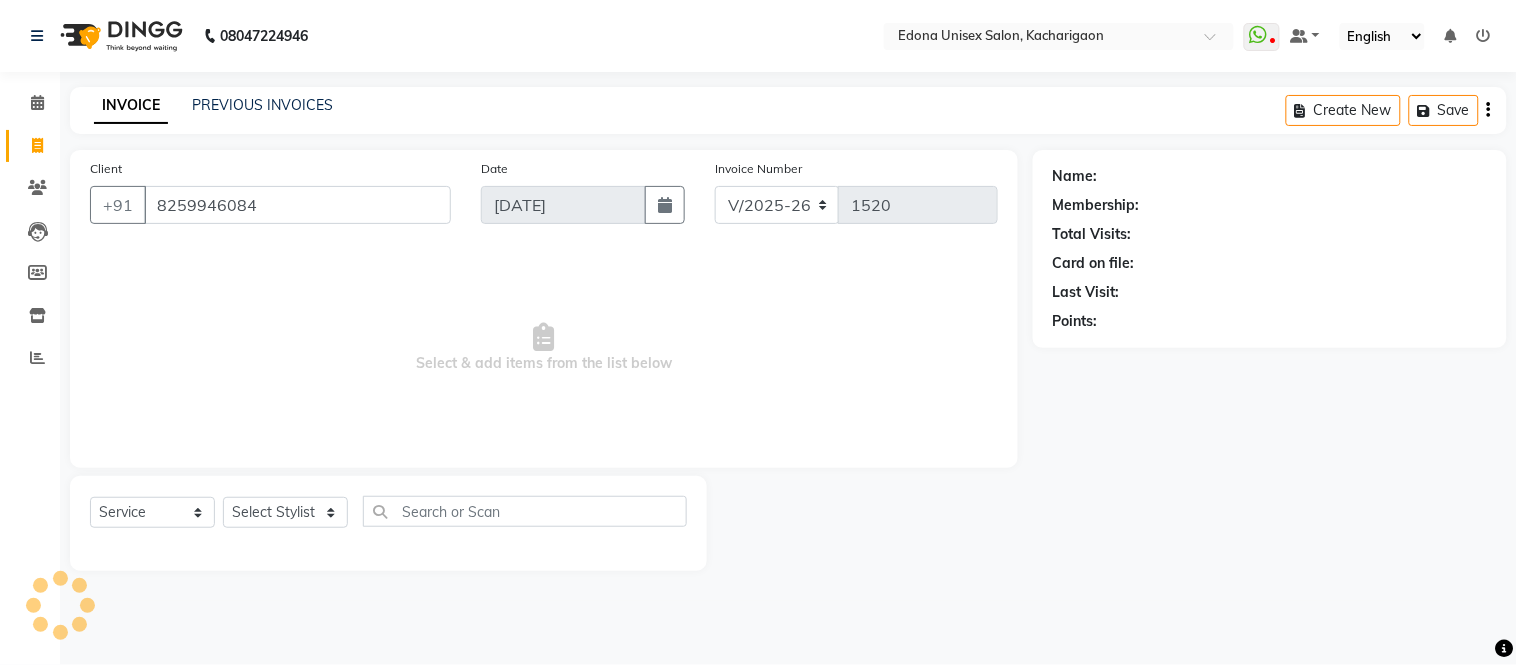 type on "8259946084" 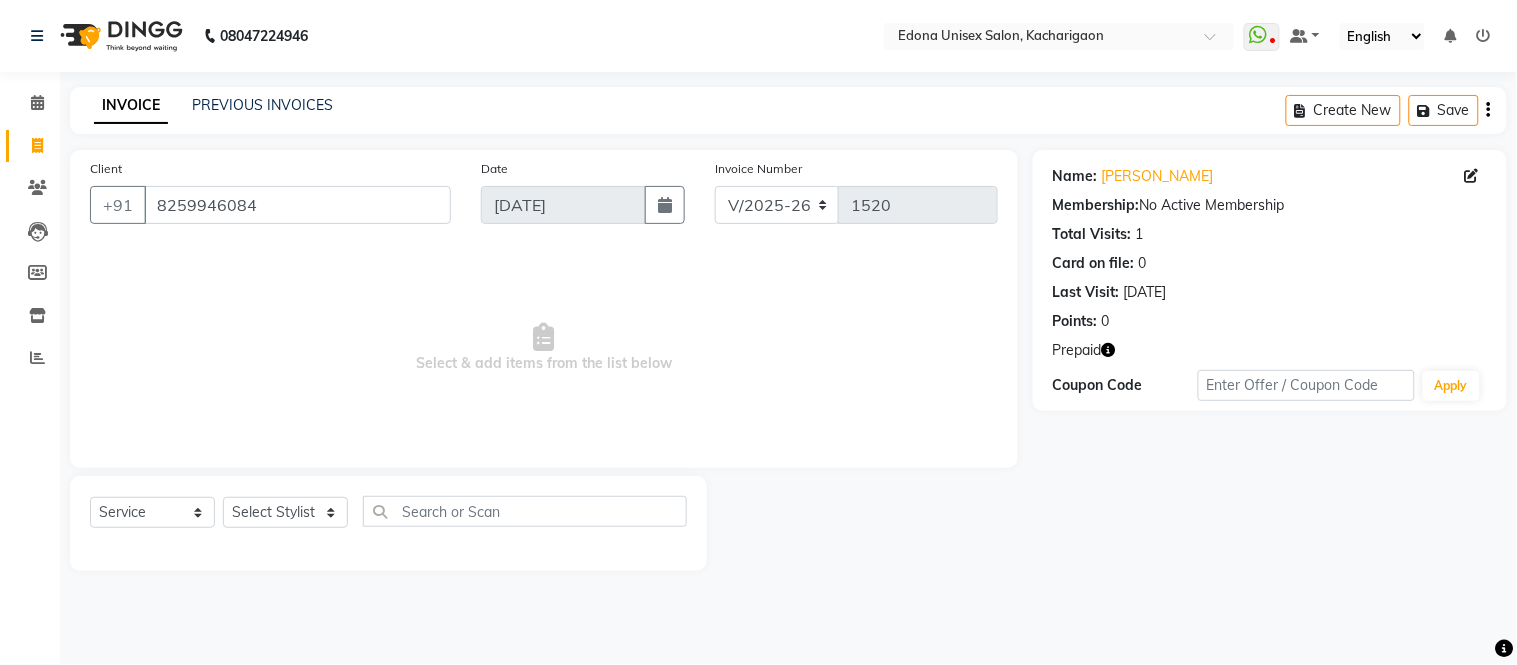 click 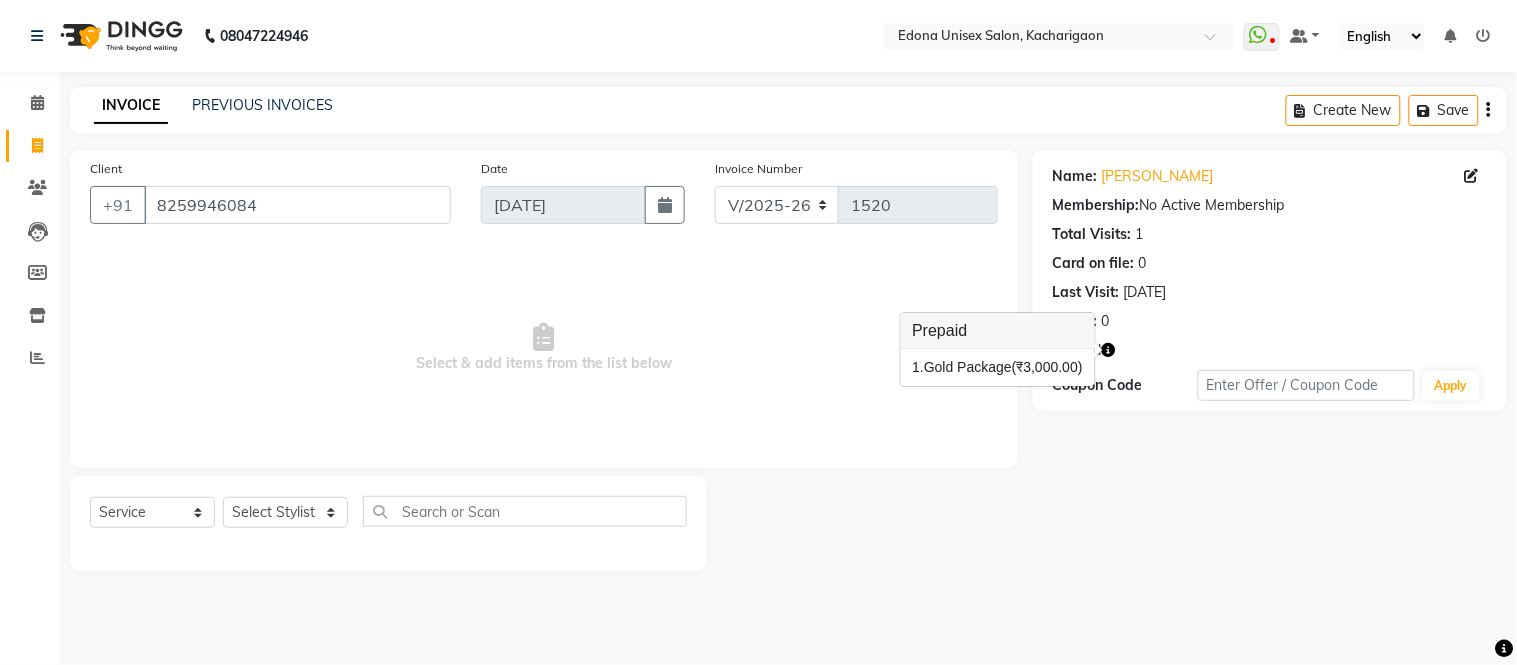 click on "Prepaid" 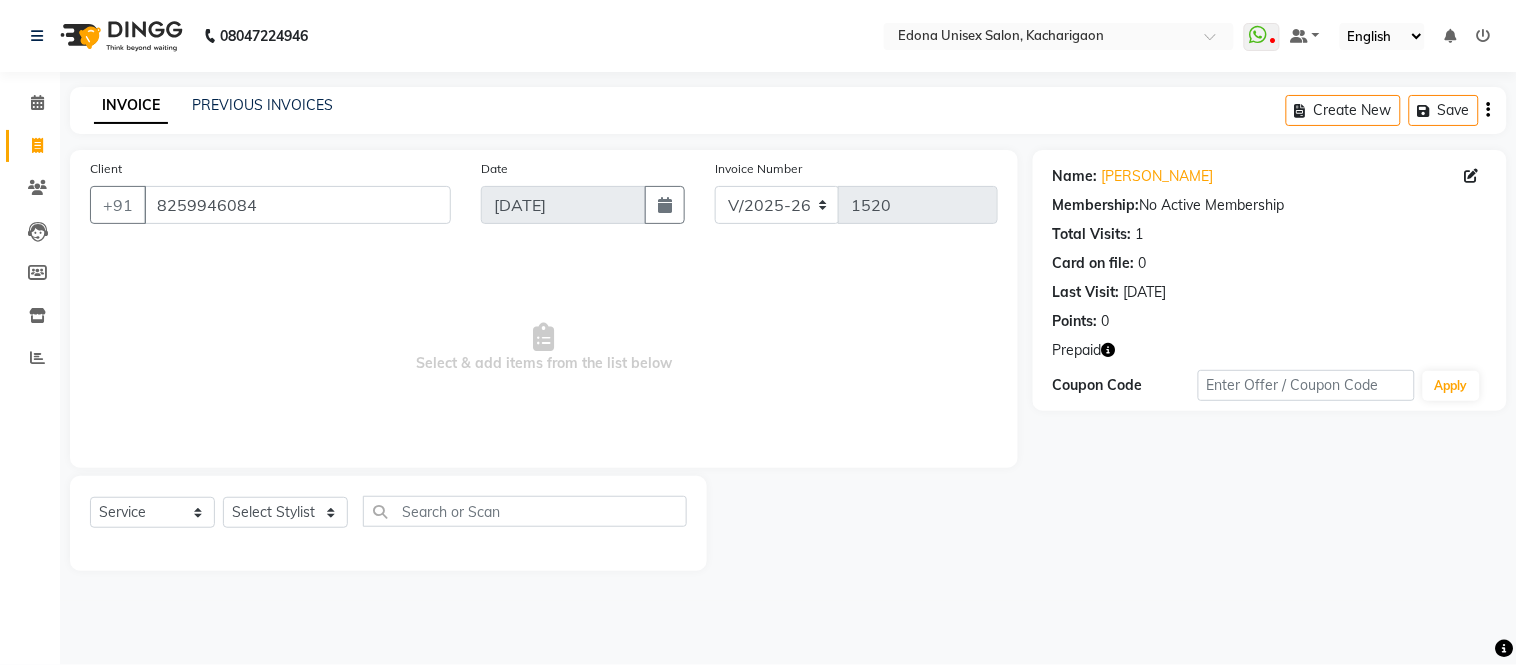 click 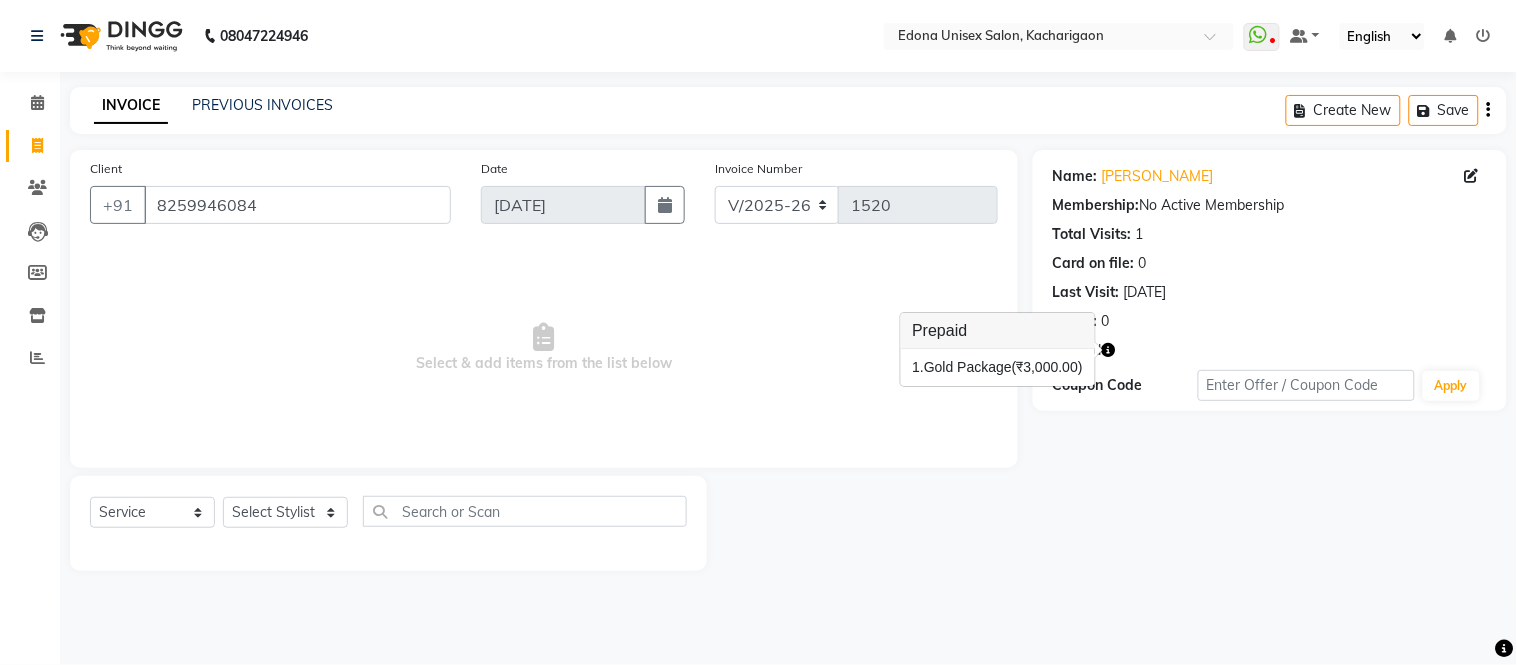 click on "Prepaid" 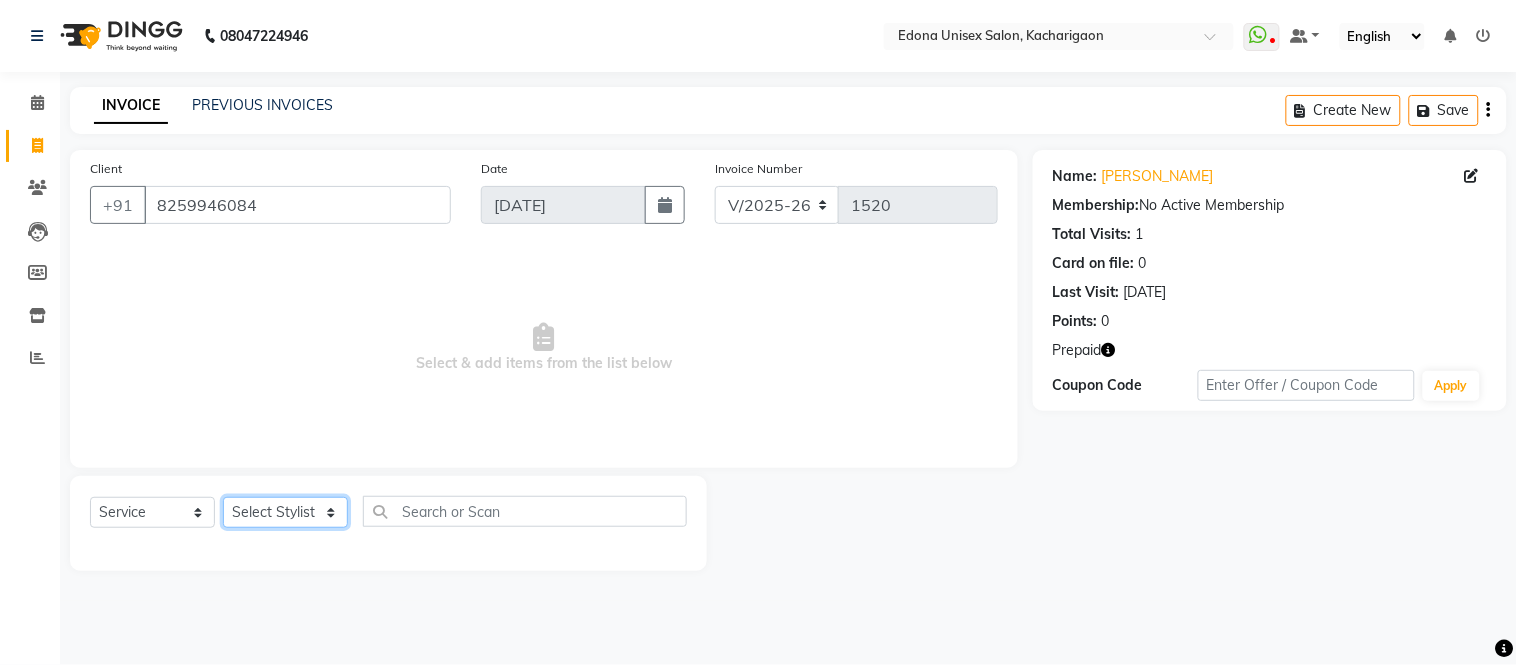 click on "Select Stylist Admin Anju Sonar Bir Basumtary [PERSON_NAME] [PERSON_NAME] Hombr [PERSON_NAME] [PERSON_NAME] [PERSON_NAME] Mithiser Bodo [PERSON_NAME] Neha Sonar Pahi [PERSON_NAME] Rashmi Basumtary Reshma [PERSON_NAME] Basumtary [PERSON_NAME]" 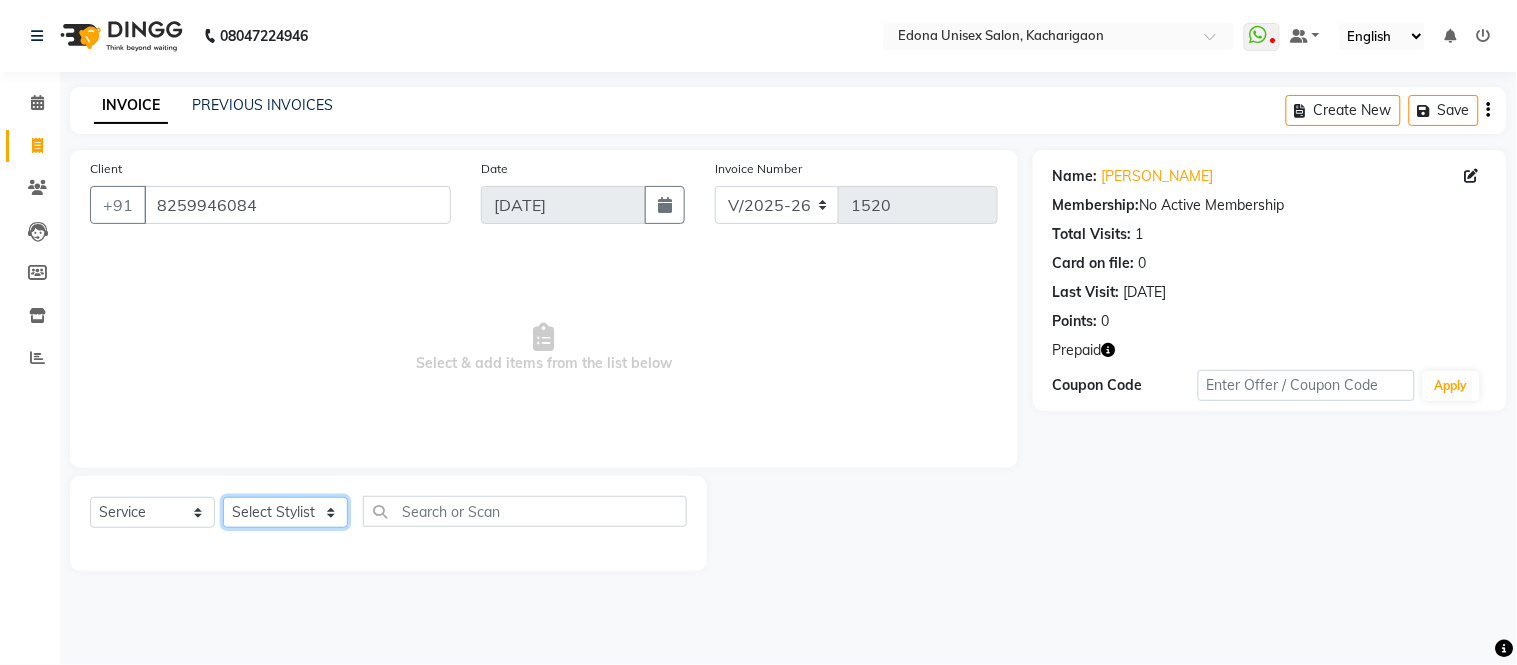 select on "82439" 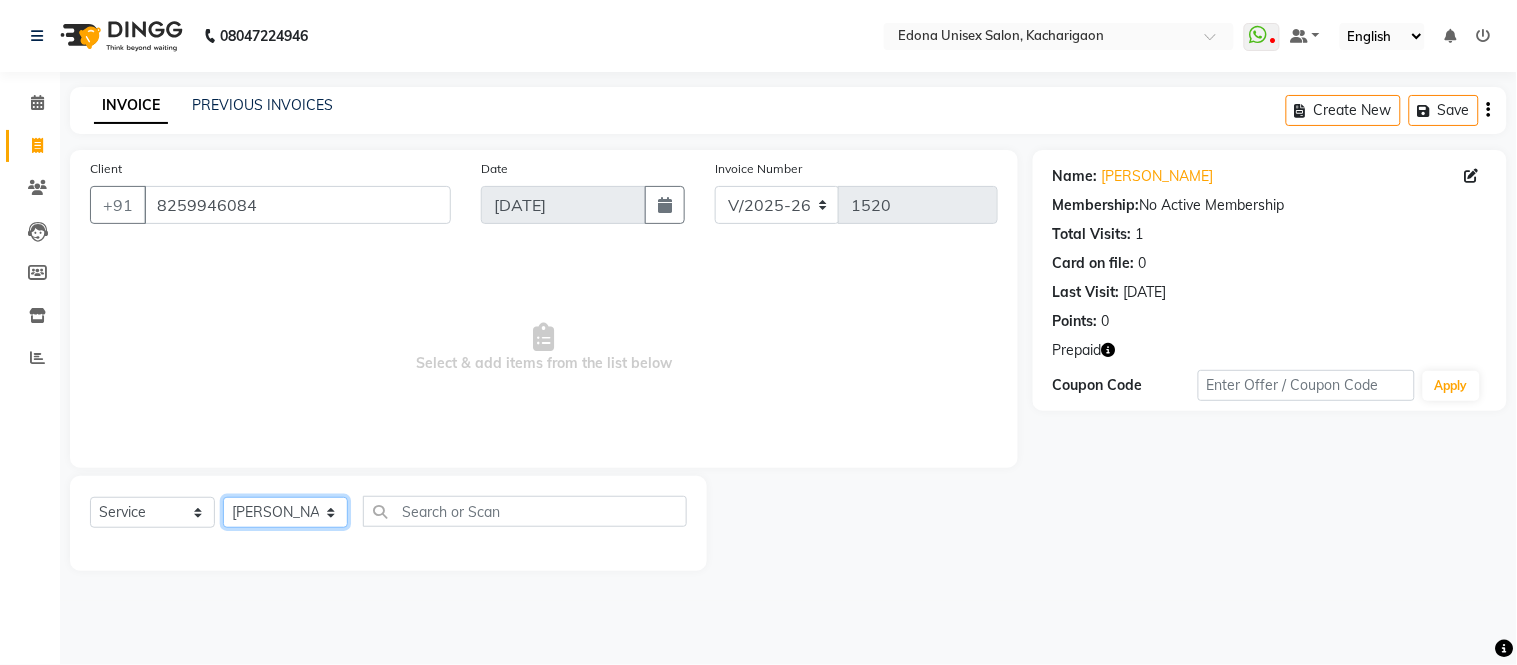 click on "Select Stylist Admin Anju Sonar Bir Basumtary [PERSON_NAME] [PERSON_NAME] Hombr [PERSON_NAME] [PERSON_NAME] [PERSON_NAME] Mithiser Bodo [PERSON_NAME] Neha Sonar Pahi [PERSON_NAME] Rashmi Basumtary Reshma [PERSON_NAME] Basumtary [PERSON_NAME]" 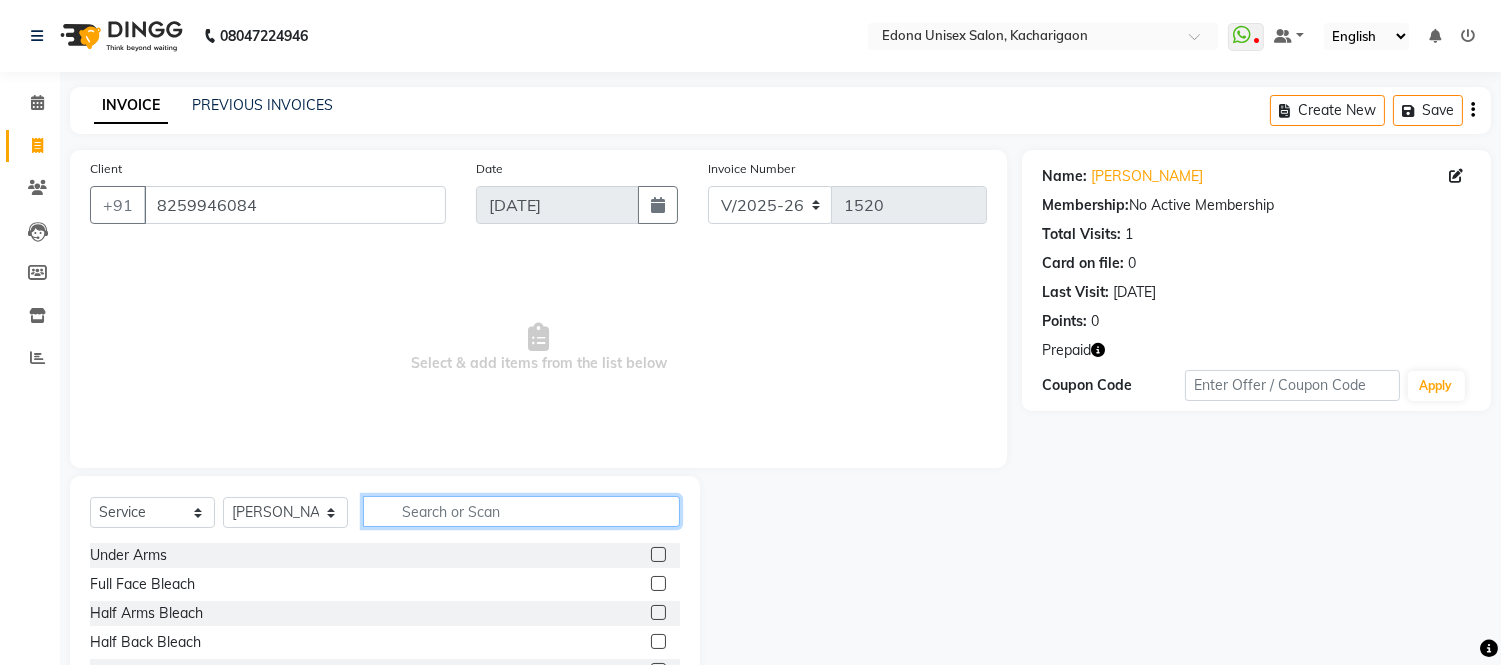 click 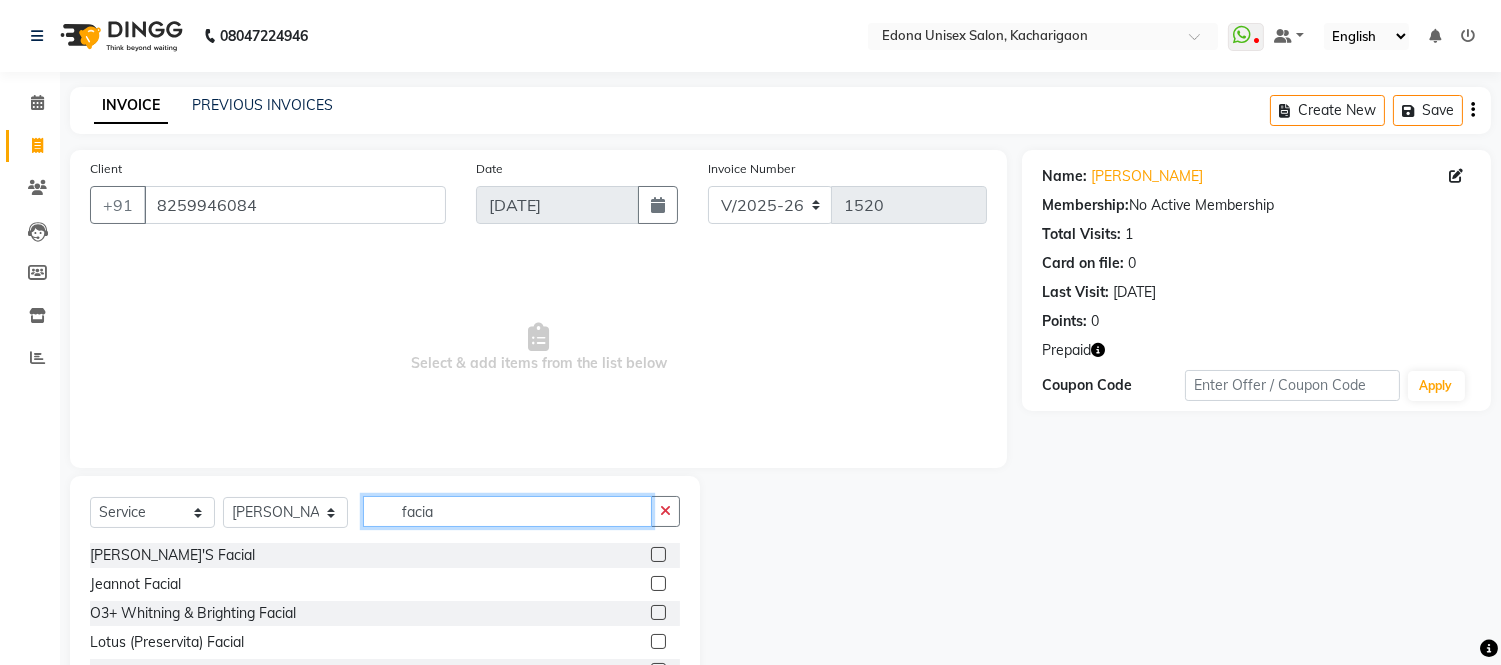 scroll, scrollTop: 111, scrollLeft: 0, axis: vertical 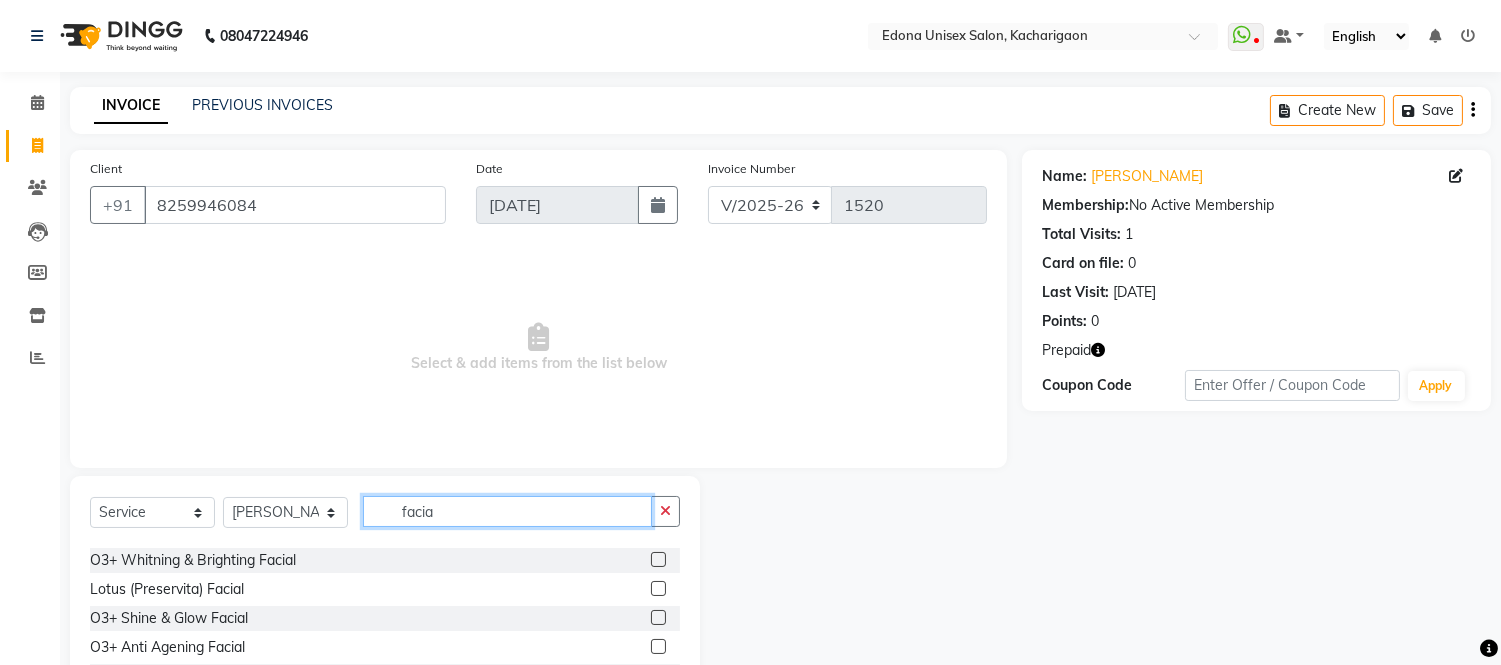 type on "facia" 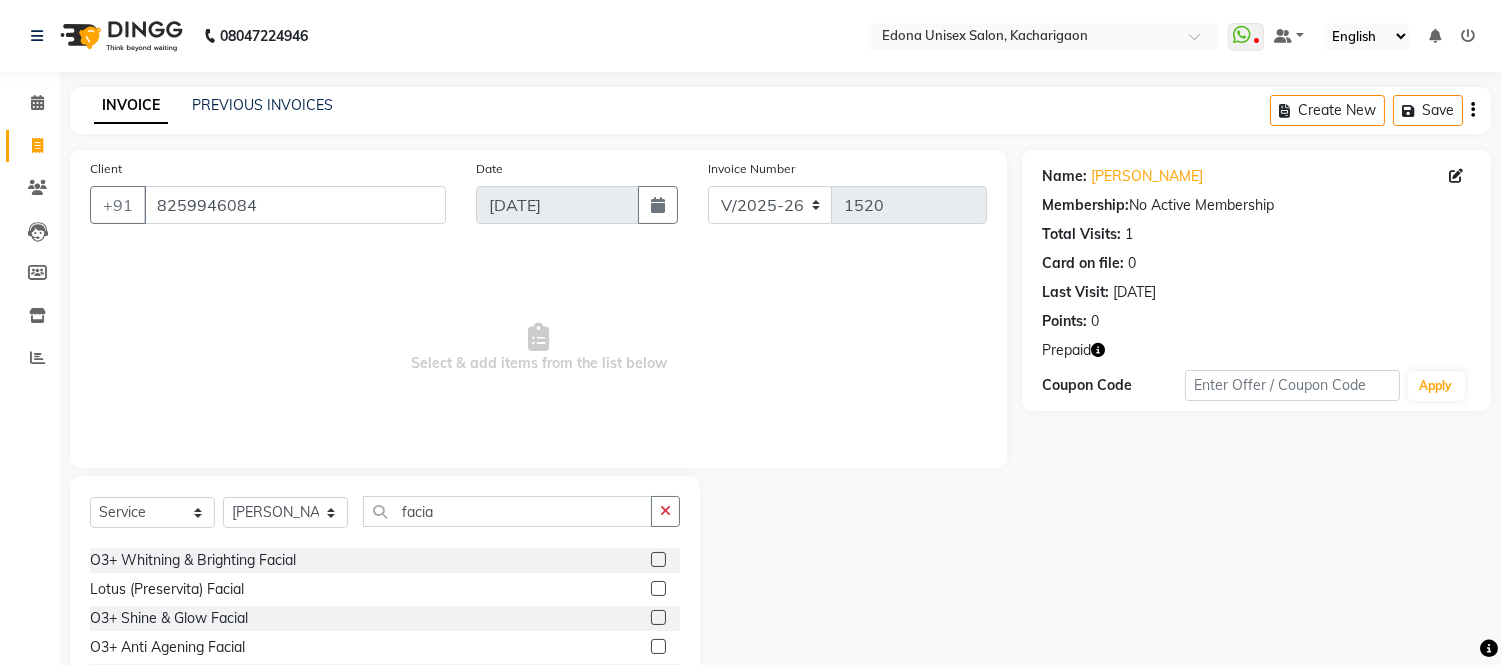 click 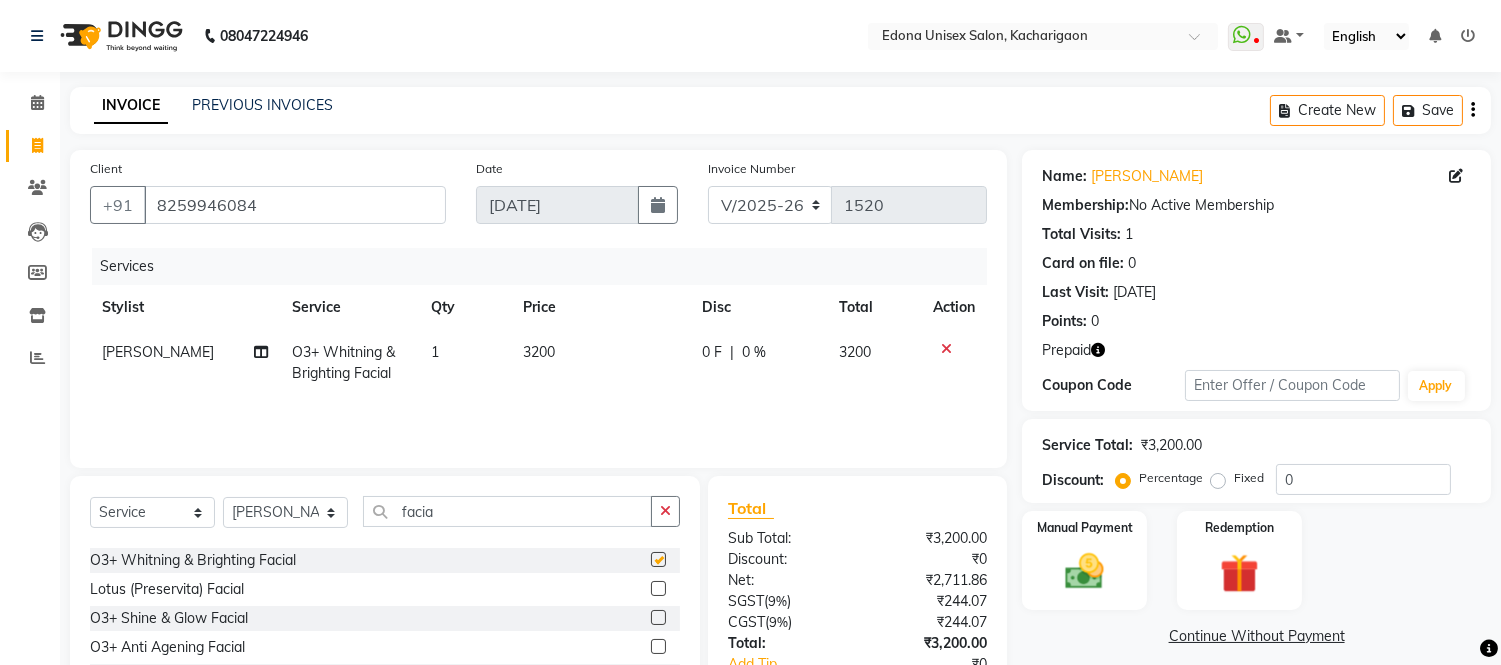 checkbox on "false" 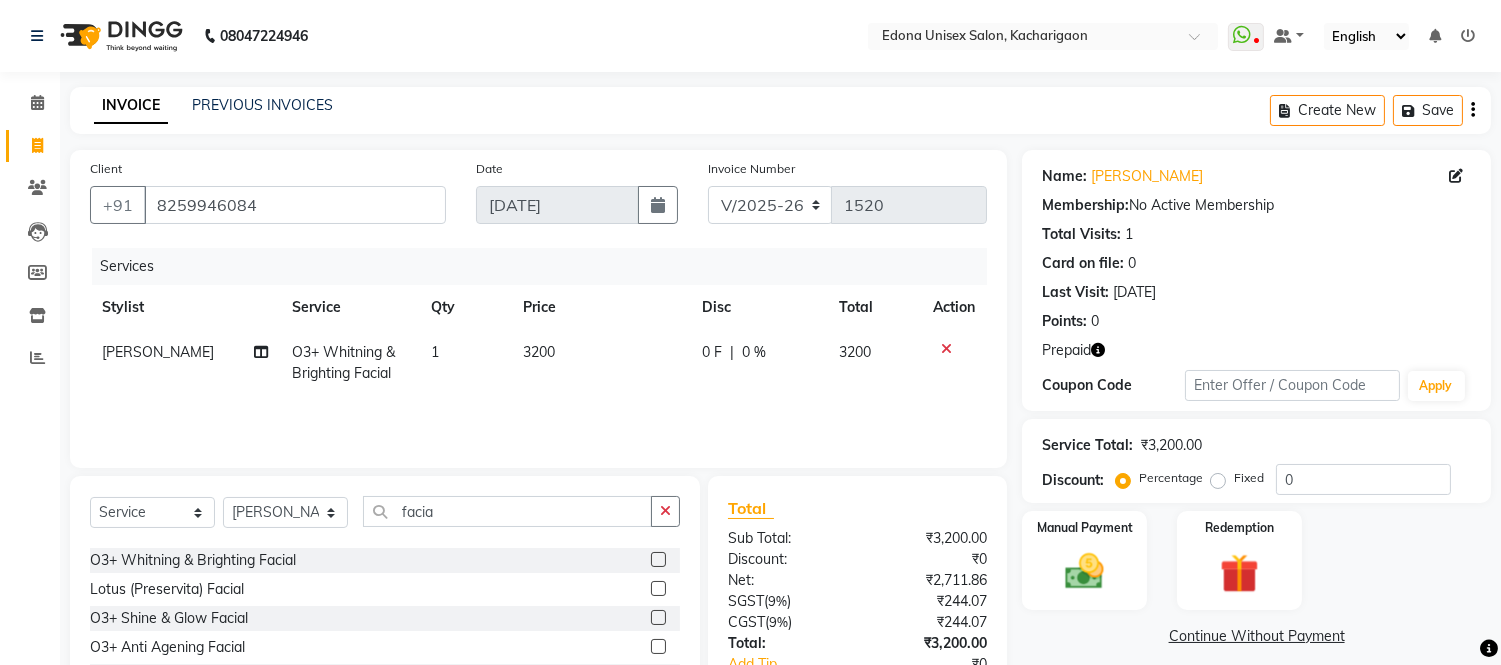 drag, startPoint x: 532, startPoint y: 335, endPoint x: 538, endPoint y: 358, distance: 23.769728 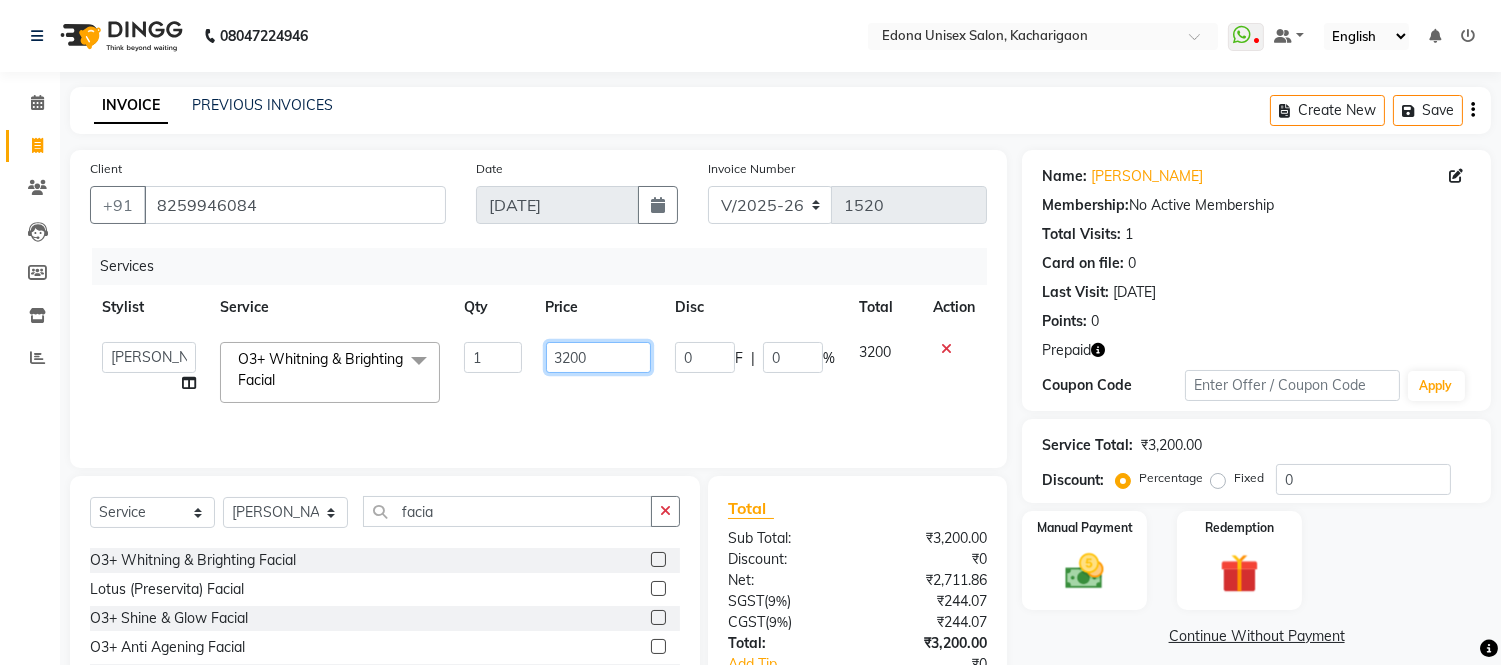 click on "3200" 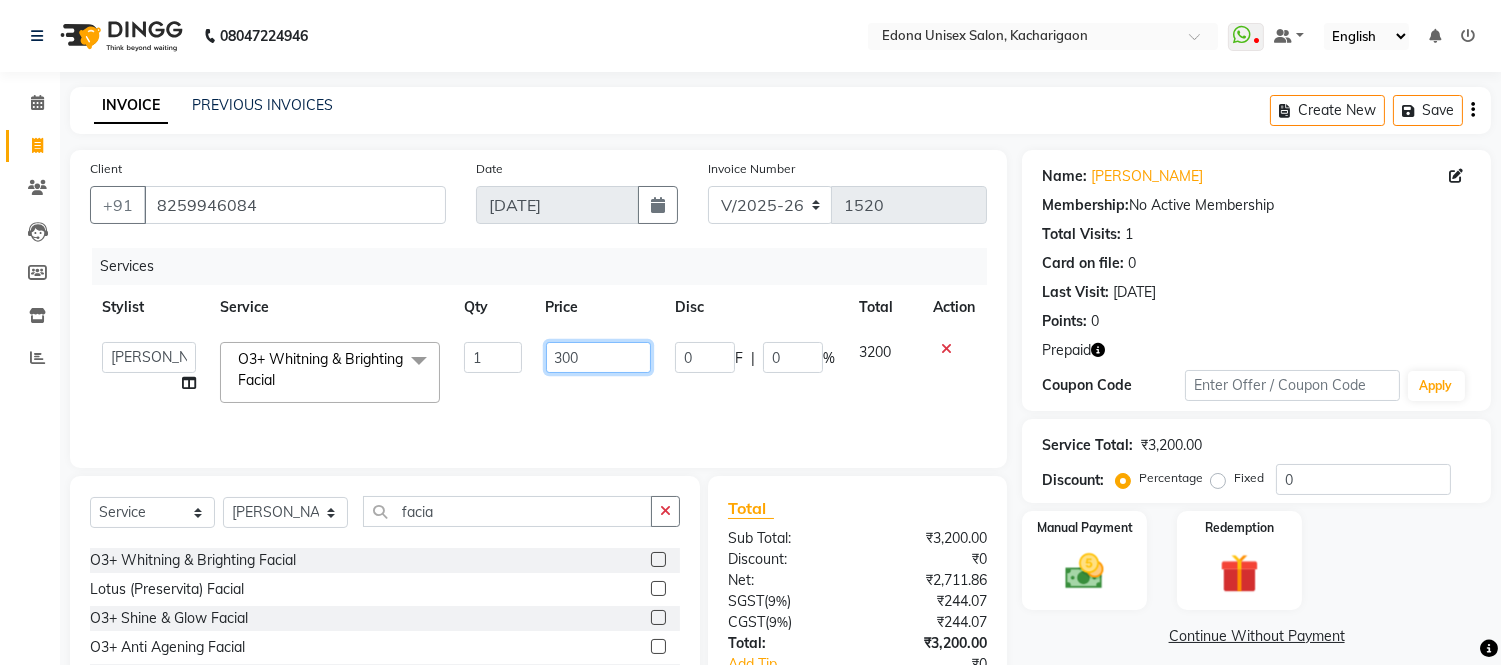 type on "3600" 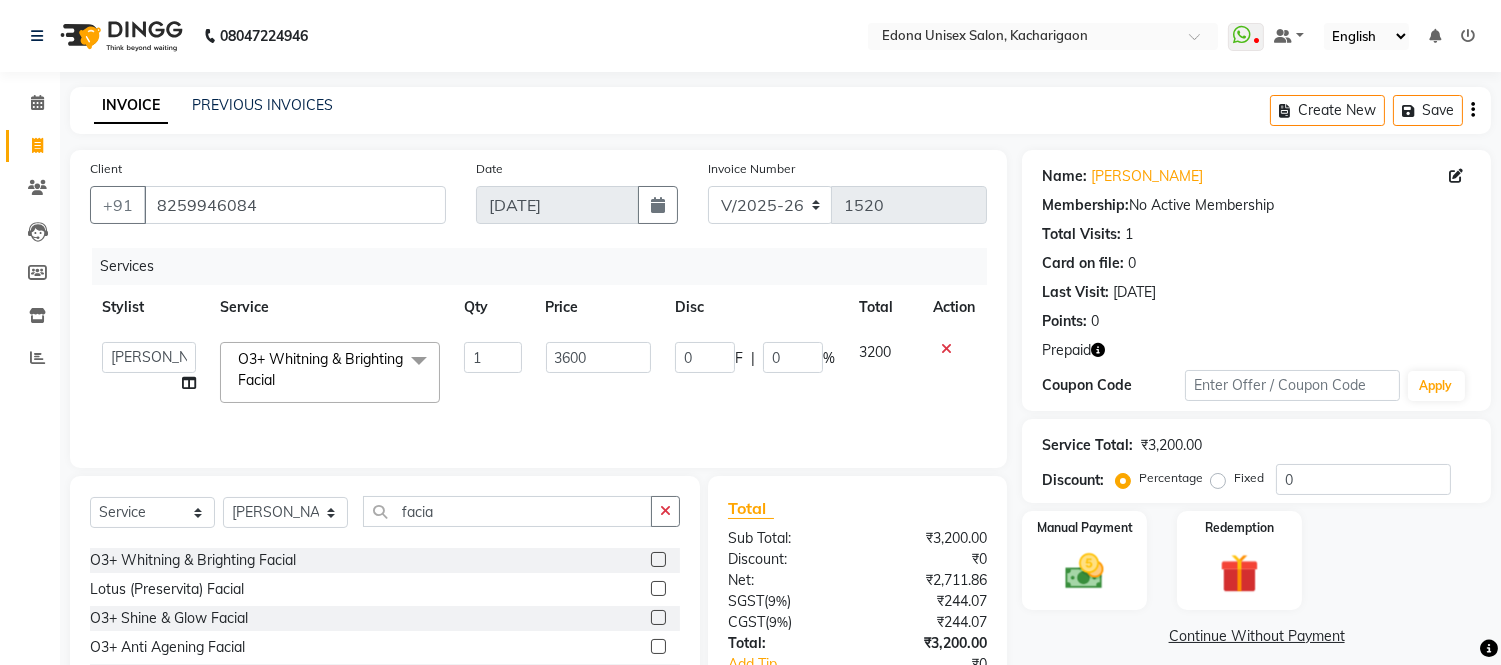 click on "1" 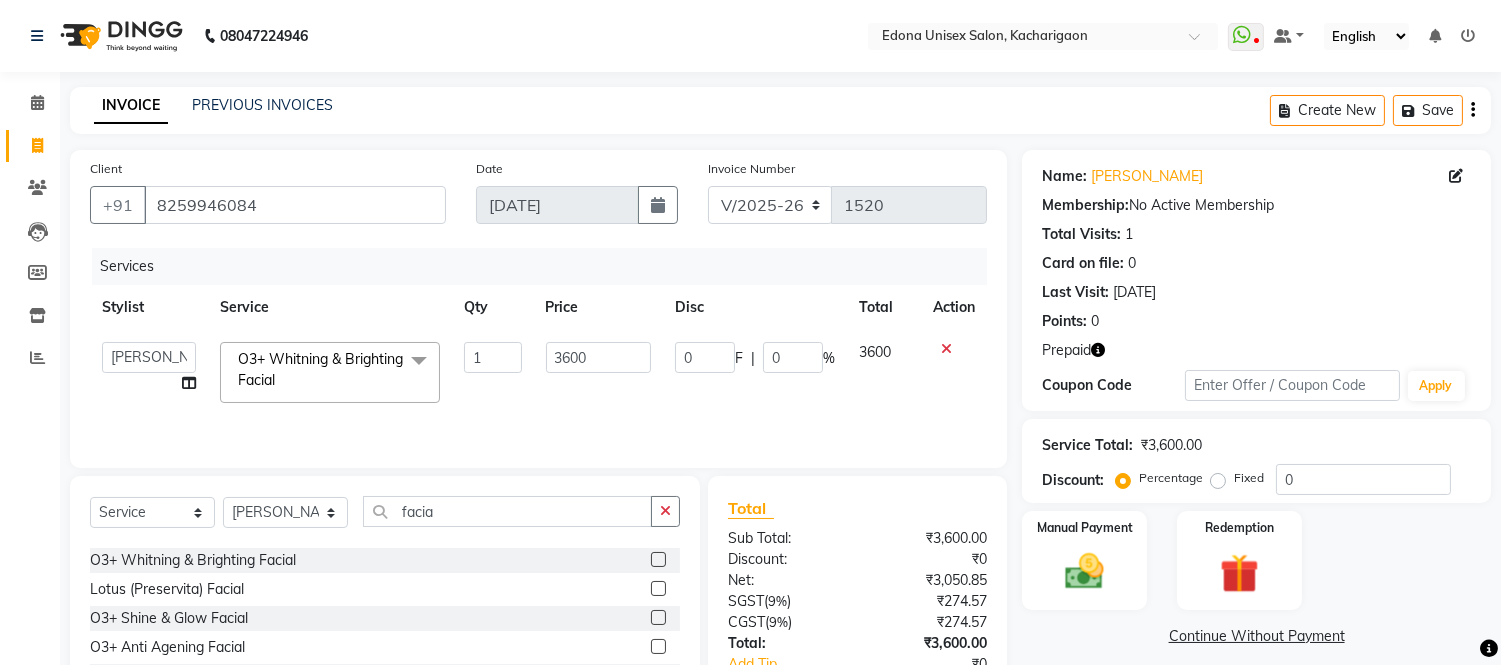 drag, startPoint x: 664, startPoint y: 510, endPoint x: 428, endPoint y: 510, distance: 236 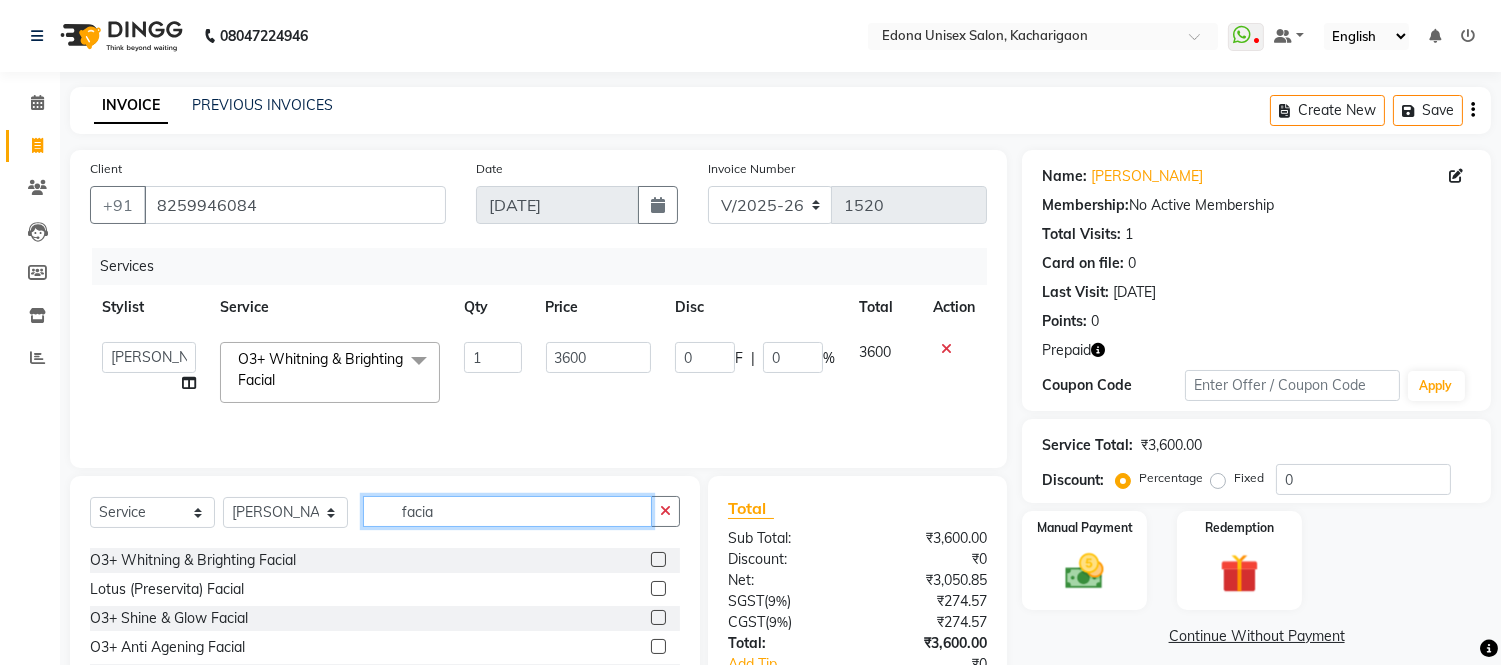 type 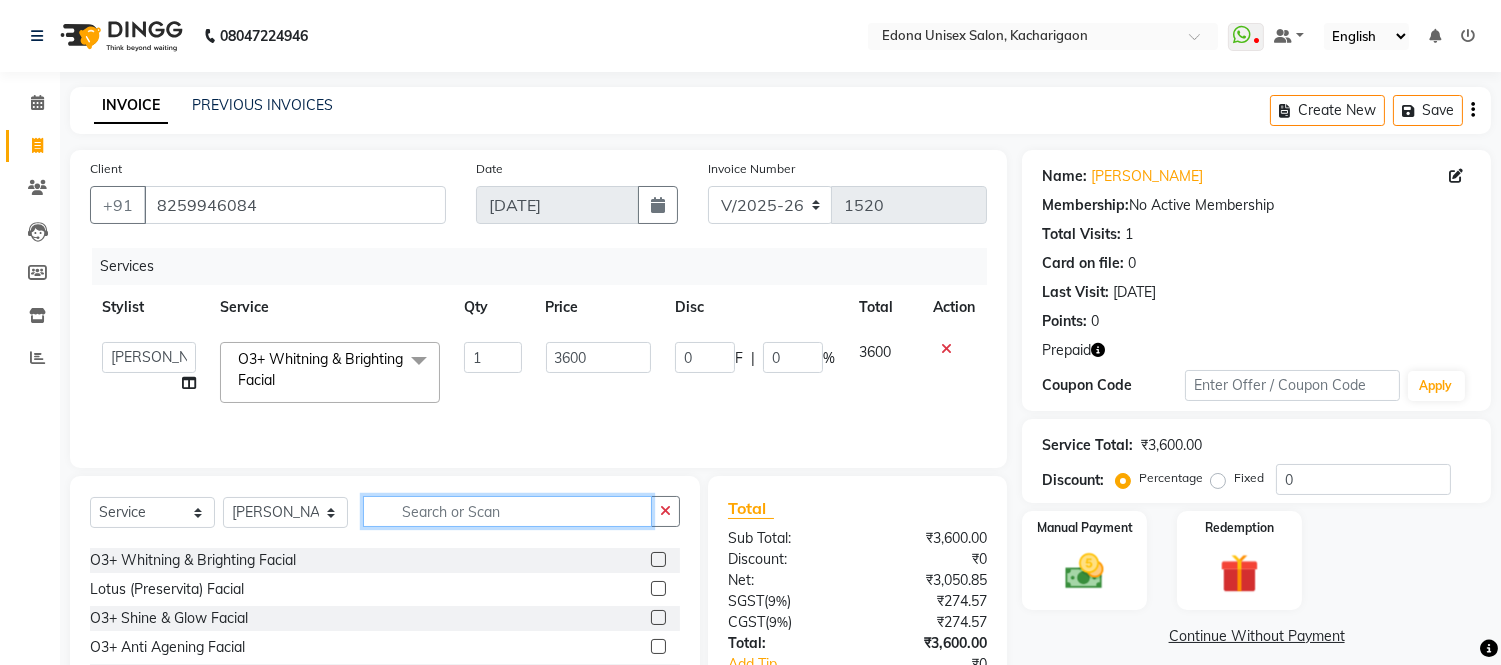 scroll, scrollTop: 835, scrollLeft: 0, axis: vertical 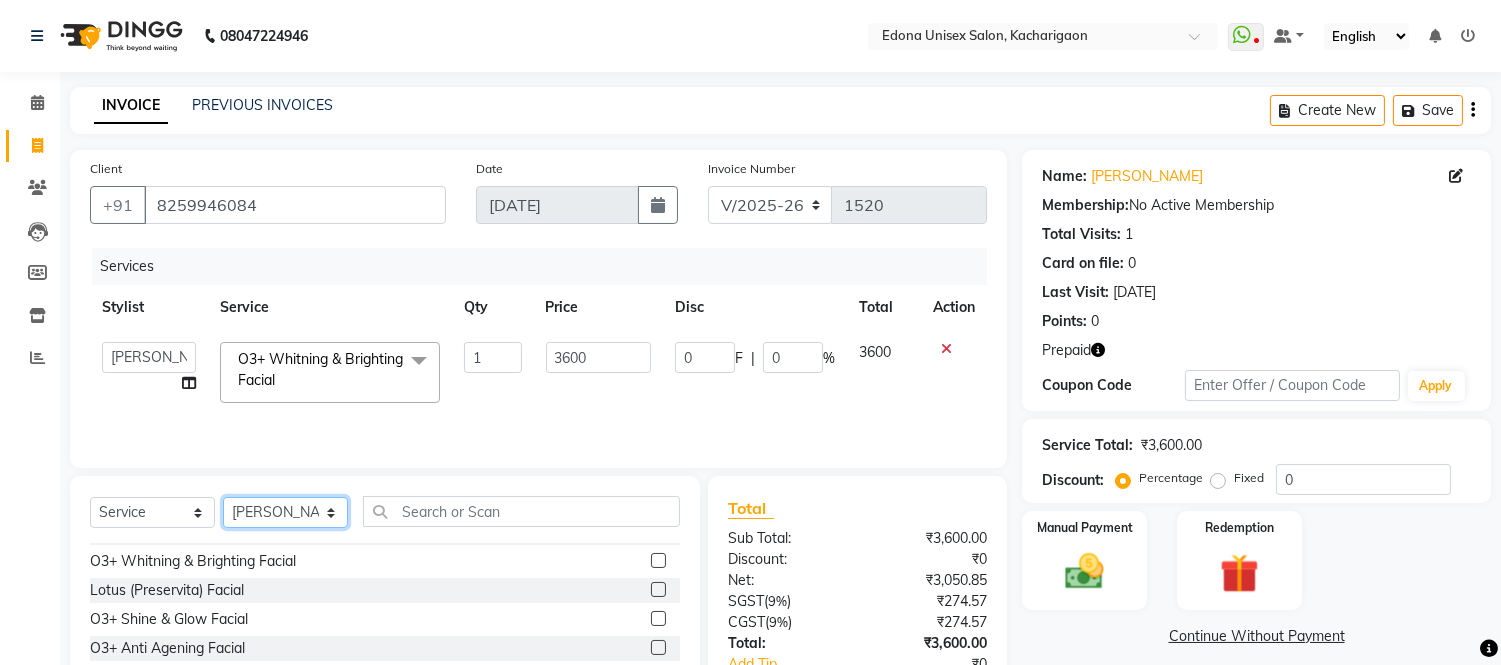 click on "Select Stylist Admin Anju Sonar Bir Basumtary [PERSON_NAME] [PERSON_NAME] Hombr [PERSON_NAME] [PERSON_NAME] [PERSON_NAME] Mithiser Bodo [PERSON_NAME] Neha Sonar Pahi [PERSON_NAME] Rashmi Basumtary Reshma [PERSON_NAME] Basumtary [PERSON_NAME]" 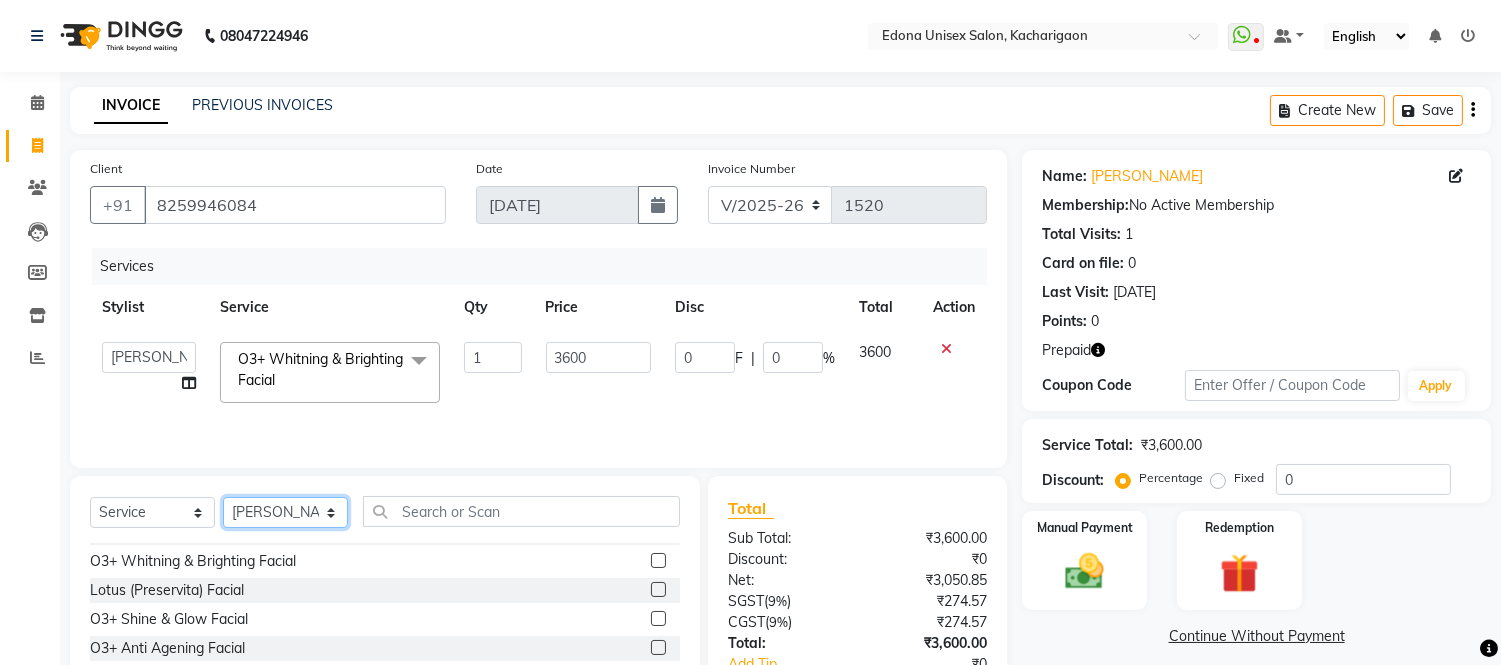 select on "44689" 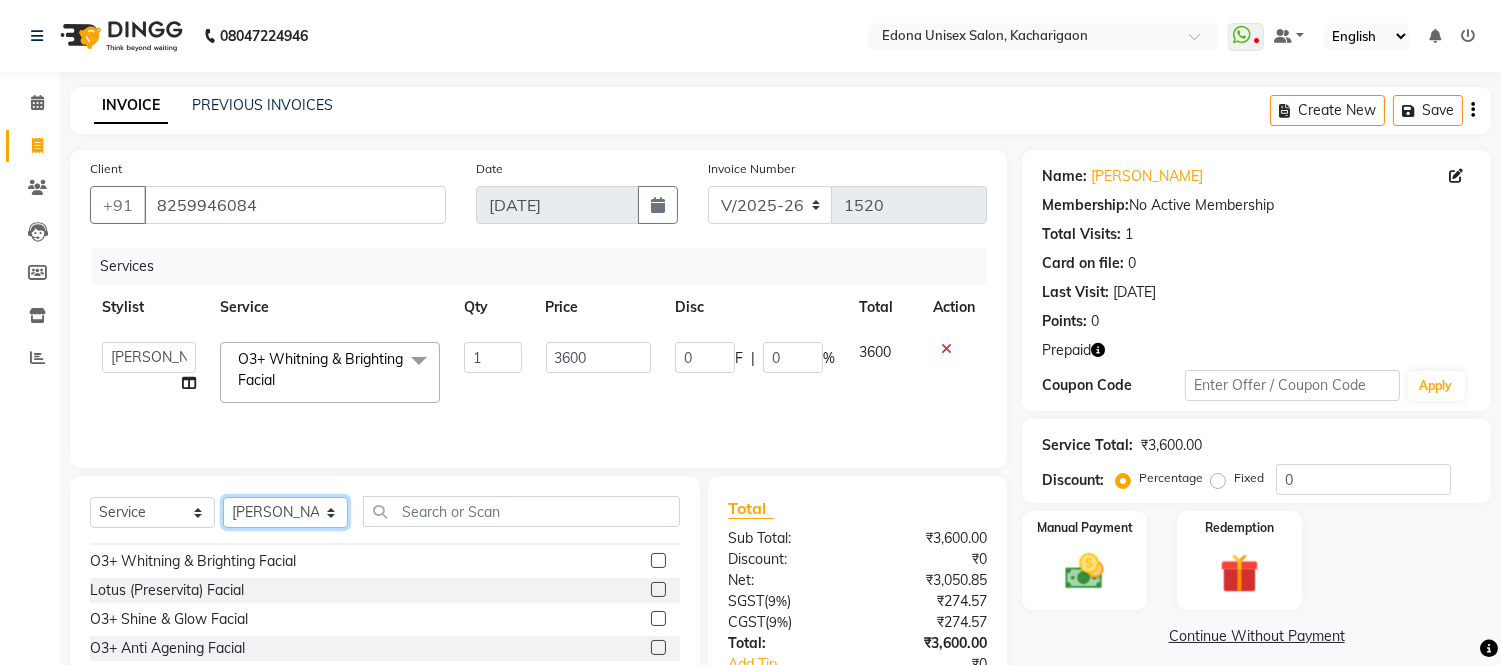 click on "Select Stylist Admin Anju Sonar Bir Basumtary [PERSON_NAME] [PERSON_NAME] Hombr [PERSON_NAME] [PERSON_NAME] [PERSON_NAME] Mithiser Bodo [PERSON_NAME] Neha Sonar Pahi [PERSON_NAME] Rashmi Basumtary Reshma [PERSON_NAME] Basumtary [PERSON_NAME]" 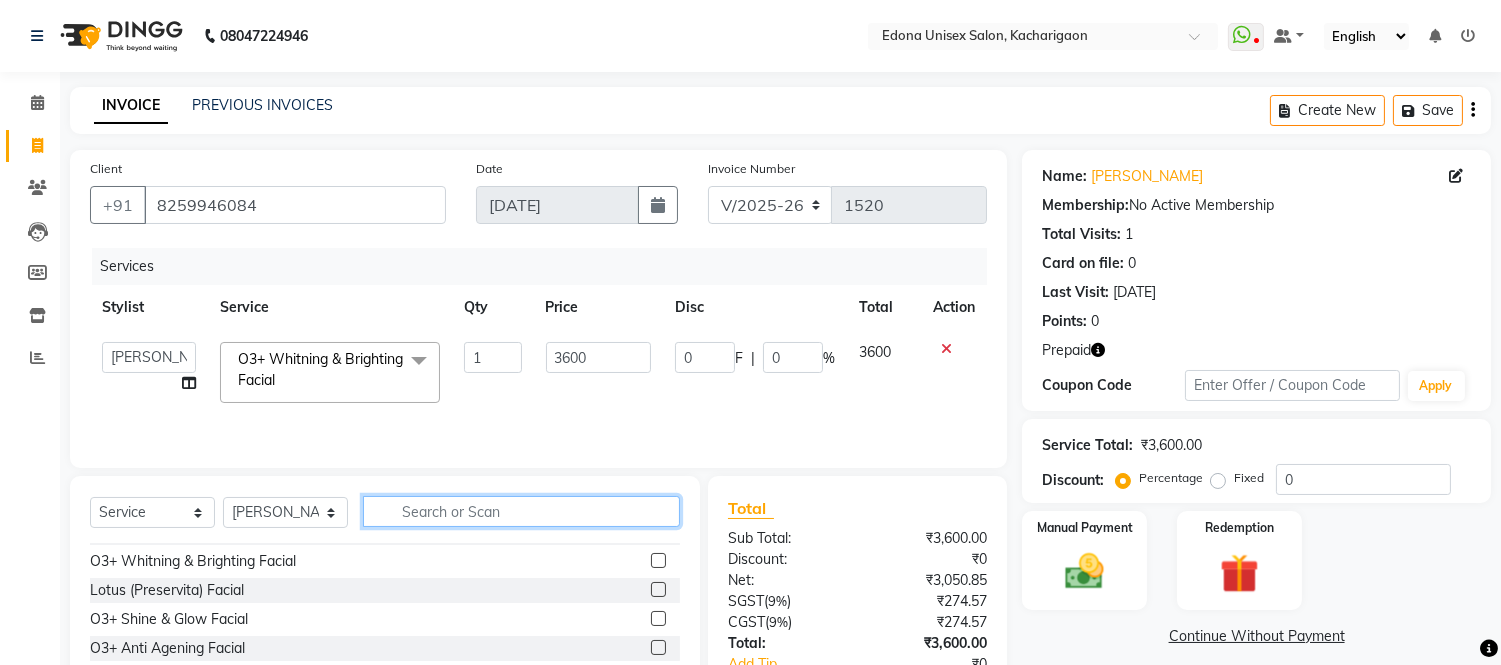 click 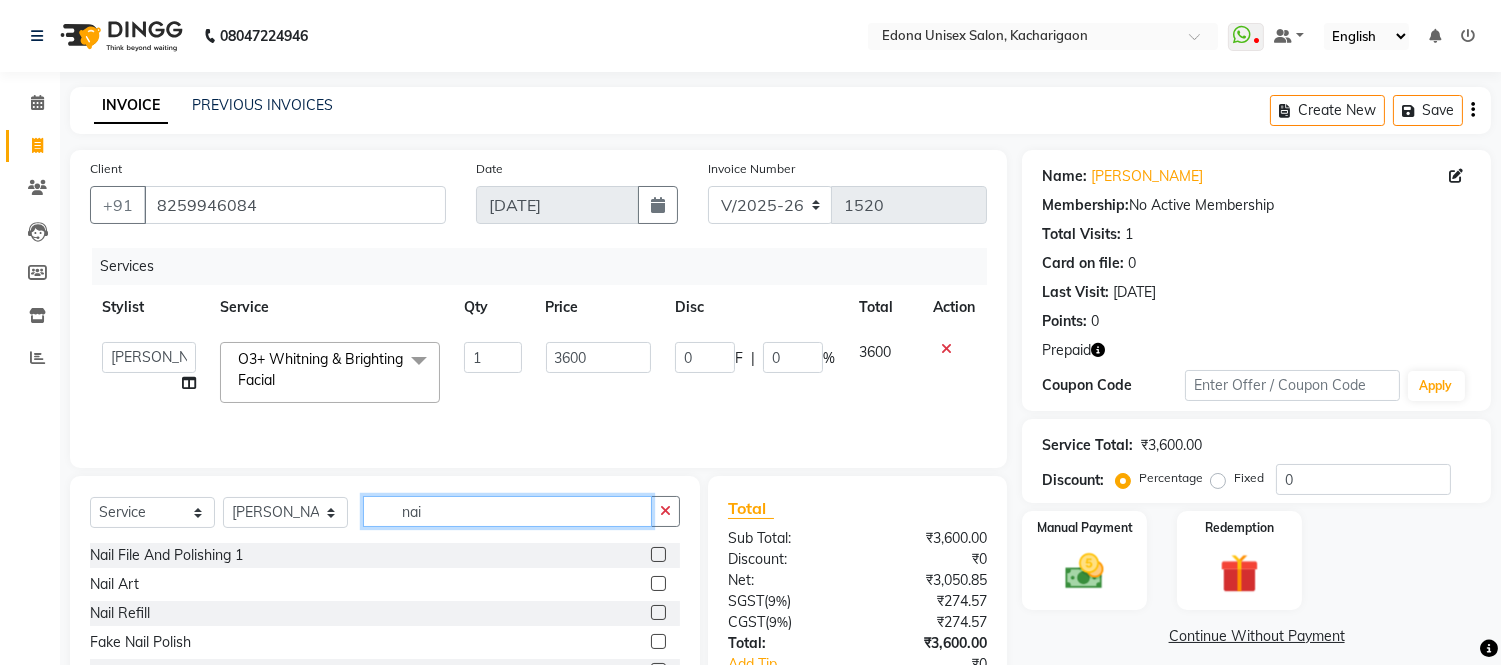 scroll, scrollTop: 0, scrollLeft: 0, axis: both 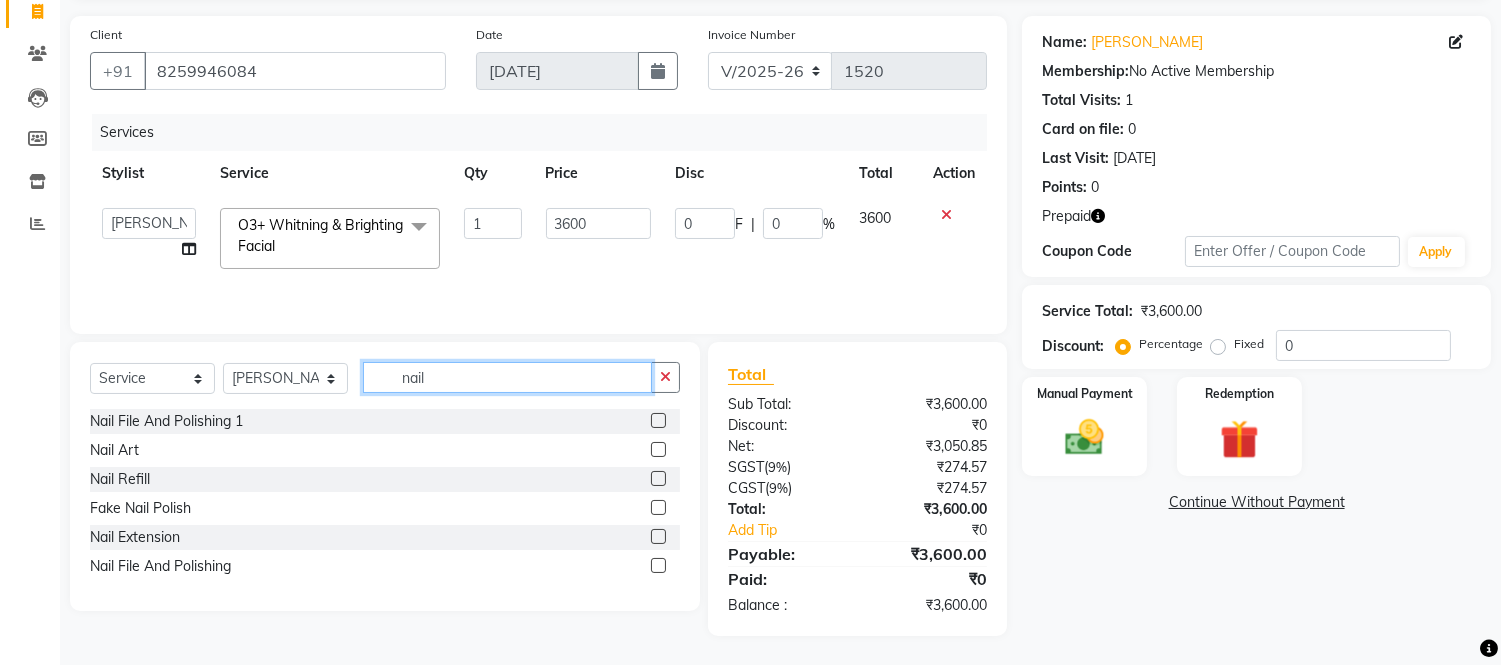type on "nail" 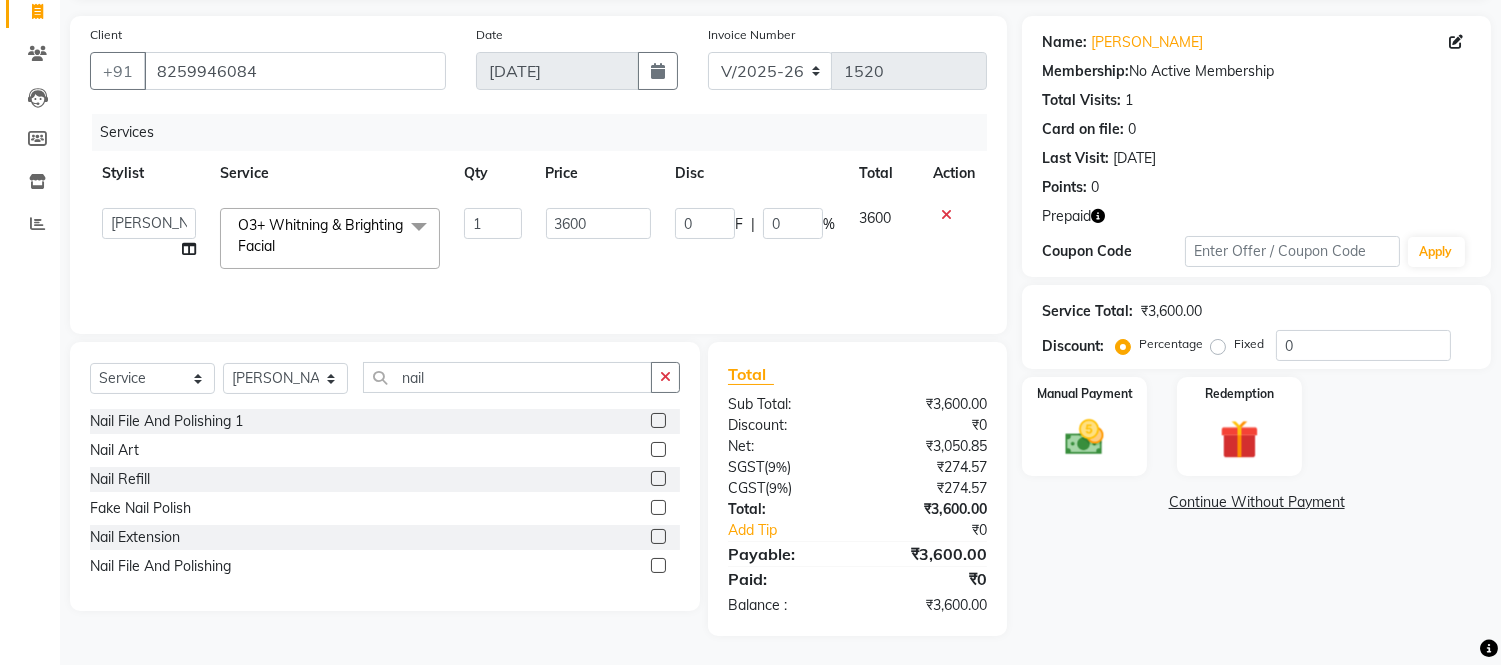click 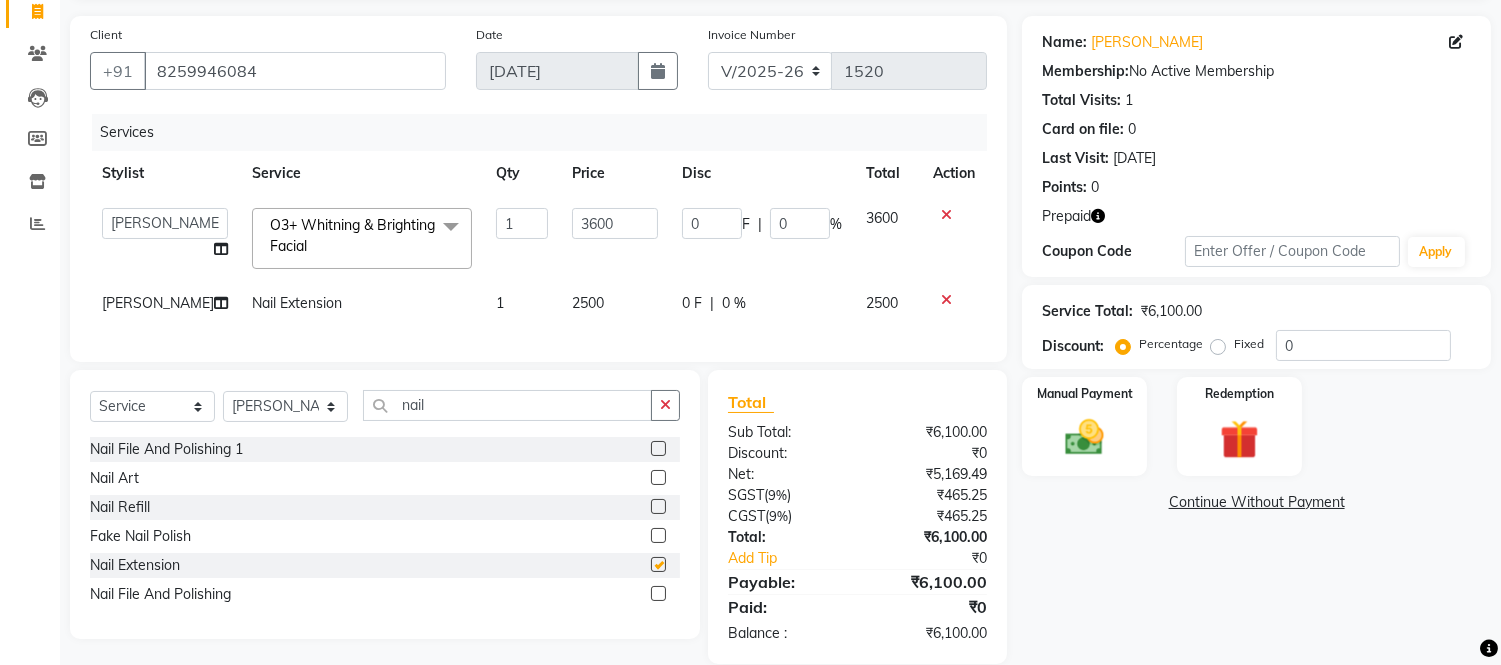 checkbox on "false" 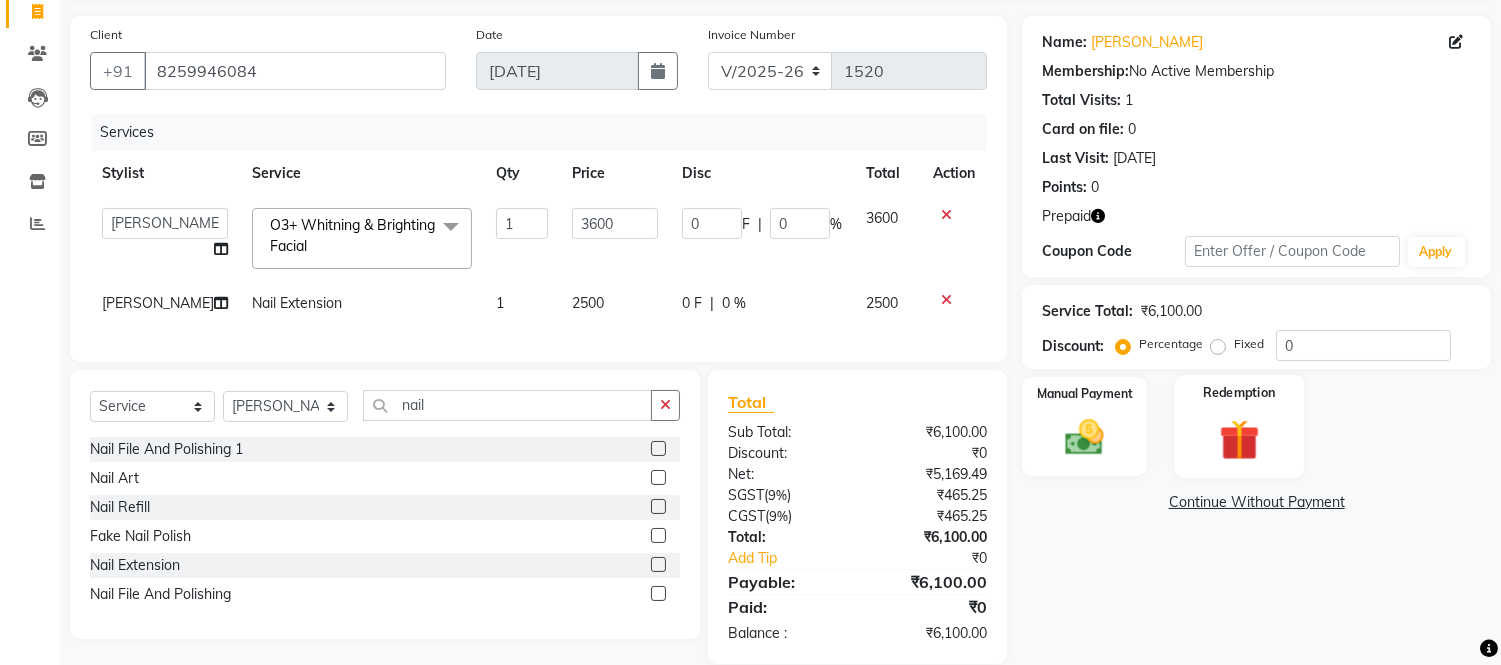 click 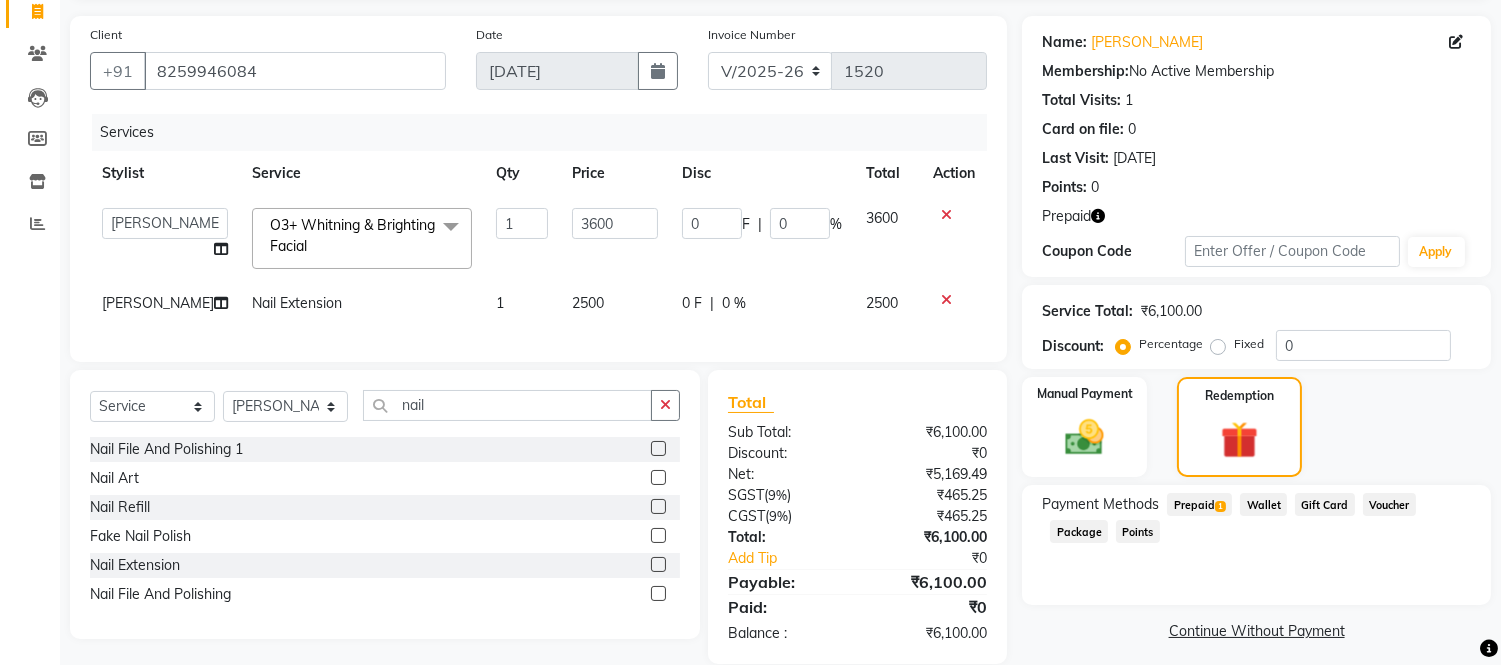click on "Prepaid  1" 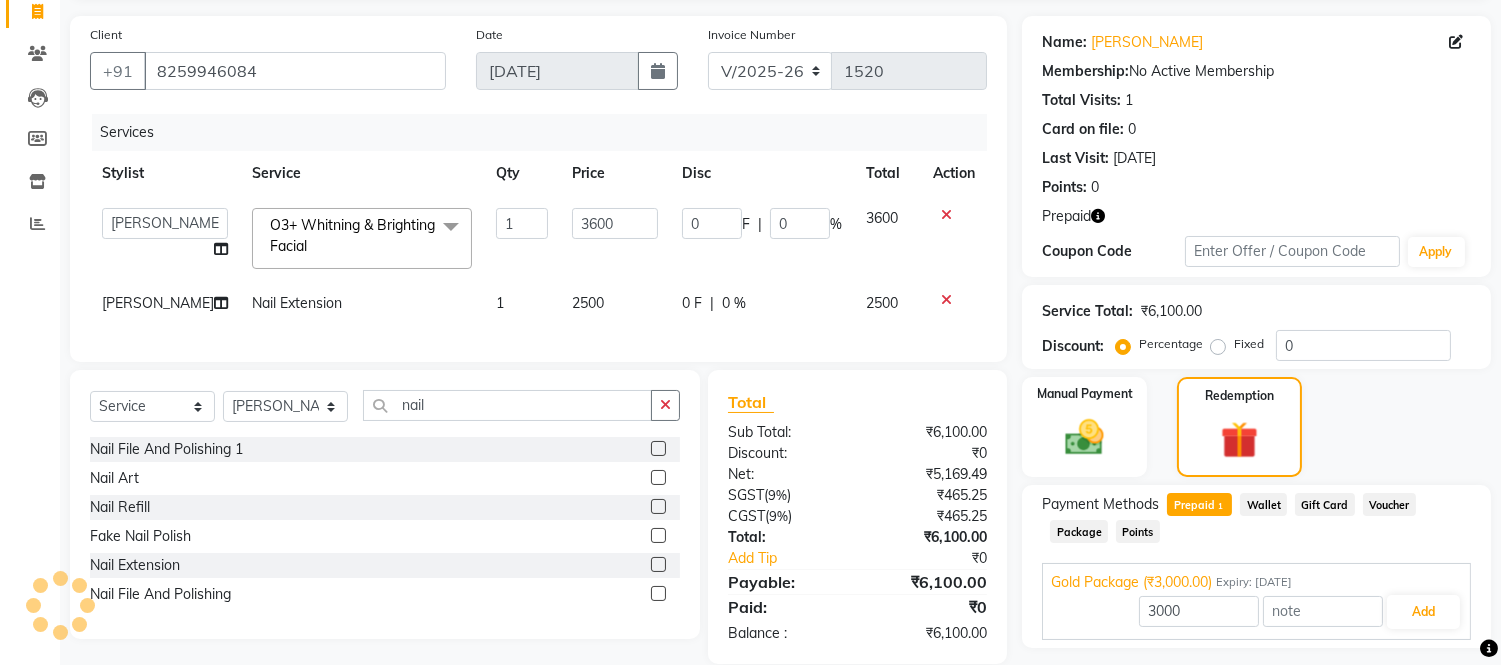 scroll, scrollTop: 186, scrollLeft: 0, axis: vertical 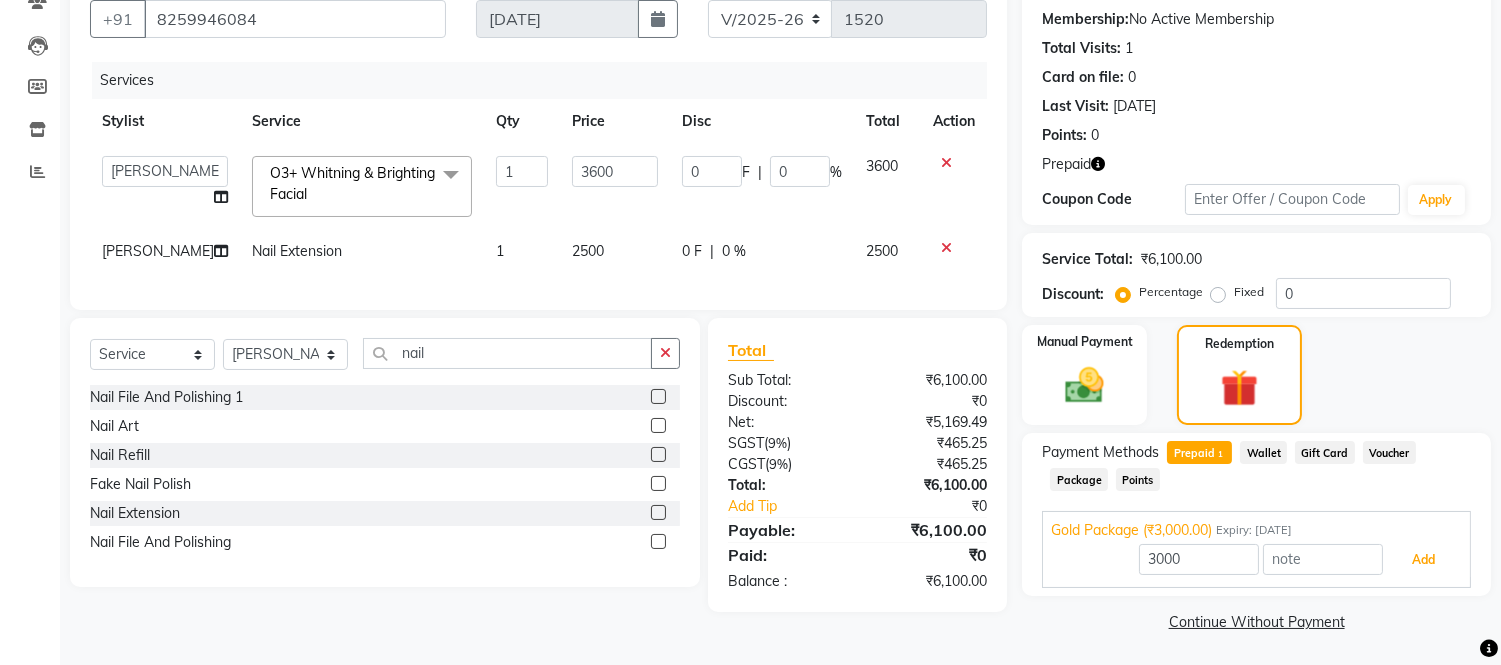 drag, startPoint x: 1420, startPoint y: 558, endPoint x: 1161, endPoint y: 485, distance: 269.09106 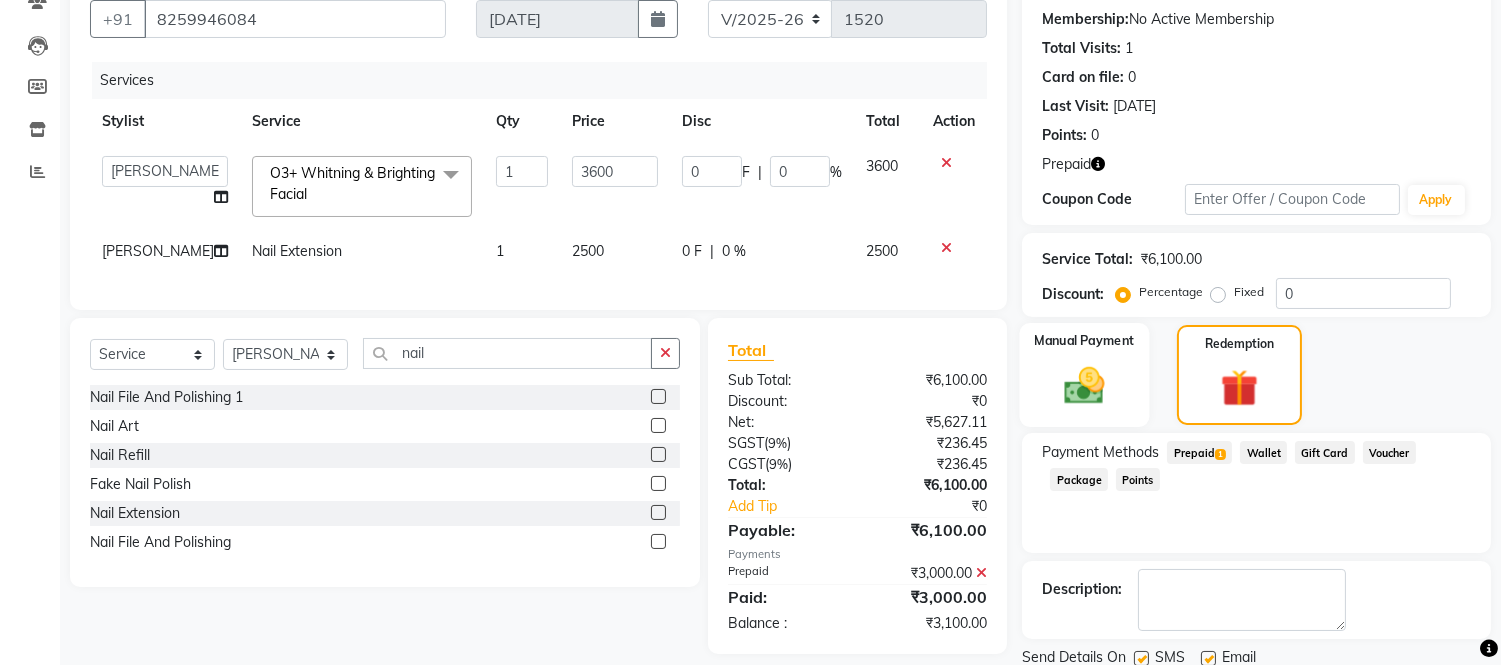 click 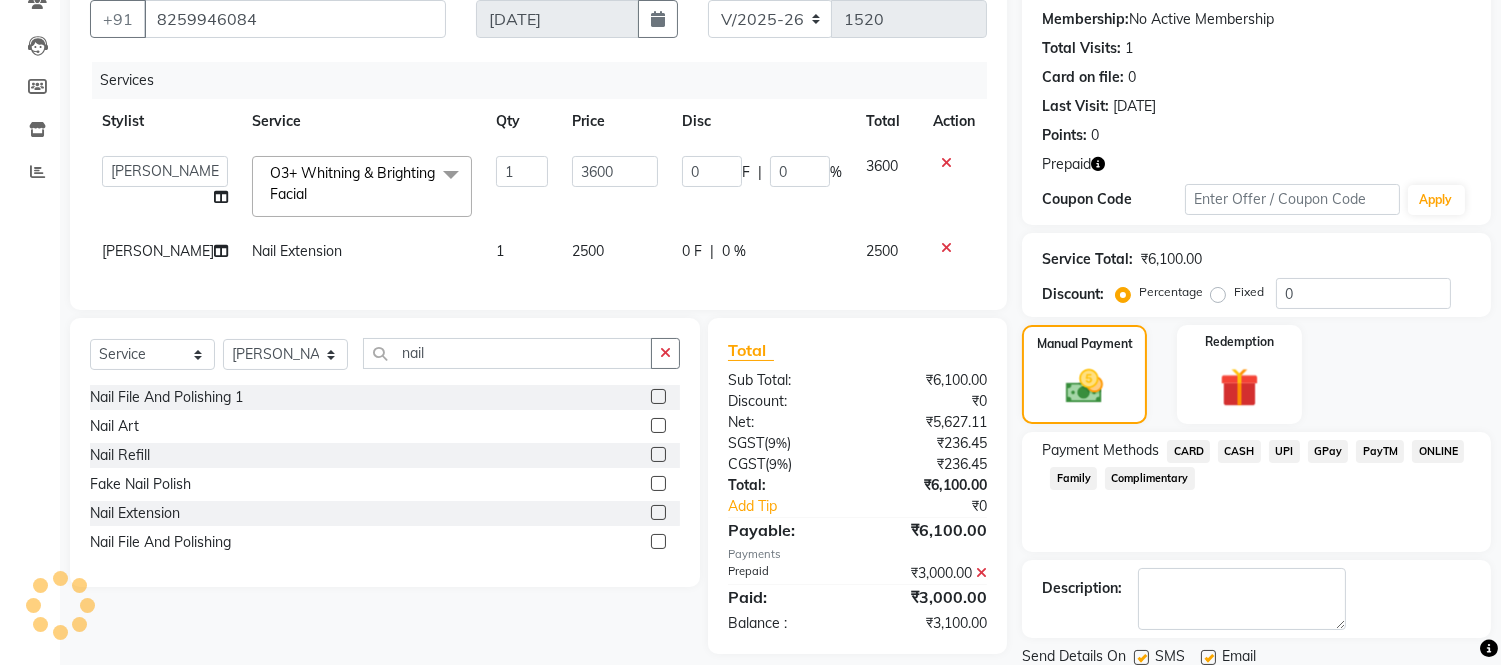 click on "UPI" 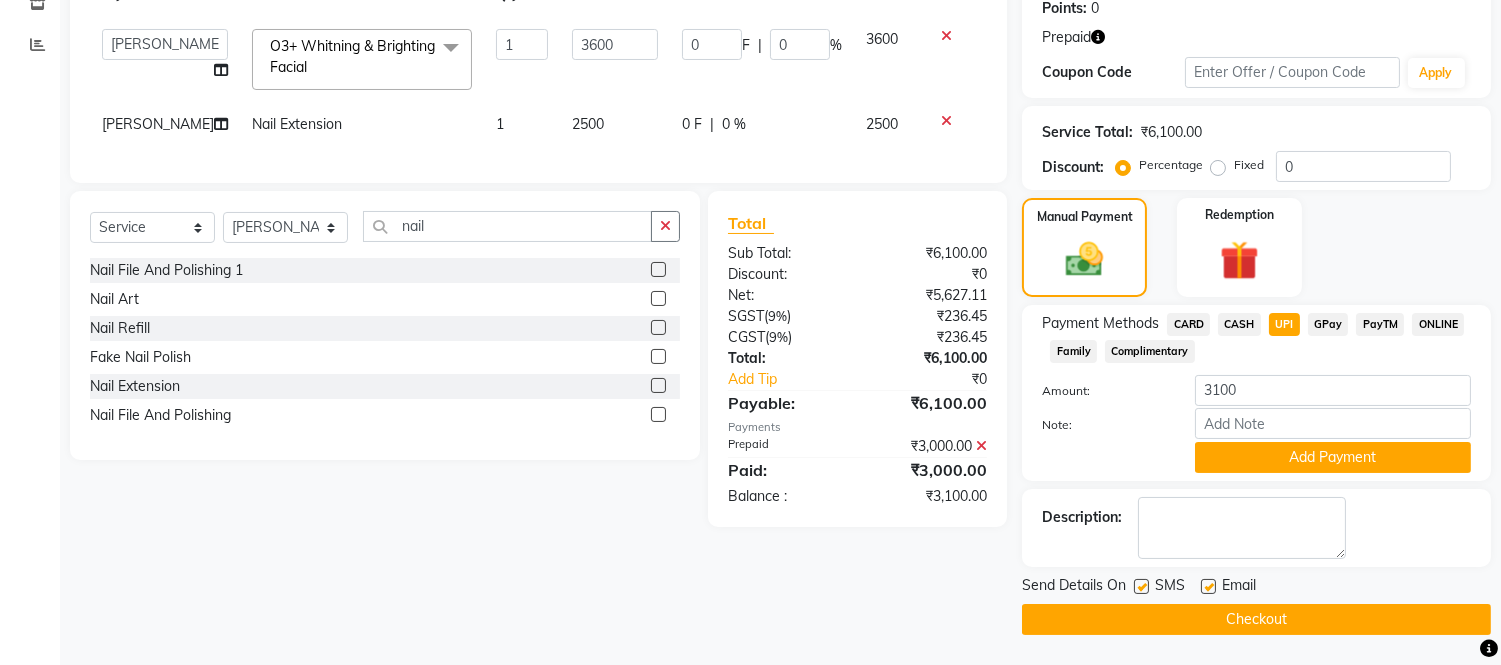 click on "Add Payment" 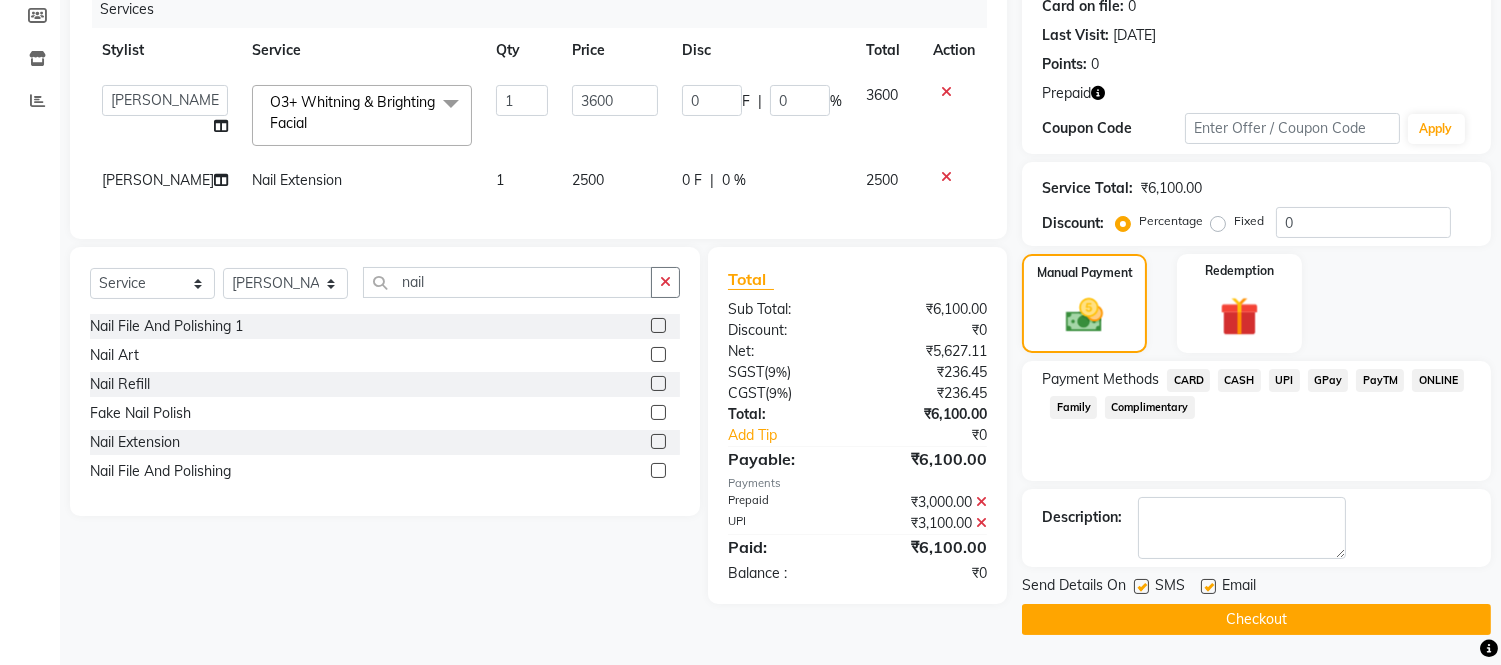 scroll, scrollTop: 255, scrollLeft: 0, axis: vertical 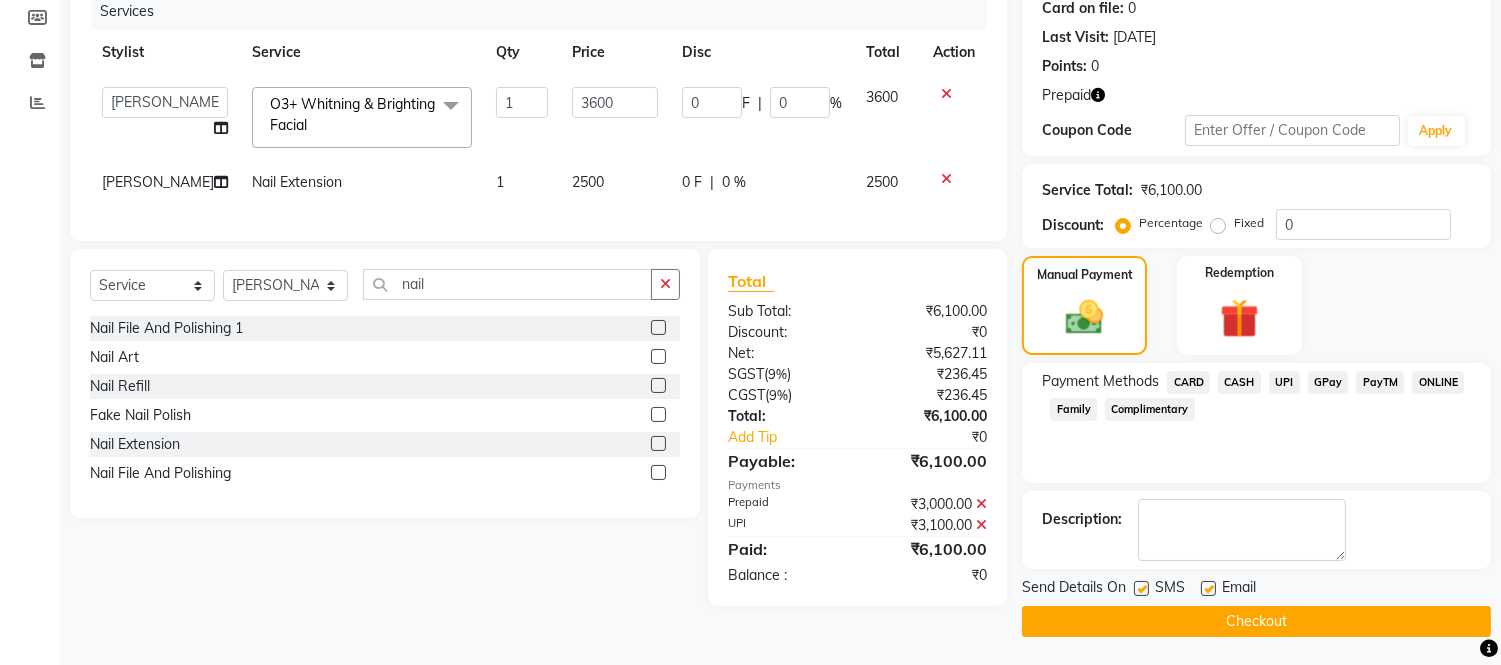 click on "Checkout" 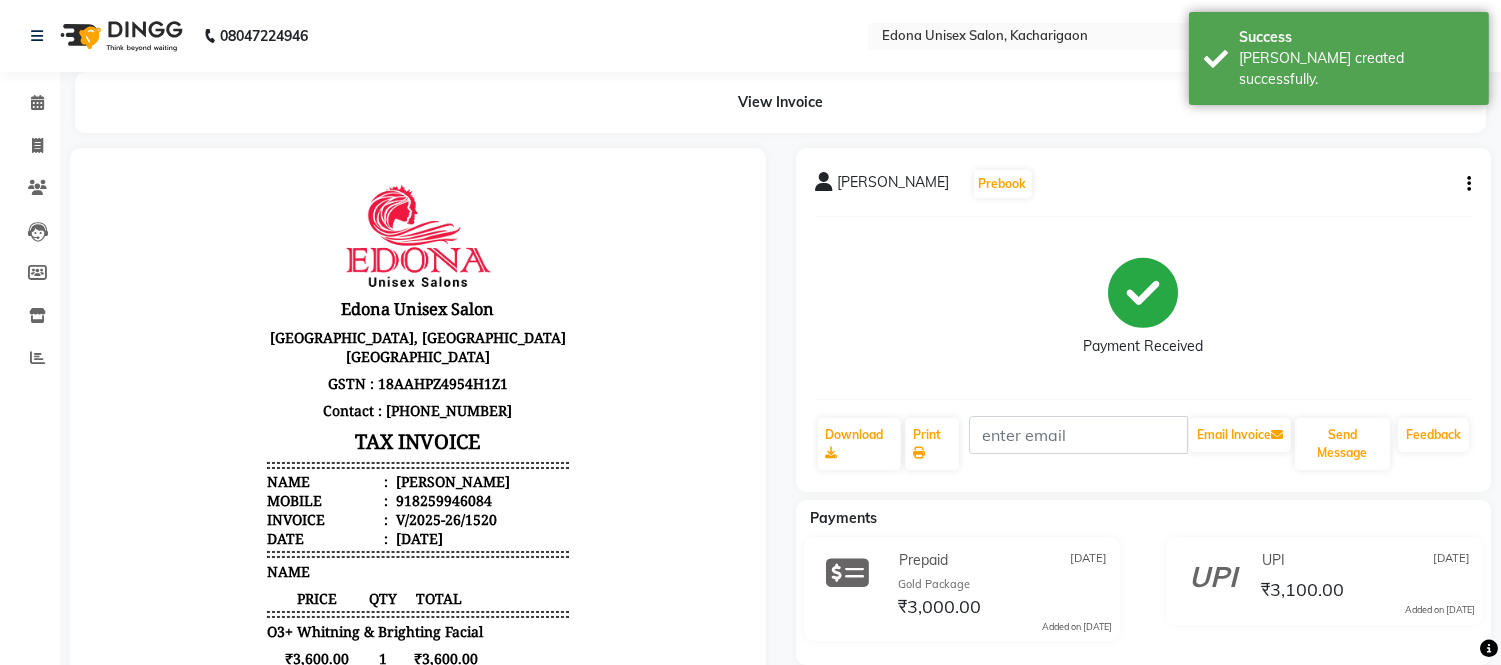 scroll, scrollTop: 0, scrollLeft: 0, axis: both 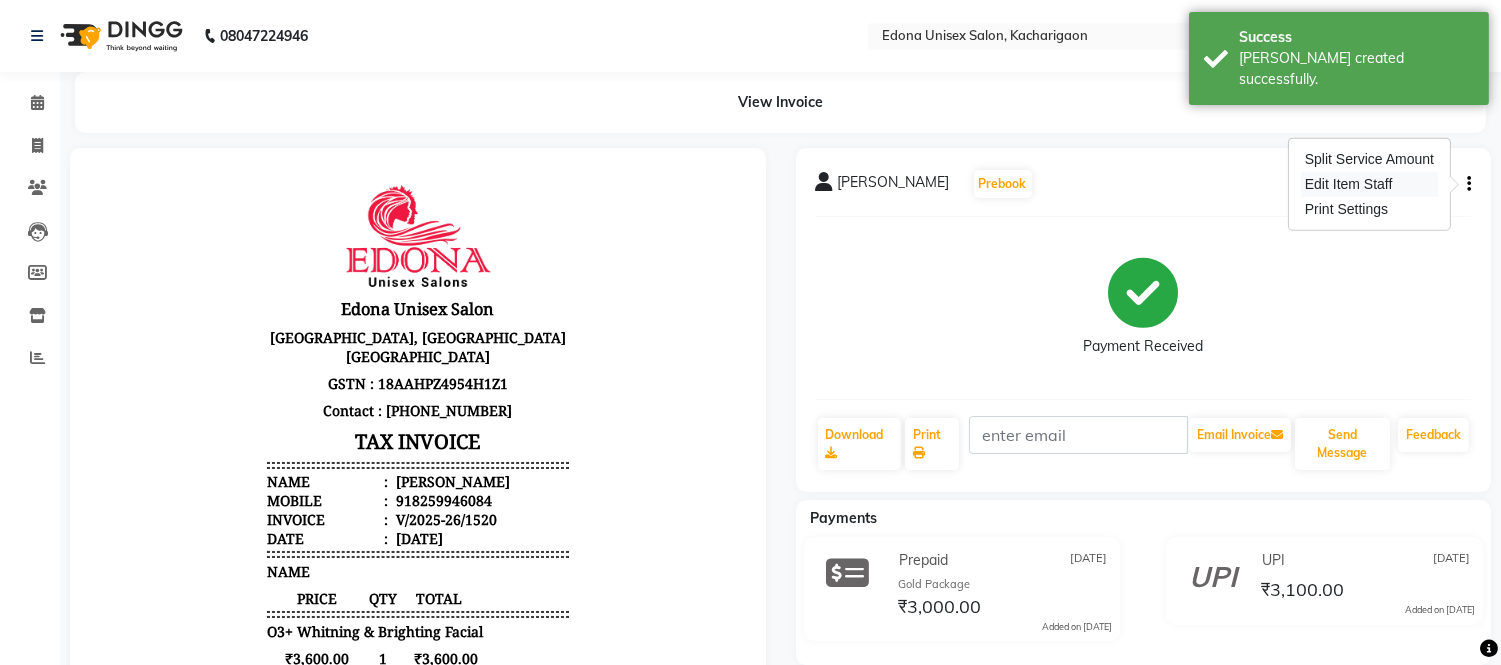 click on "Edit Item Staff" at bounding box center [1369, 184] 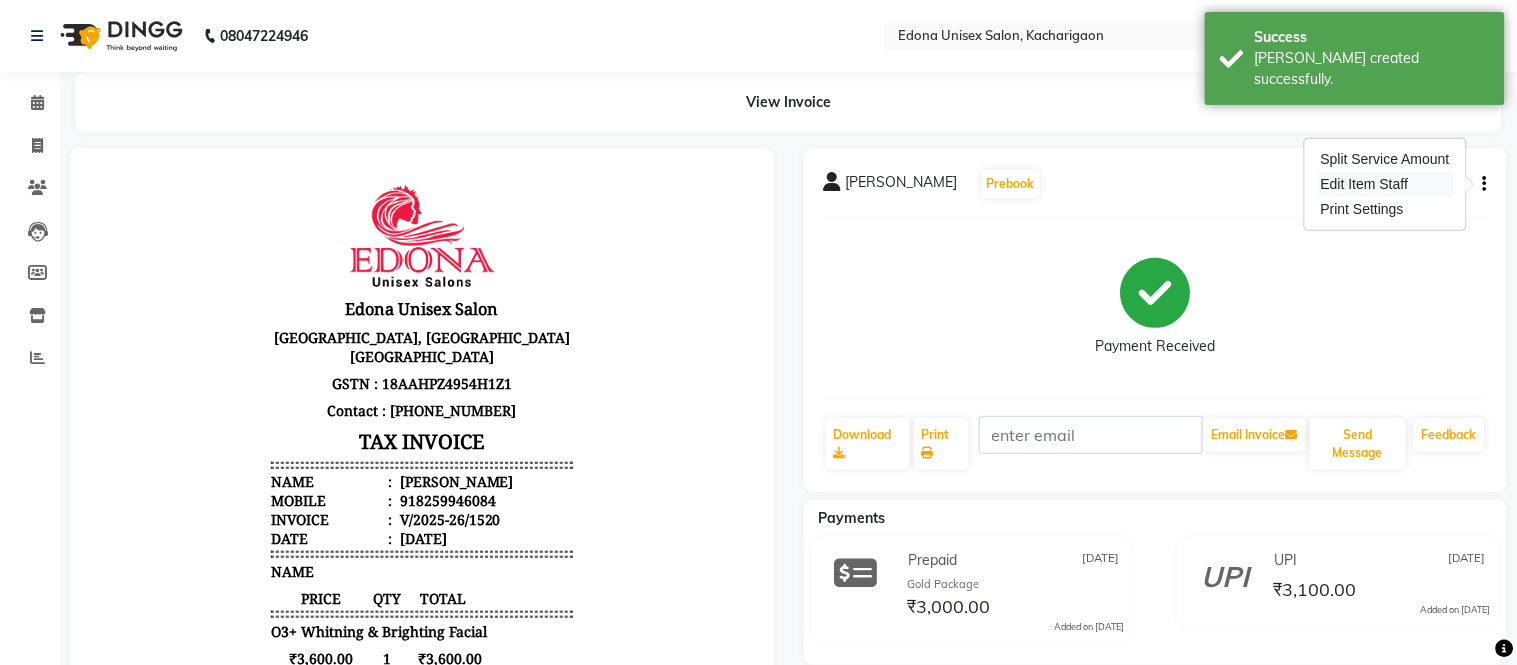 select on "82439" 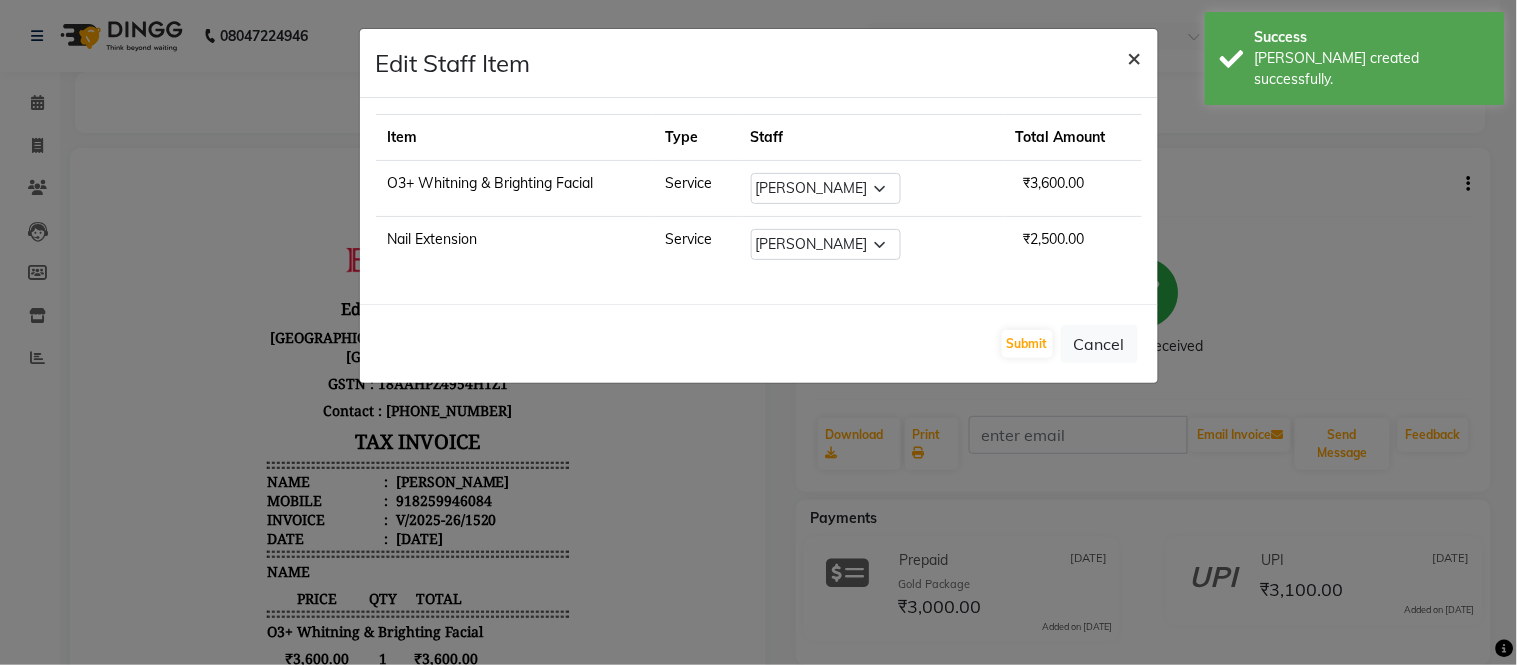 click on "×" 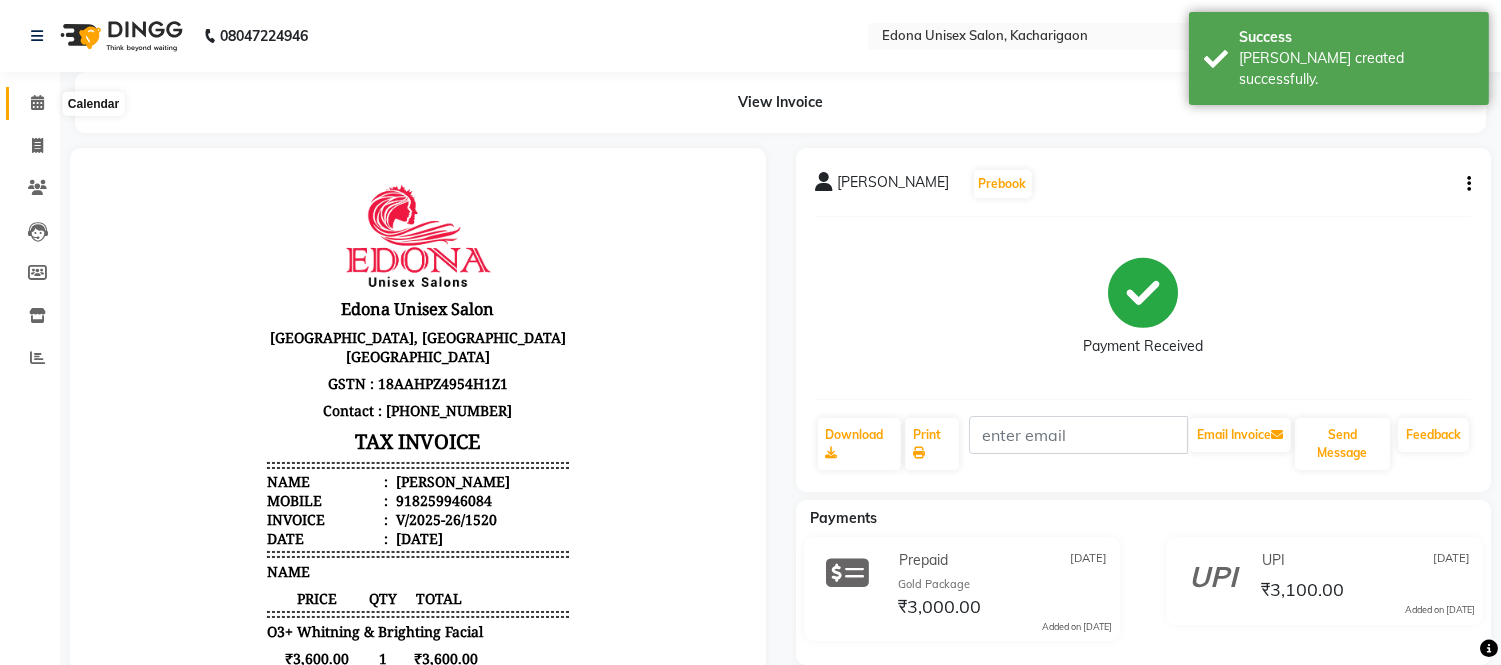 drag, startPoint x: 45, startPoint y: 96, endPoint x: 56, endPoint y: 95, distance: 11.045361 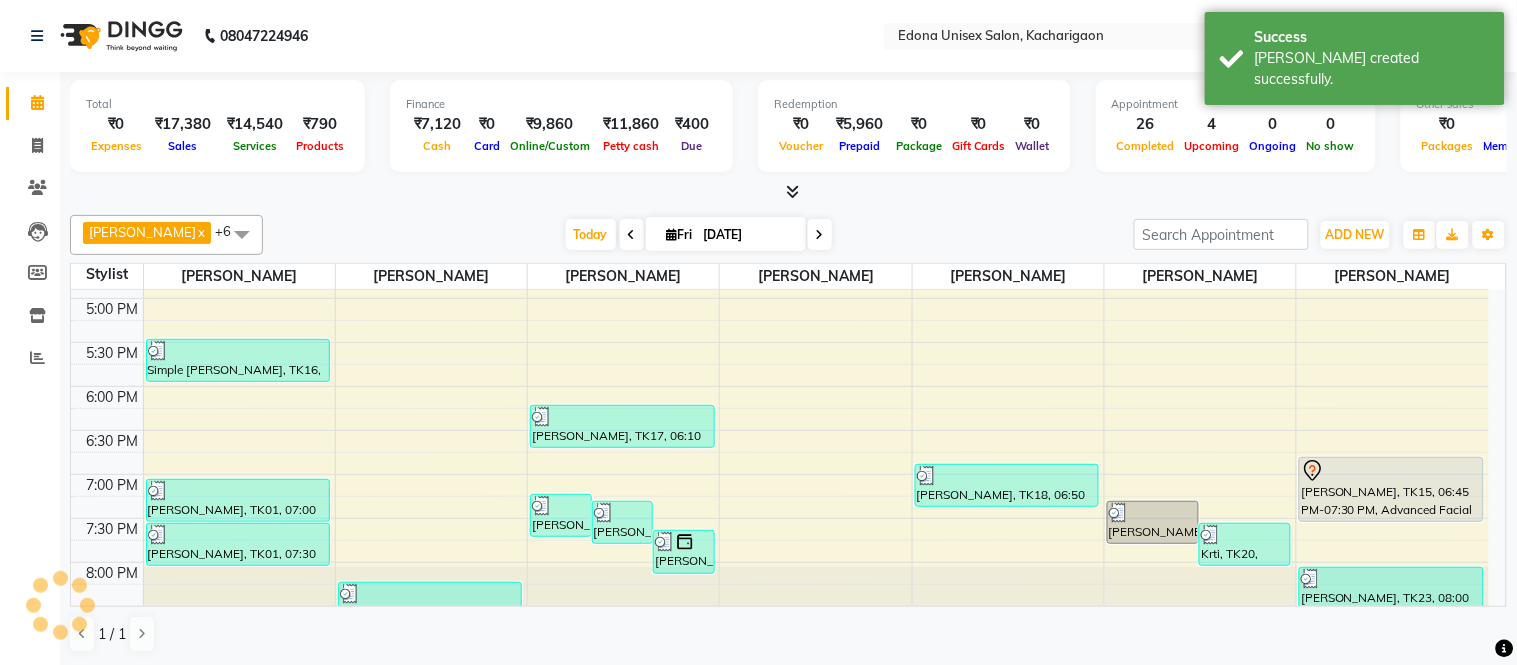 scroll, scrollTop: 0, scrollLeft: 0, axis: both 